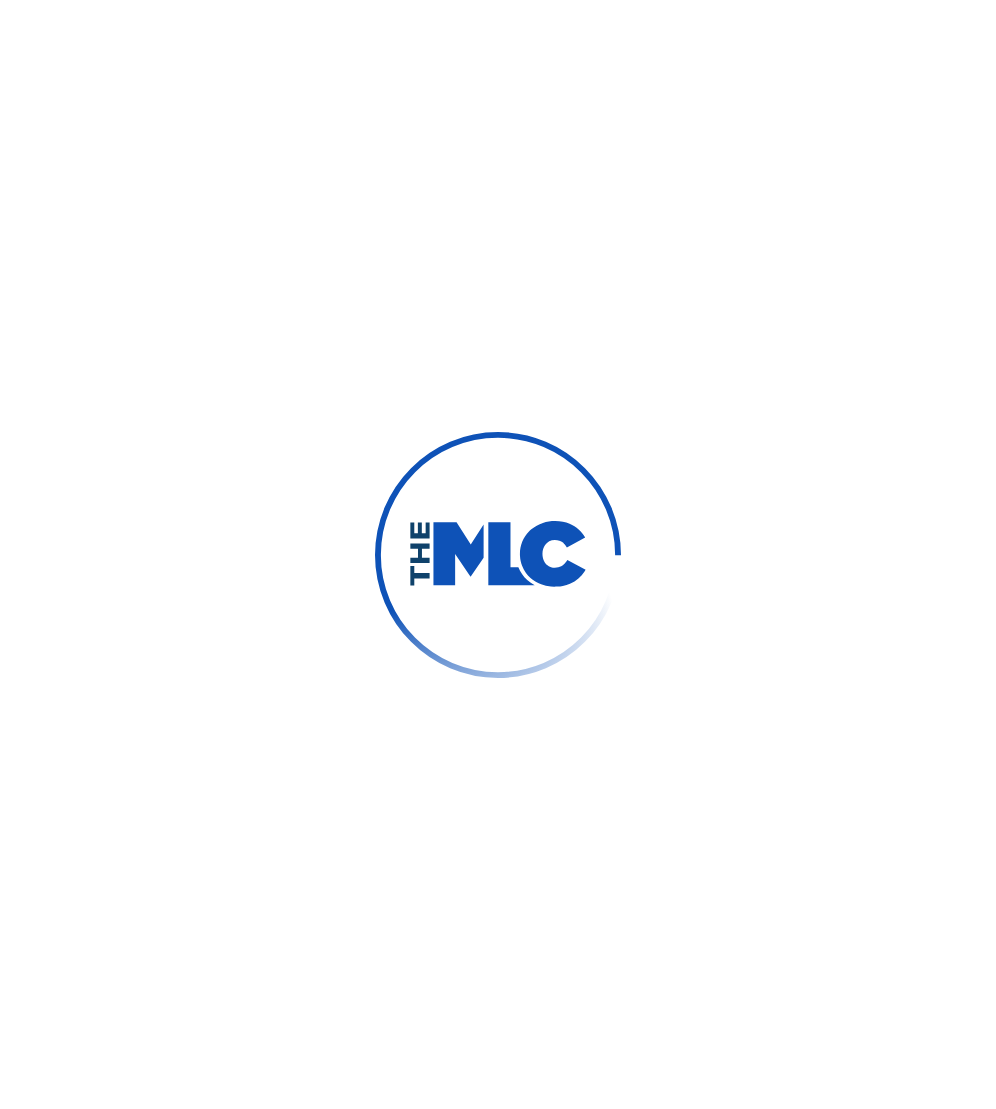 scroll, scrollTop: 0, scrollLeft: 0, axis: both 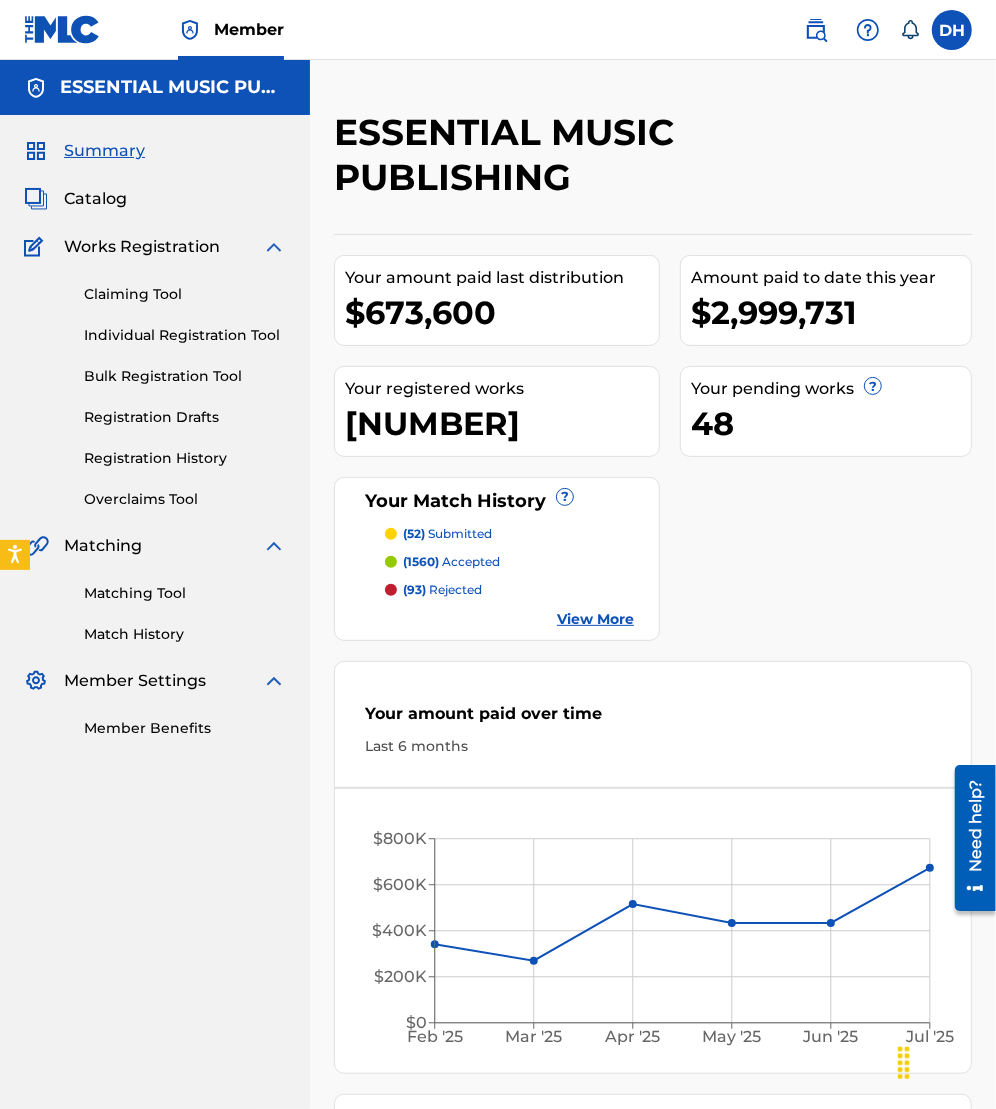 click on "Catalog" at bounding box center (95, 199) 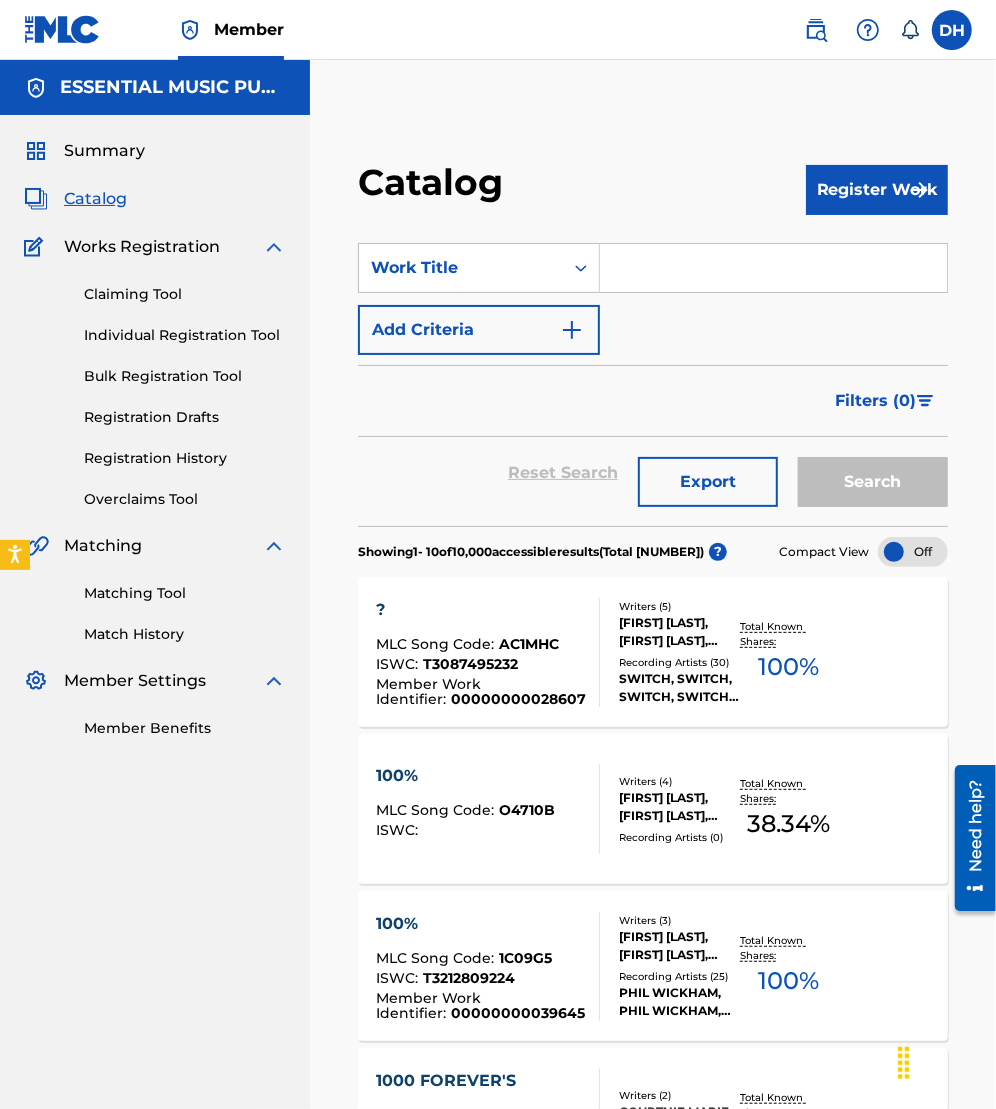 click at bounding box center (773, 268) 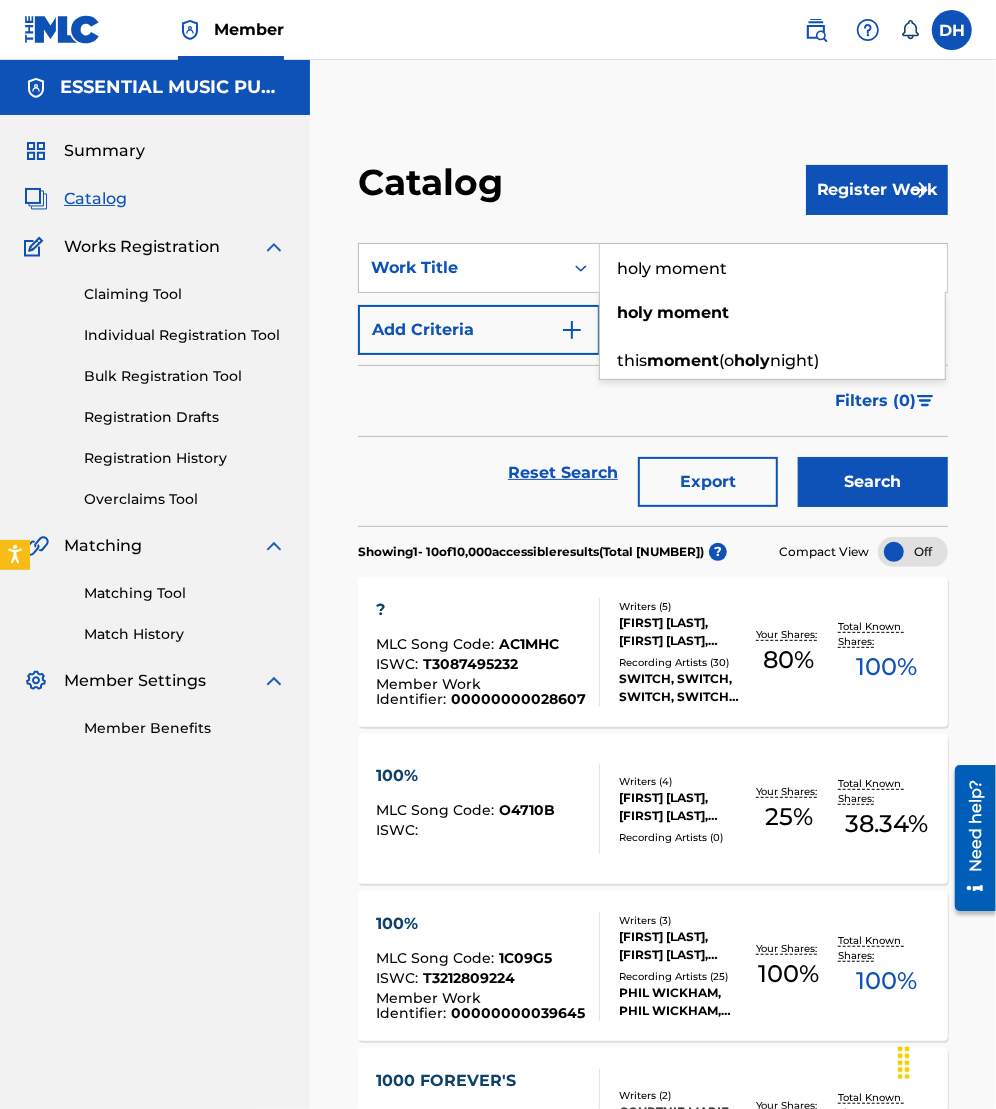 type on "holy moment" 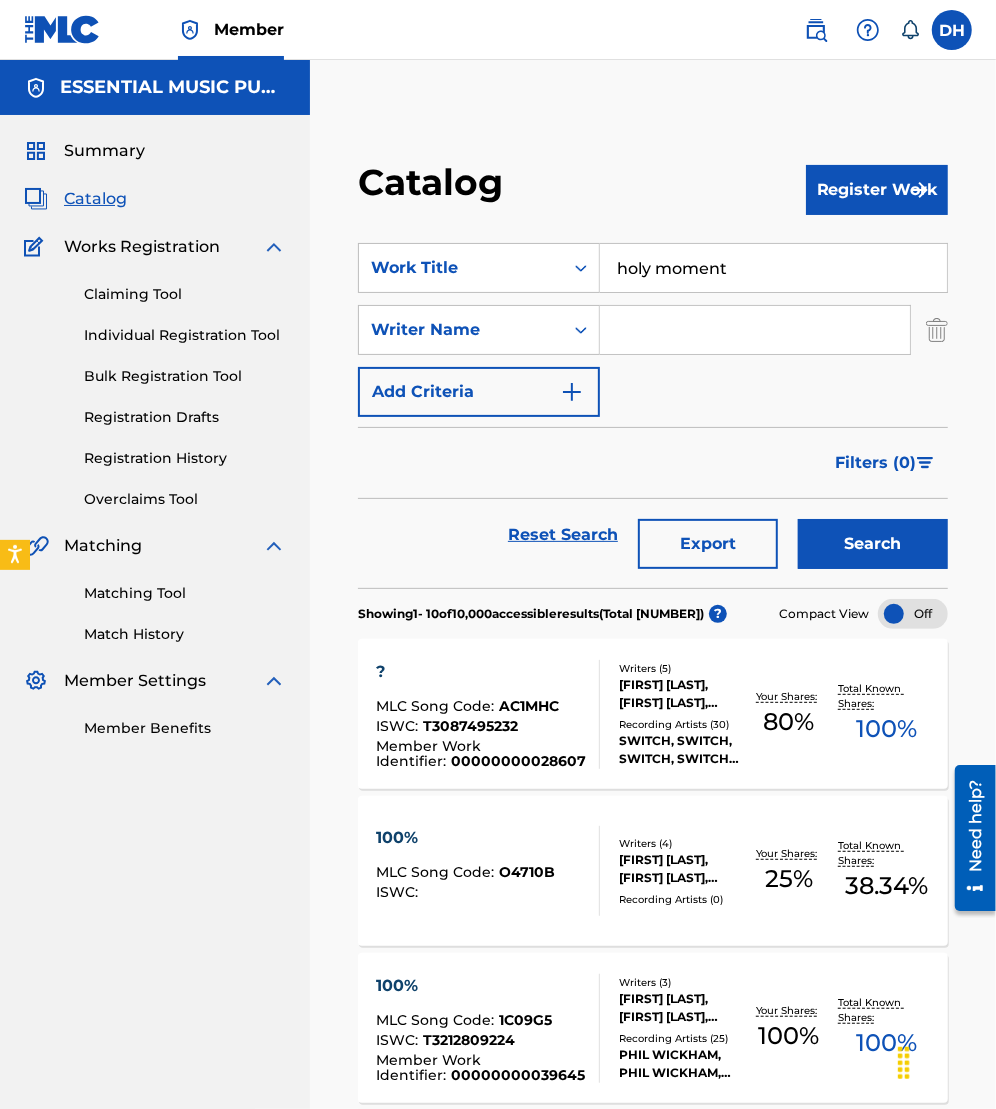 click at bounding box center (755, 330) 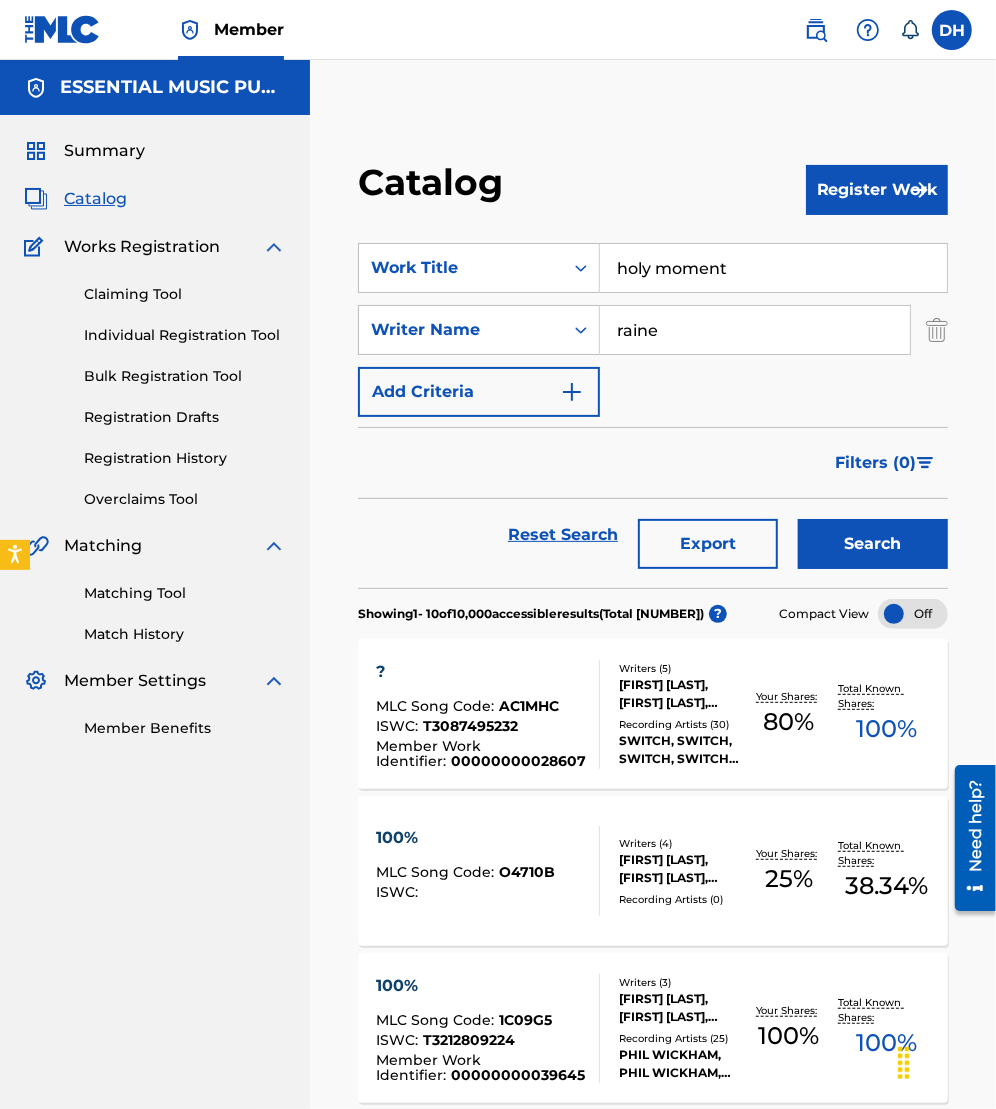 type on "[LAST]" 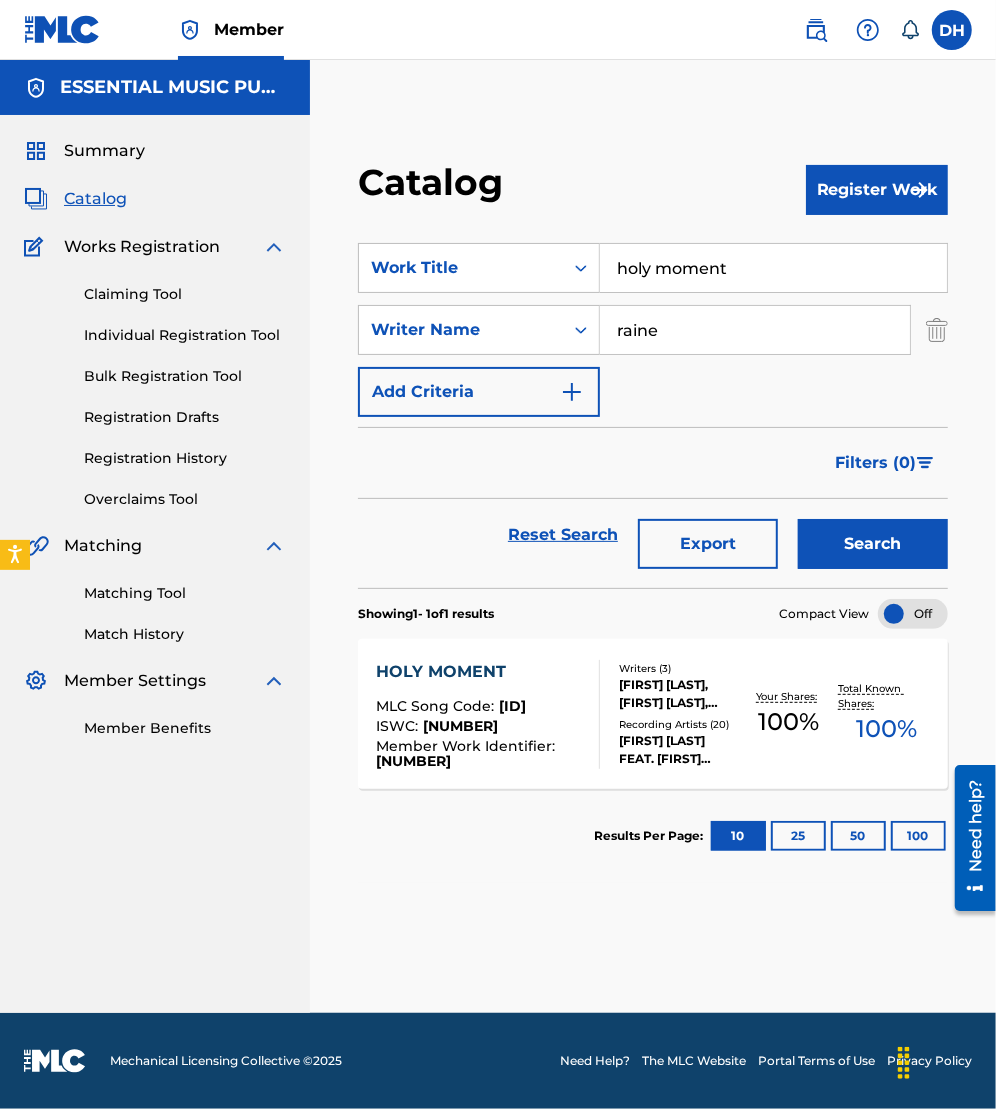 click on "Recording Artists ( 20 )" at bounding box center (679, 724) 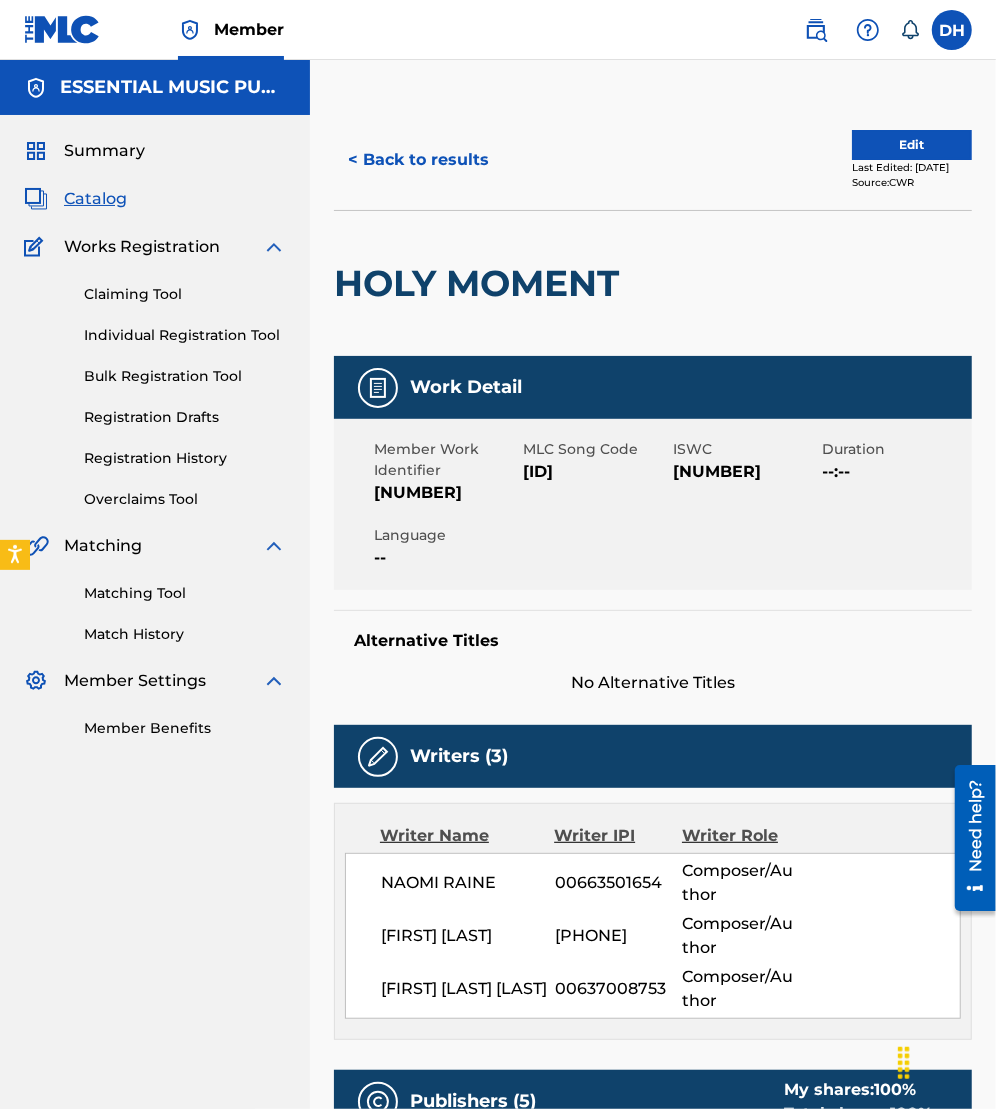 click on "Edit" at bounding box center (912, 145) 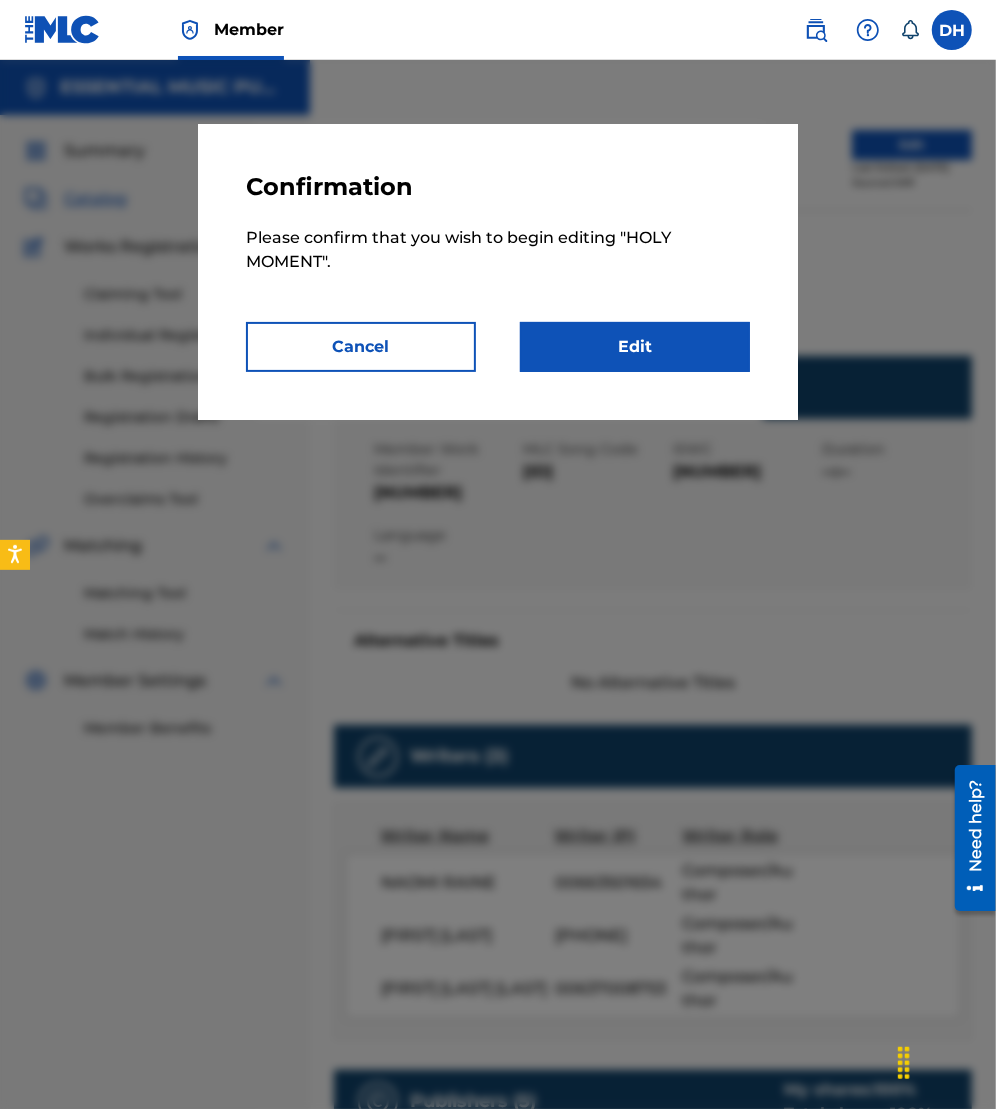click on "Edit" at bounding box center [635, 347] 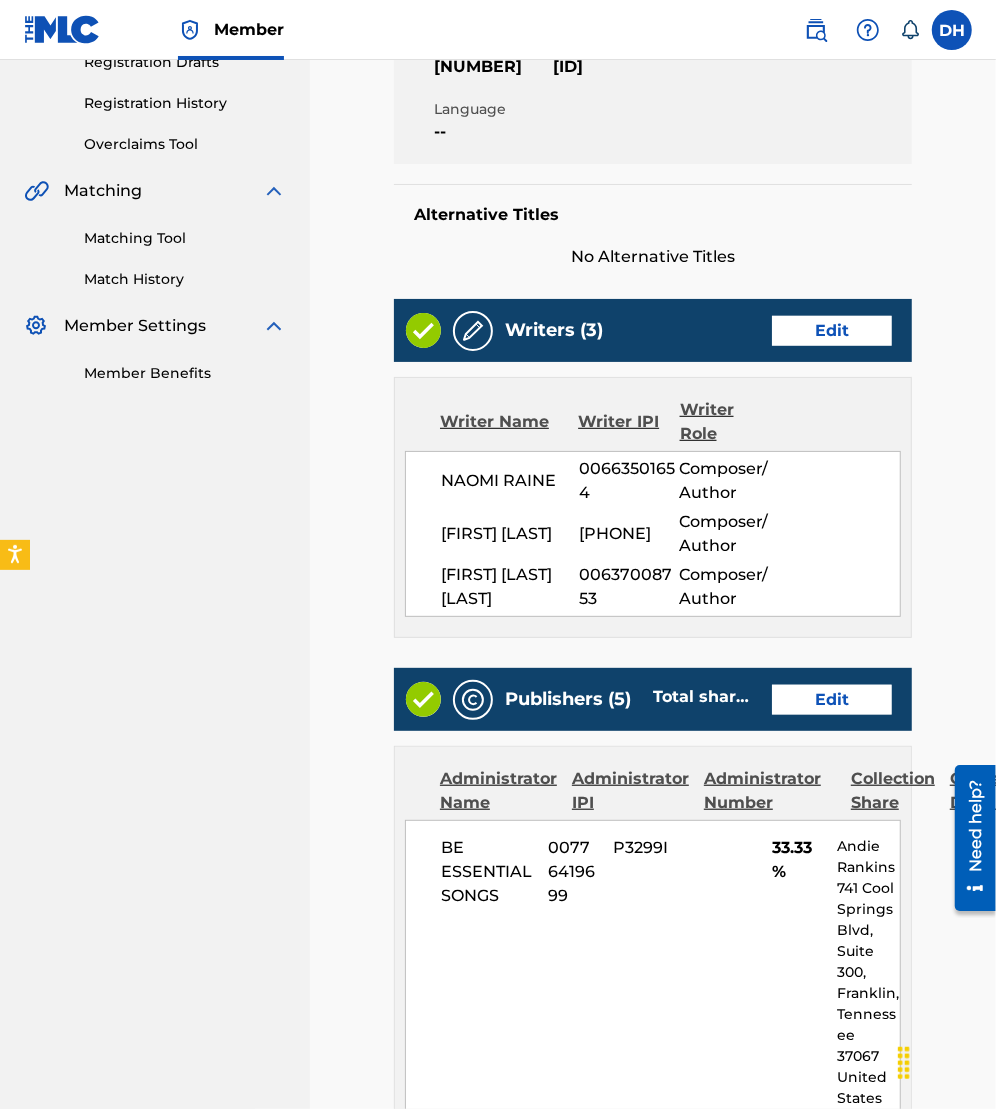 scroll, scrollTop: 361, scrollLeft: 0, axis: vertical 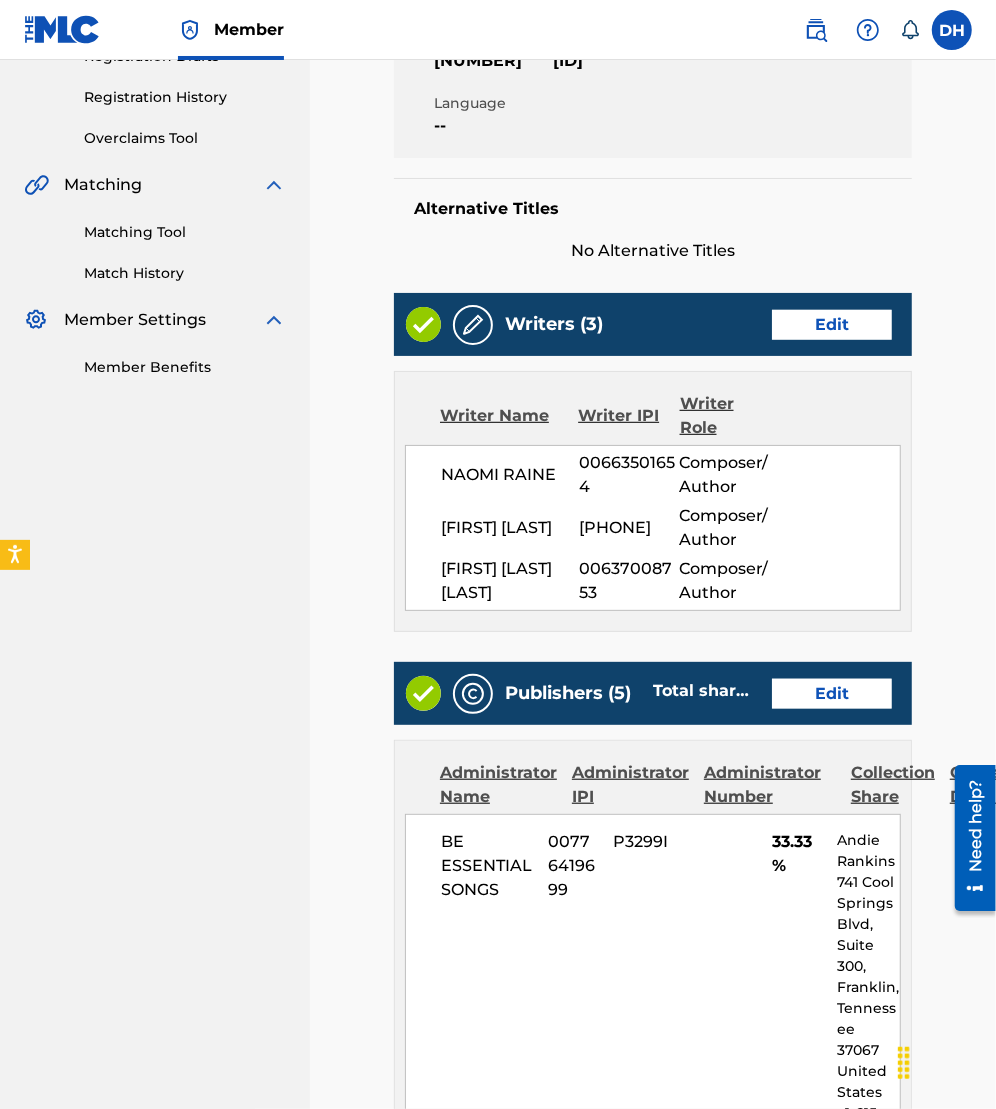 click on "Edit" at bounding box center (832, 694) 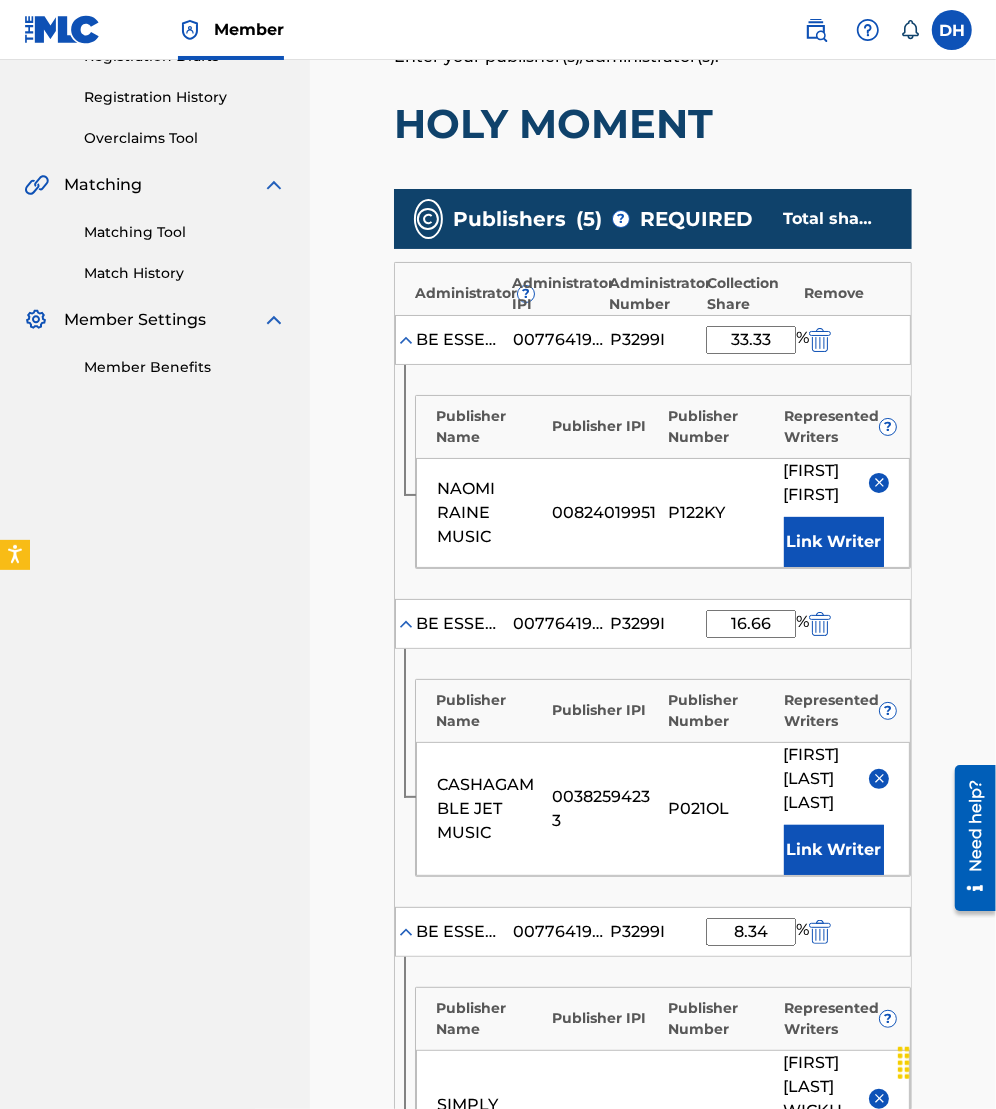 scroll, scrollTop: 0, scrollLeft: 0, axis: both 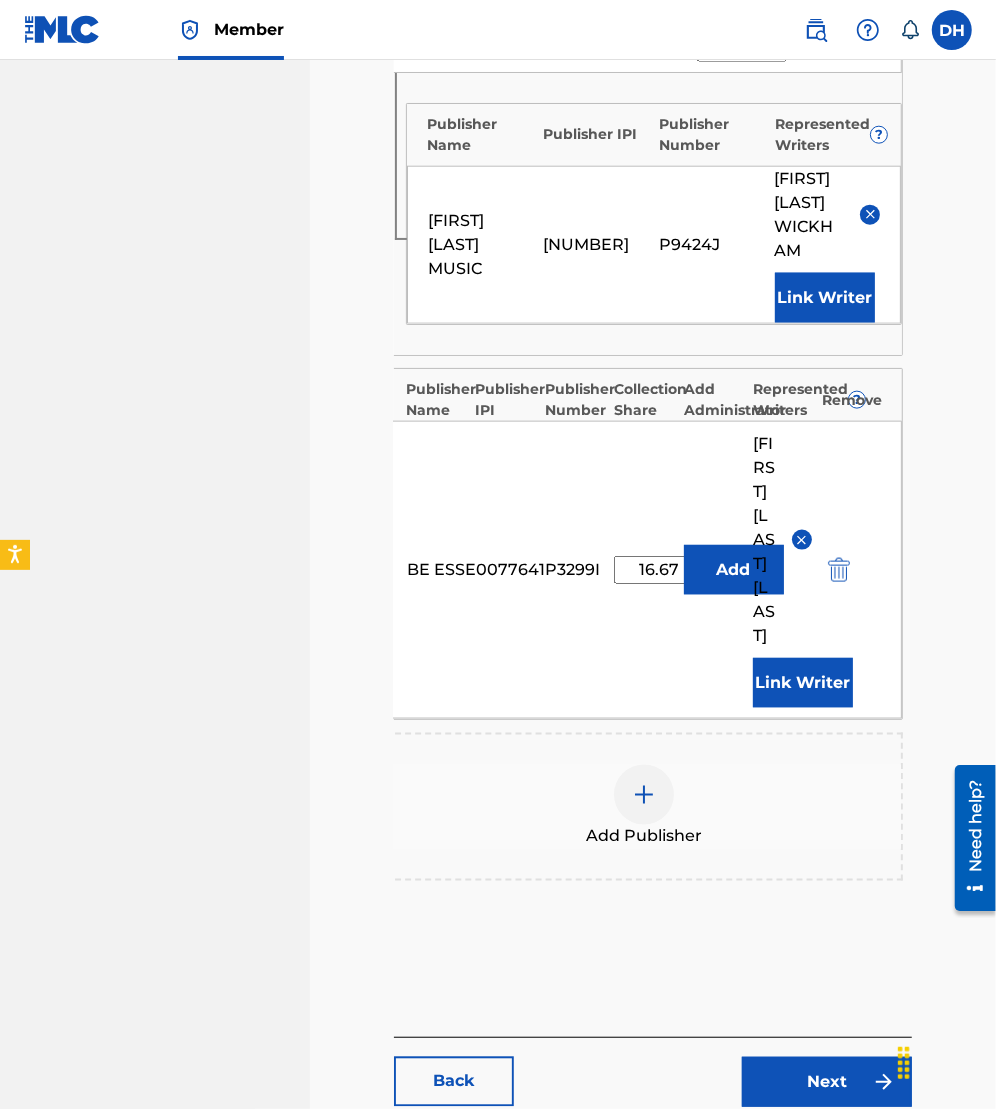 click at bounding box center [801, 540] 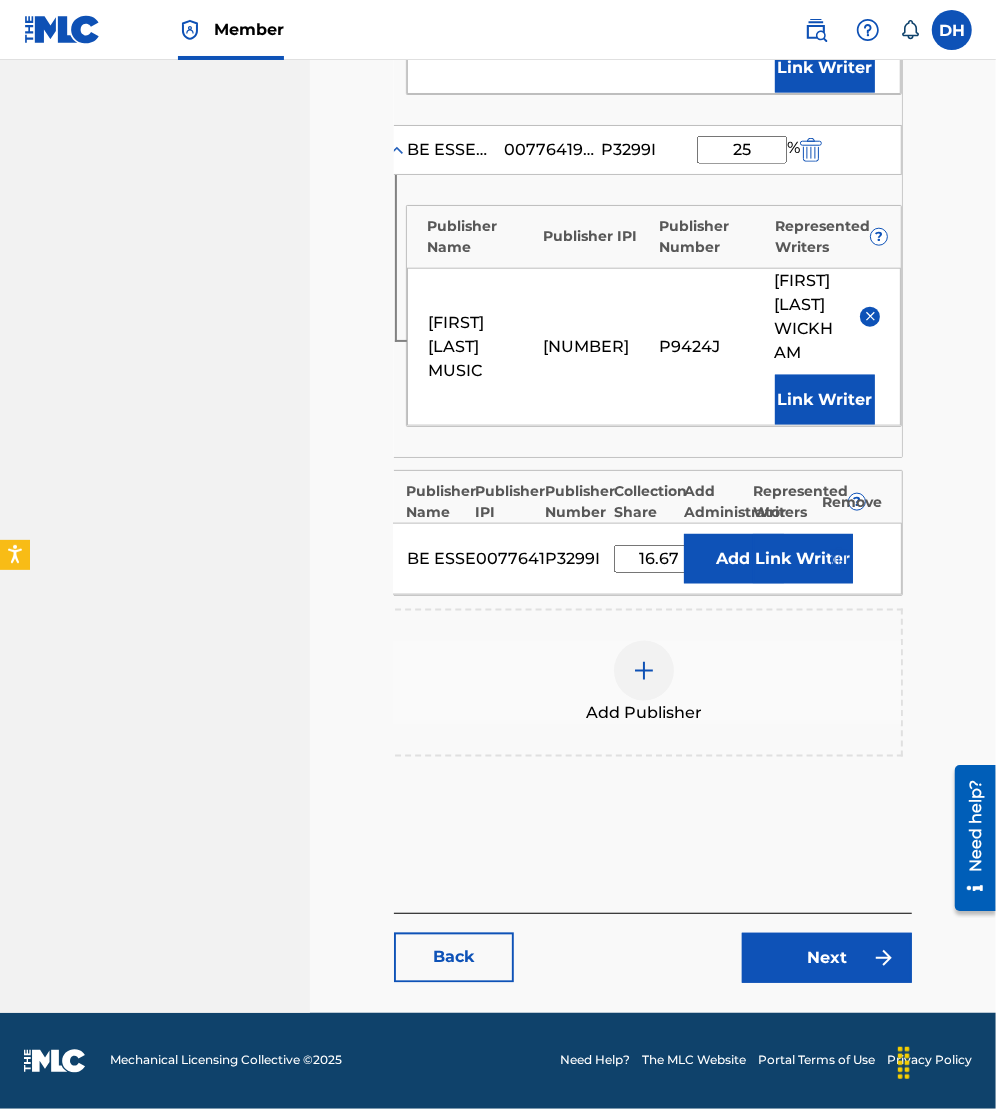 scroll, scrollTop: 1511, scrollLeft: 0, axis: vertical 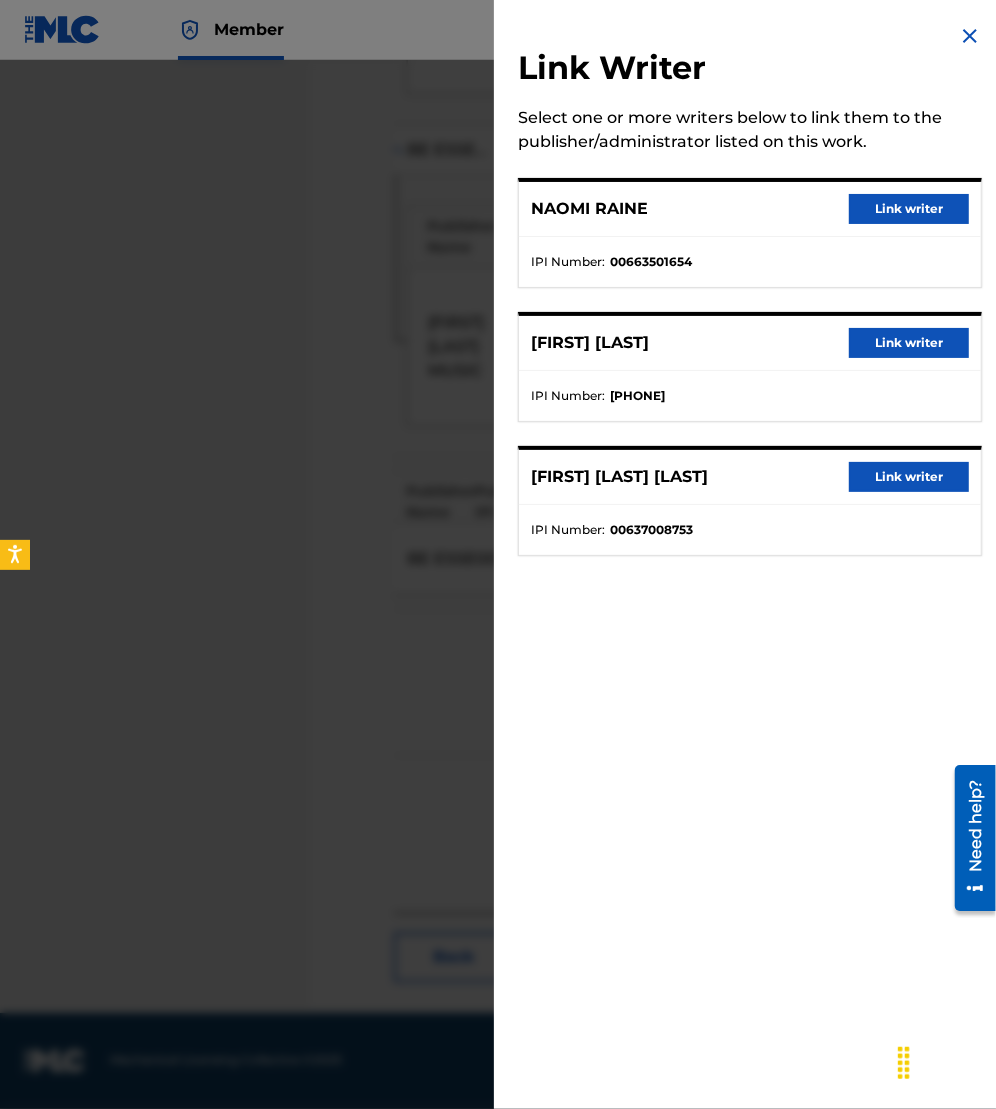 click on "Link writer" at bounding box center [909, 477] 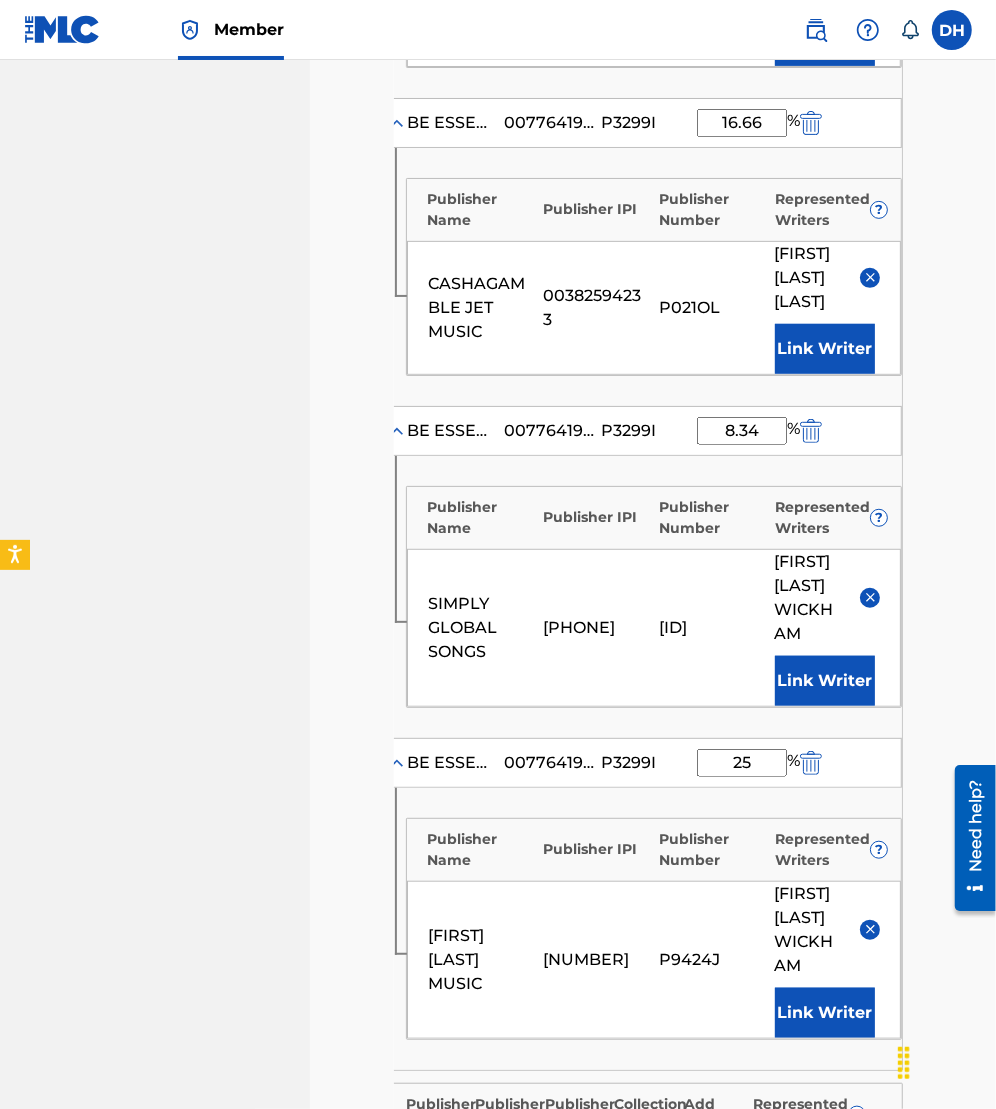 scroll, scrollTop: 868, scrollLeft: 0, axis: vertical 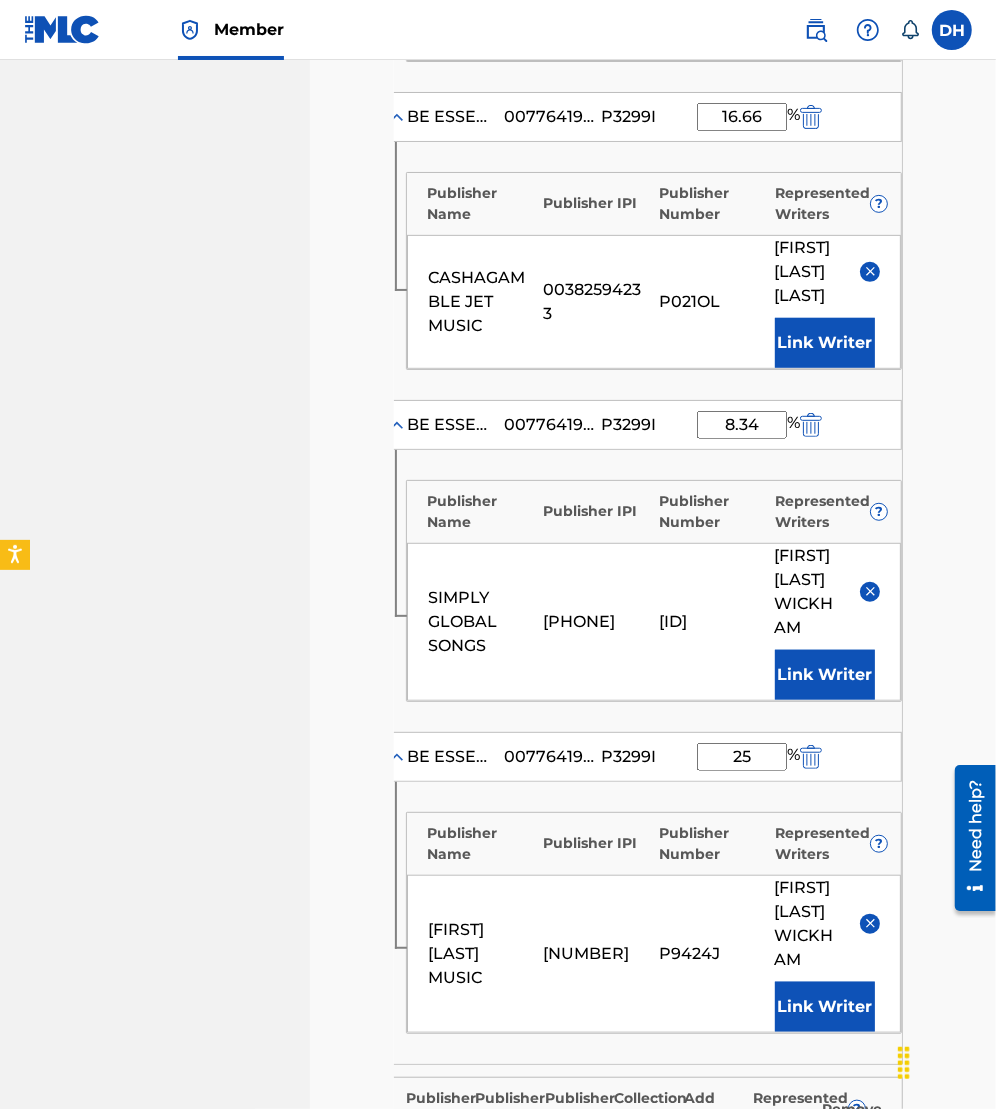 click at bounding box center [870, 272] 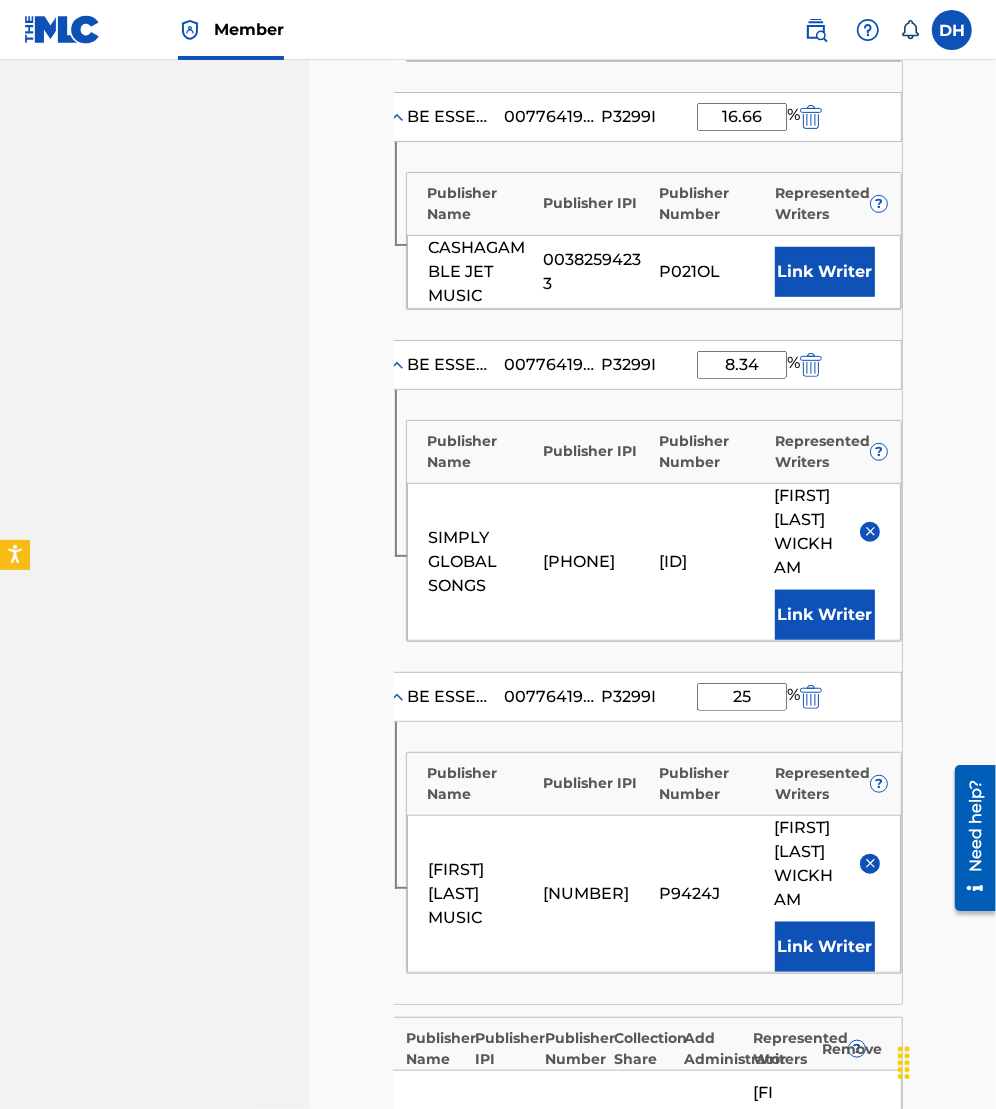 click on "Link Writer" at bounding box center (825, 272) 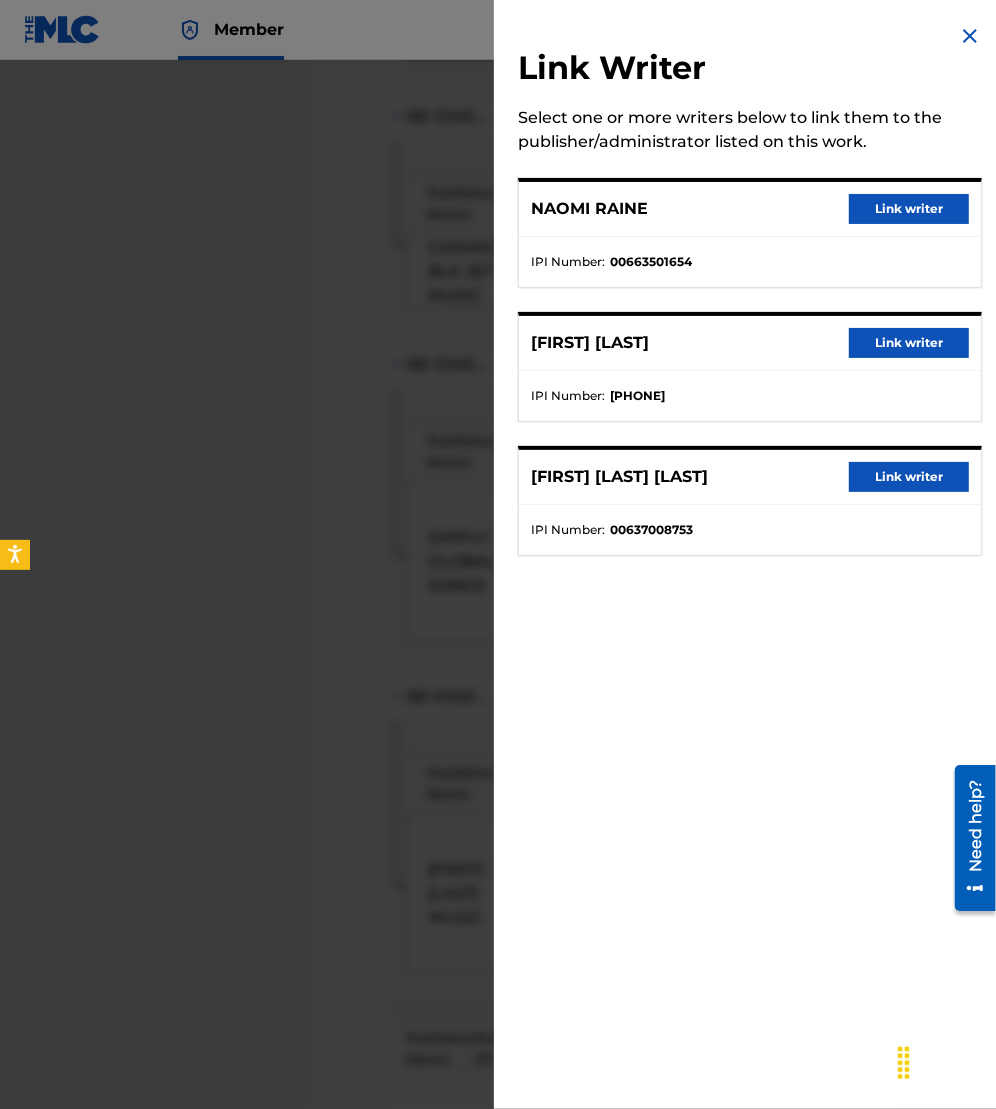 click on "Link writer" at bounding box center (909, 477) 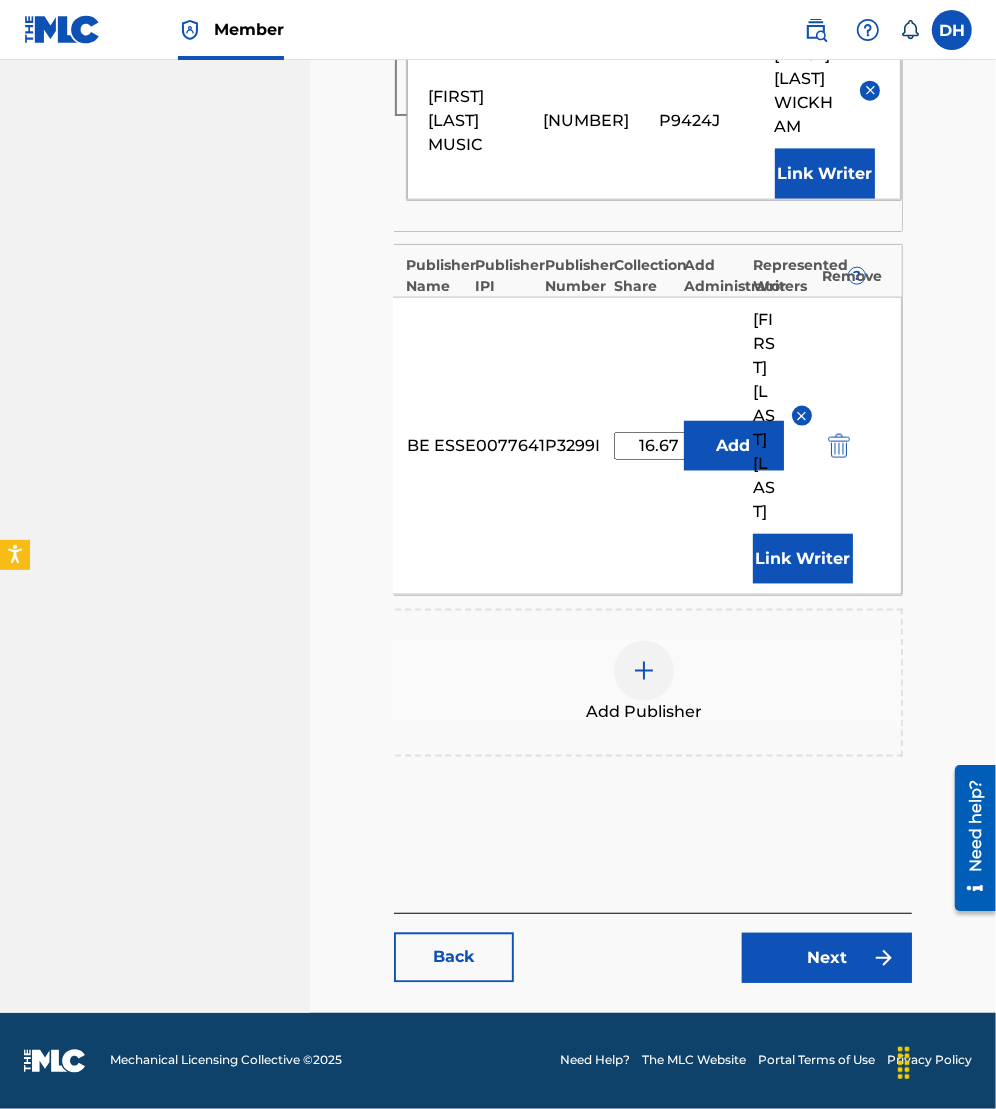 scroll, scrollTop: 1833, scrollLeft: 0, axis: vertical 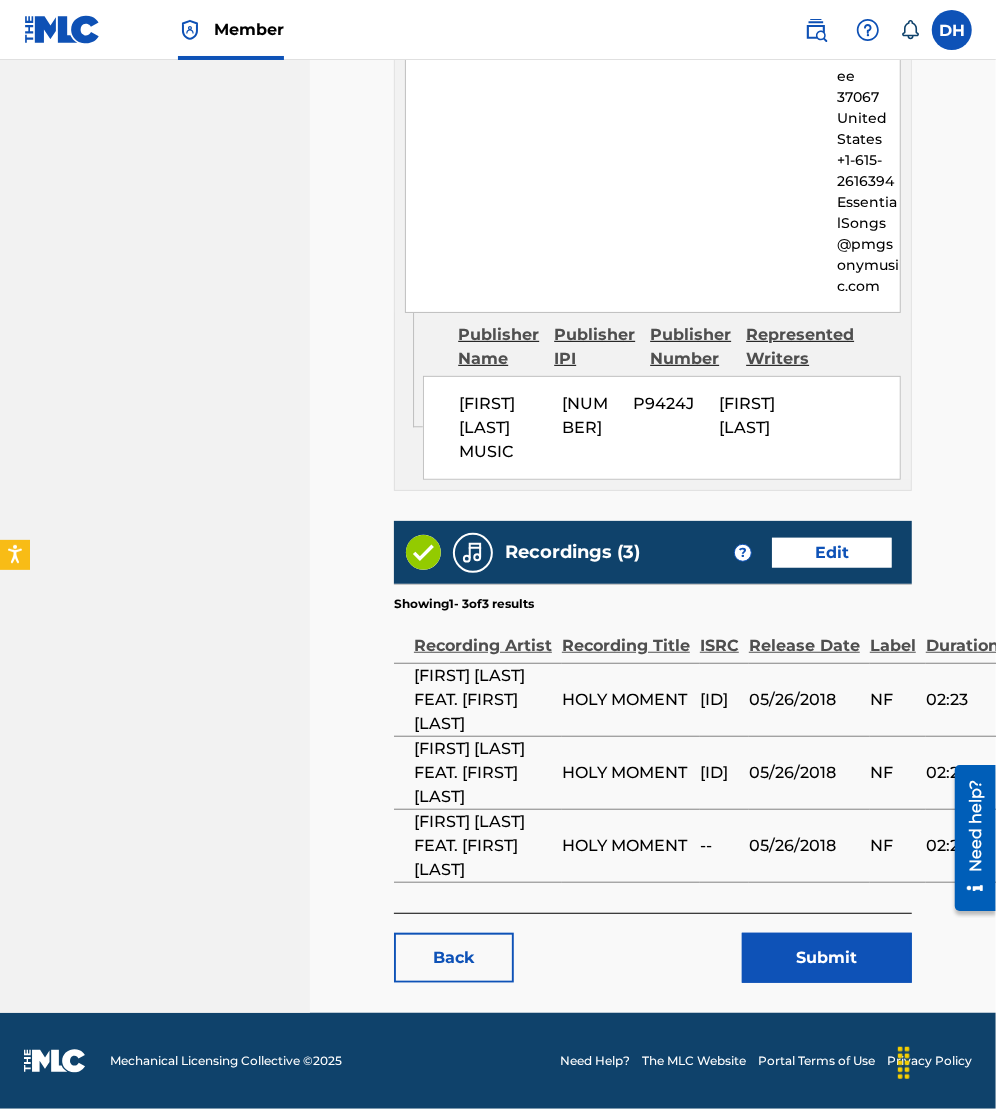 click on "Submit" at bounding box center (827, 958) 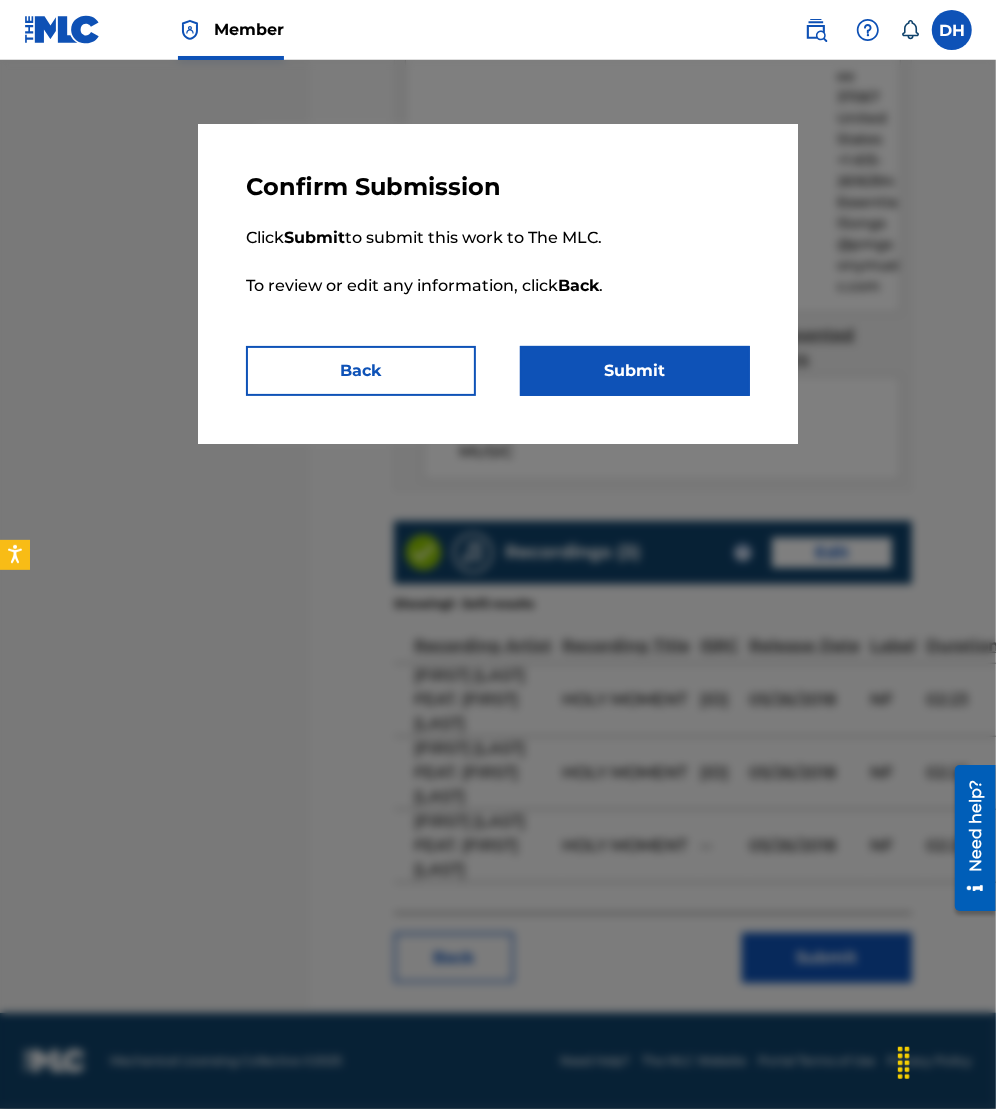 click on "Submit" at bounding box center (635, 371) 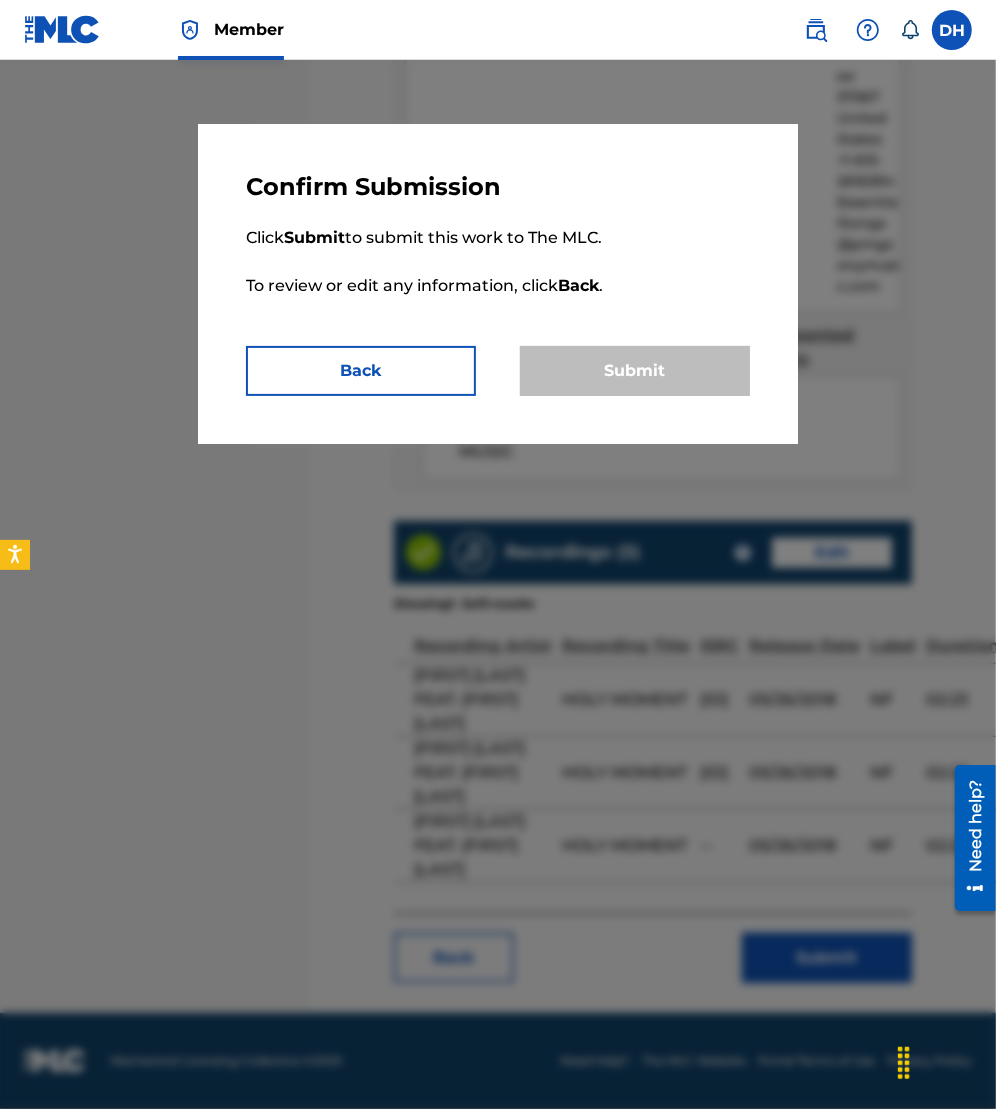scroll, scrollTop: 0, scrollLeft: 0, axis: both 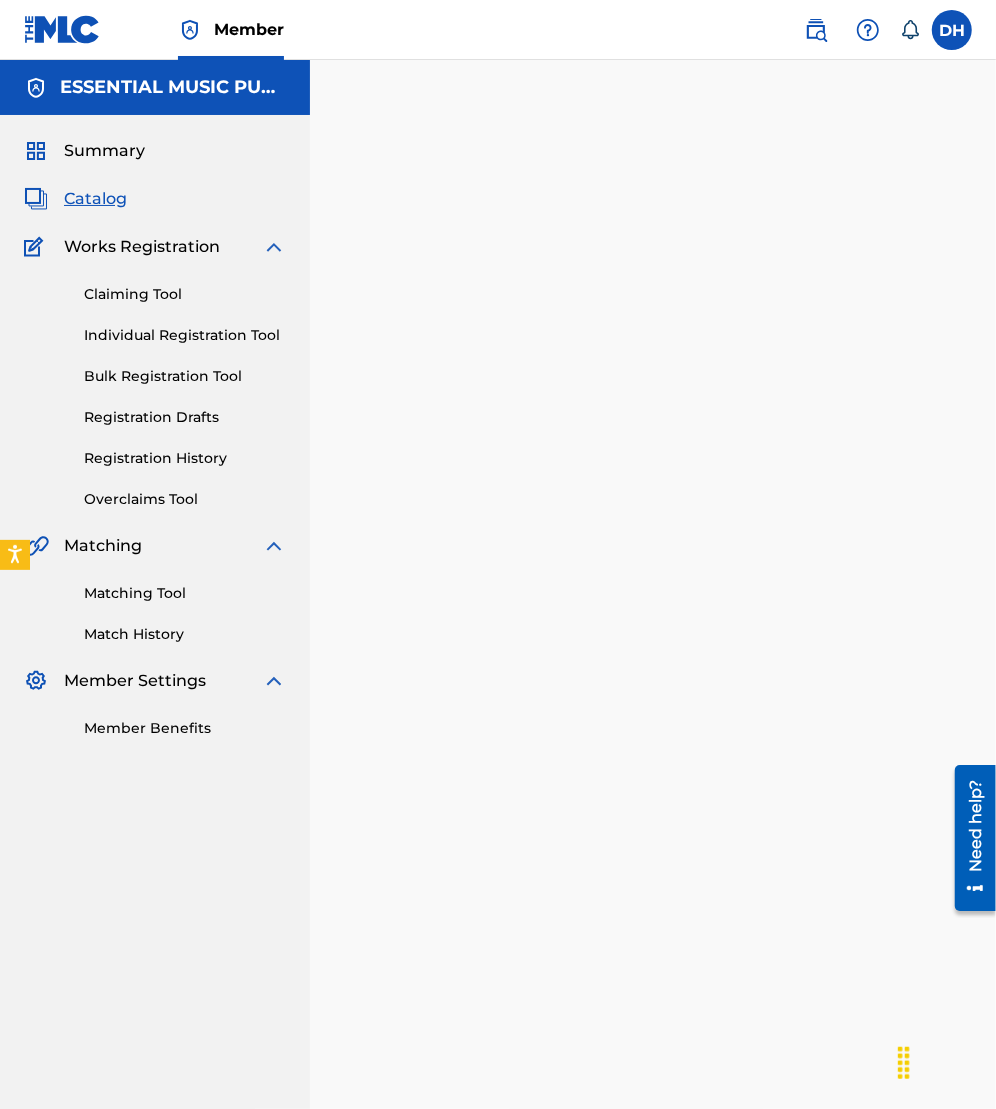 click on "Catalog" at bounding box center (95, 199) 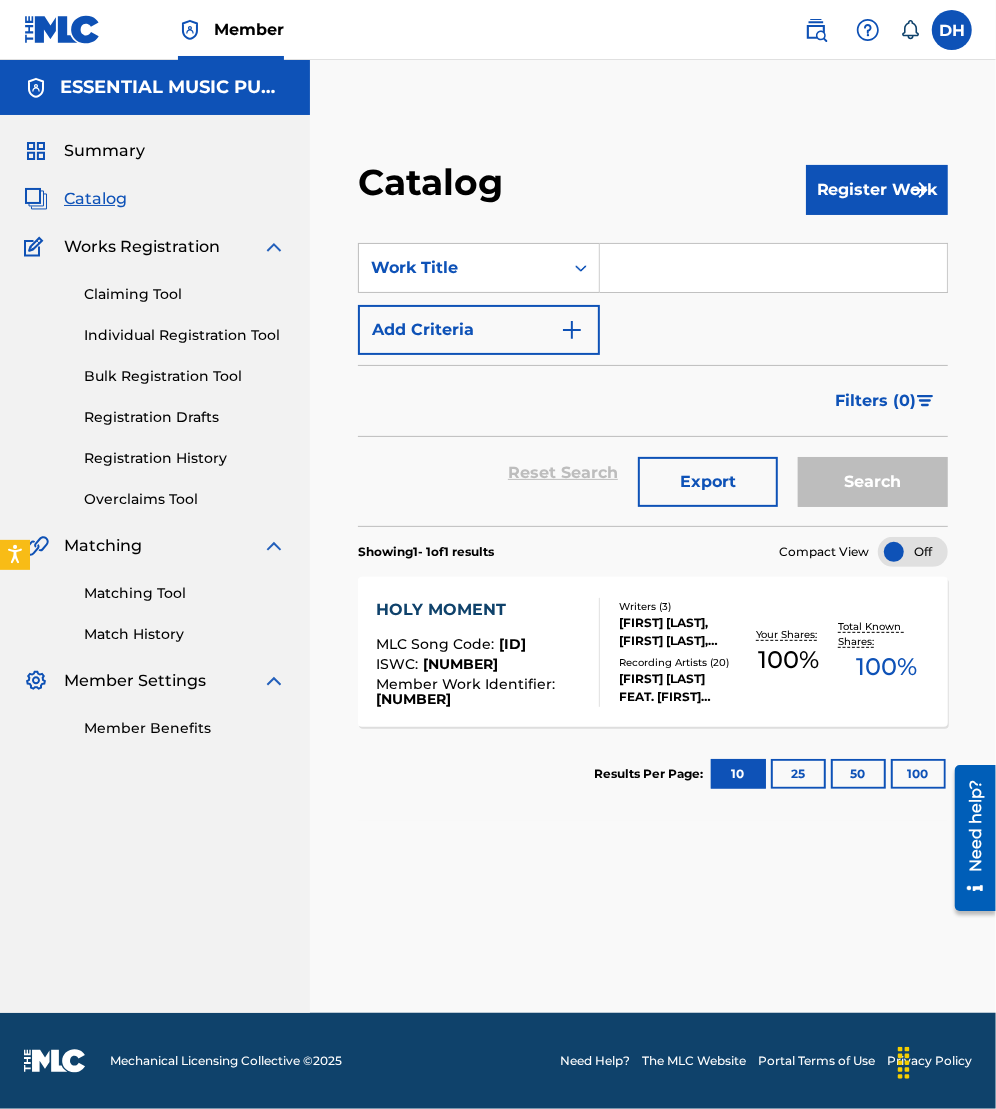 click at bounding box center [773, 268] 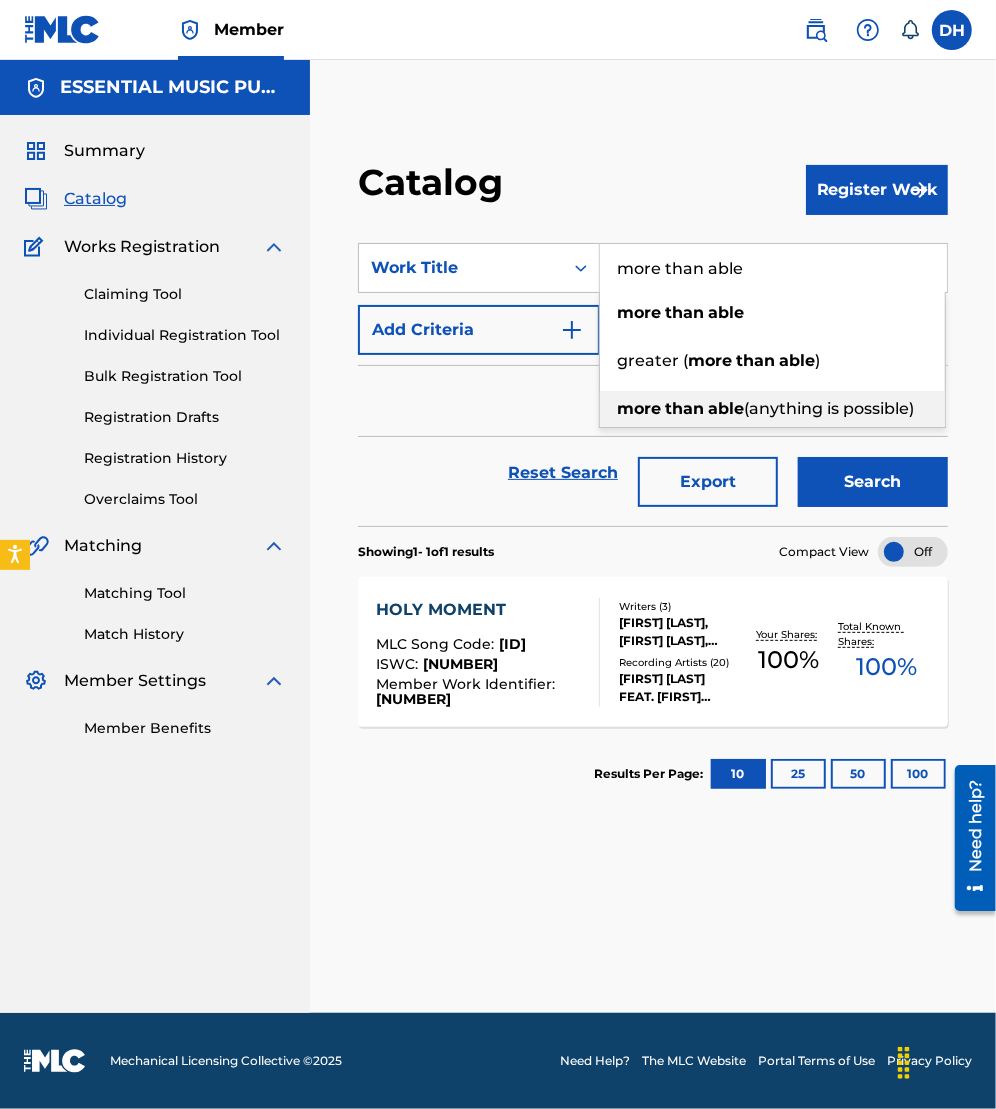 click on "(anything is possible)" at bounding box center [829, 408] 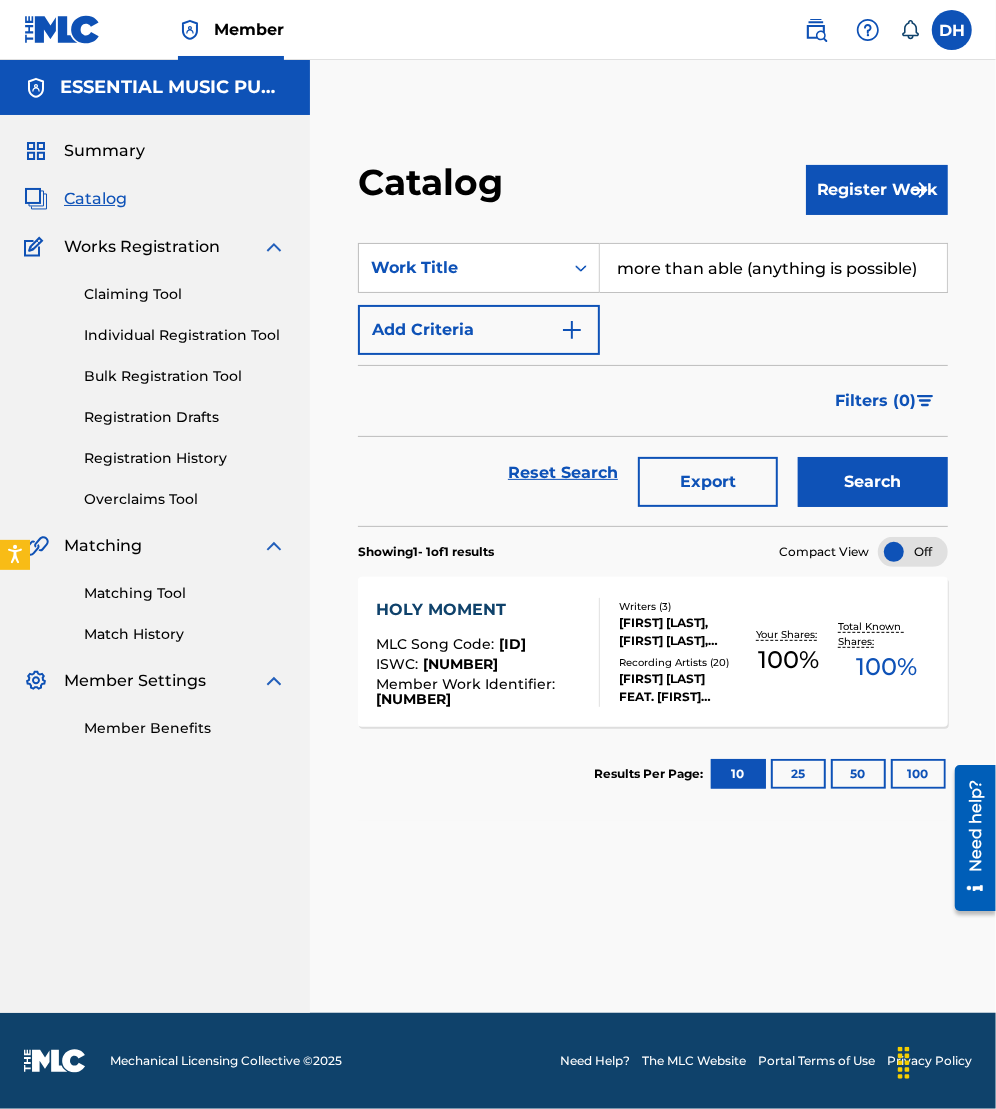 click on "Search" at bounding box center (873, 482) 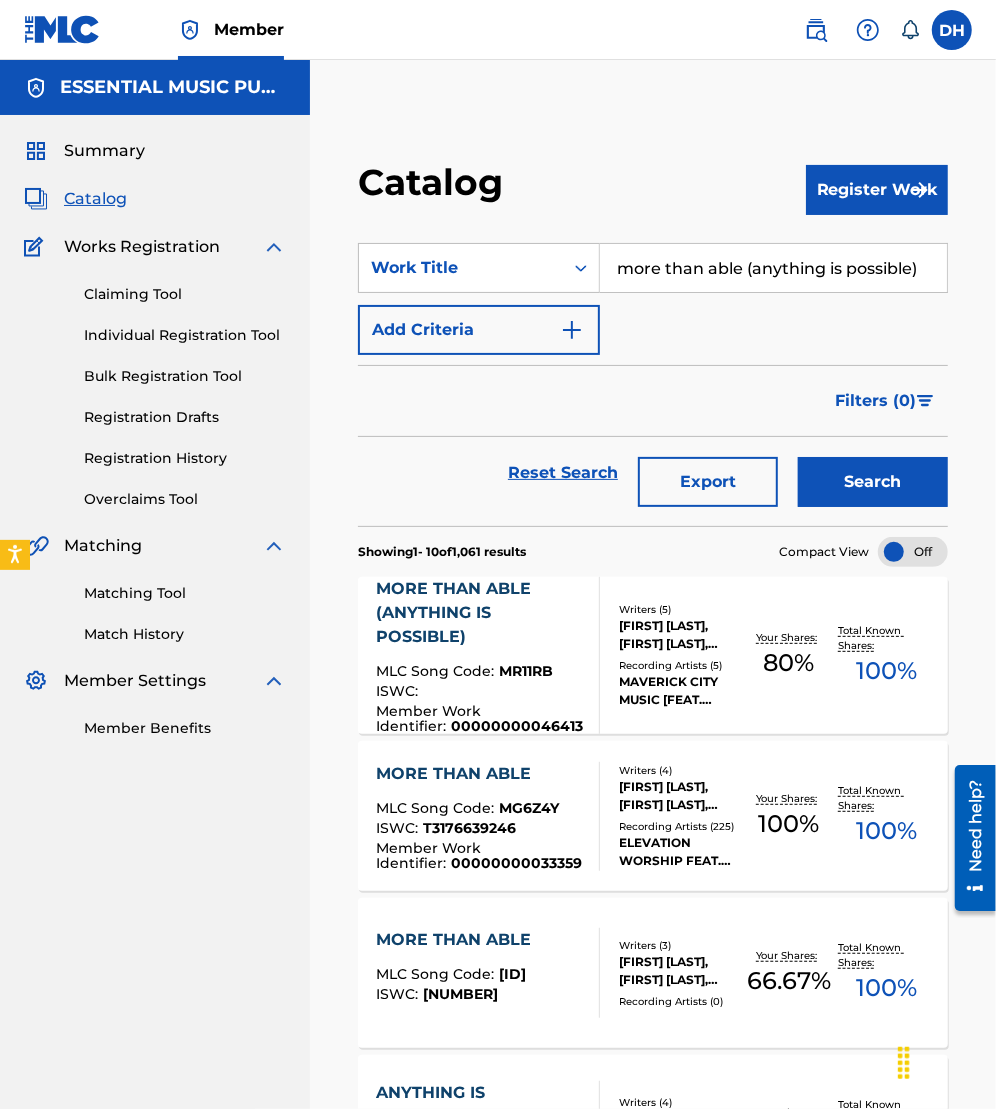 click on "MORE THAN ABLE (ANYTHING IS POSSIBLE)" at bounding box center (479, 613) 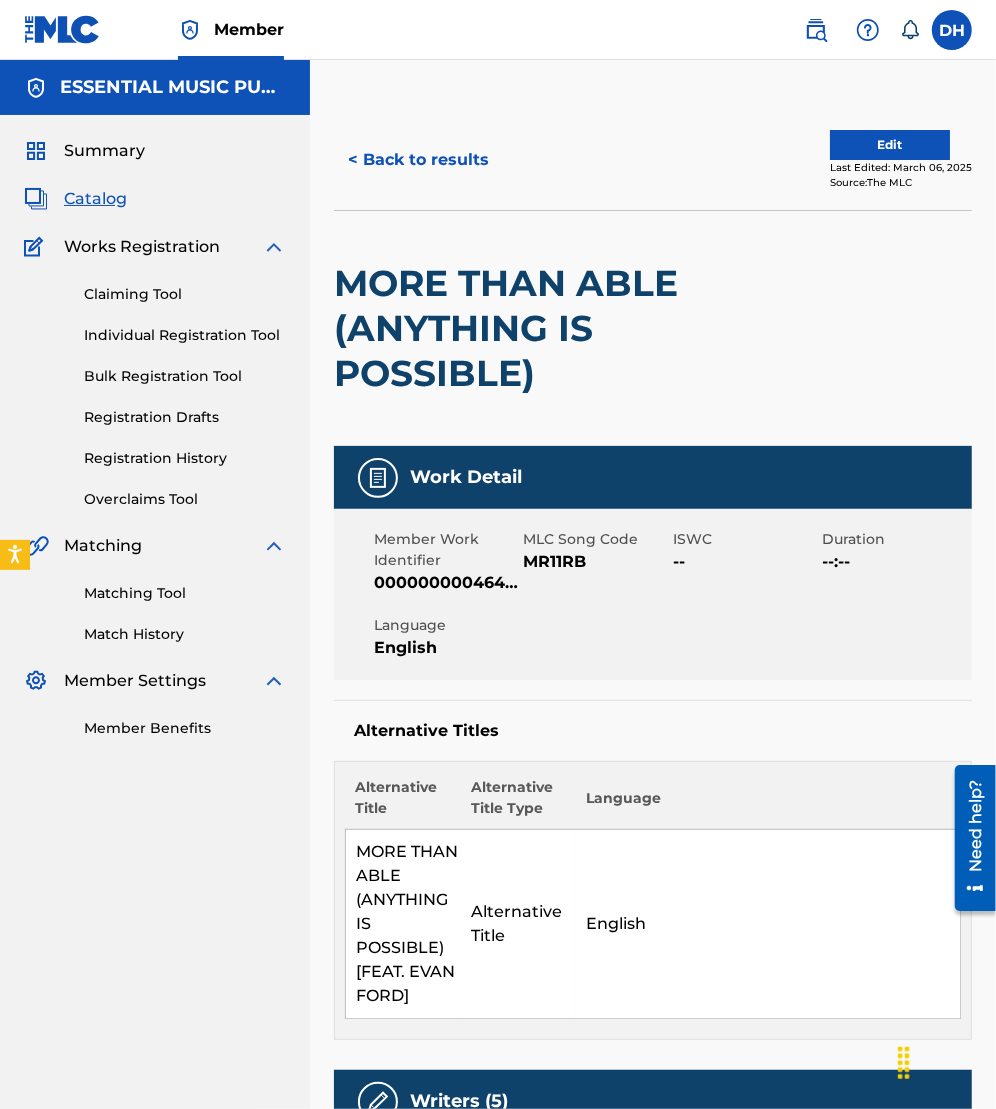 click on "Edit" at bounding box center (890, 145) 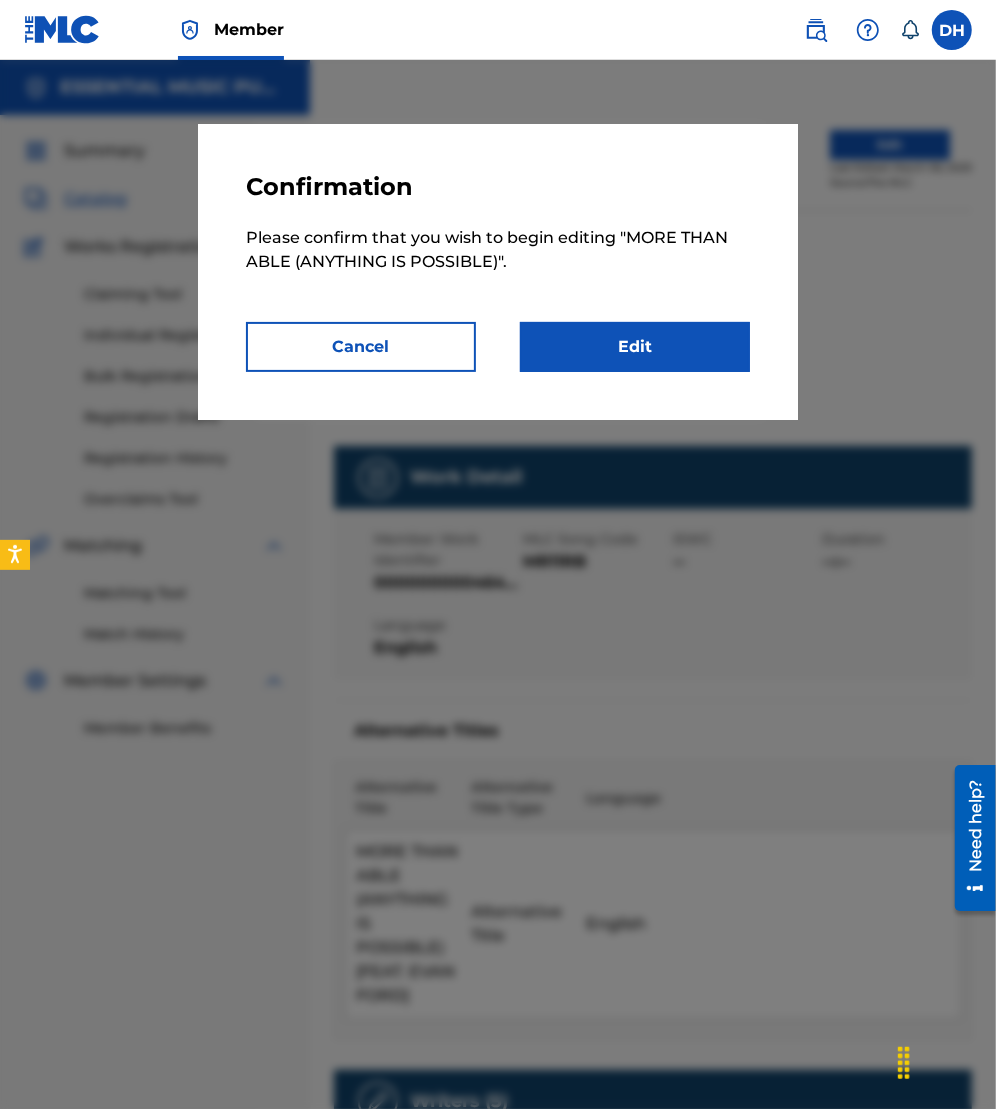 click on "Edit" at bounding box center (635, 347) 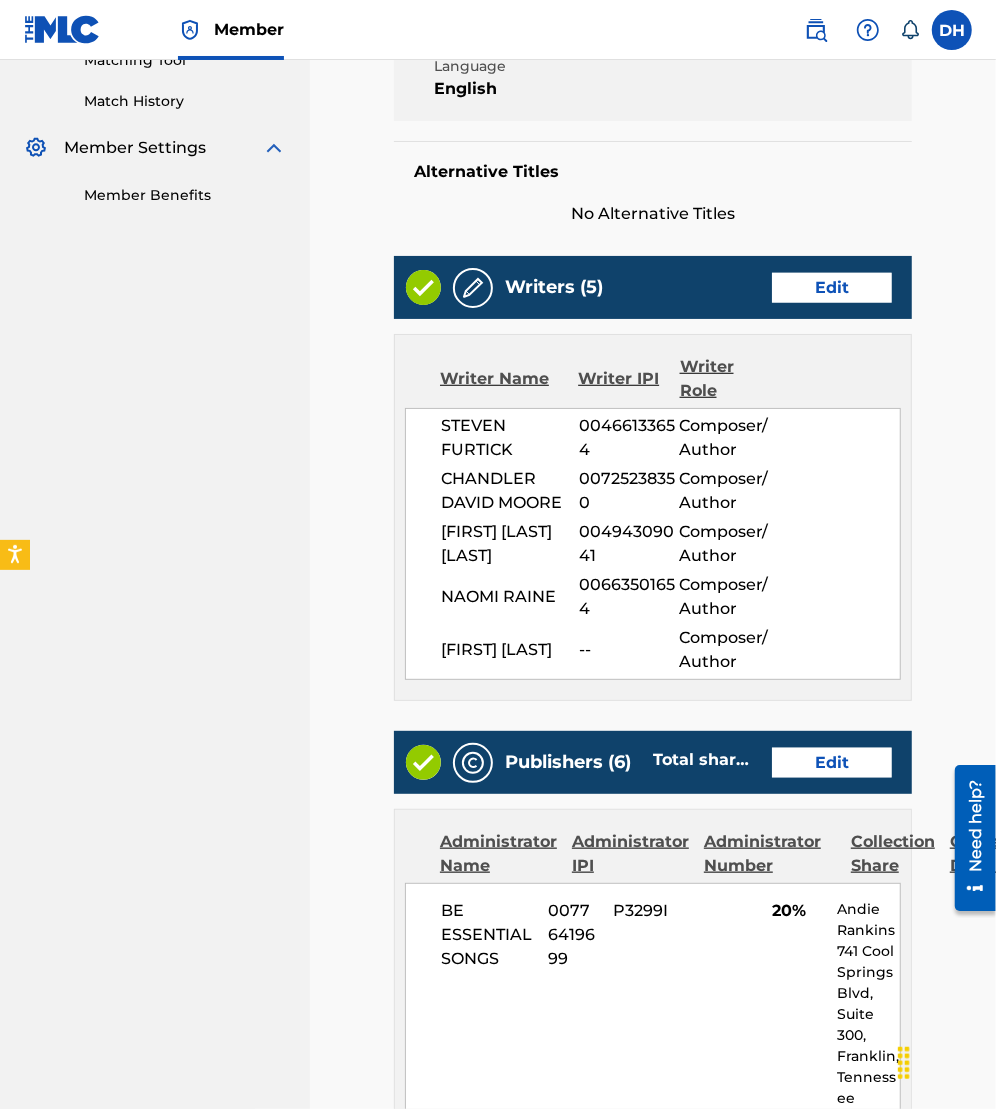 scroll, scrollTop: 945, scrollLeft: 0, axis: vertical 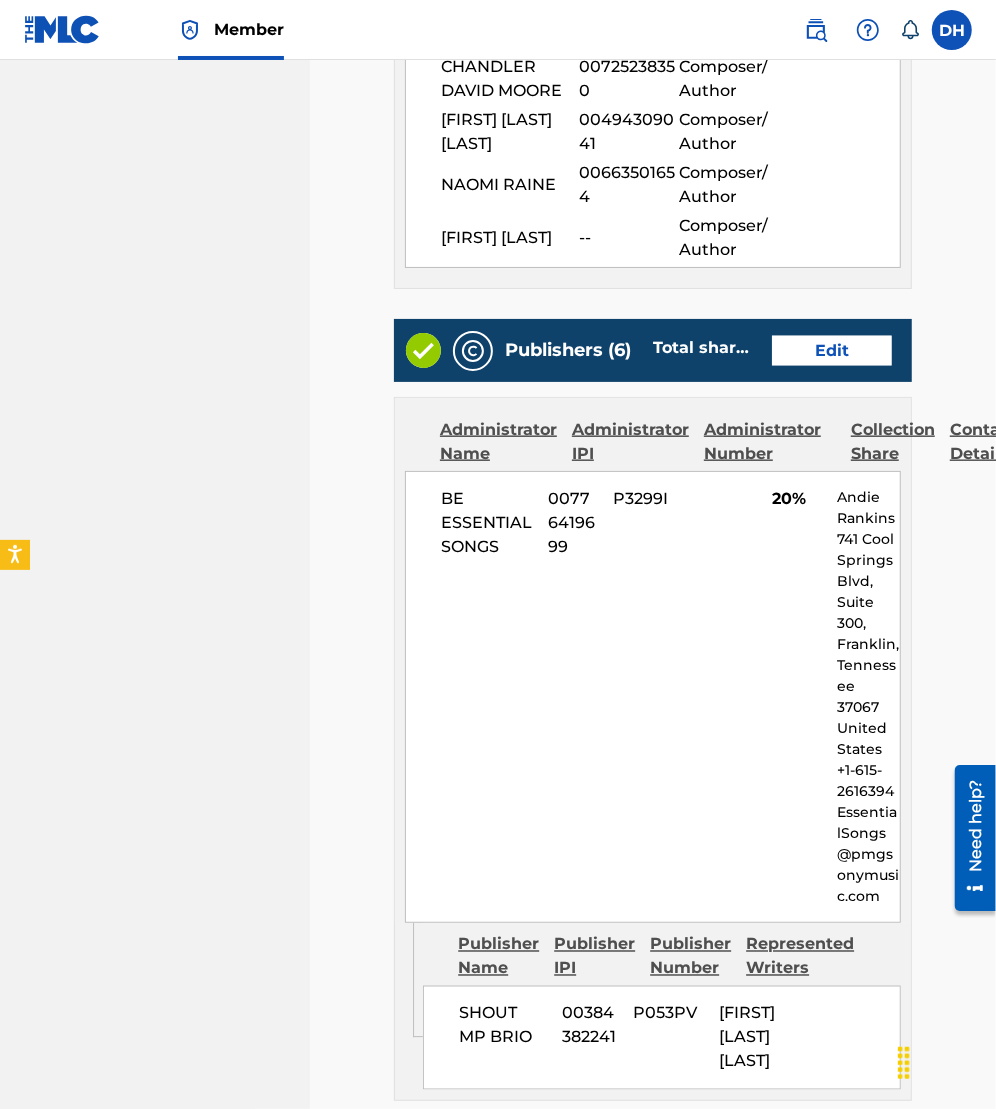 click on "Edit" at bounding box center [832, 351] 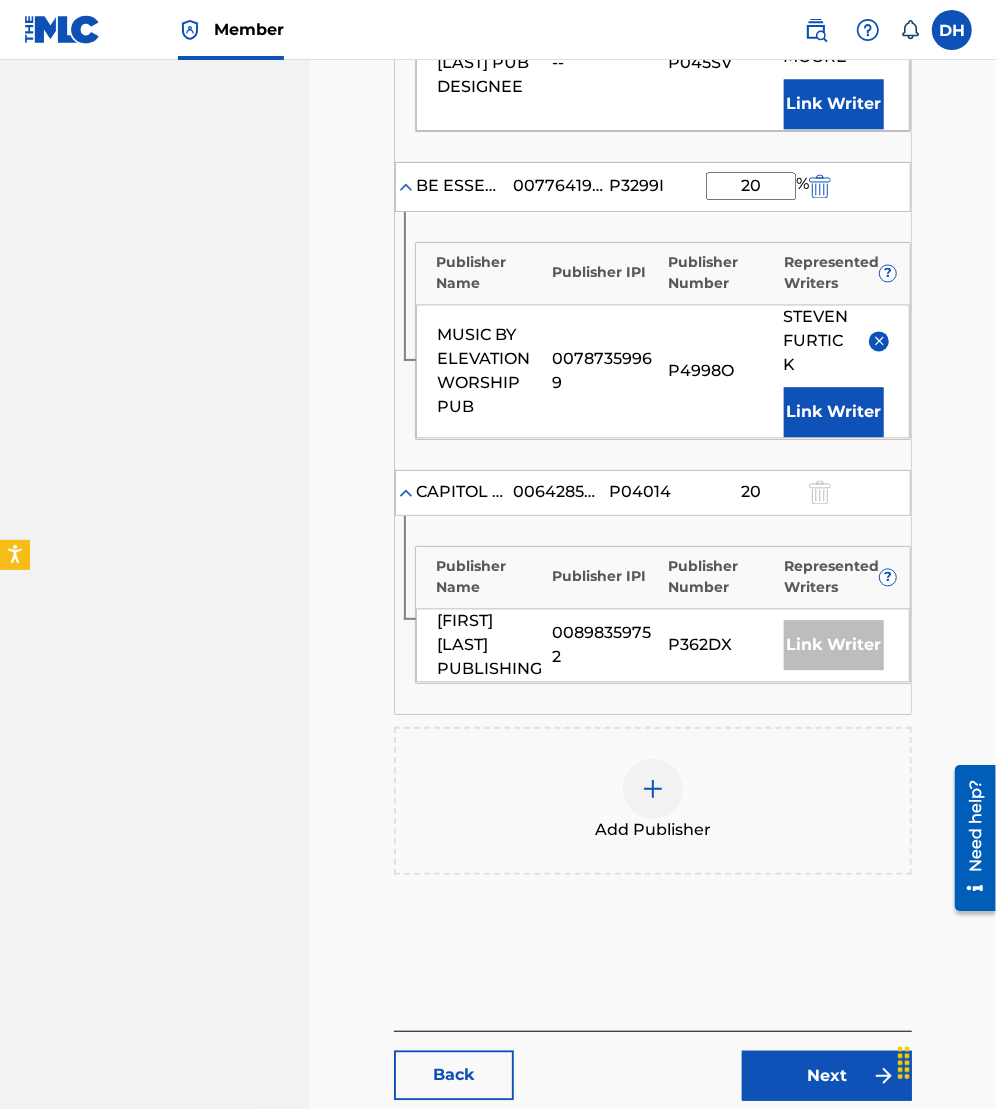 scroll, scrollTop: 2026, scrollLeft: 0, axis: vertical 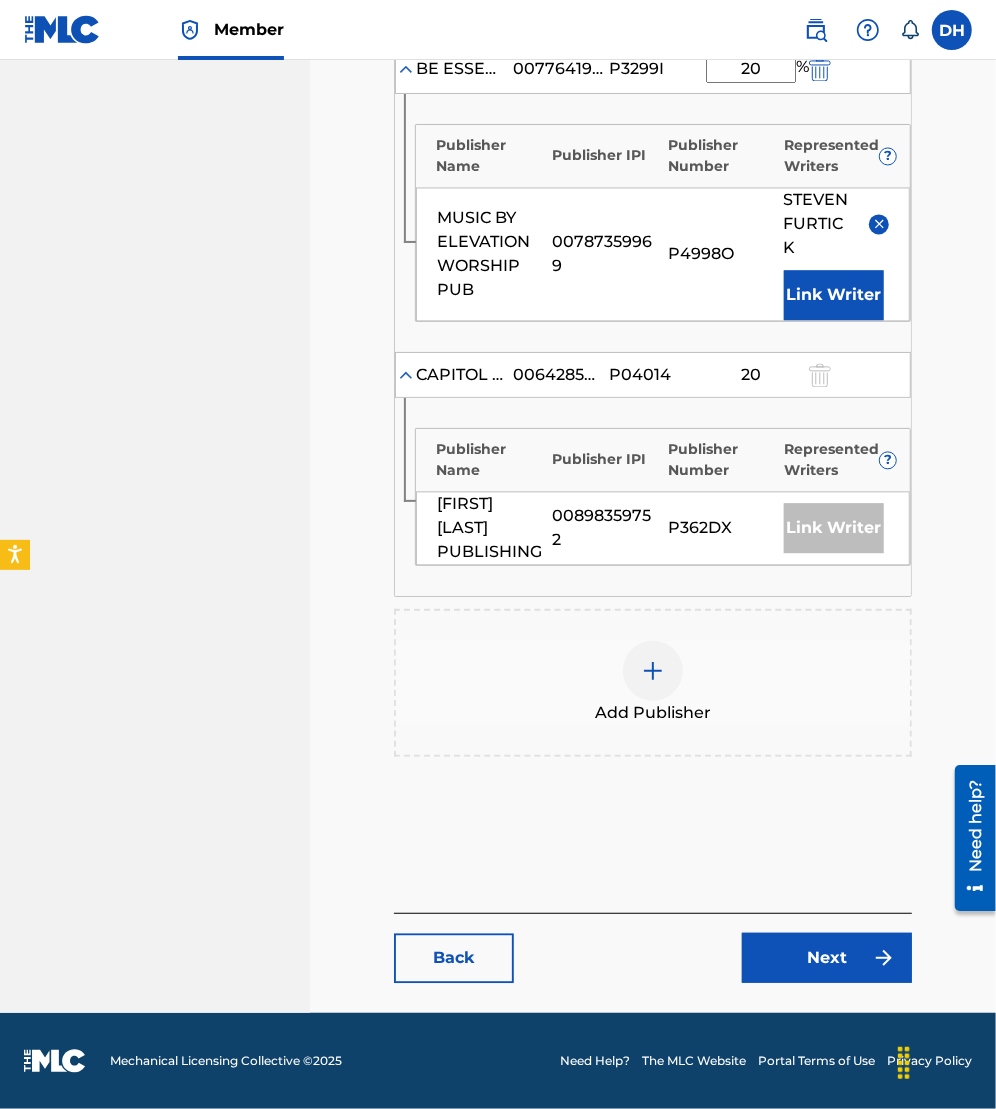 click on "Add Publisher" at bounding box center (653, 683) 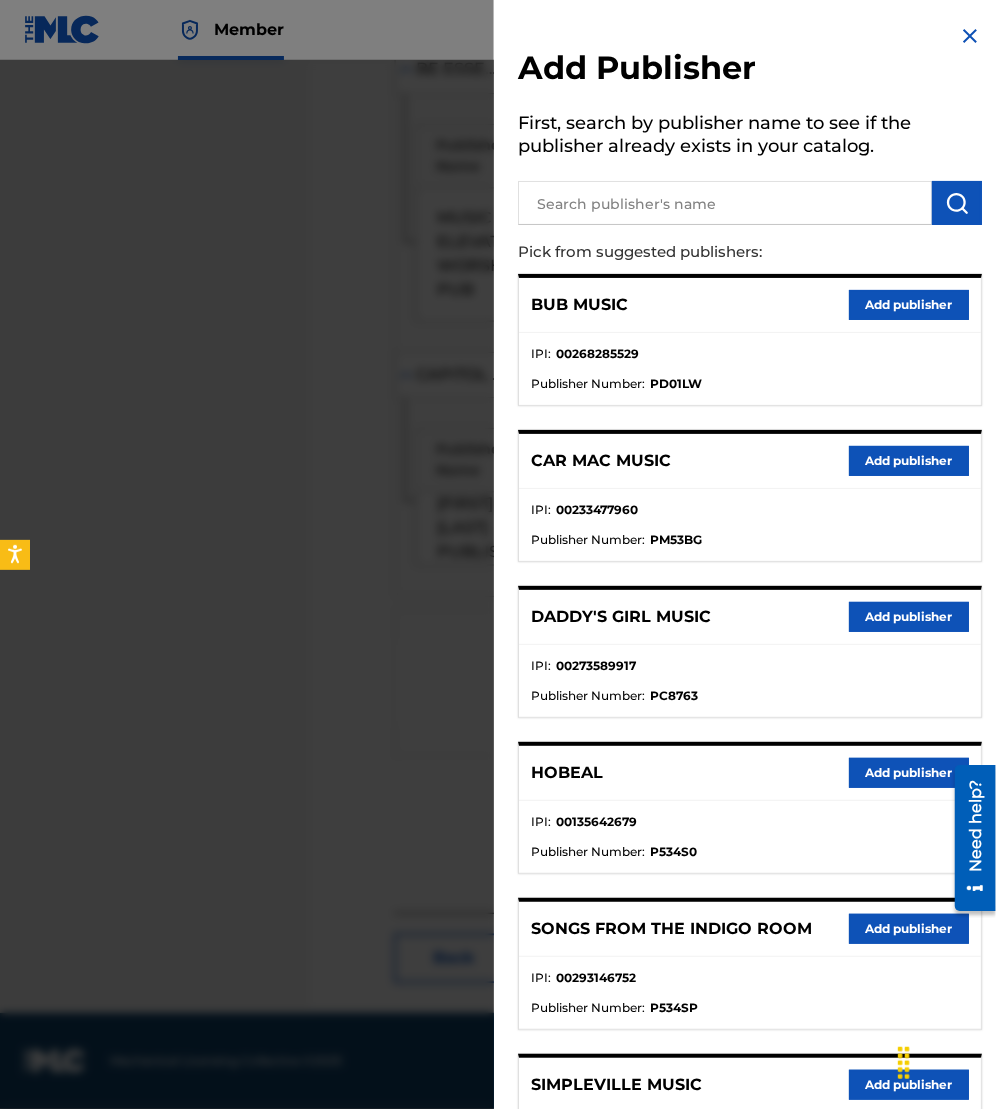 click at bounding box center [725, 203] 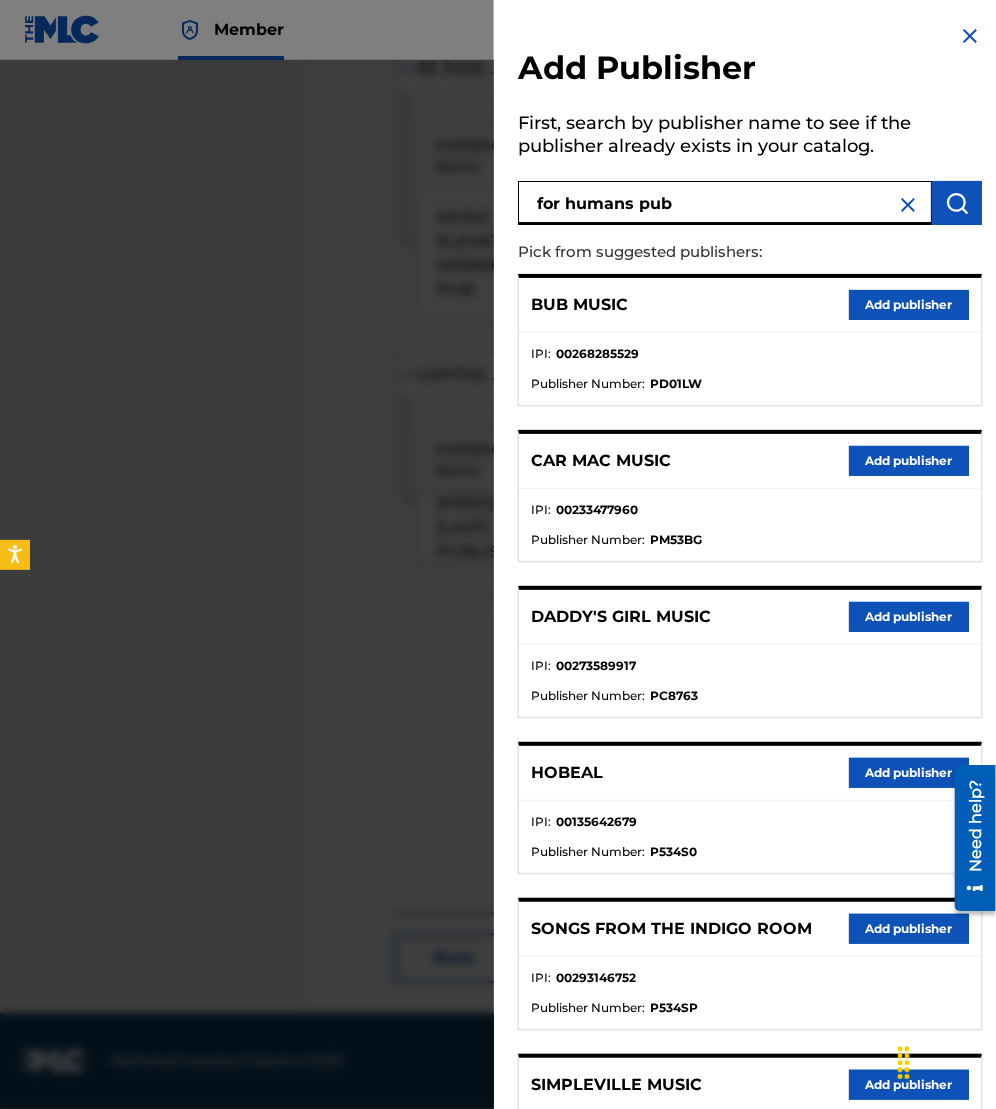 type on "for humans pub" 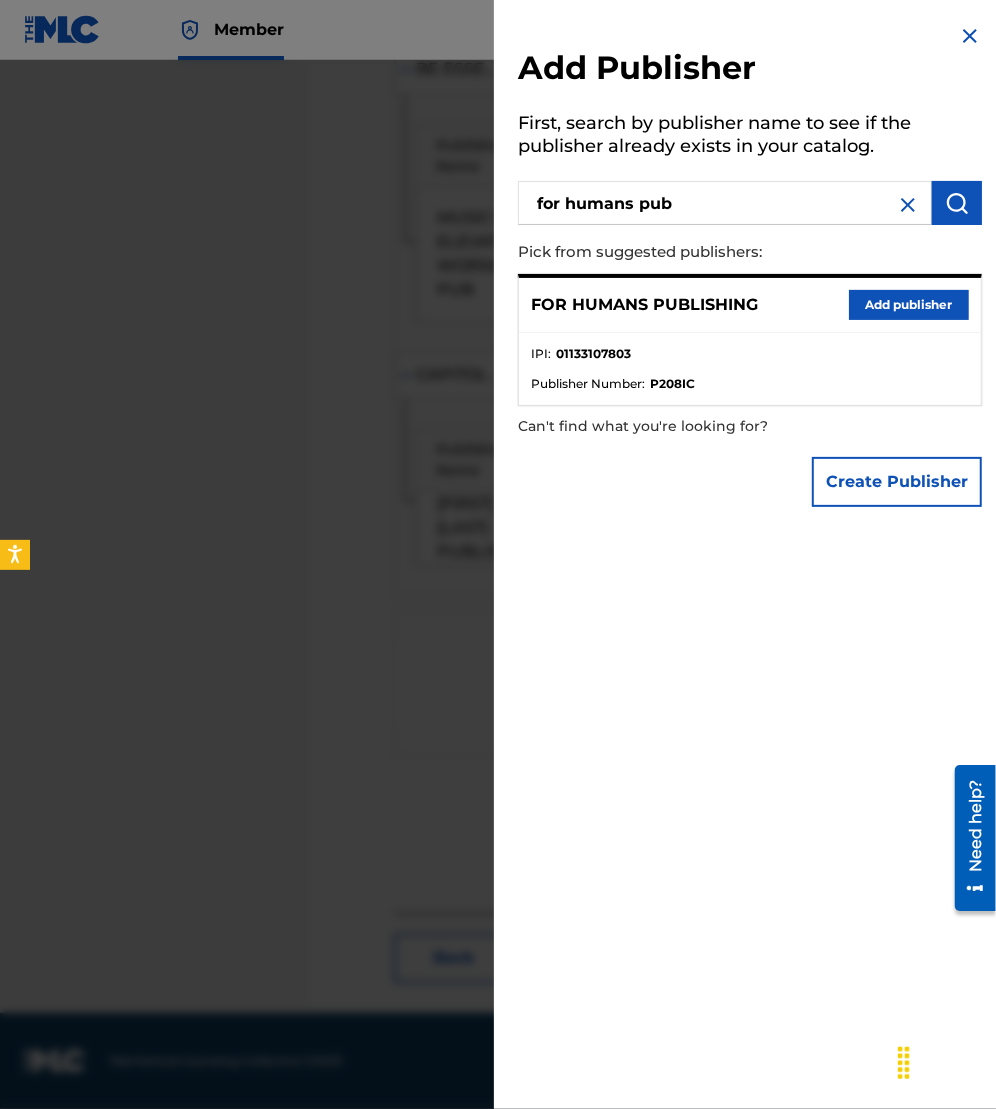 click on "Add publisher" at bounding box center [909, 305] 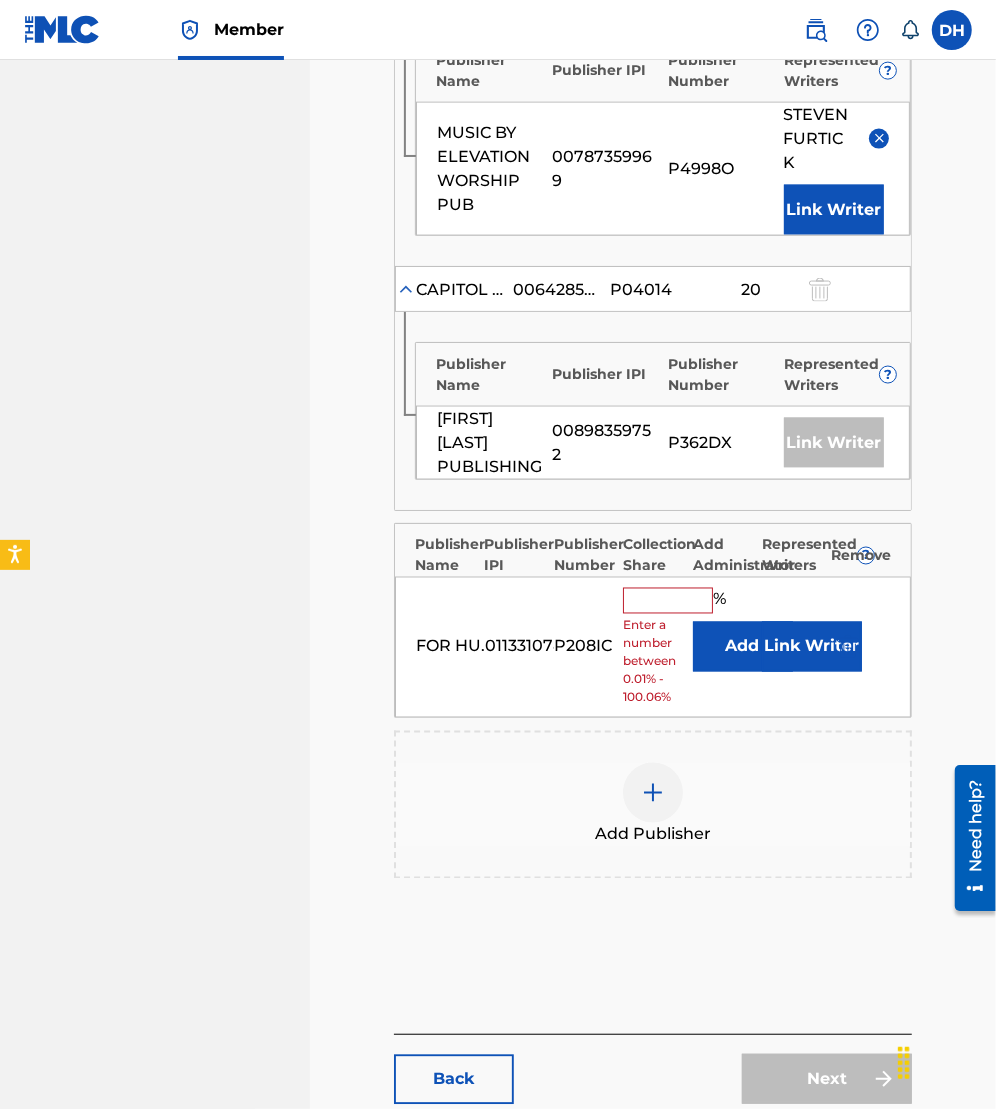 click on "Add" at bounding box center [743, 646] 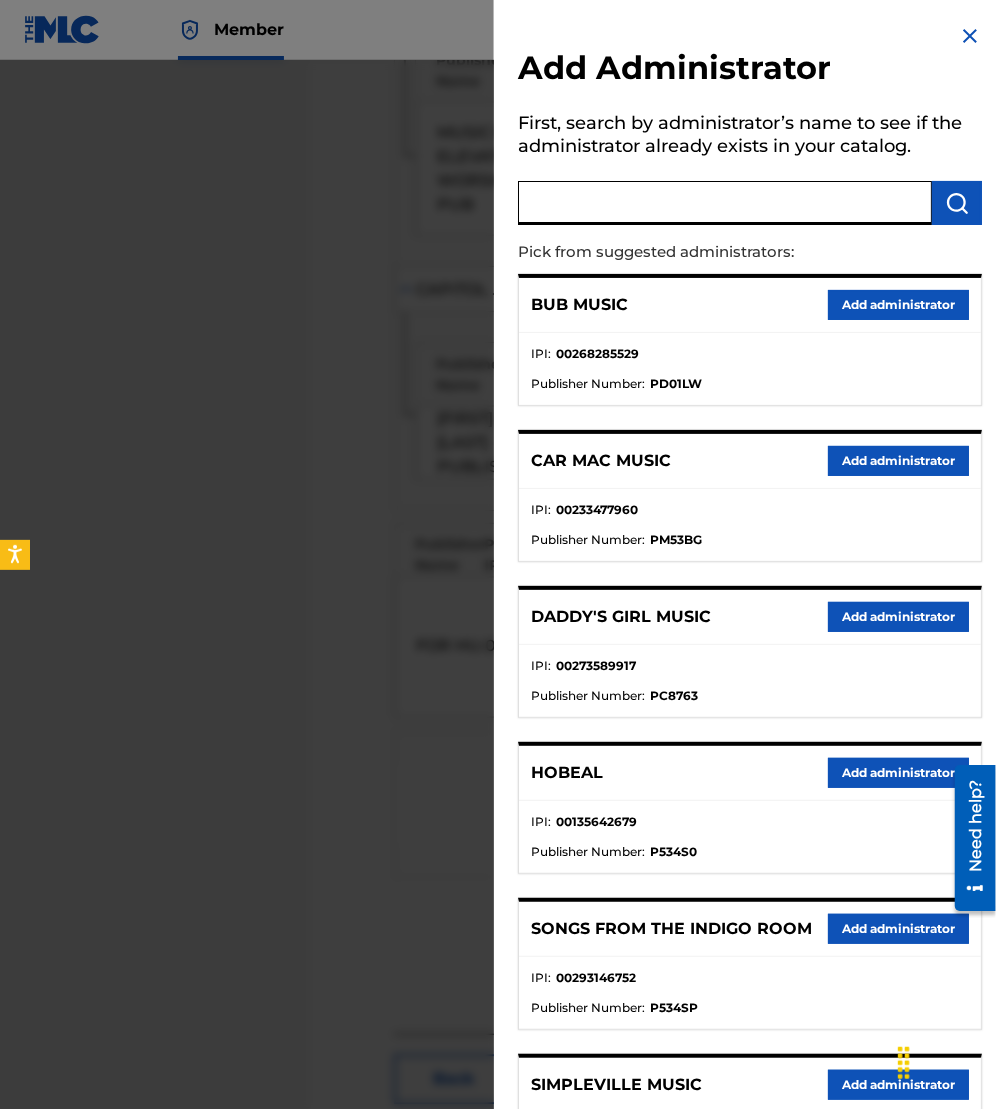 click at bounding box center (725, 203) 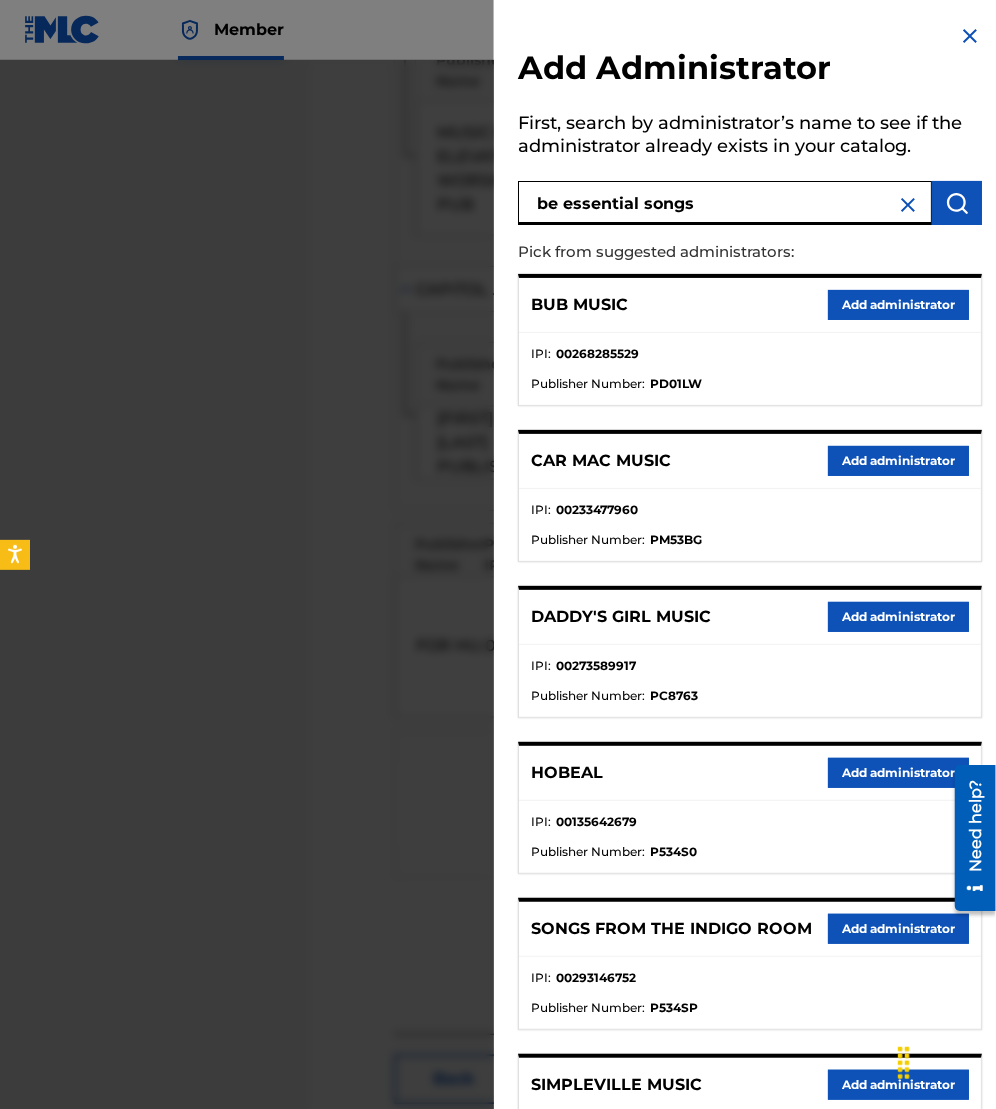 type on "be essential songs" 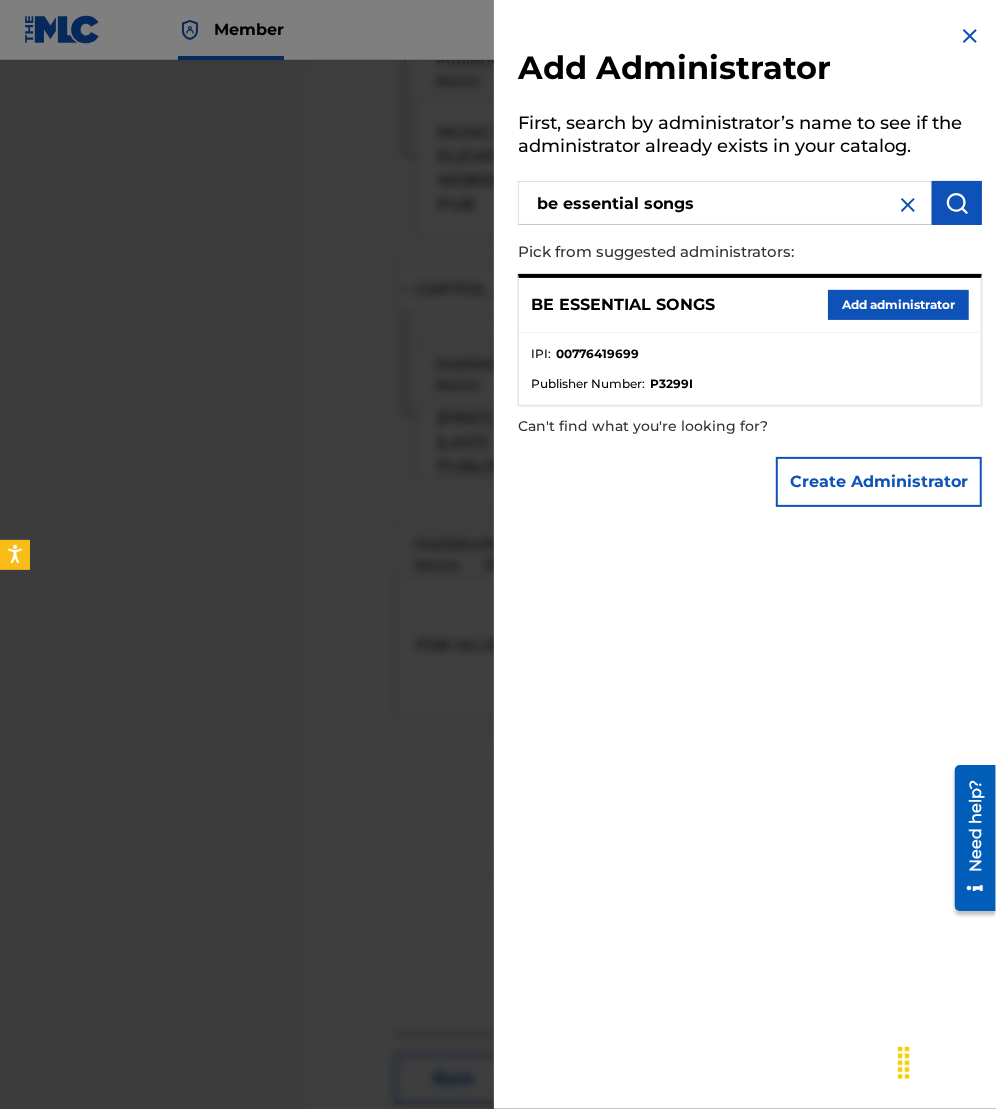 click on "Add administrator" at bounding box center [898, 305] 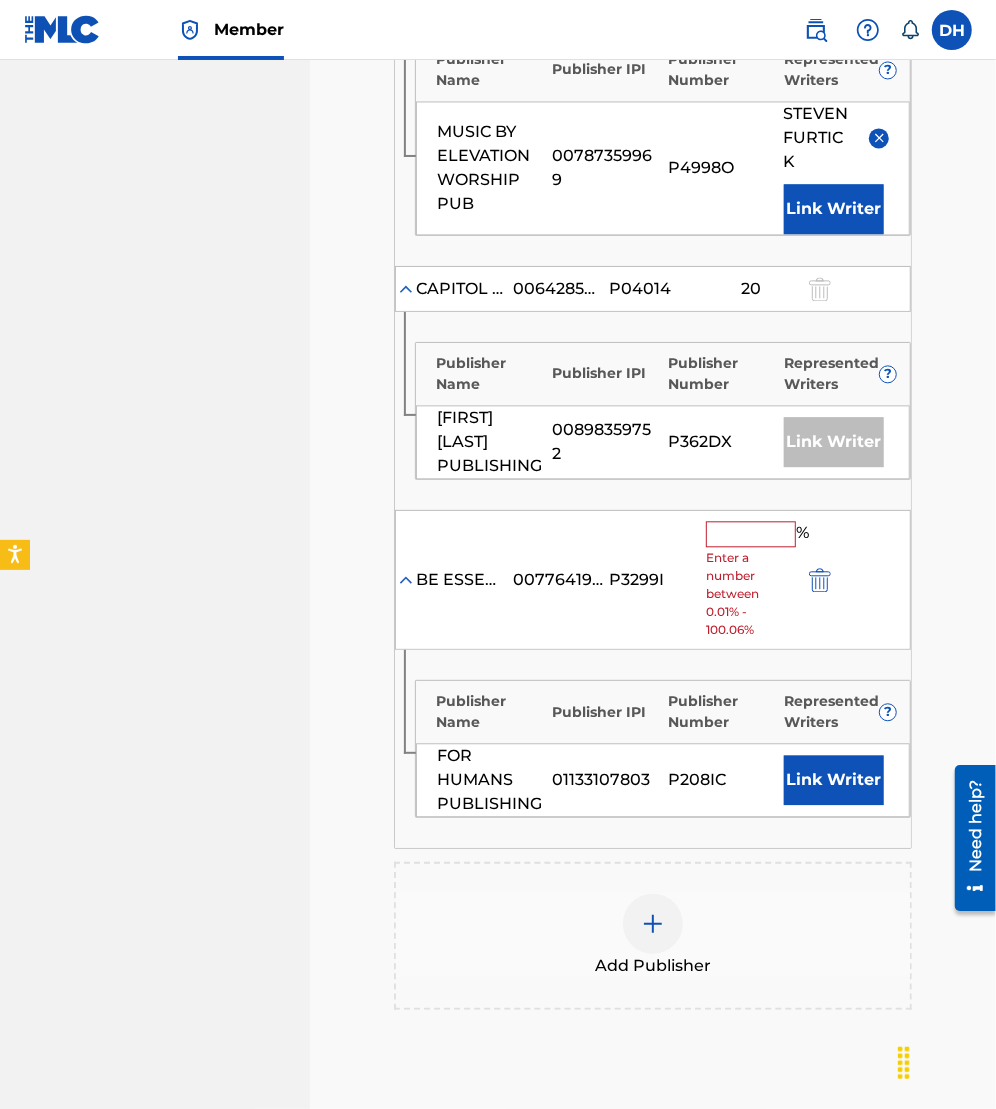 drag, startPoint x: 842, startPoint y: 312, endPoint x: 753, endPoint y: 612, distance: 312.9233 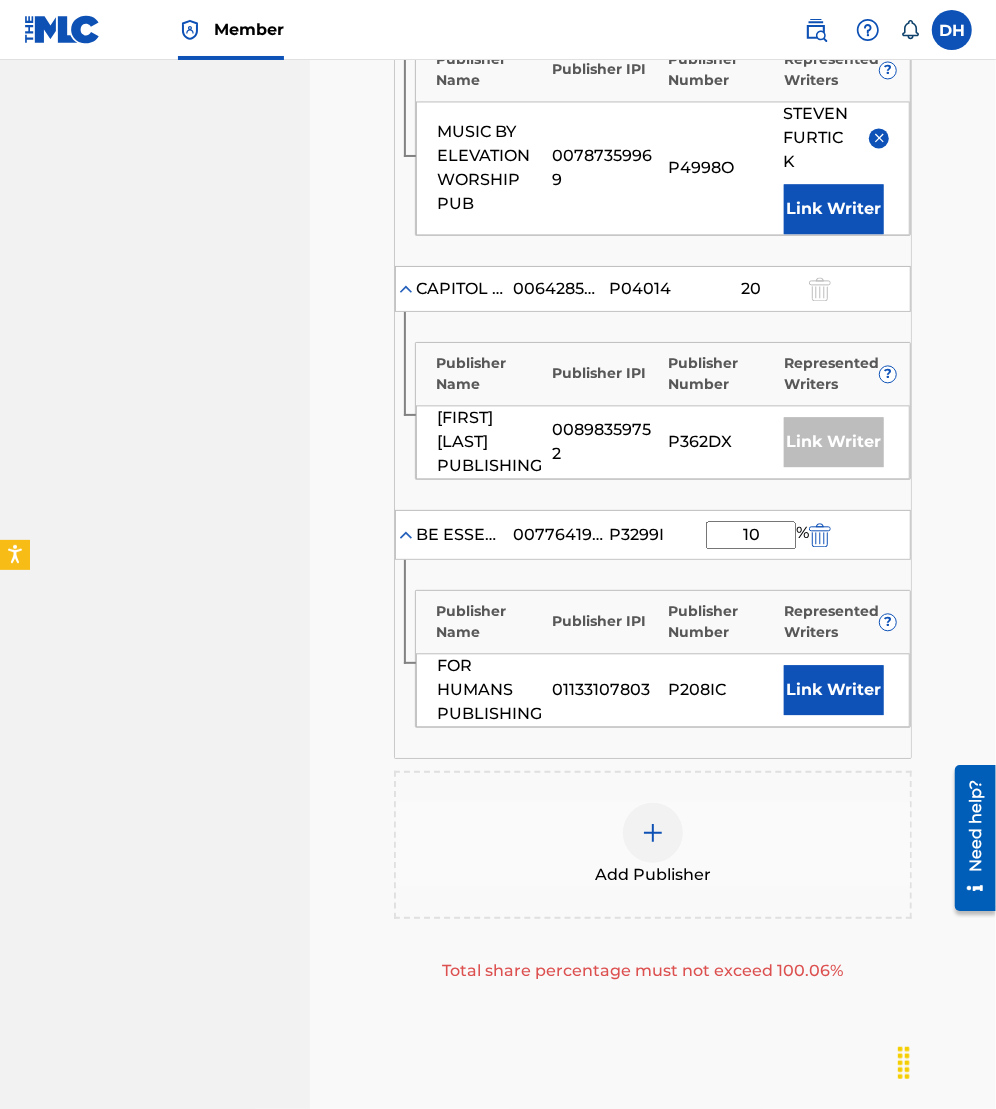 type on "10" 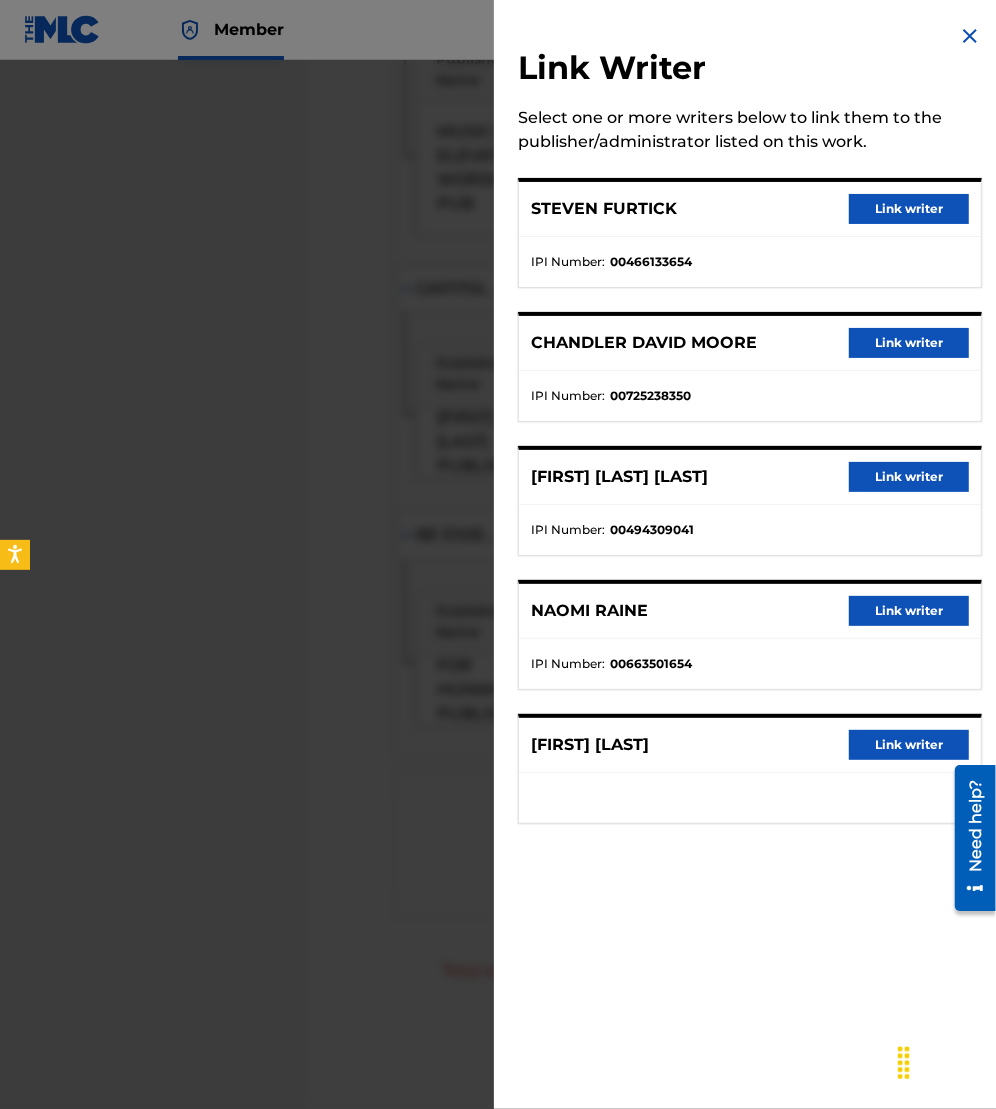click on "Link writer" at bounding box center (909, 343) 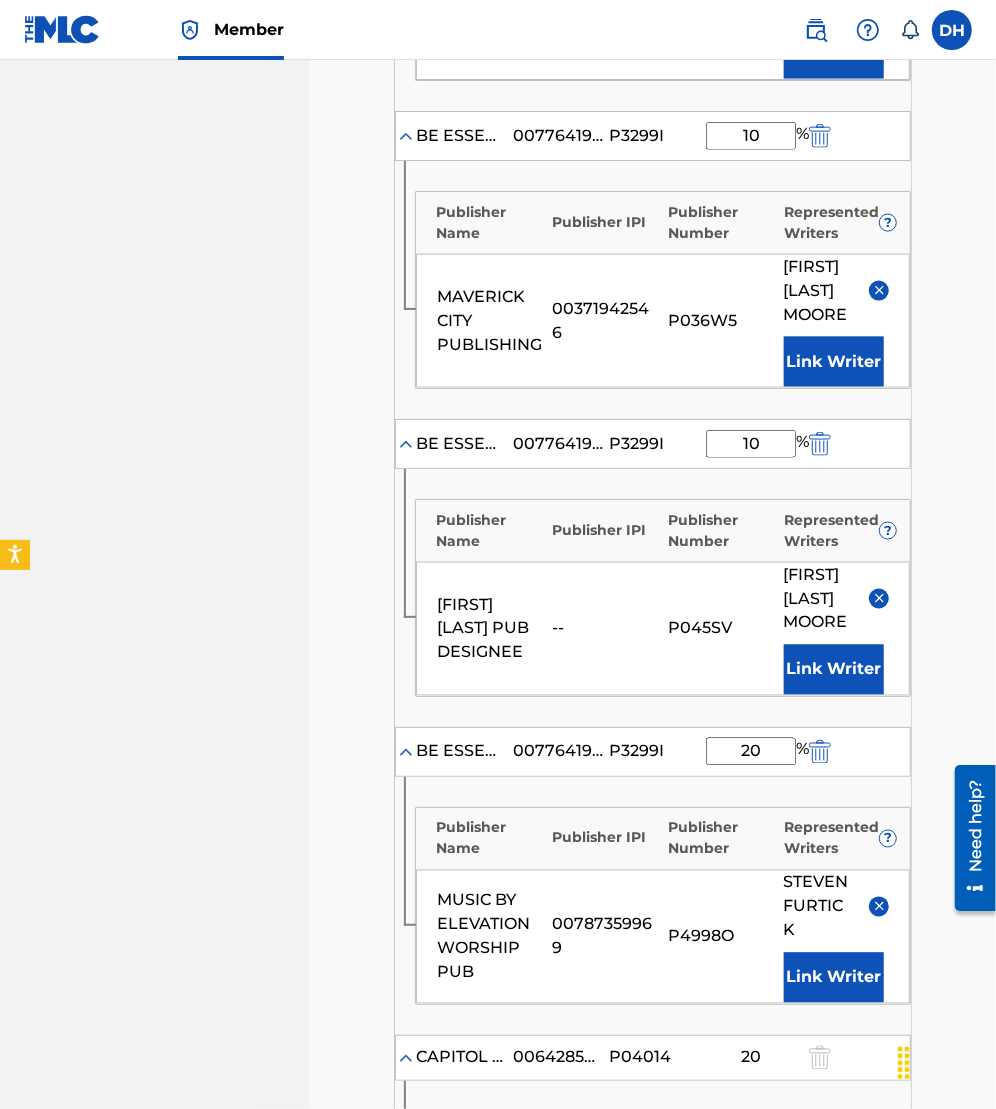scroll, scrollTop: 1241, scrollLeft: 0, axis: vertical 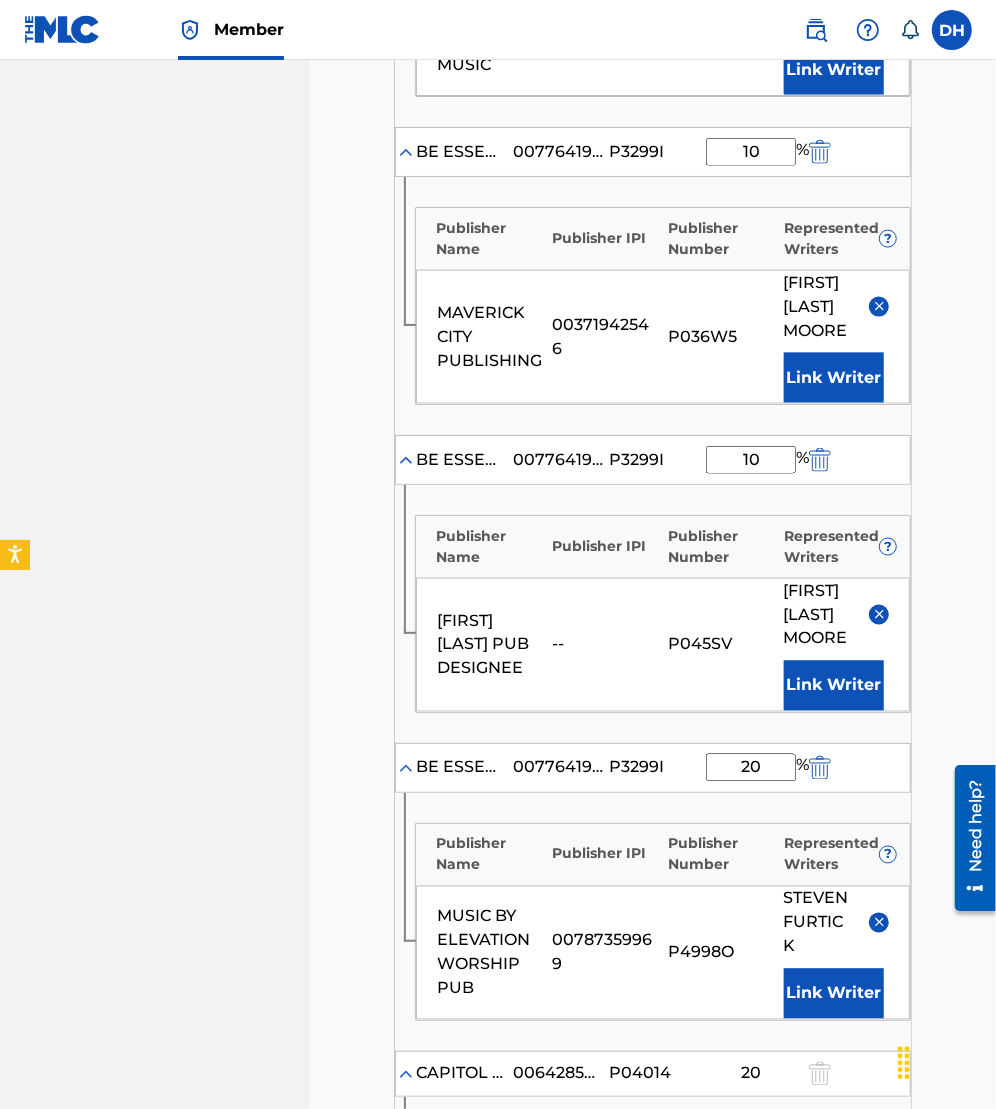 click at bounding box center [820, 460] 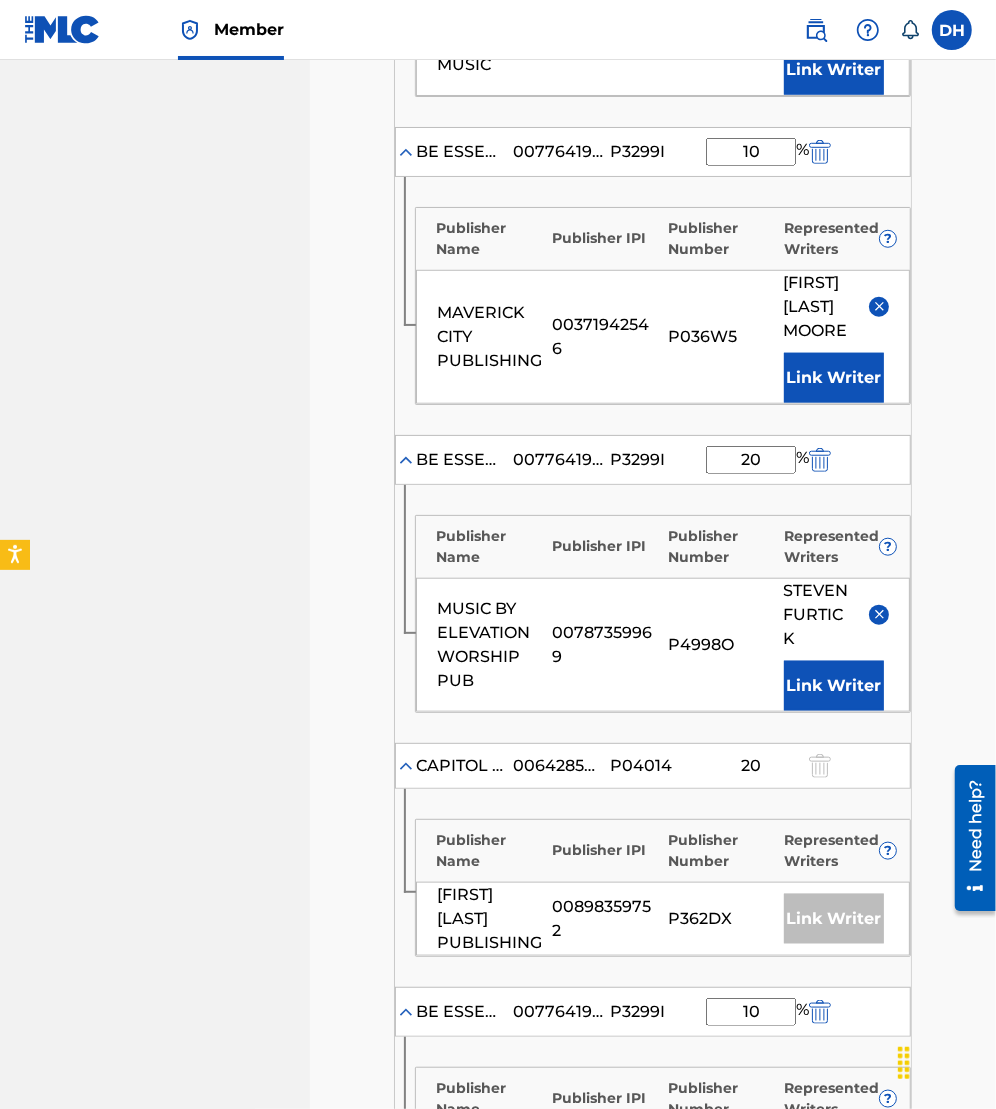 scroll, scrollTop: 2507, scrollLeft: 0, axis: vertical 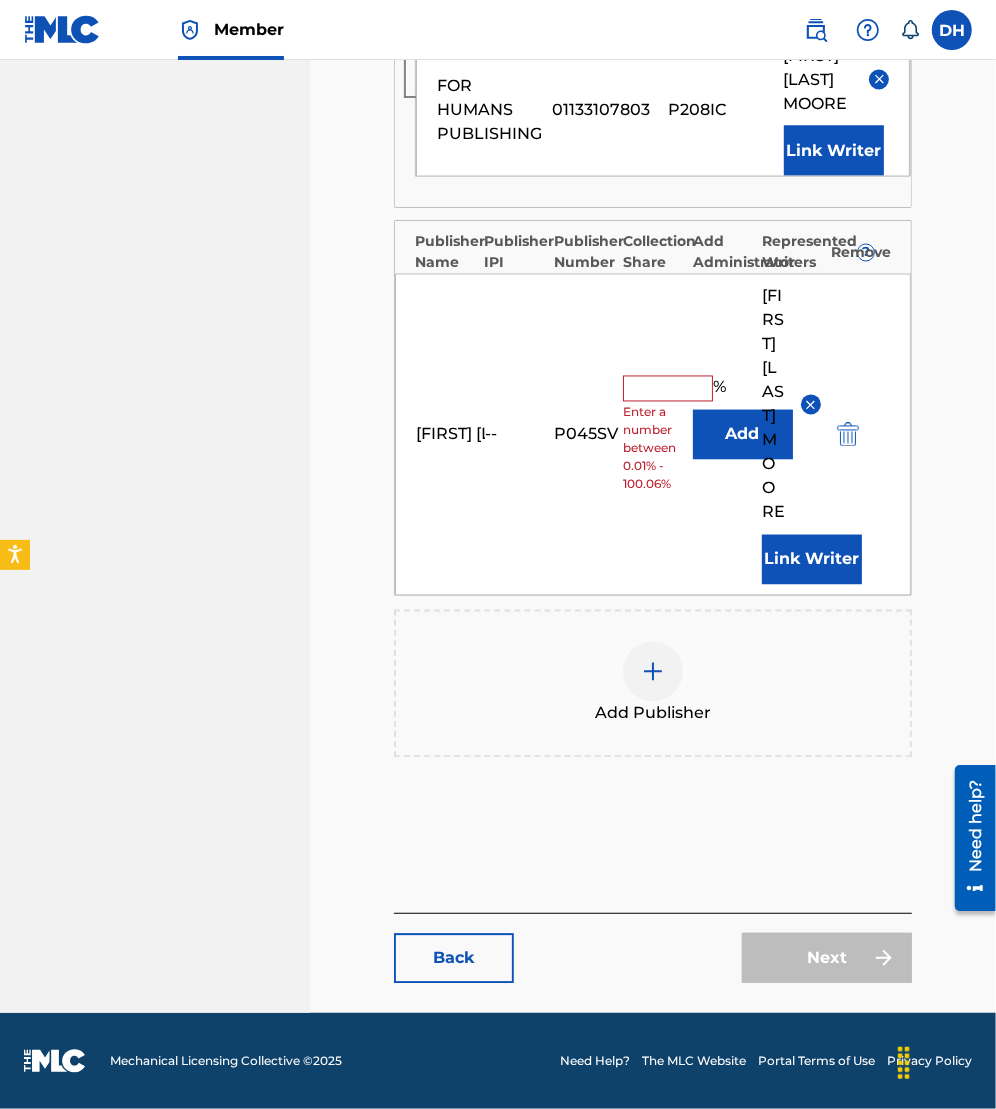 click at bounding box center (848, 434) 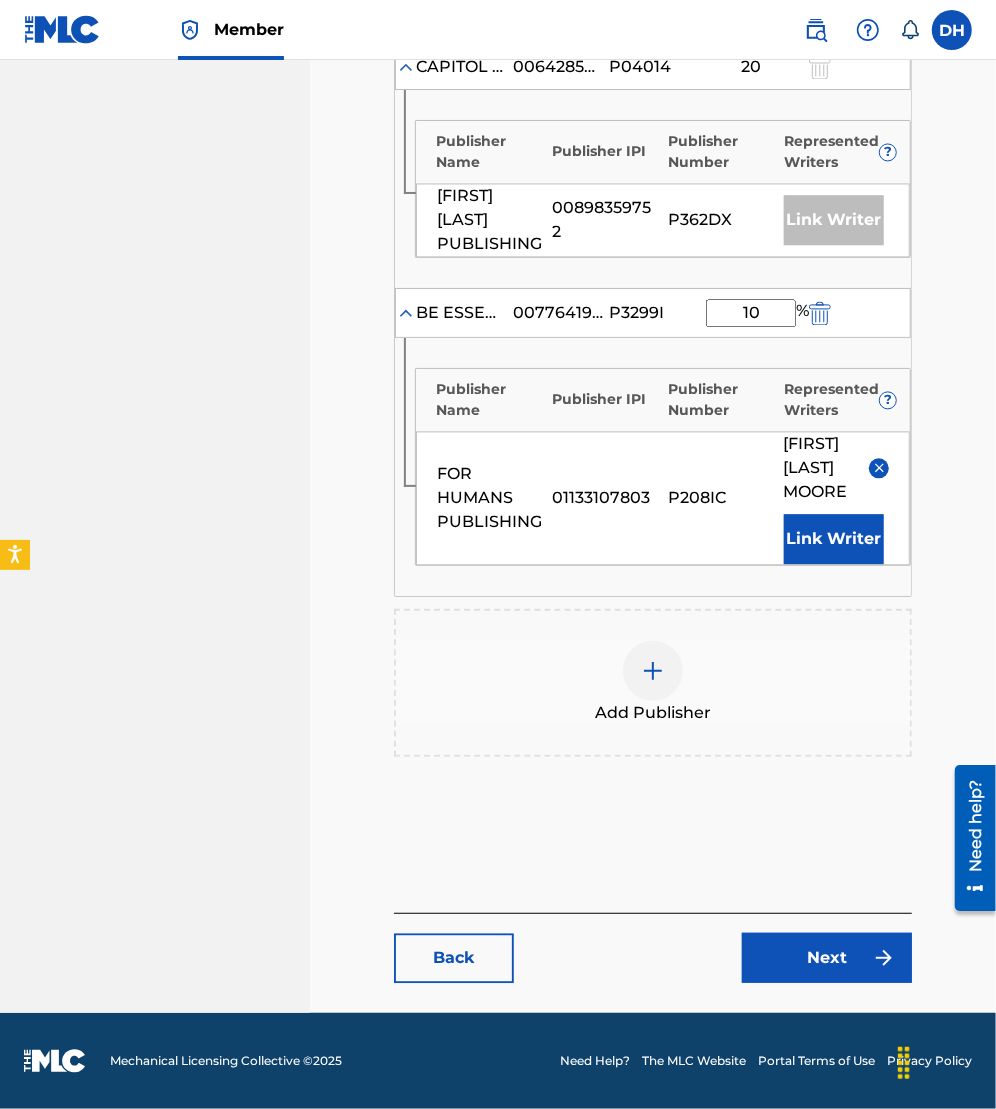 scroll, scrollTop: 2026, scrollLeft: 0, axis: vertical 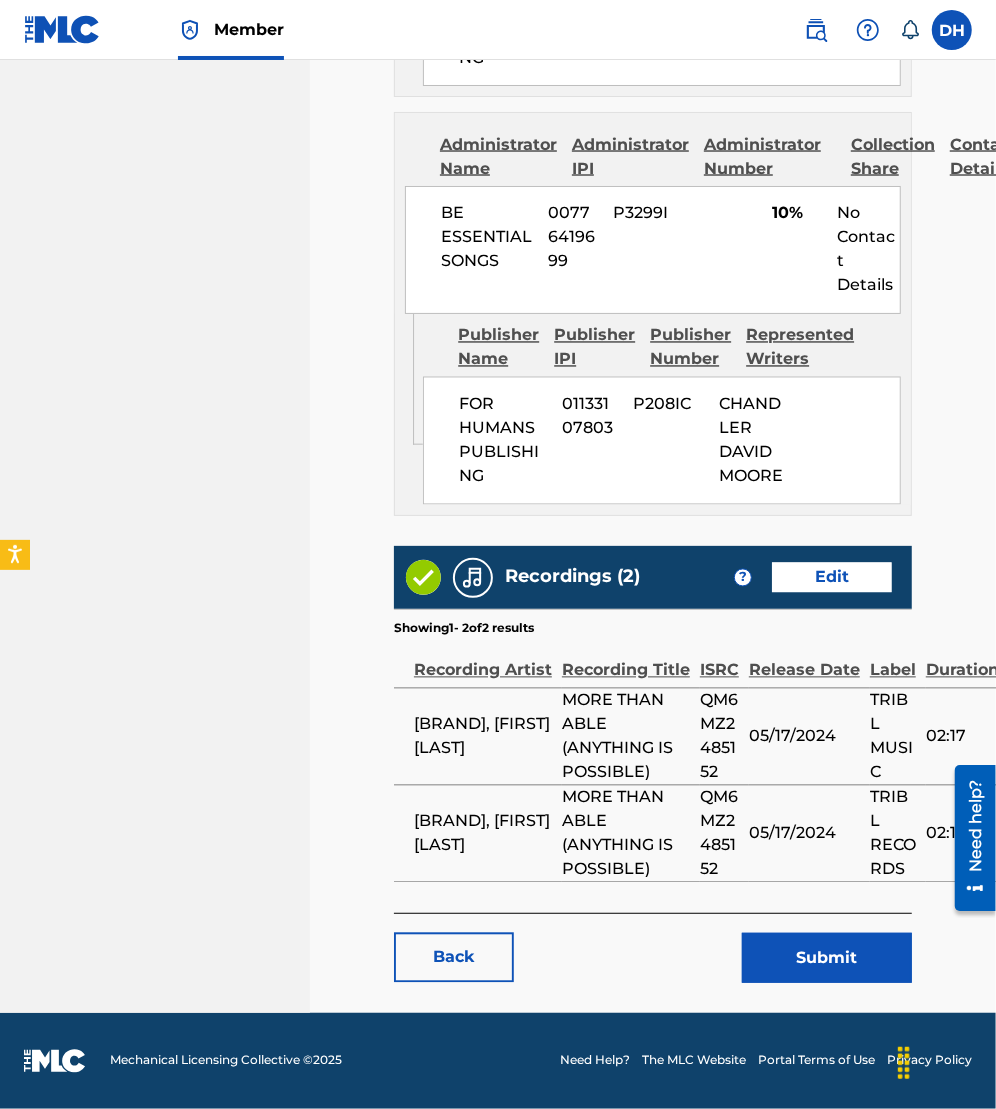 click on "Submit" at bounding box center (827, 958) 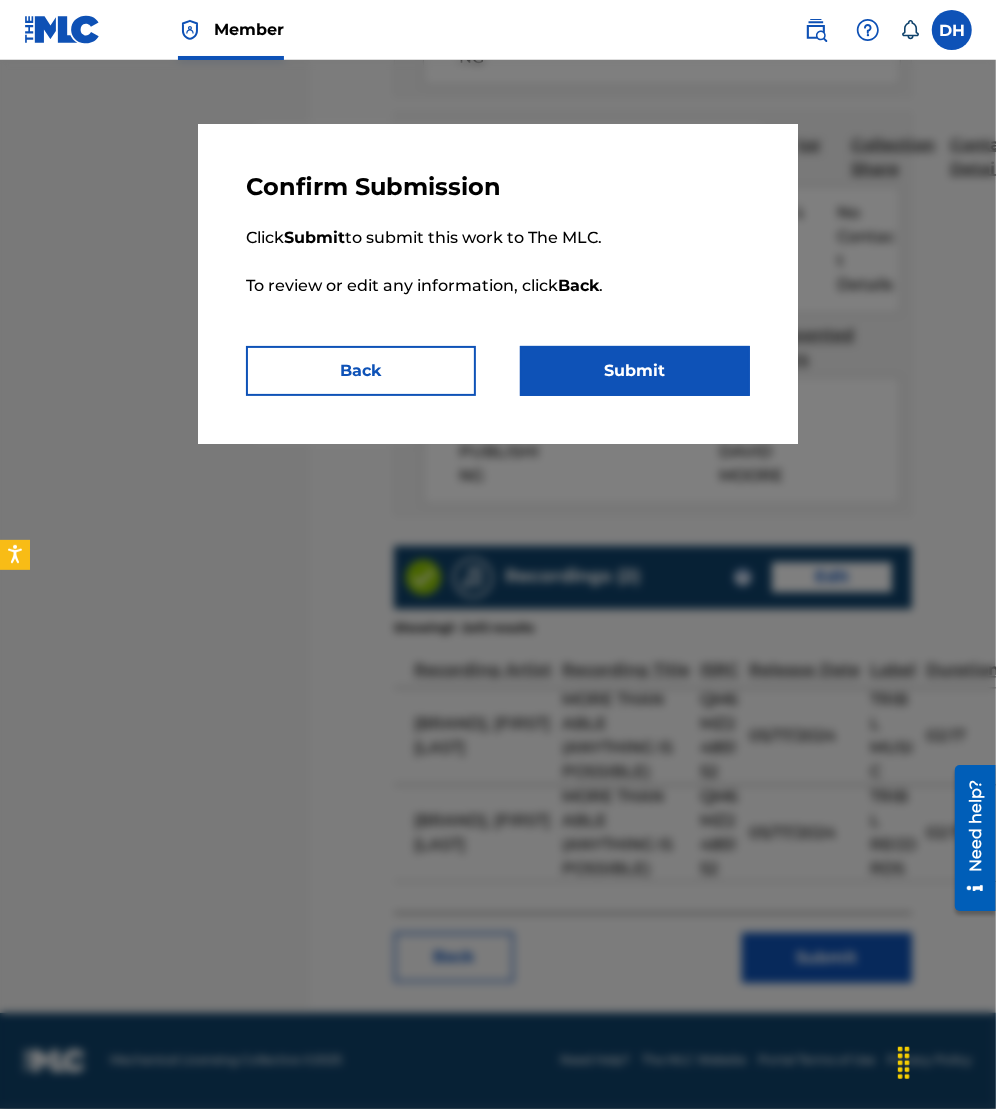 click on "Submit" at bounding box center [635, 371] 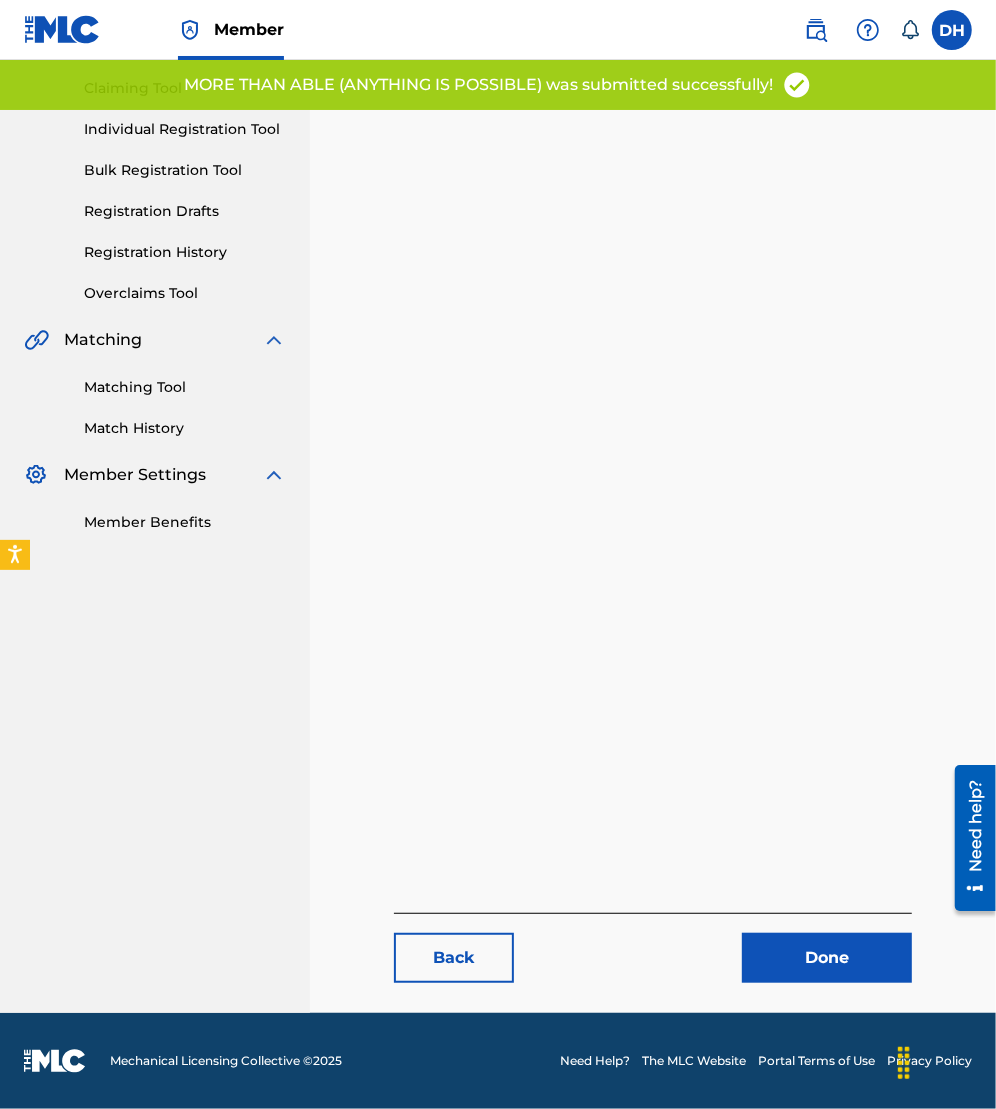scroll, scrollTop: 0, scrollLeft: 0, axis: both 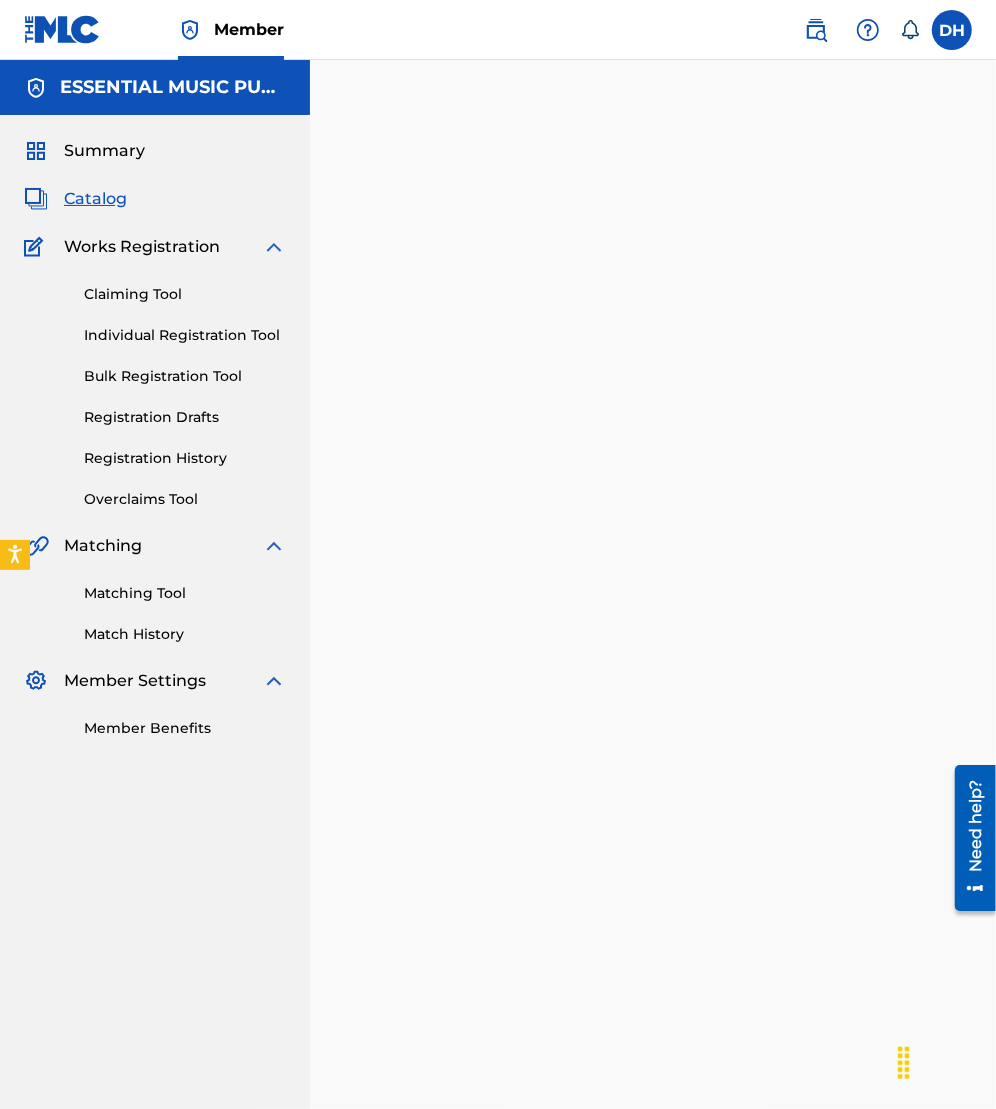 click on "Catalog" at bounding box center [95, 199] 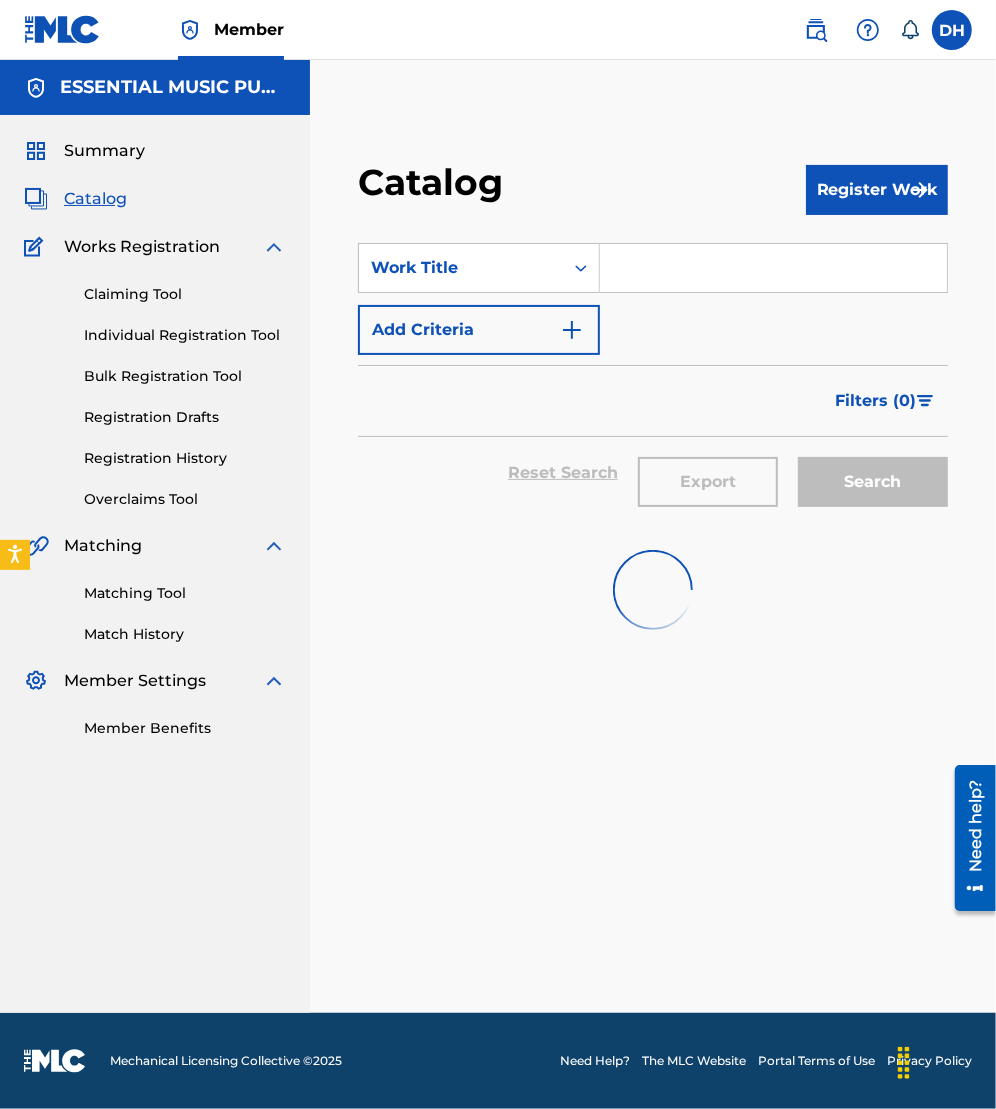 click at bounding box center [773, 268] 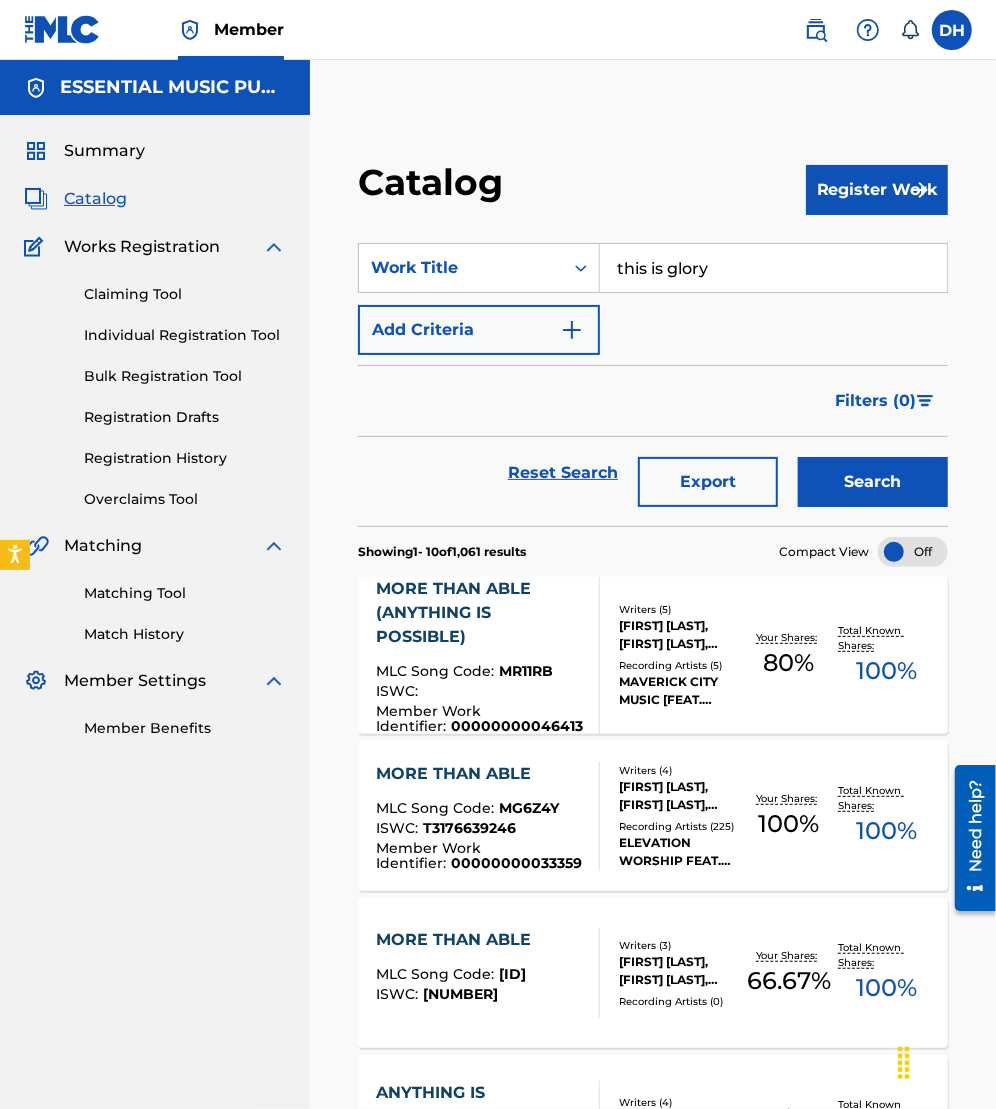 type on "this is glory" 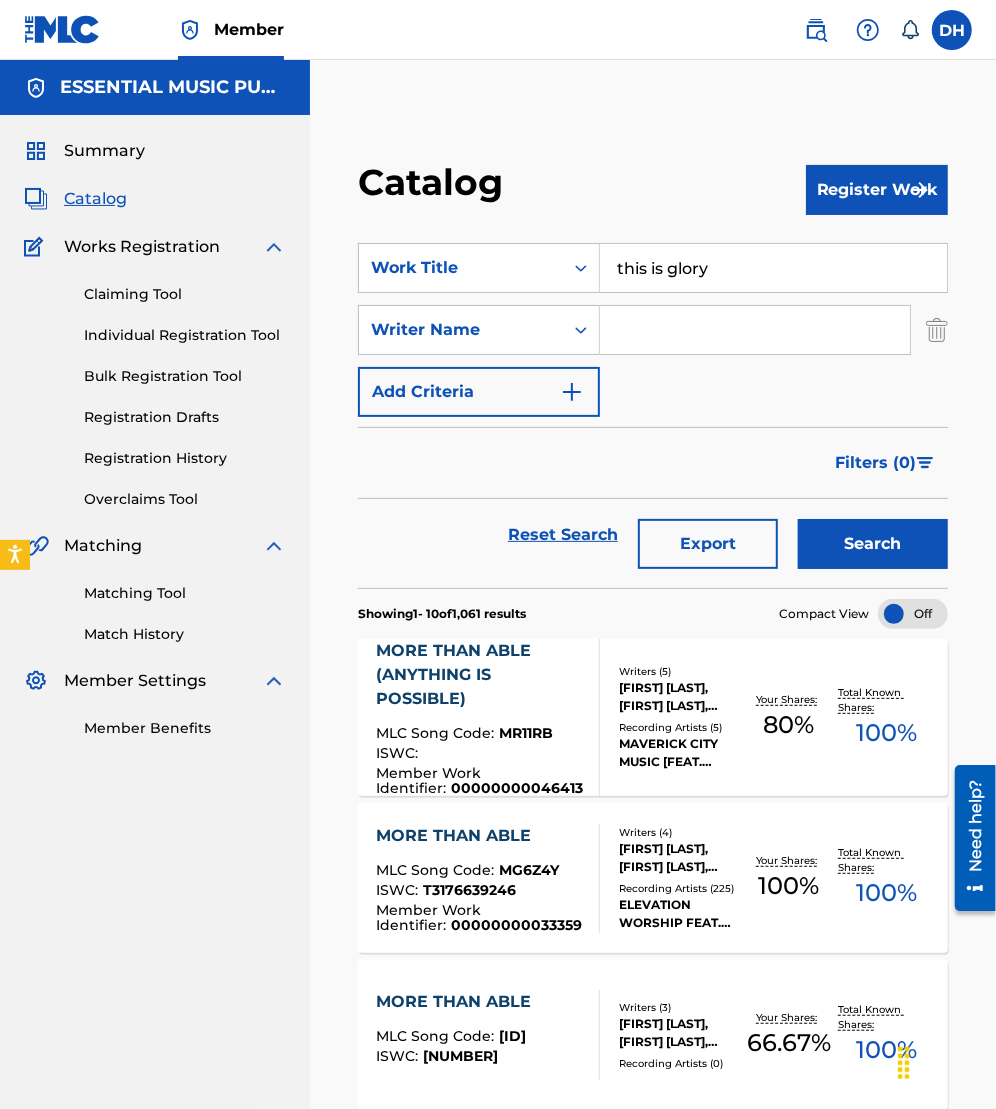 click at bounding box center (755, 330) 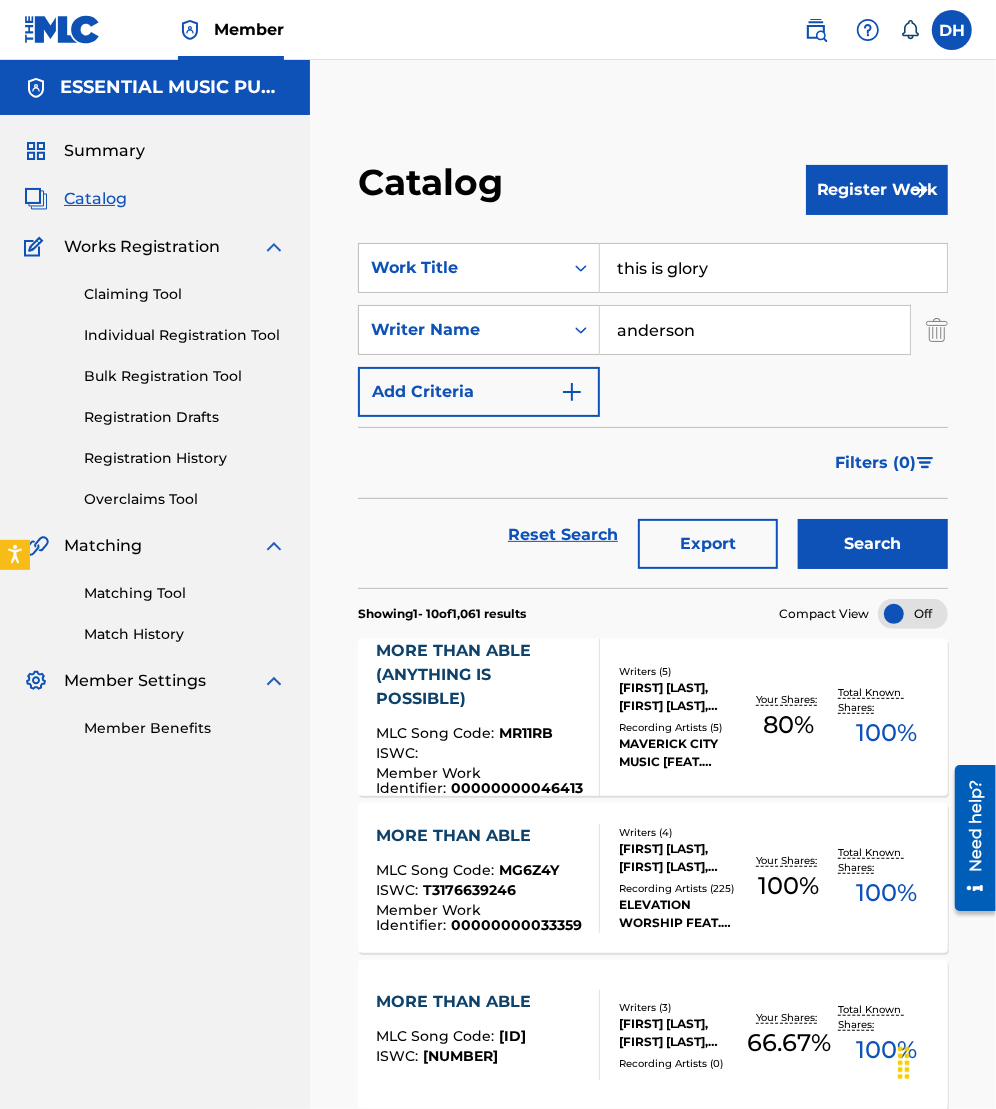 click on "Search" at bounding box center [873, 544] 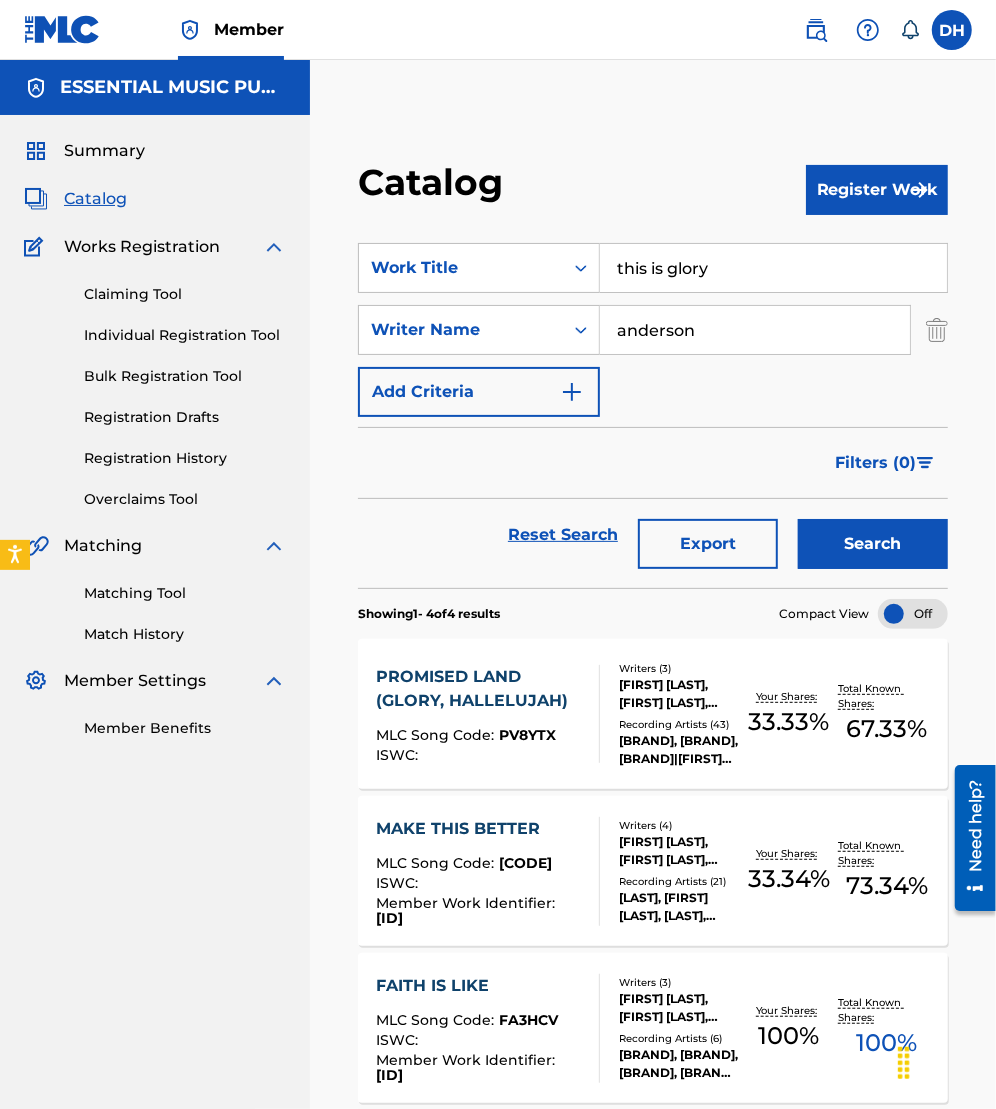 click on "Reset Search Export Search" at bounding box center (653, 535) 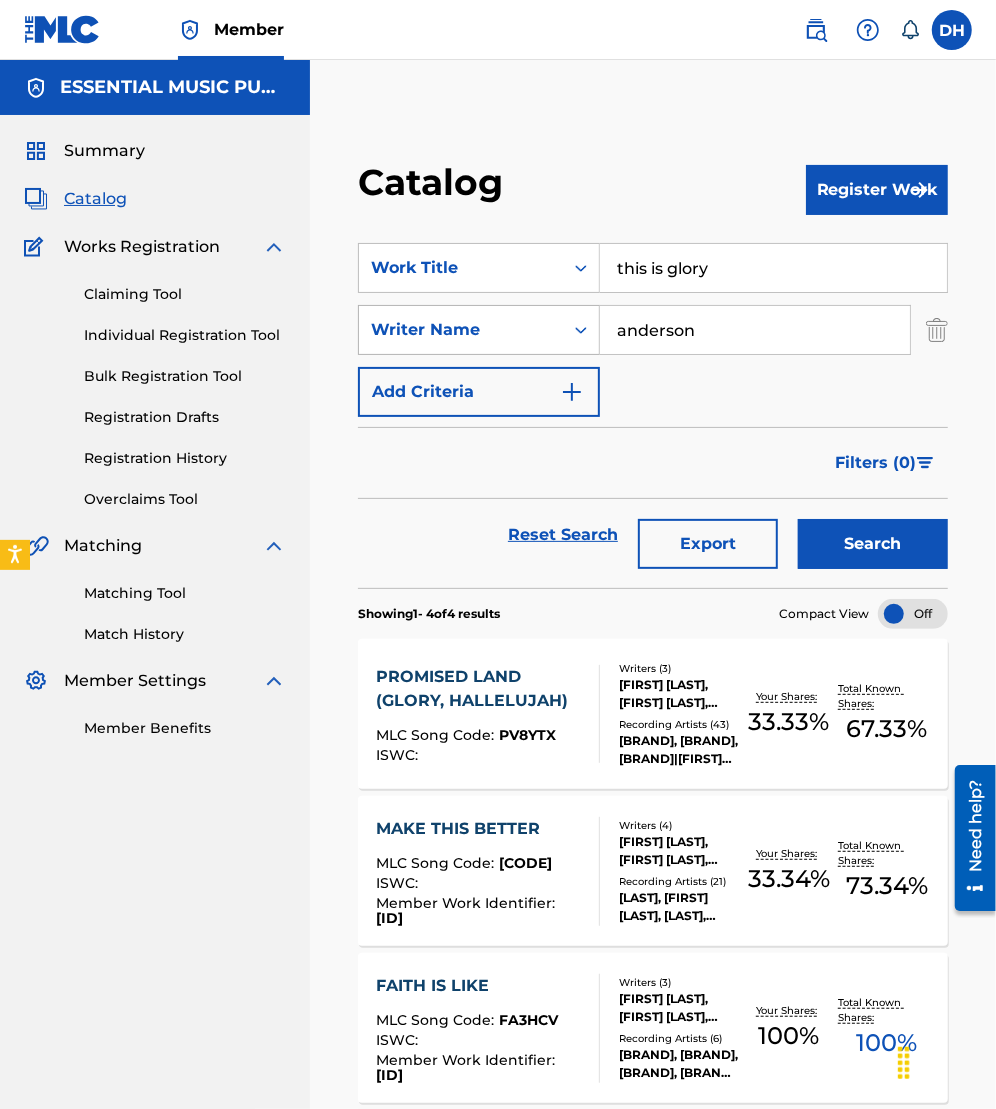drag, startPoint x: 757, startPoint y: 337, endPoint x: 517, endPoint y: 324, distance: 240.35182 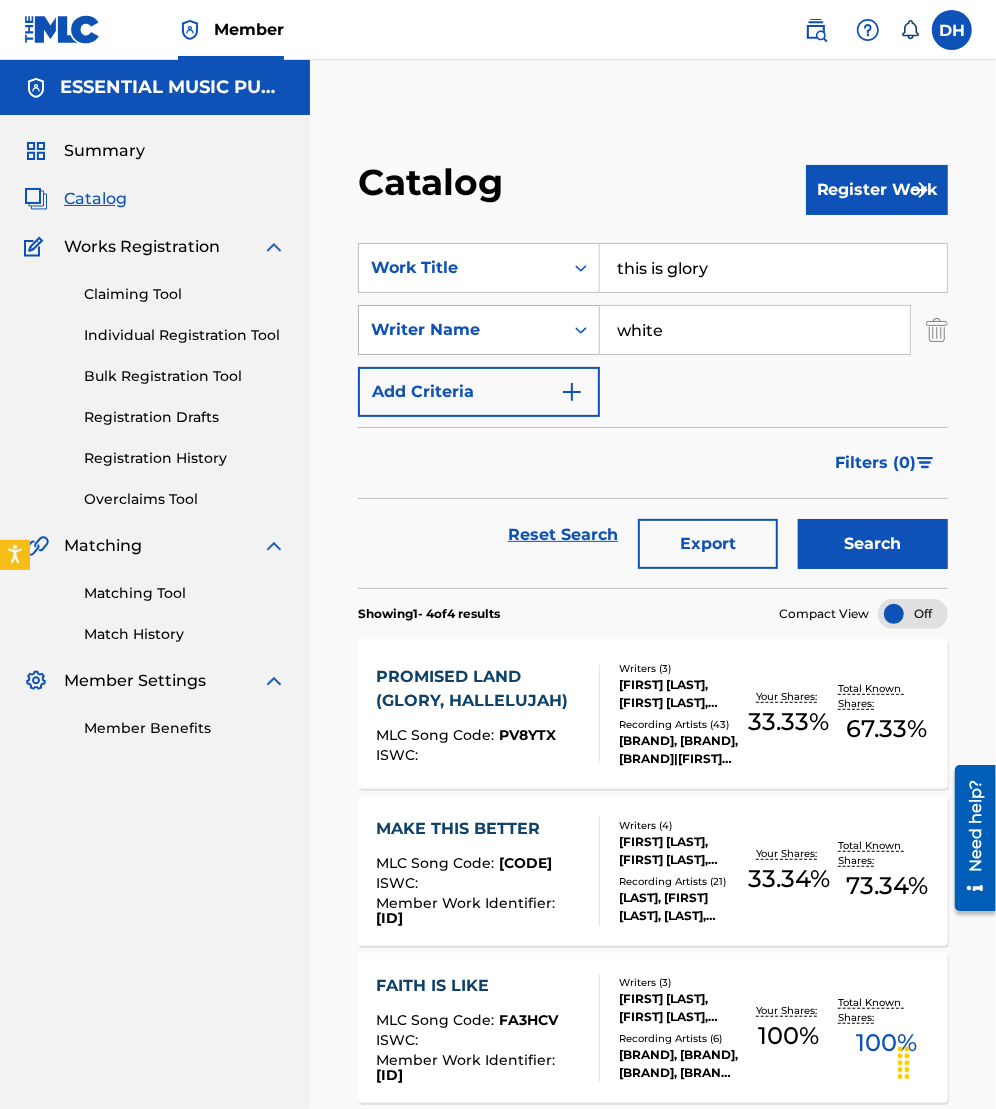 click on "Search" at bounding box center (873, 544) 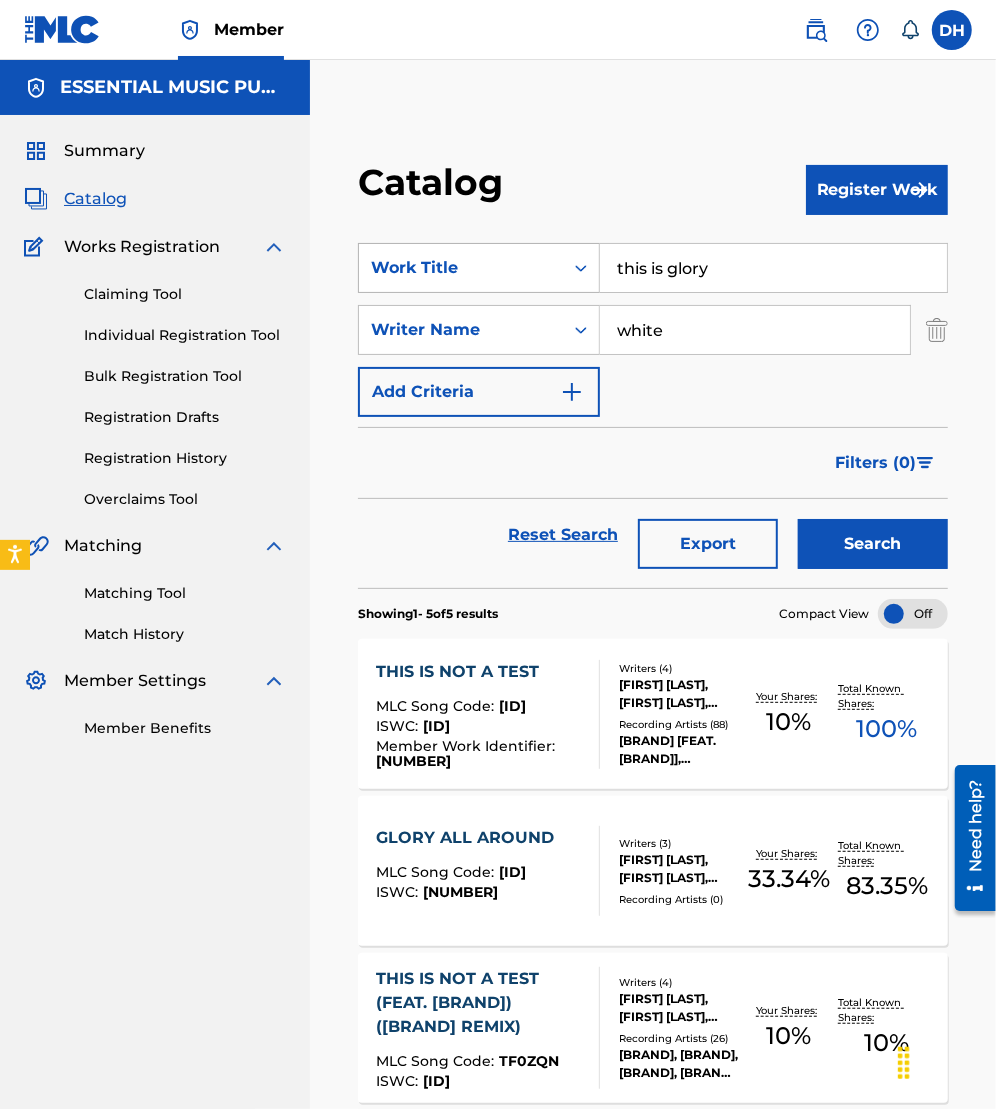 drag, startPoint x: 497, startPoint y: 292, endPoint x: 462, endPoint y: 286, distance: 35.510563 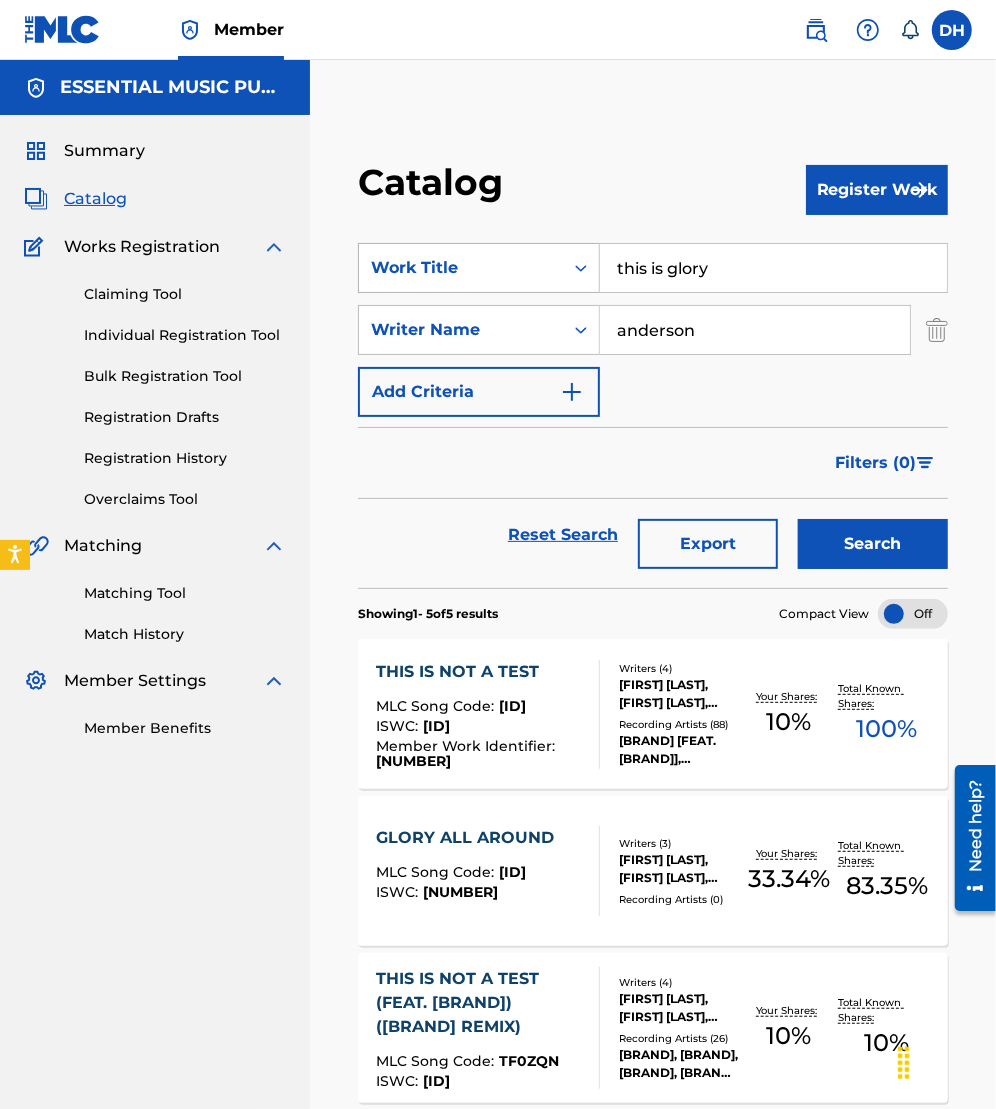click on "Search" at bounding box center (873, 544) 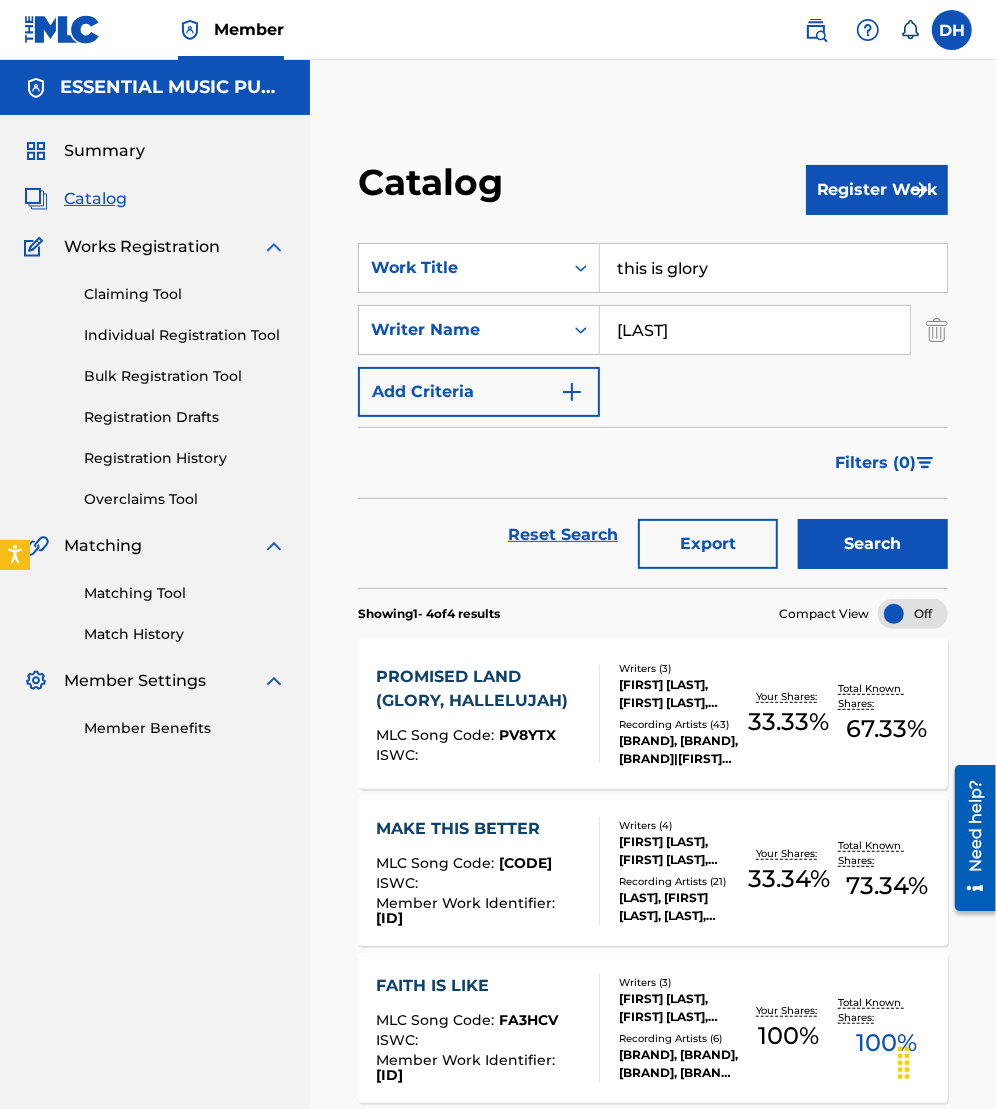 type on "andersen" 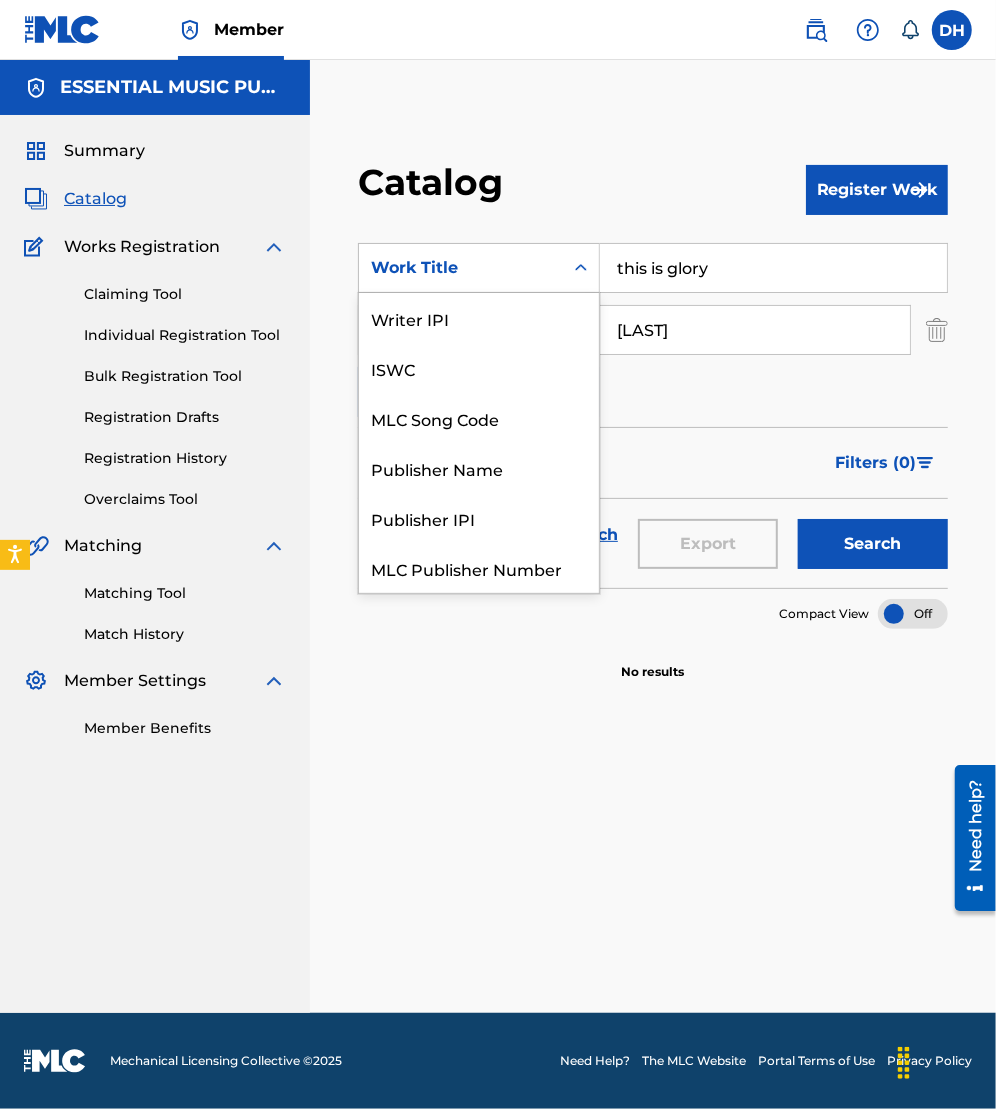 click on "Work Title" at bounding box center [461, 268] 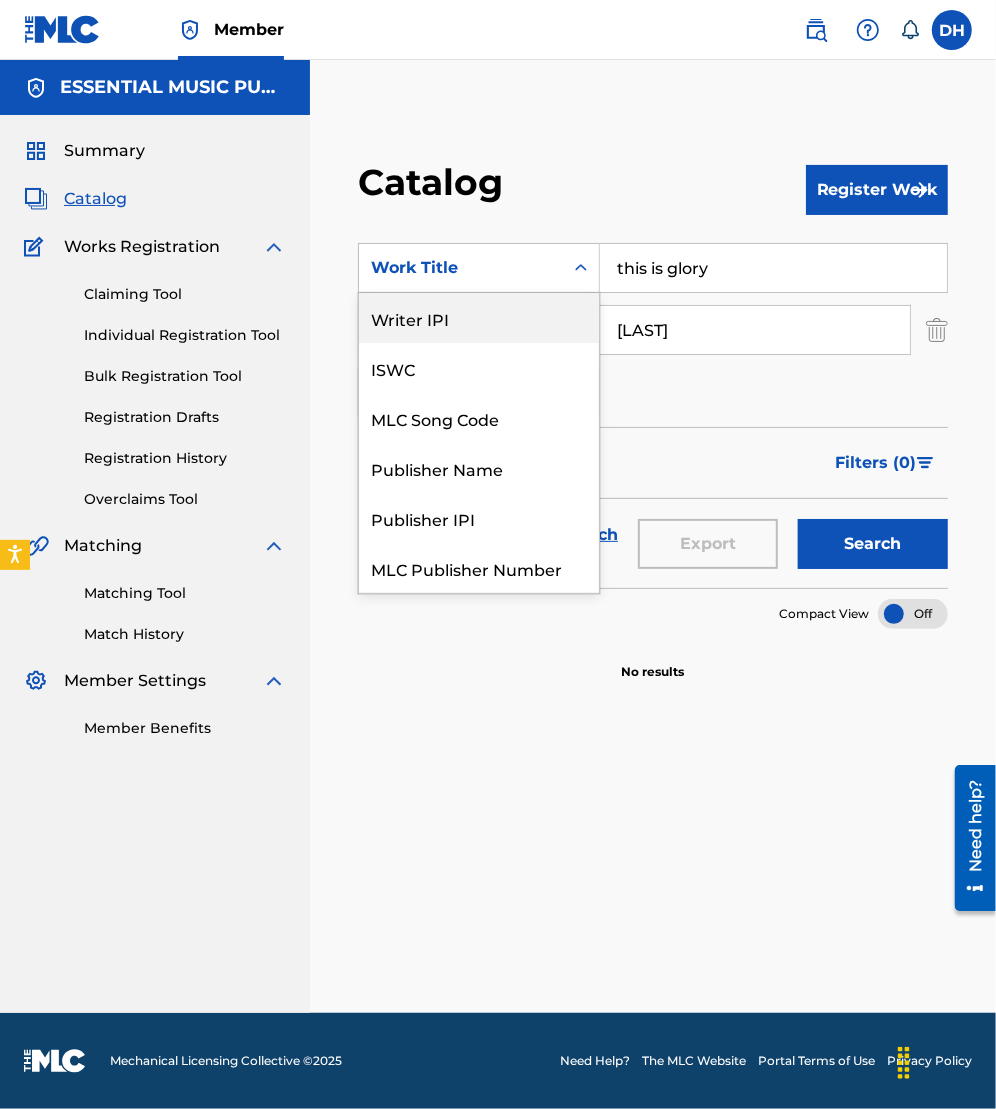 scroll, scrollTop: 1, scrollLeft: 0, axis: vertical 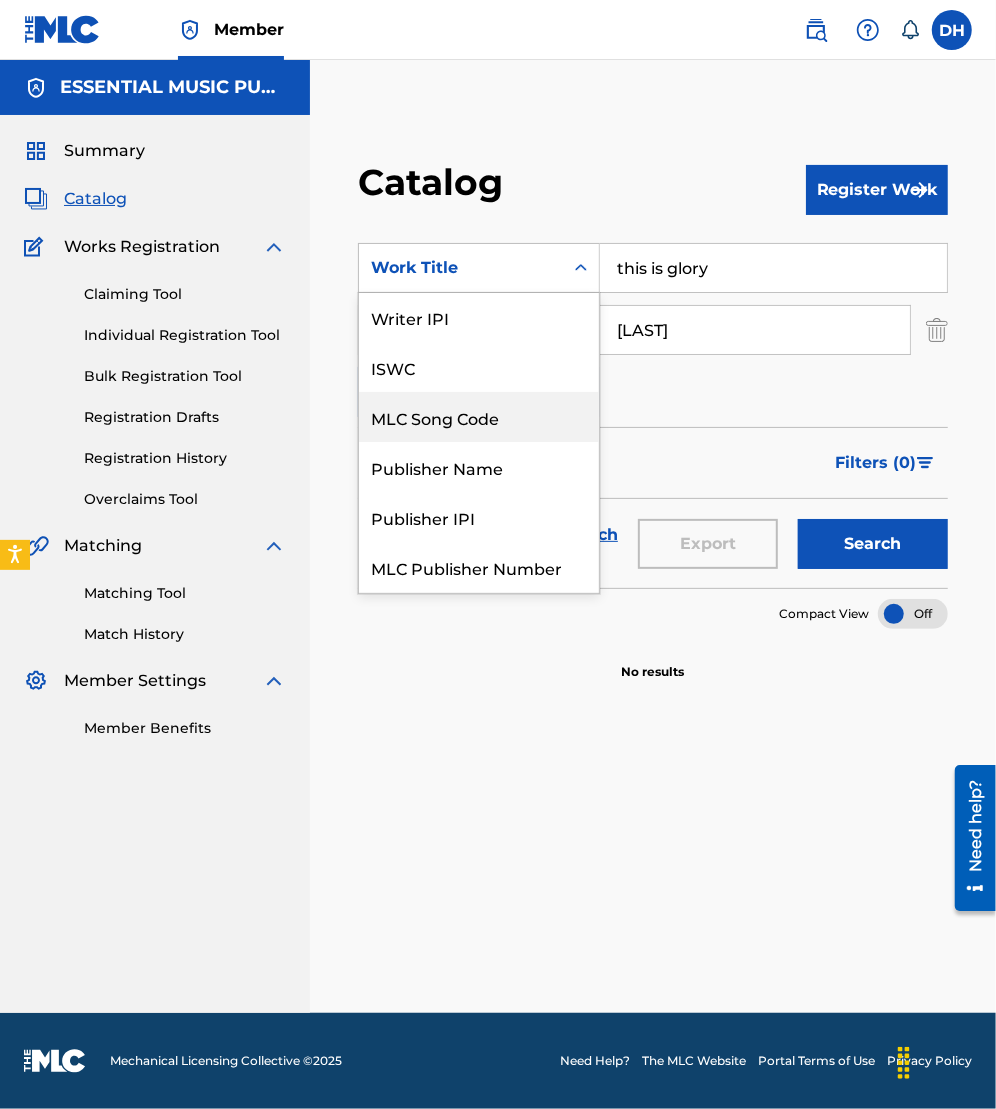 click on "MLC Song Code" at bounding box center (479, 417) 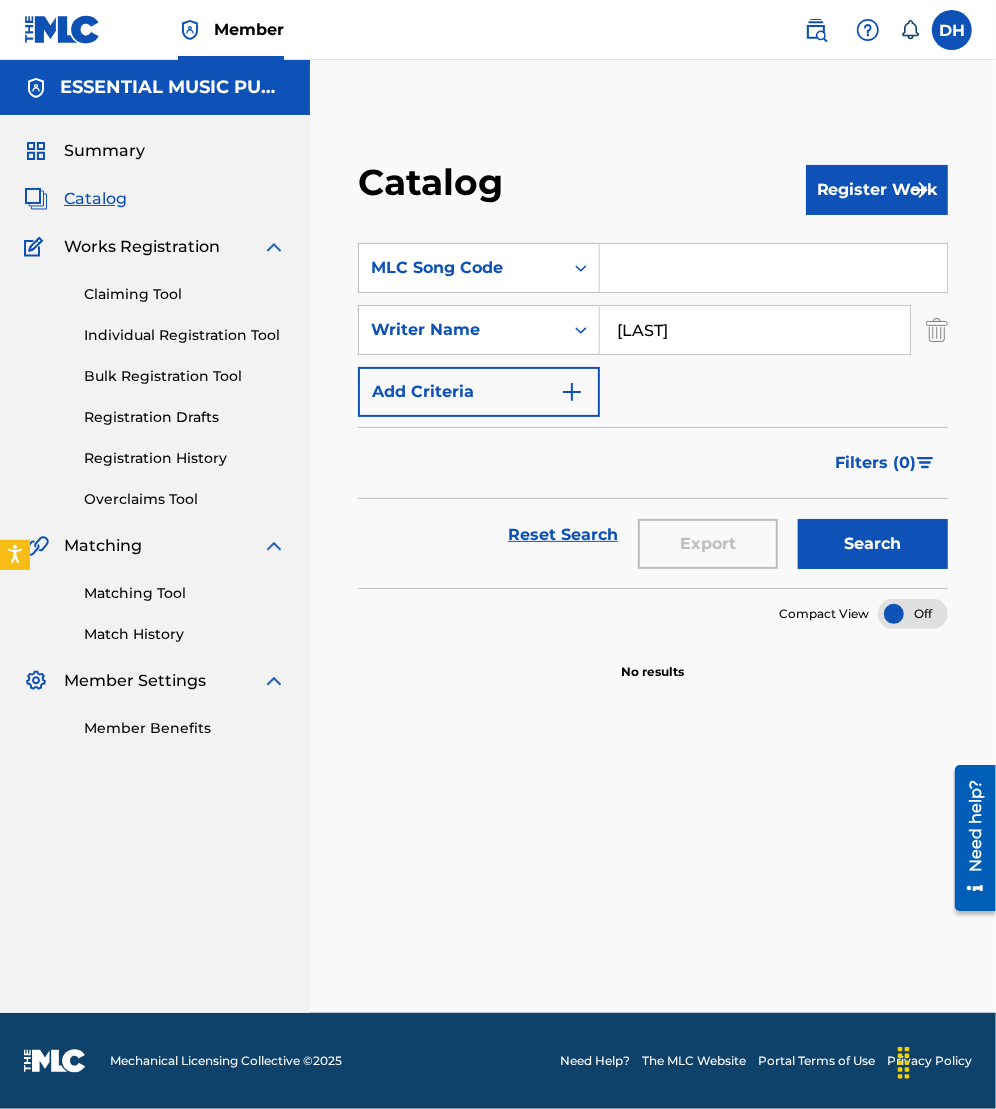 click at bounding box center (773, 268) 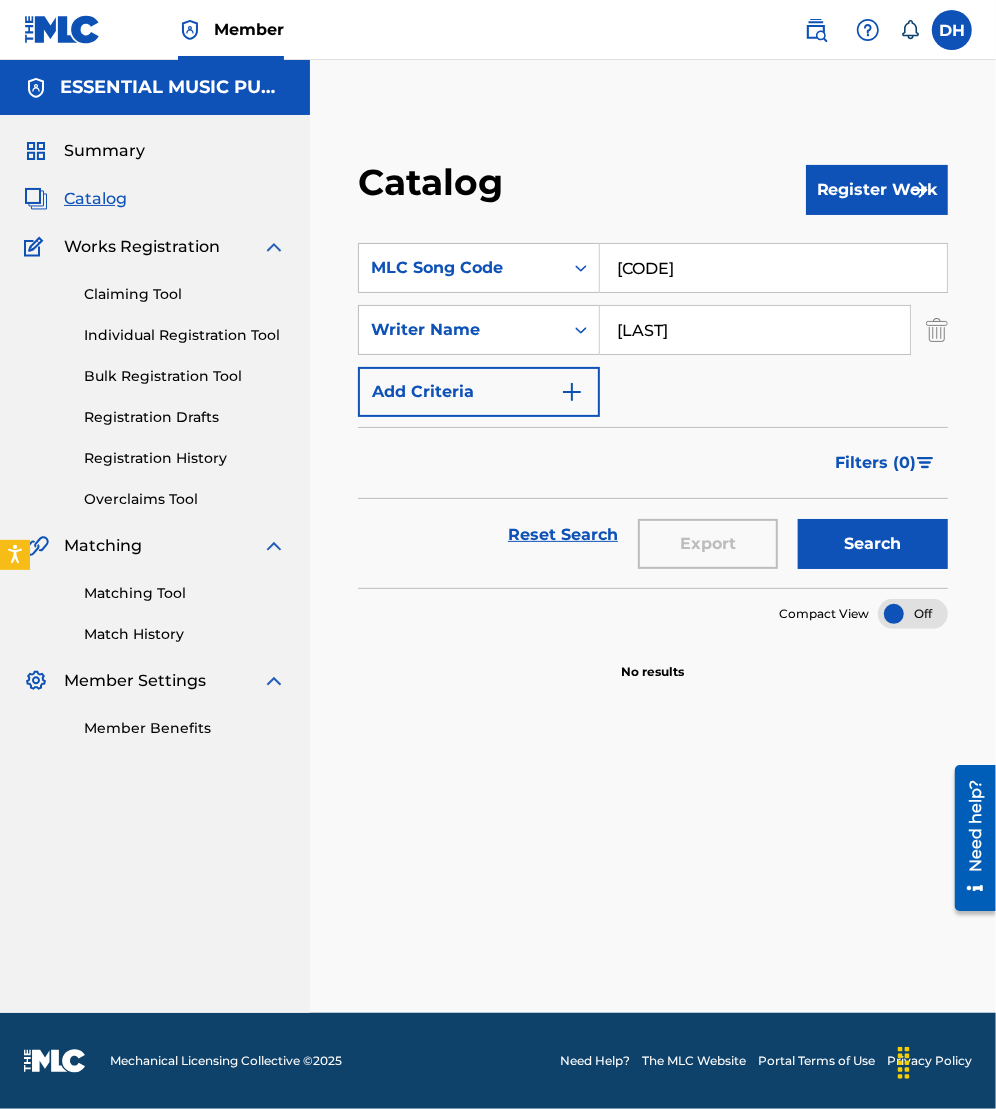 click on "Catalog Register Work SearchWithCriteriaa60e2755-d4bf-4590-9324-69fa03d9563b MLC Song Code TX0UZF SearchWithCriteria414ee614-3803-44df-b721-5e8a80a25968 Writer Name andersen Add Criteria Filter Hold Filters Overclaim   Dispute   Remove Filters Apply Filters Filters ( 0 ) Reset Search Export Search Compact View No results" at bounding box center (653, 561) 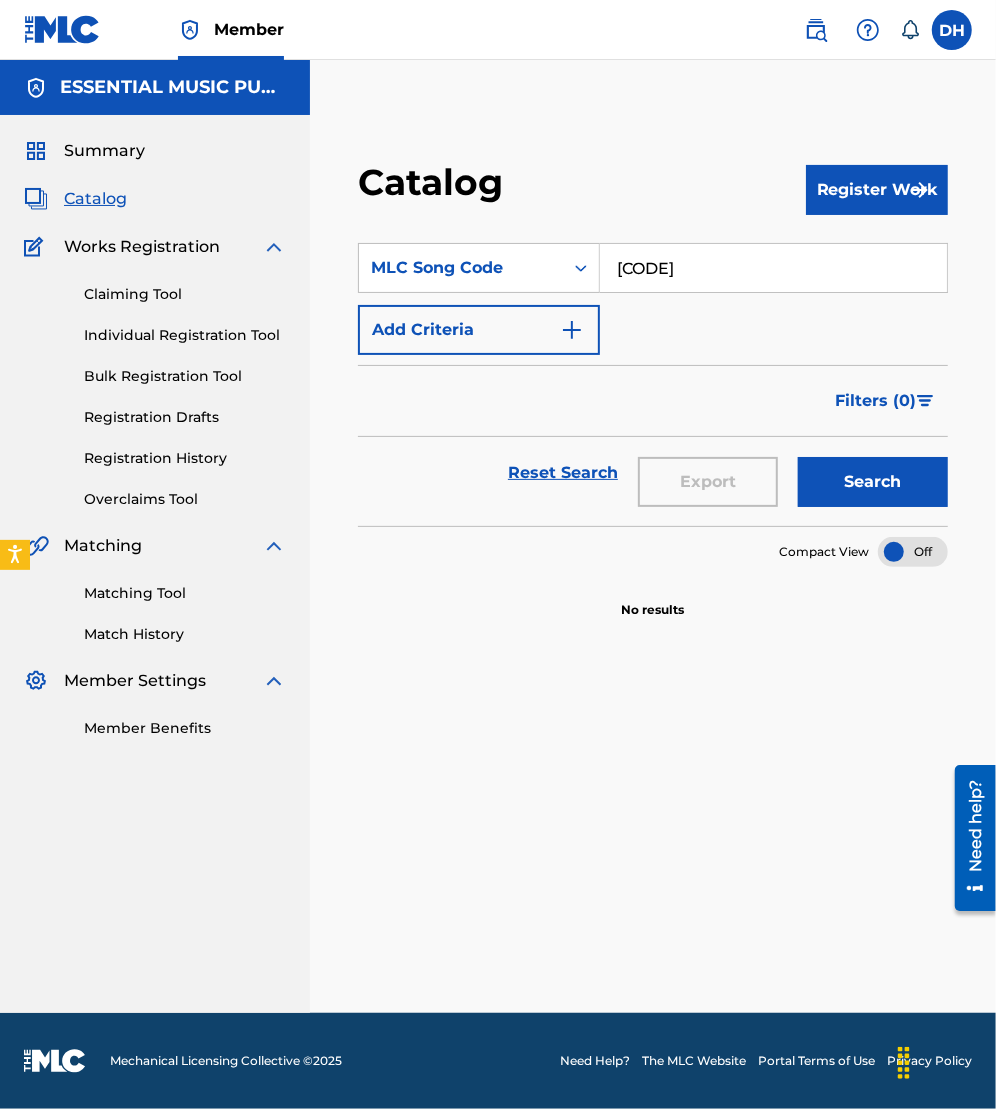 click on "Search" at bounding box center (873, 482) 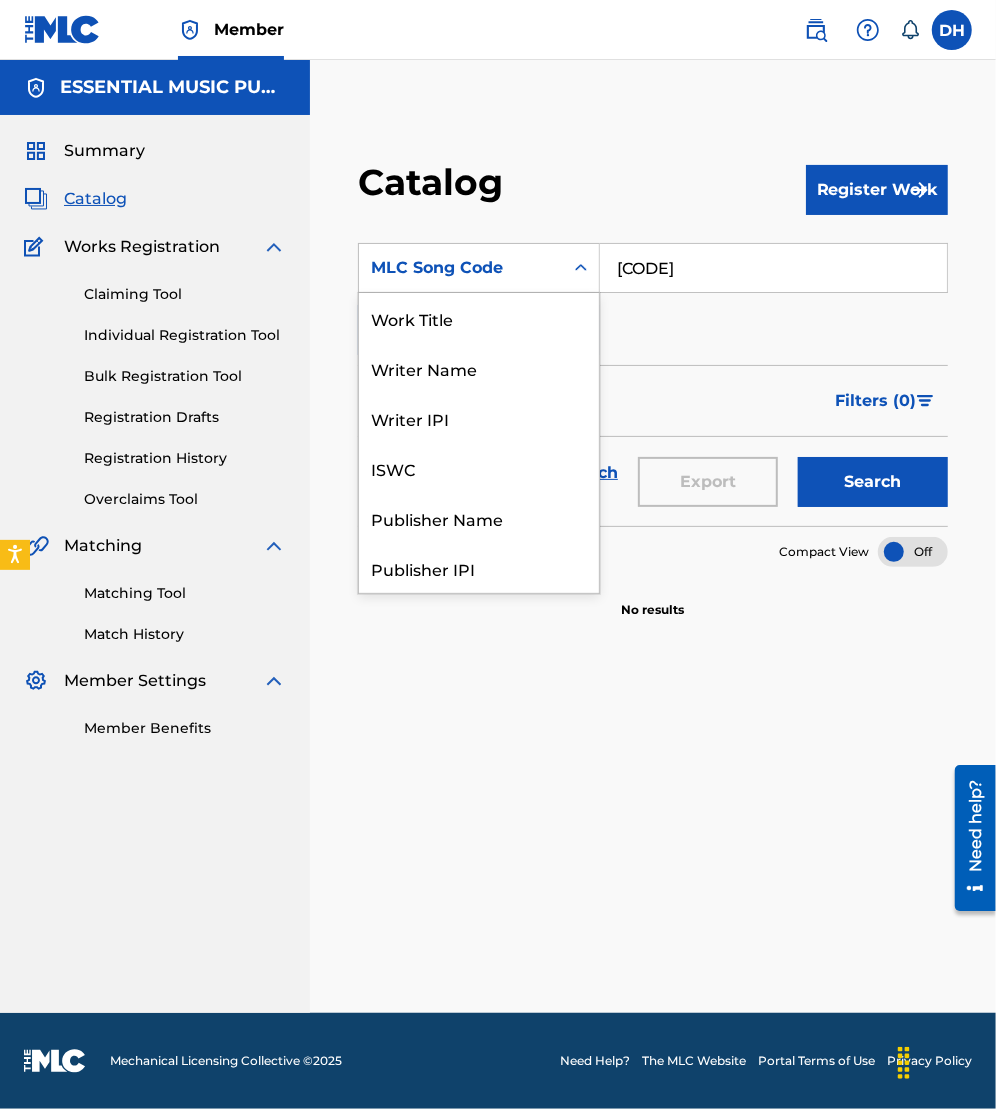 click 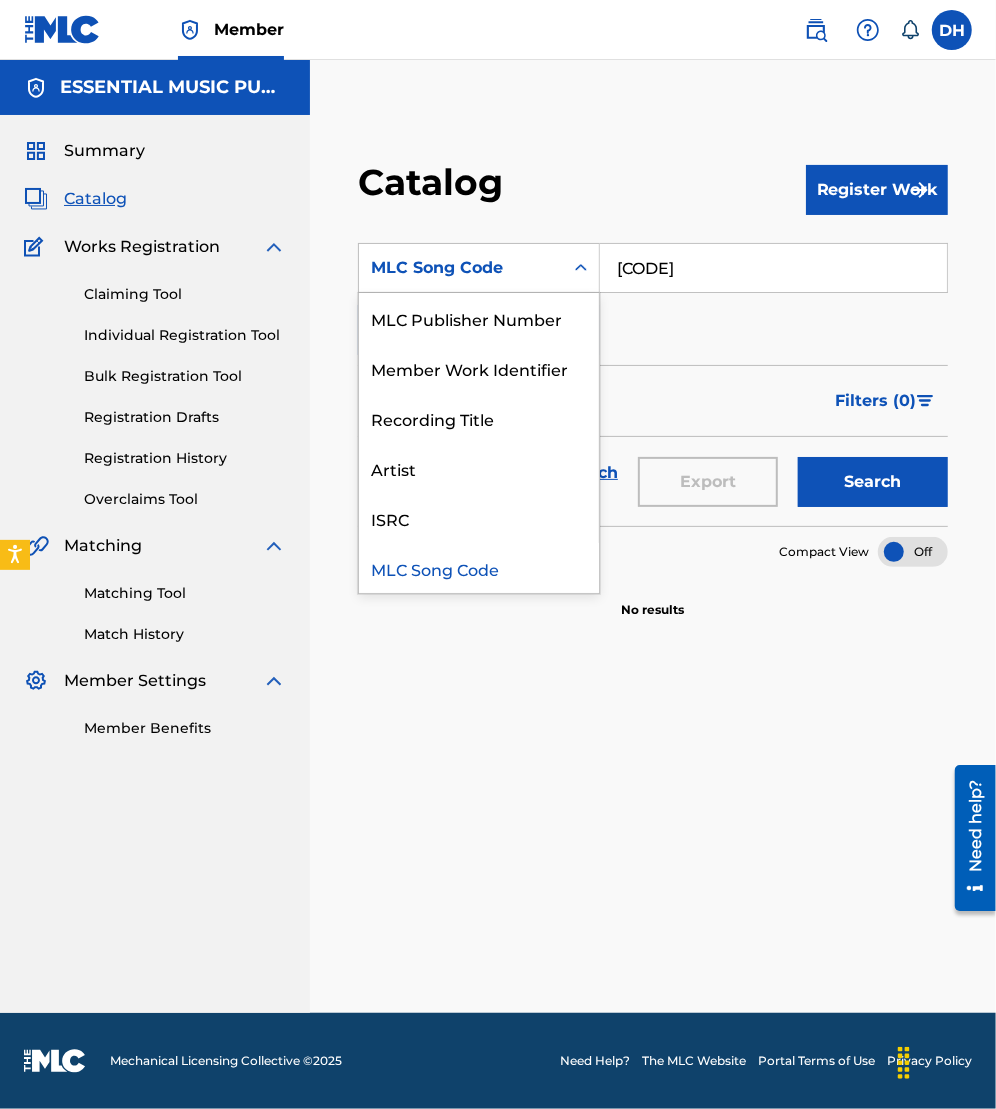 click on "[NUMBER]" at bounding box center [773, 268] 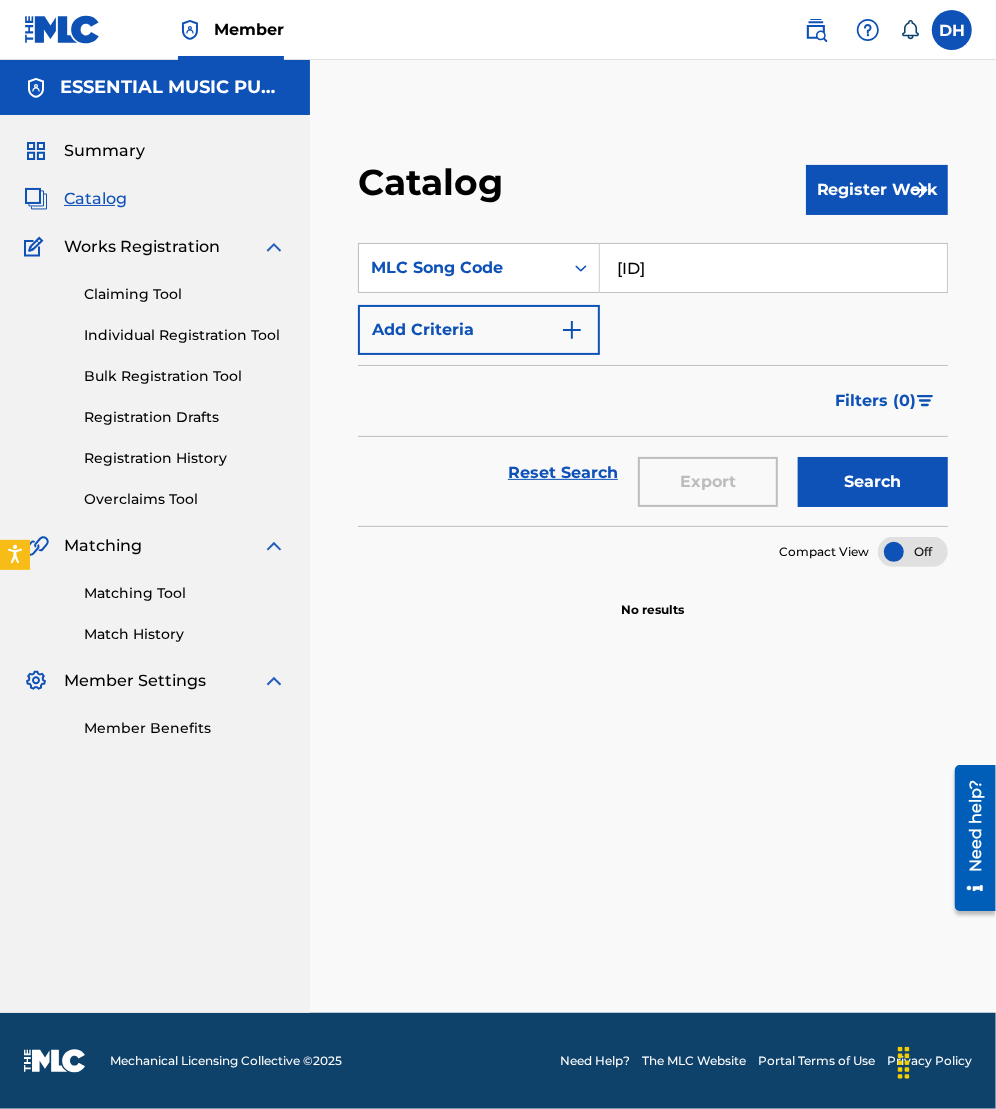 type on "[NUMBER]" 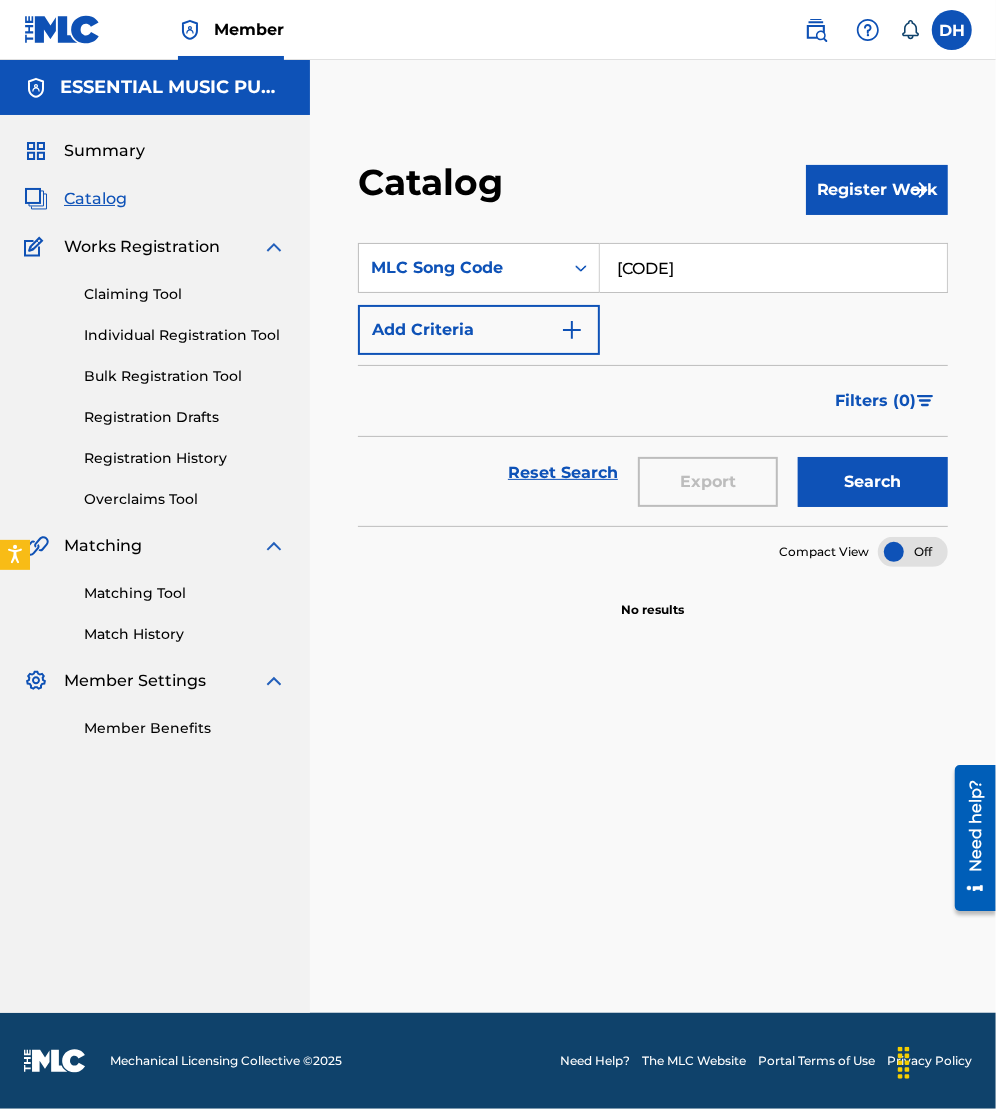 click on "Search" at bounding box center (873, 482) 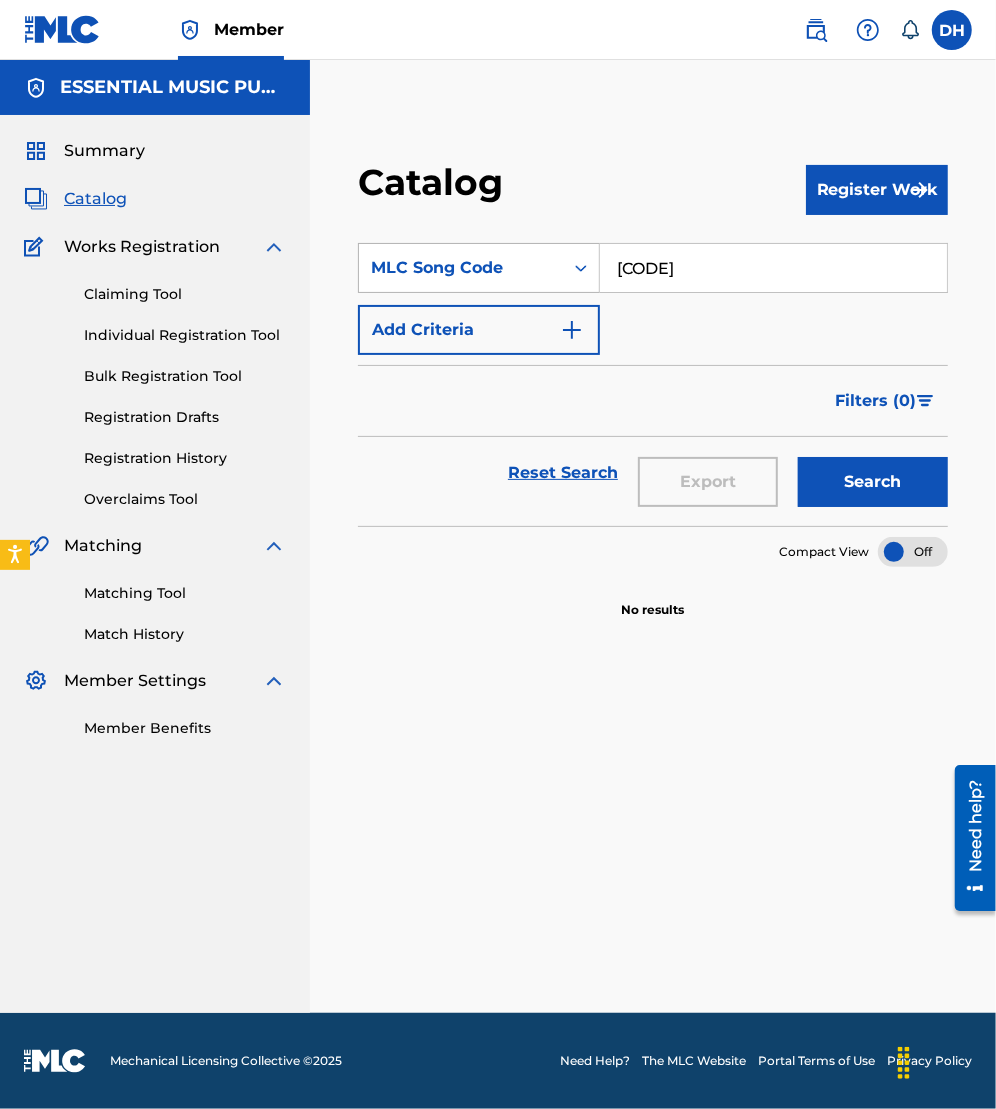 click on "MLC Song Code" at bounding box center [461, 268] 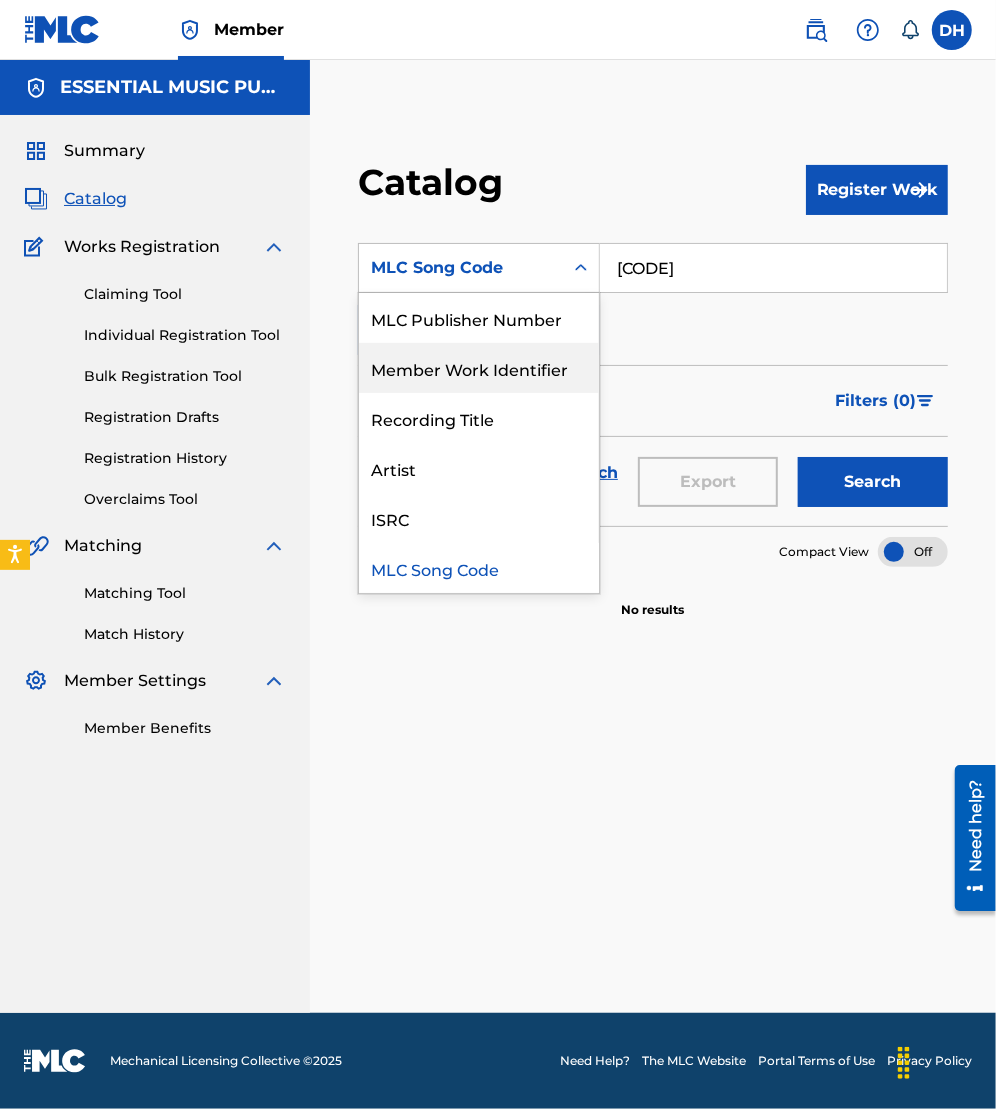 scroll, scrollTop: 0, scrollLeft: 0, axis: both 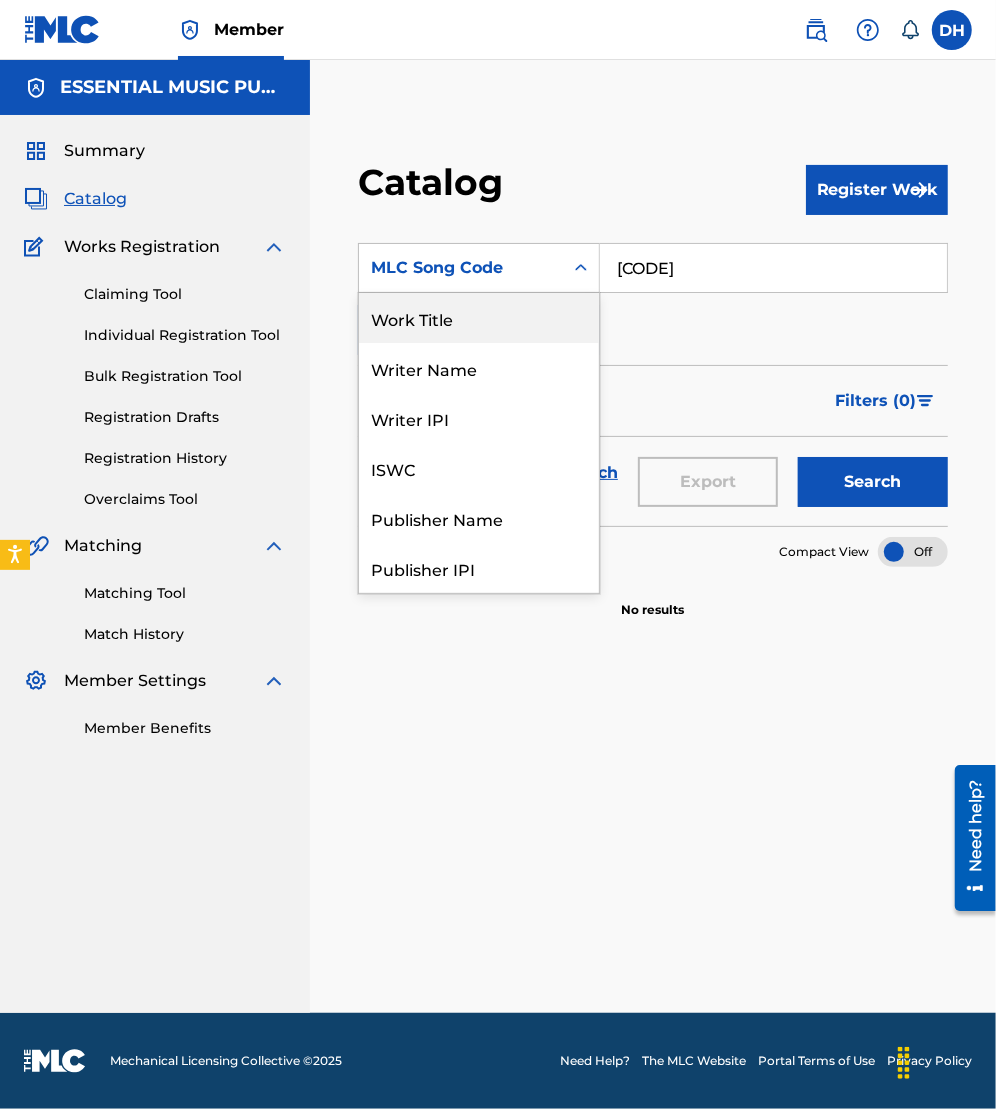 click on "Work Title" at bounding box center (479, 318) 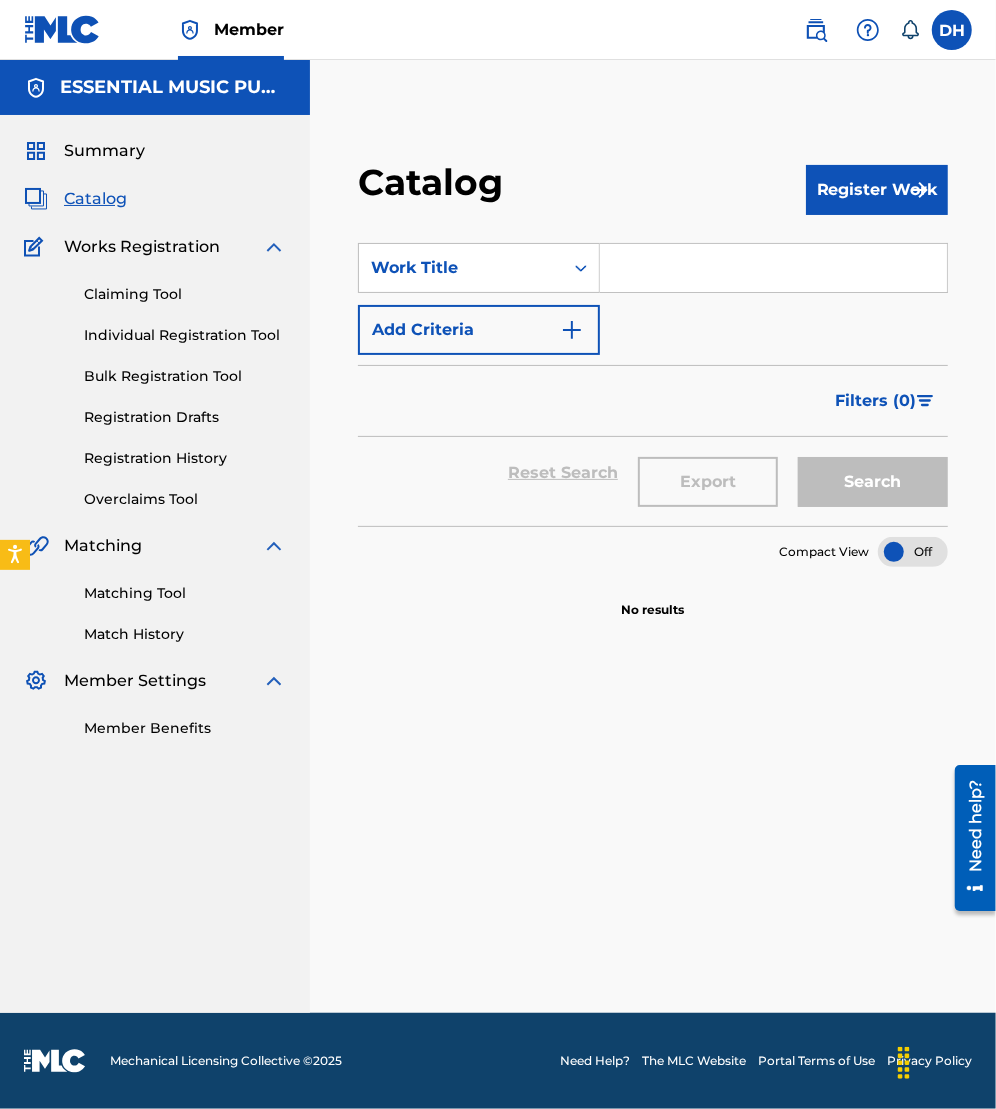 click on "Add Criteria" at bounding box center [479, 330] 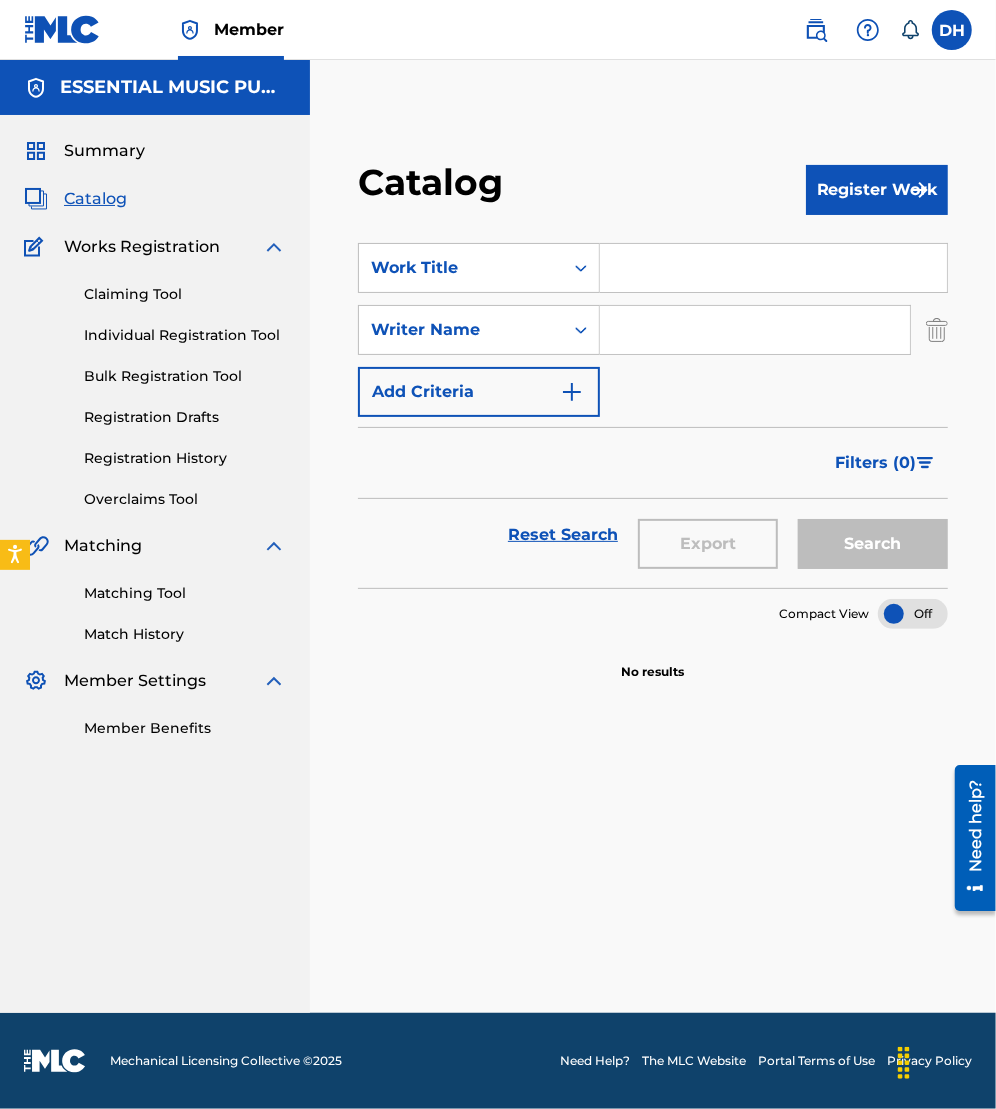 click on "SearchWithCriteriaa5c9782e-8e47-4535-86b2-8ace46e02995 Work Title SearchWithCriteria414ee614-3803-44df-b721-5e8a80a25968 Writer Name Add Criteria" at bounding box center (653, 330) 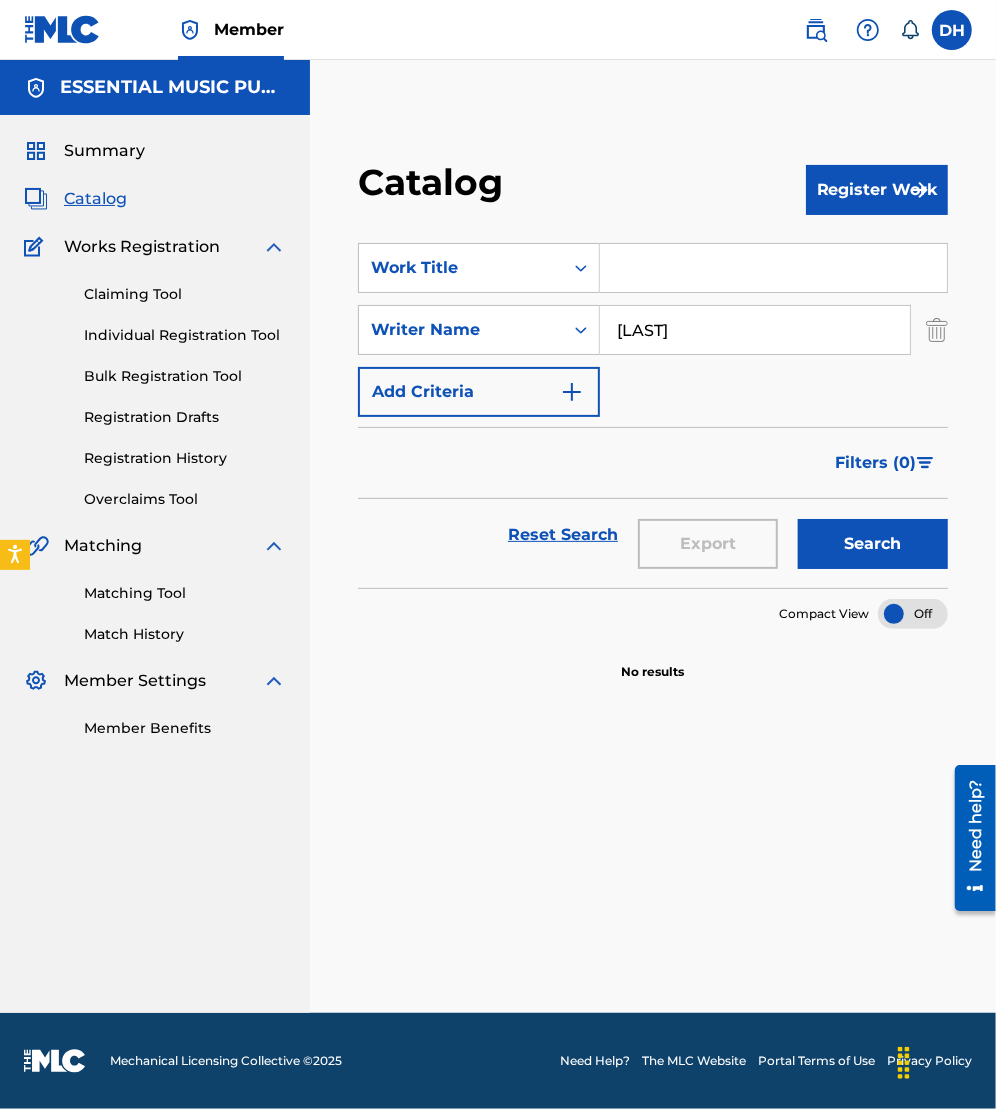 type on "maldonado" 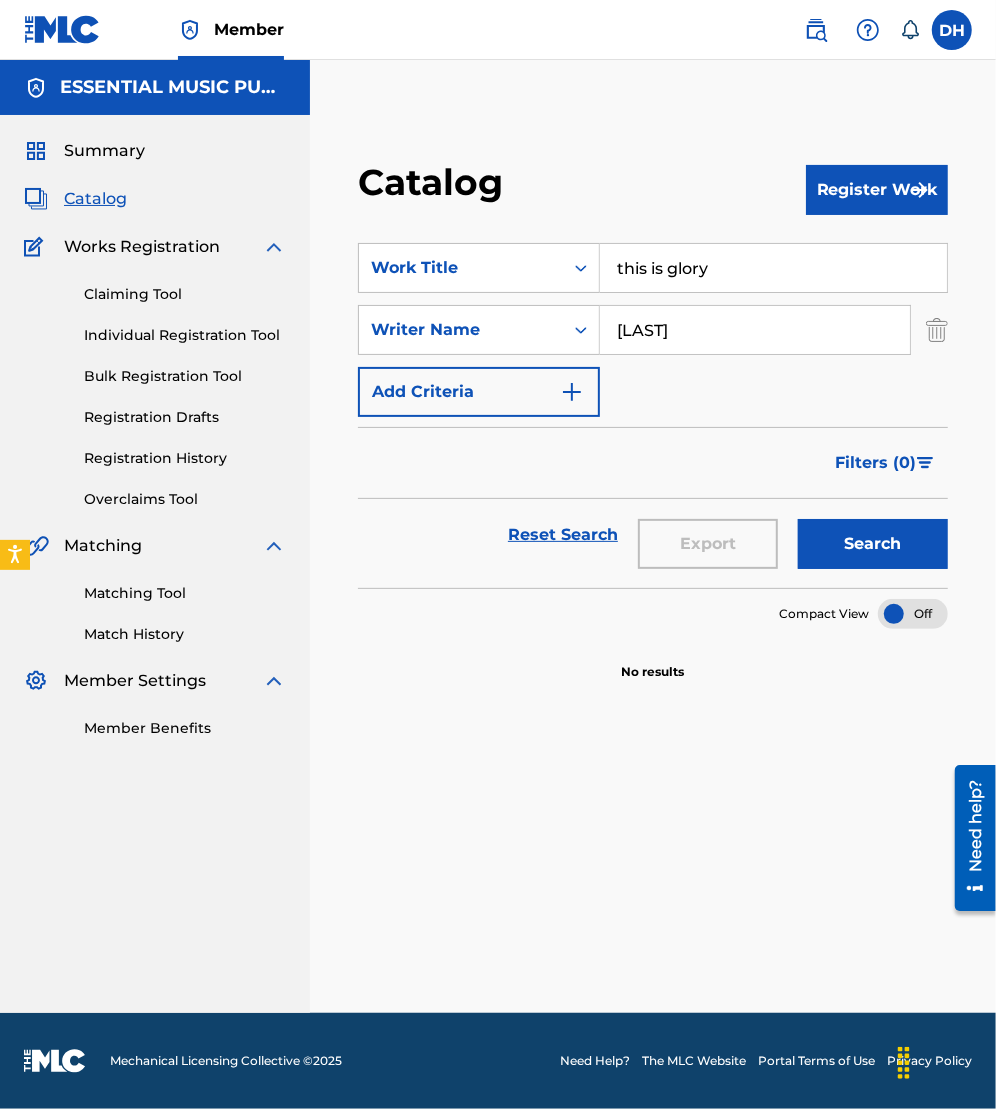 type on "this is glory" 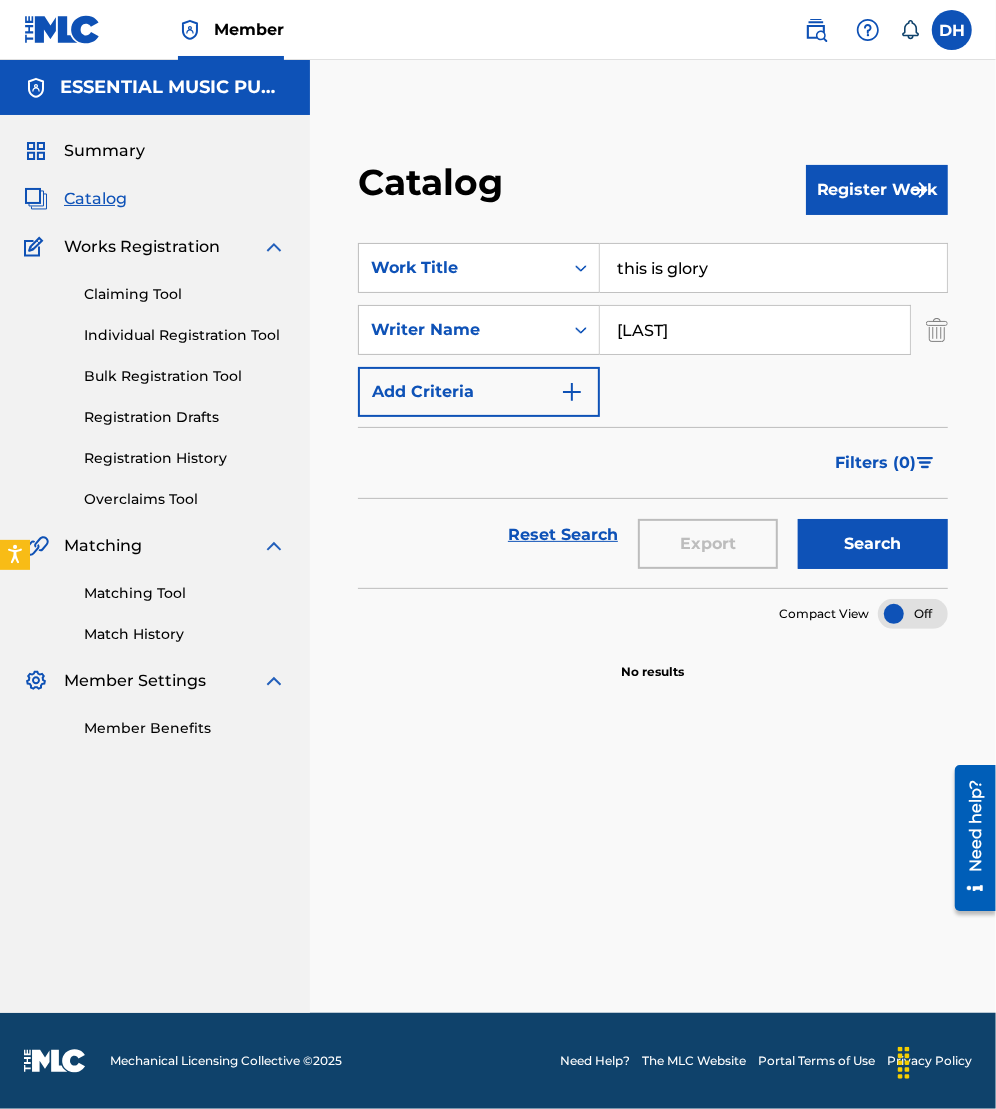 click on "Search" at bounding box center [873, 544] 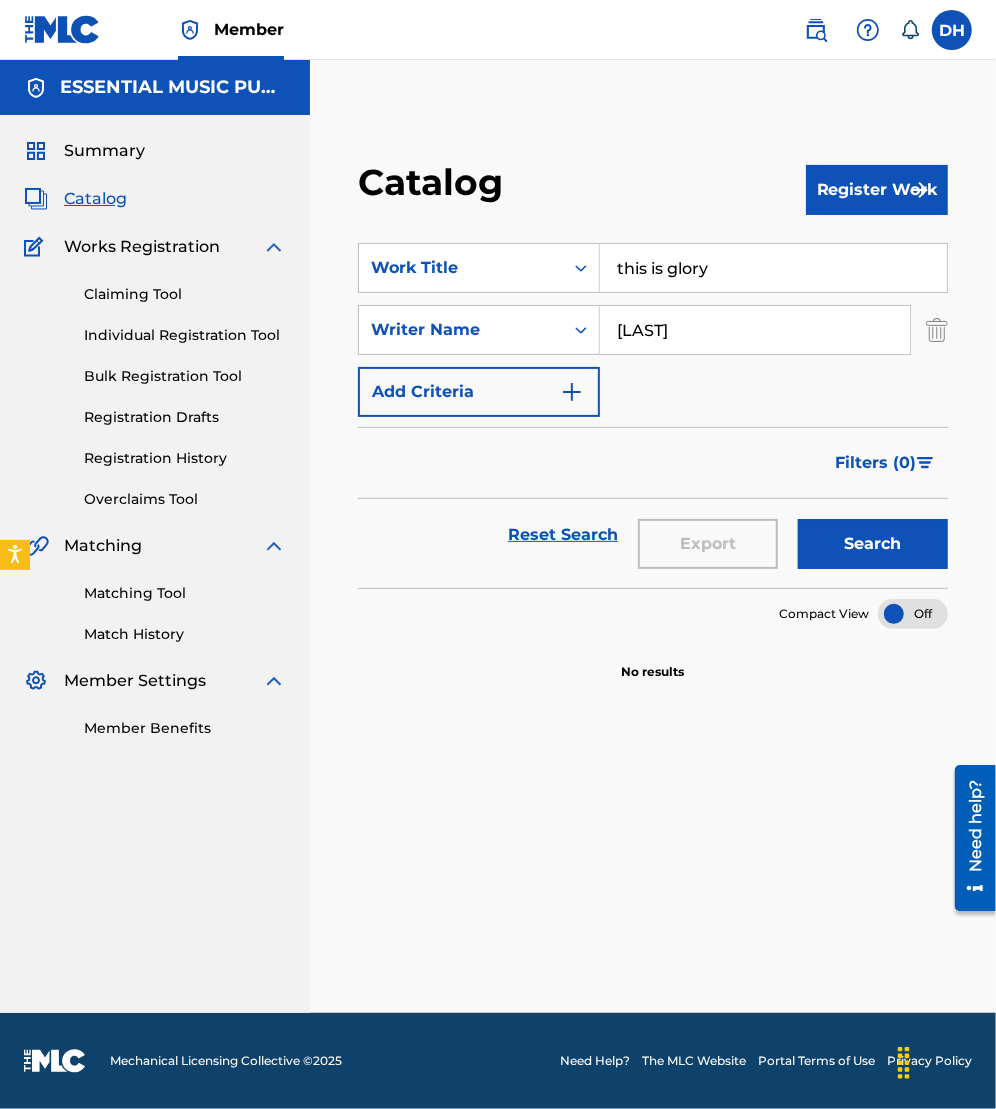 click on "Claiming Tool" at bounding box center (185, 294) 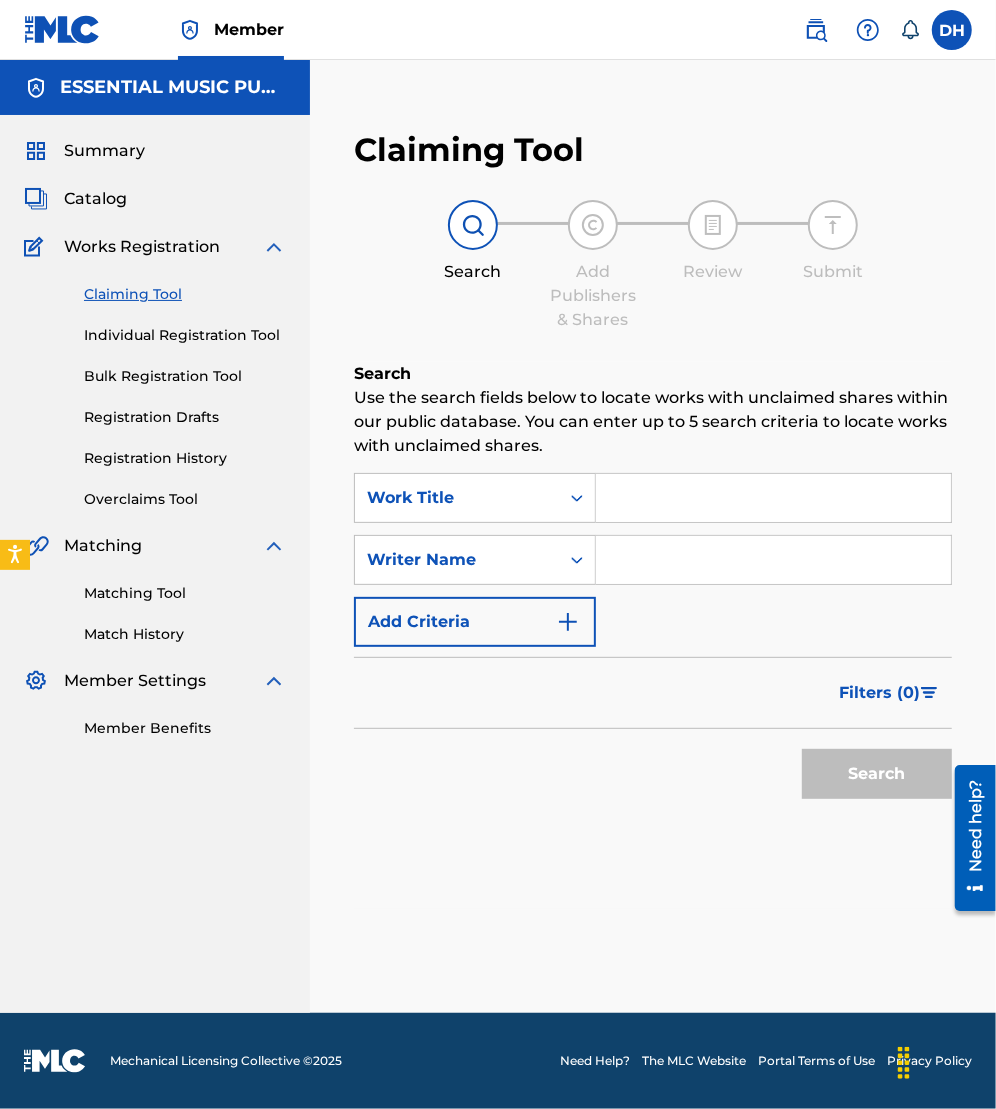 click at bounding box center (773, 498) 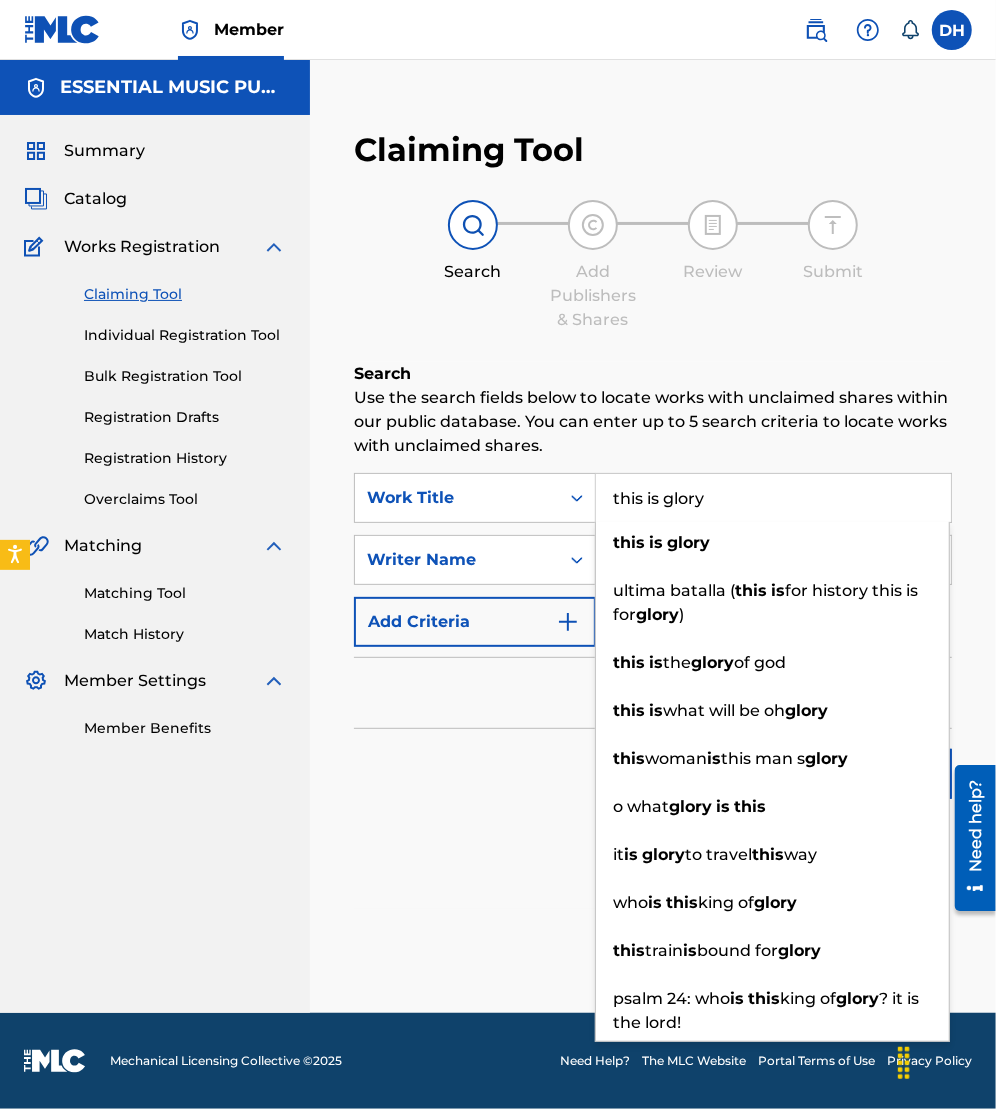 type on "this is glory" 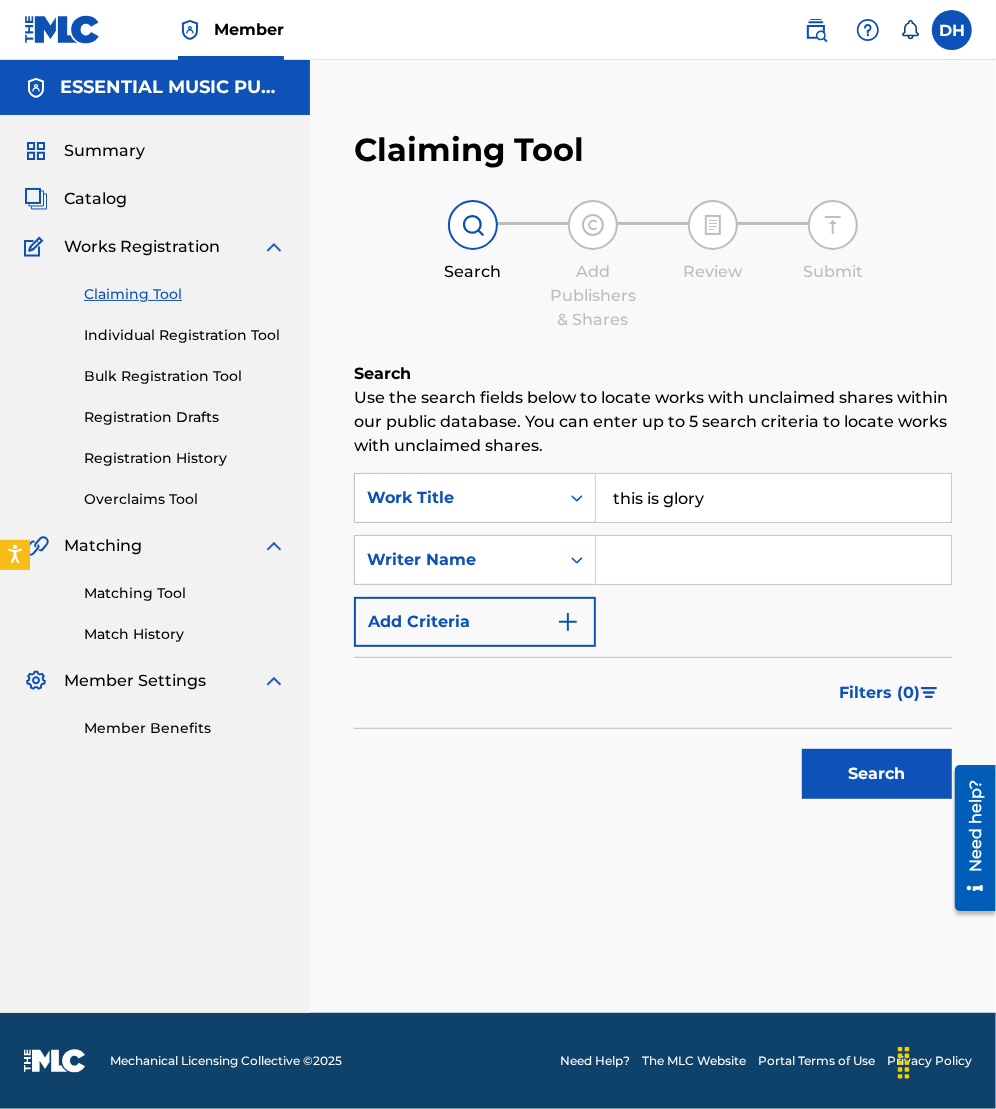 click at bounding box center (773, 560) 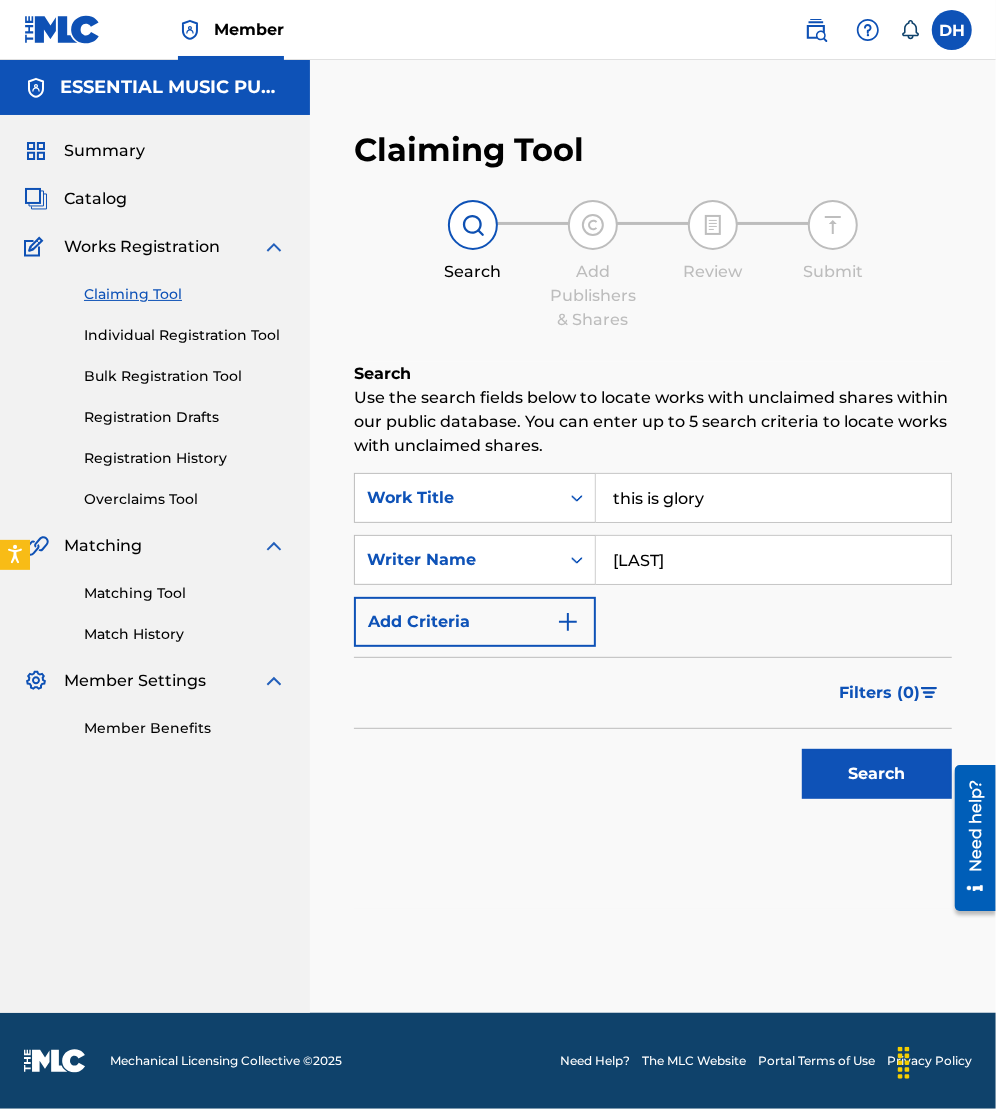 type on "maldonado" 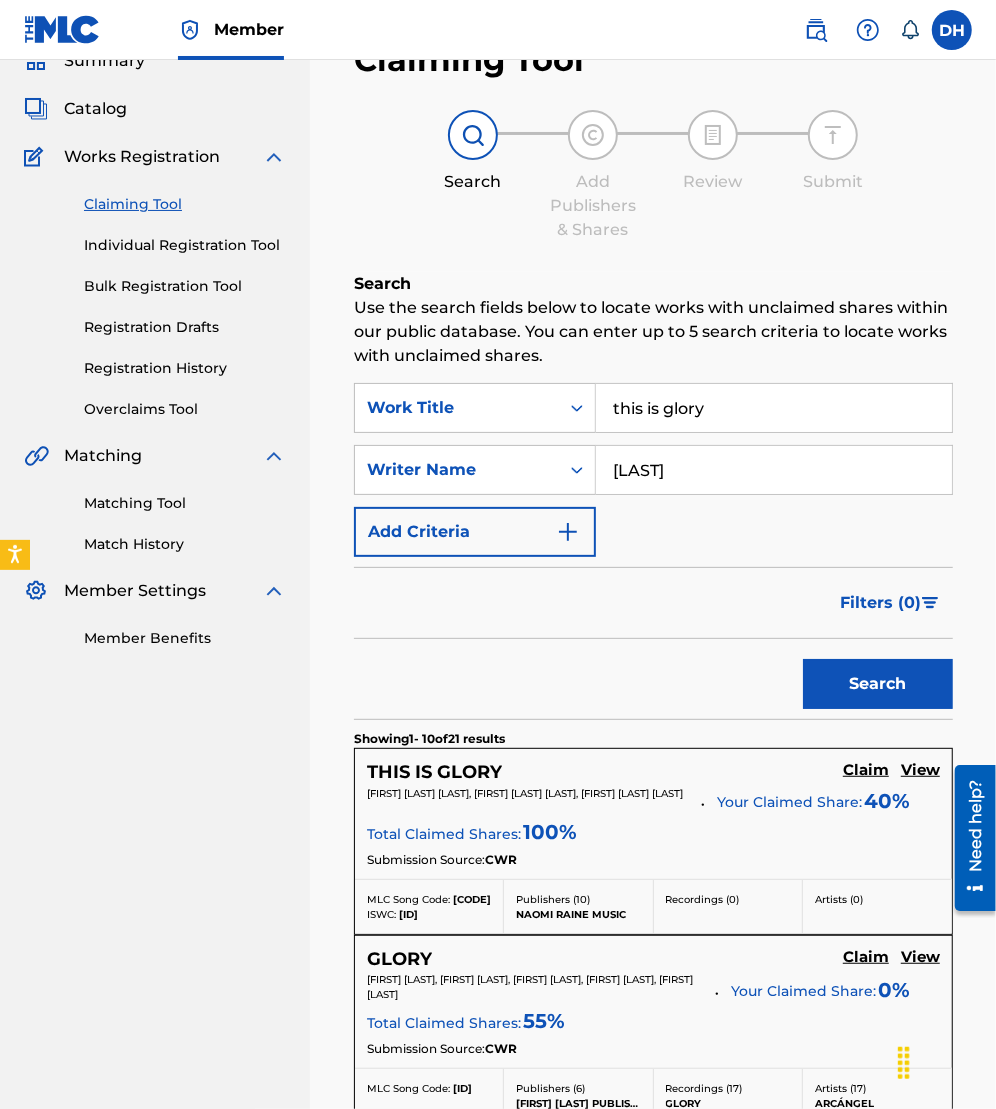 scroll, scrollTop: 96, scrollLeft: 0, axis: vertical 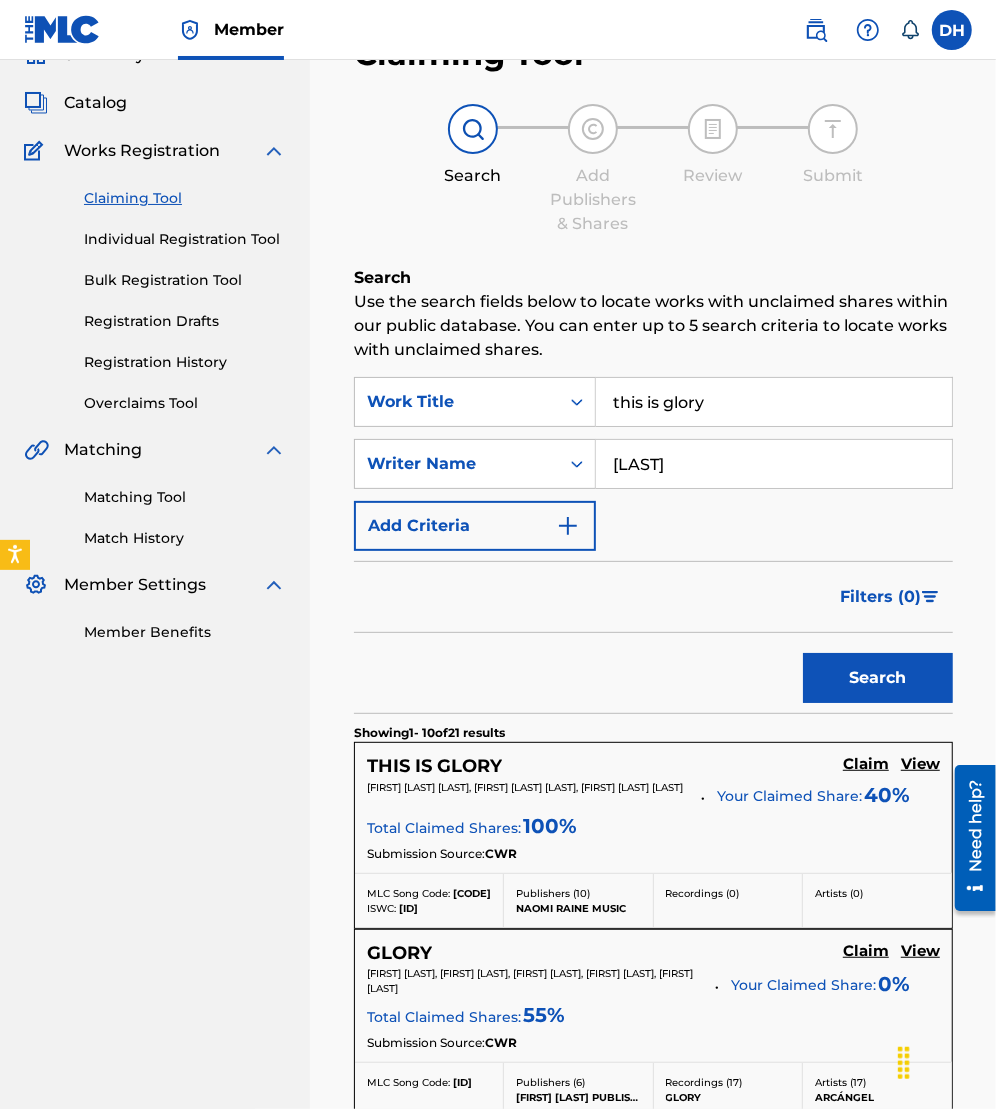 click on "View" at bounding box center (920, 764) 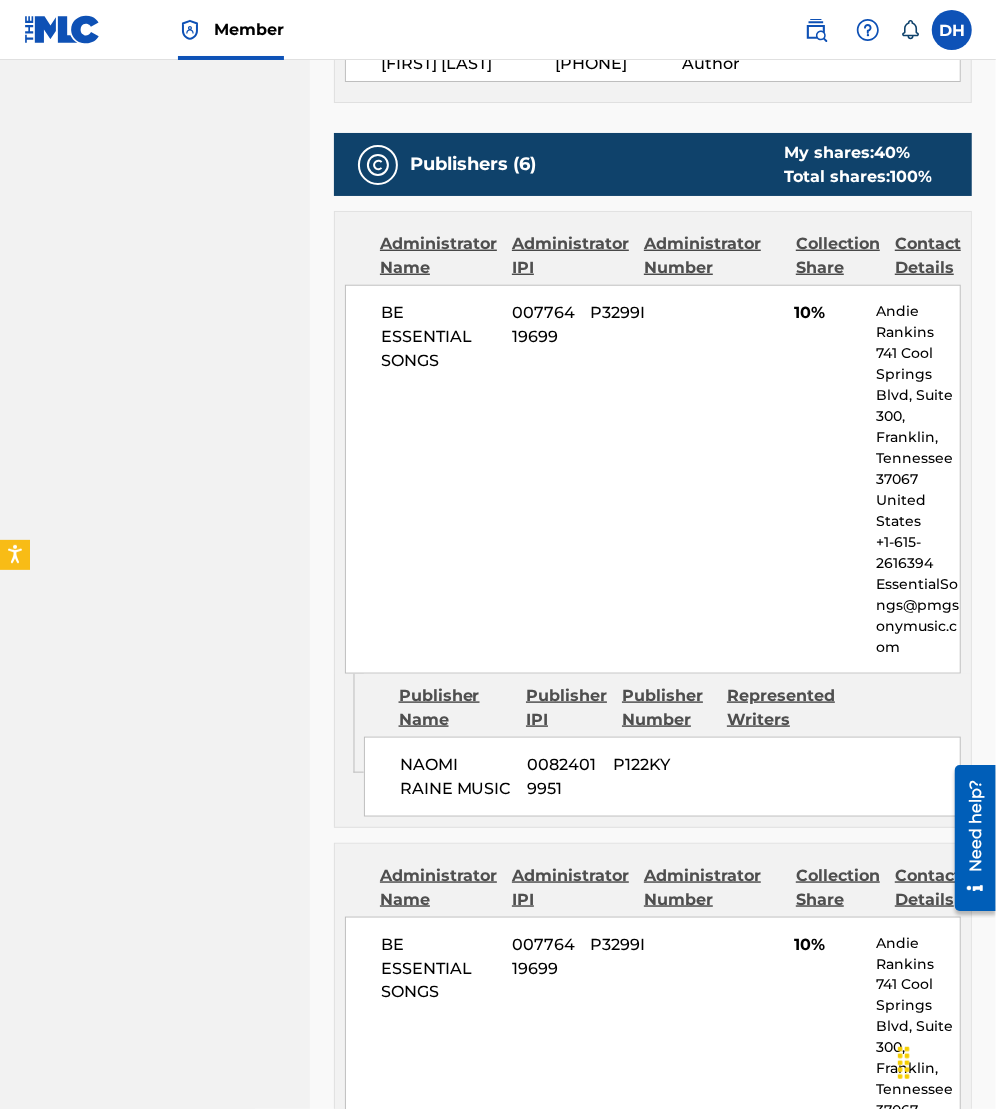 scroll, scrollTop: 947, scrollLeft: 0, axis: vertical 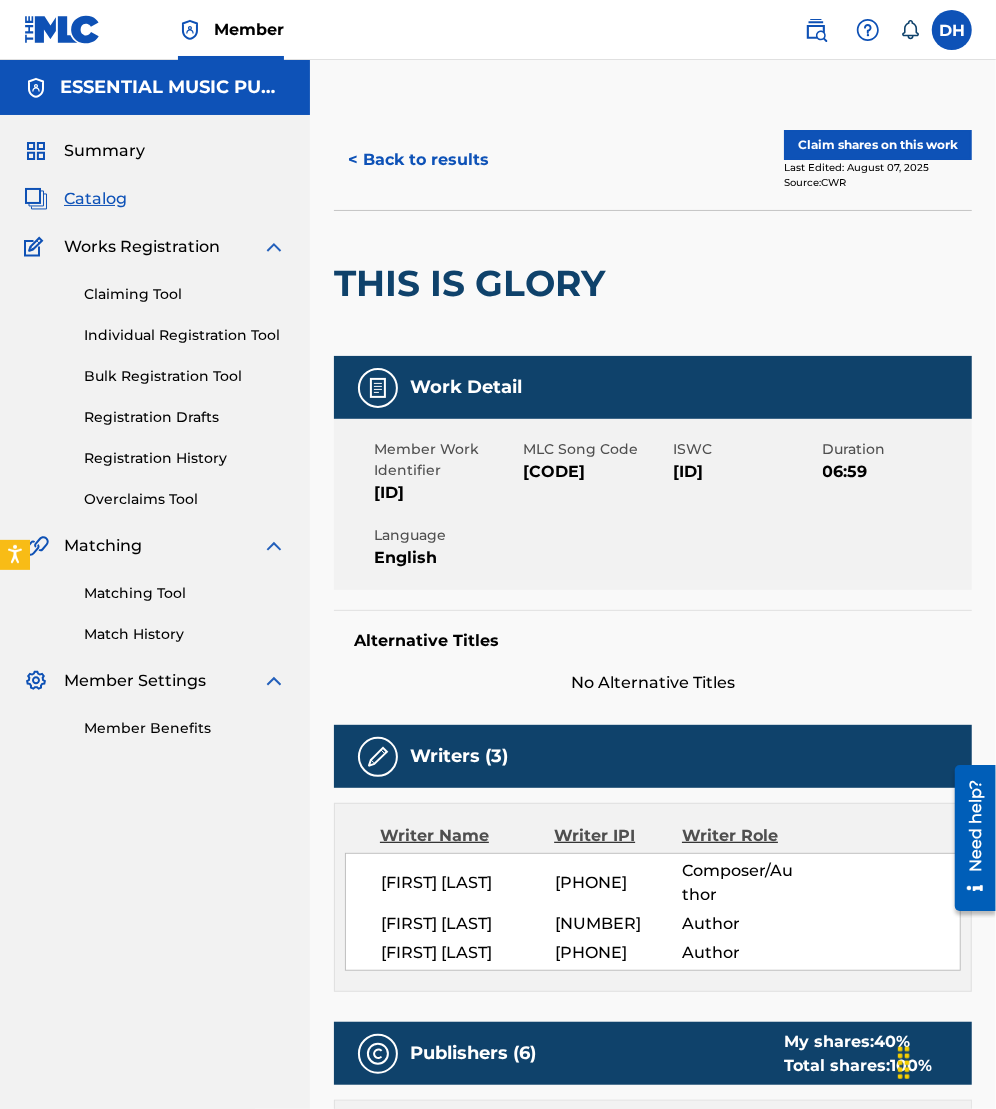 click on "Claim shares on this work" at bounding box center [878, 145] 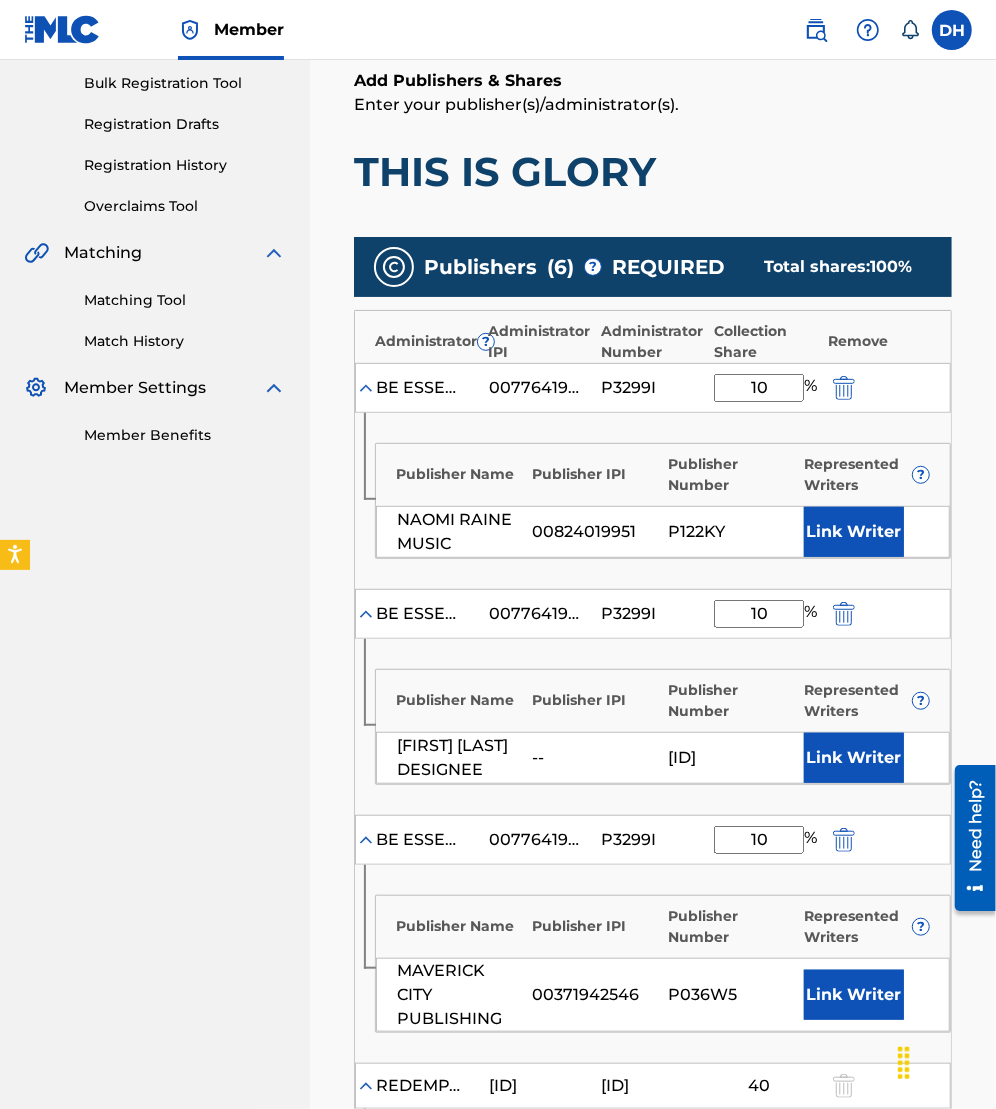 scroll, scrollTop: 297, scrollLeft: 0, axis: vertical 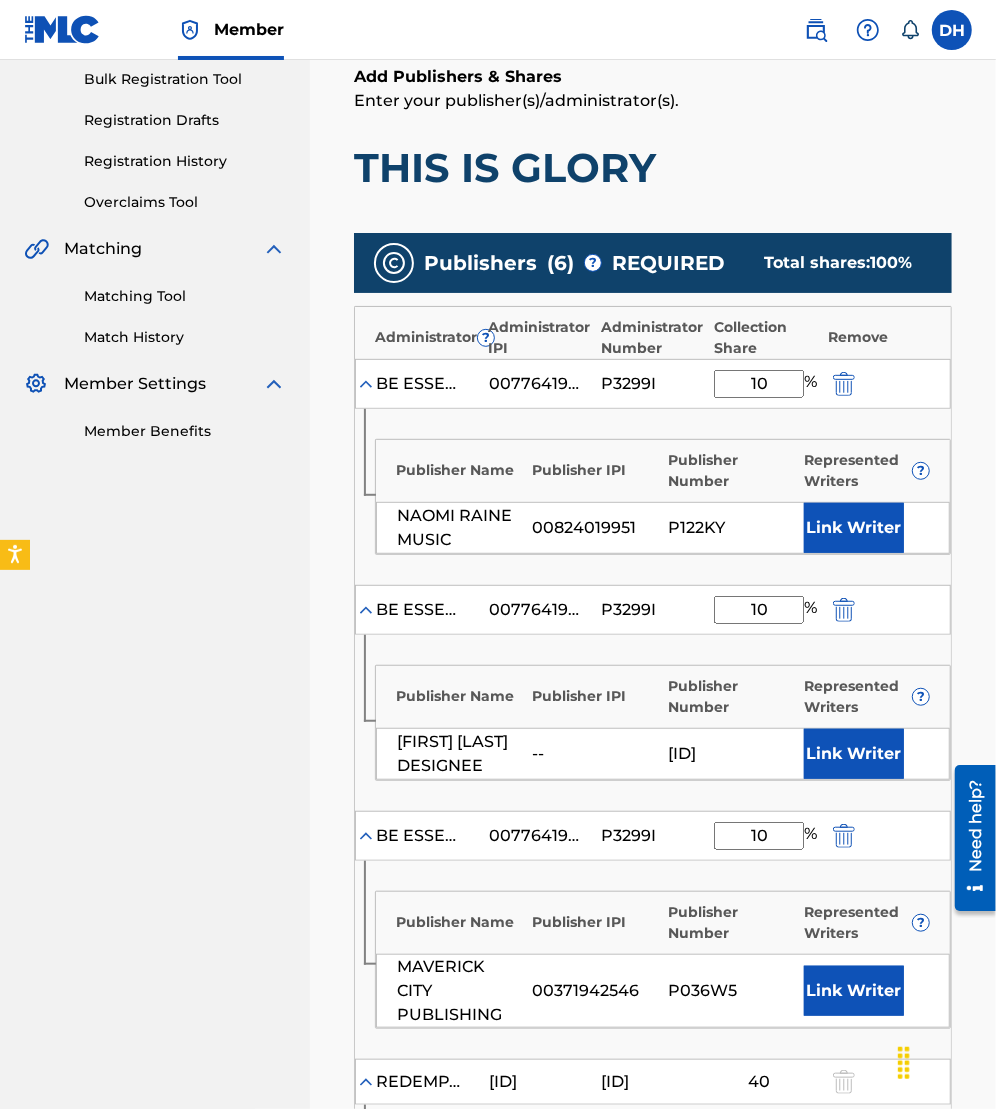 click on "Link Writer" at bounding box center (854, 528) 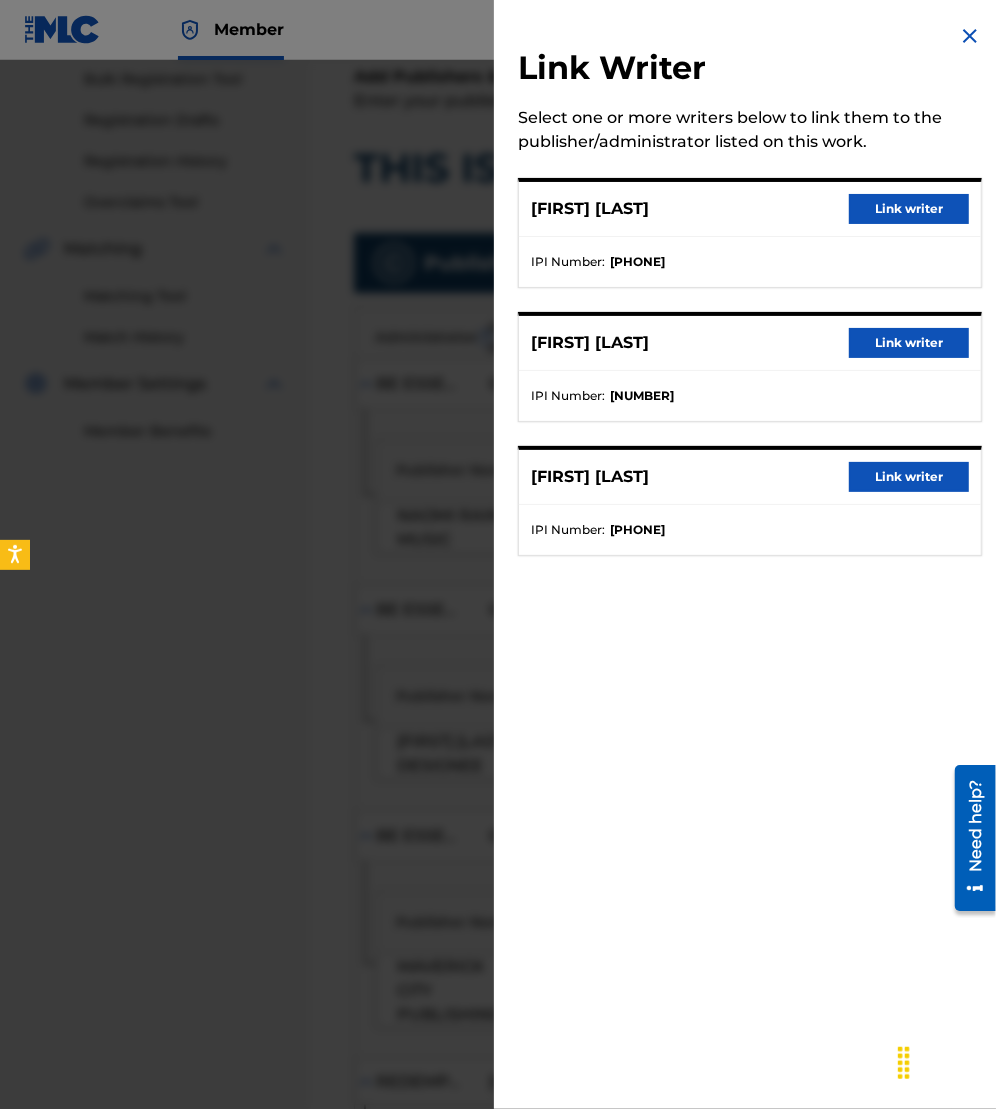 click at bounding box center (498, 614) 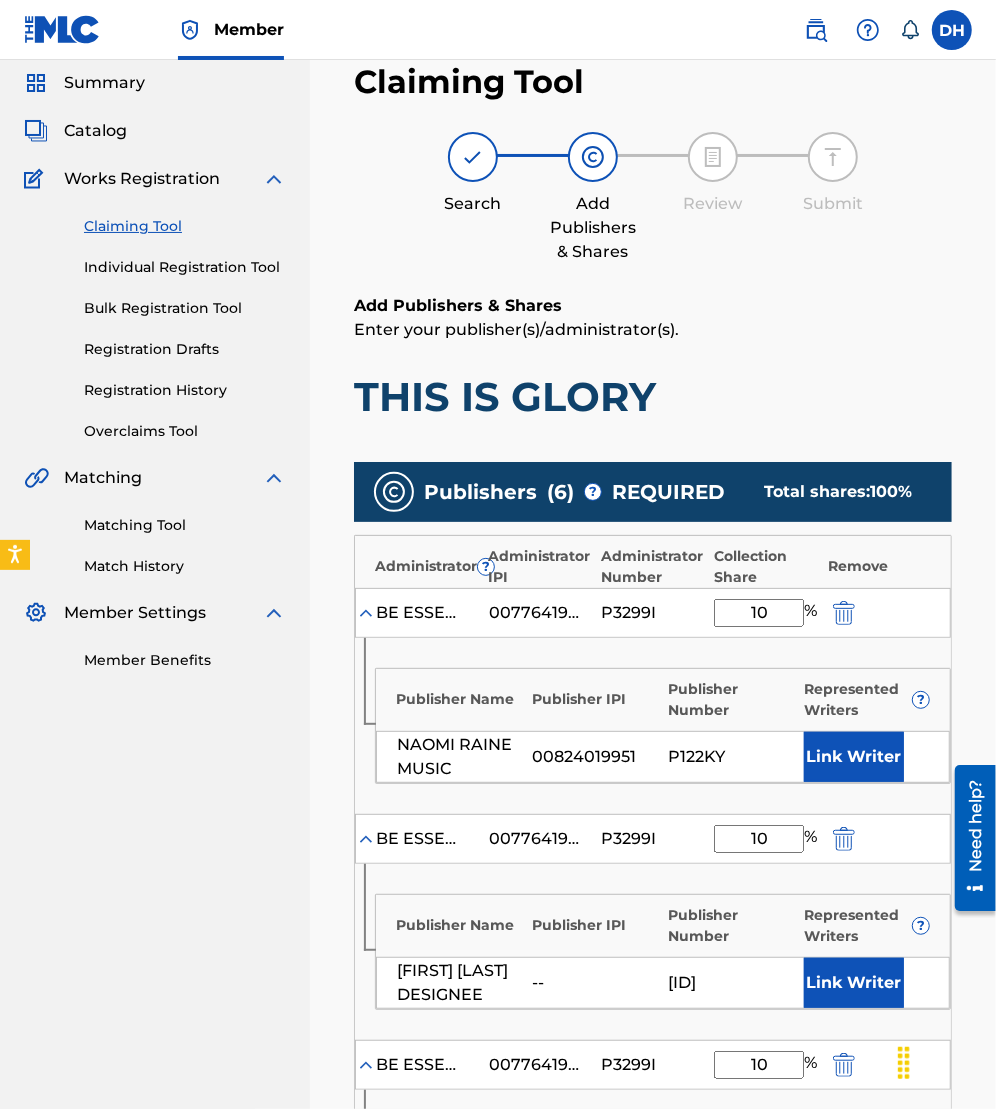 scroll, scrollTop: 0, scrollLeft: 0, axis: both 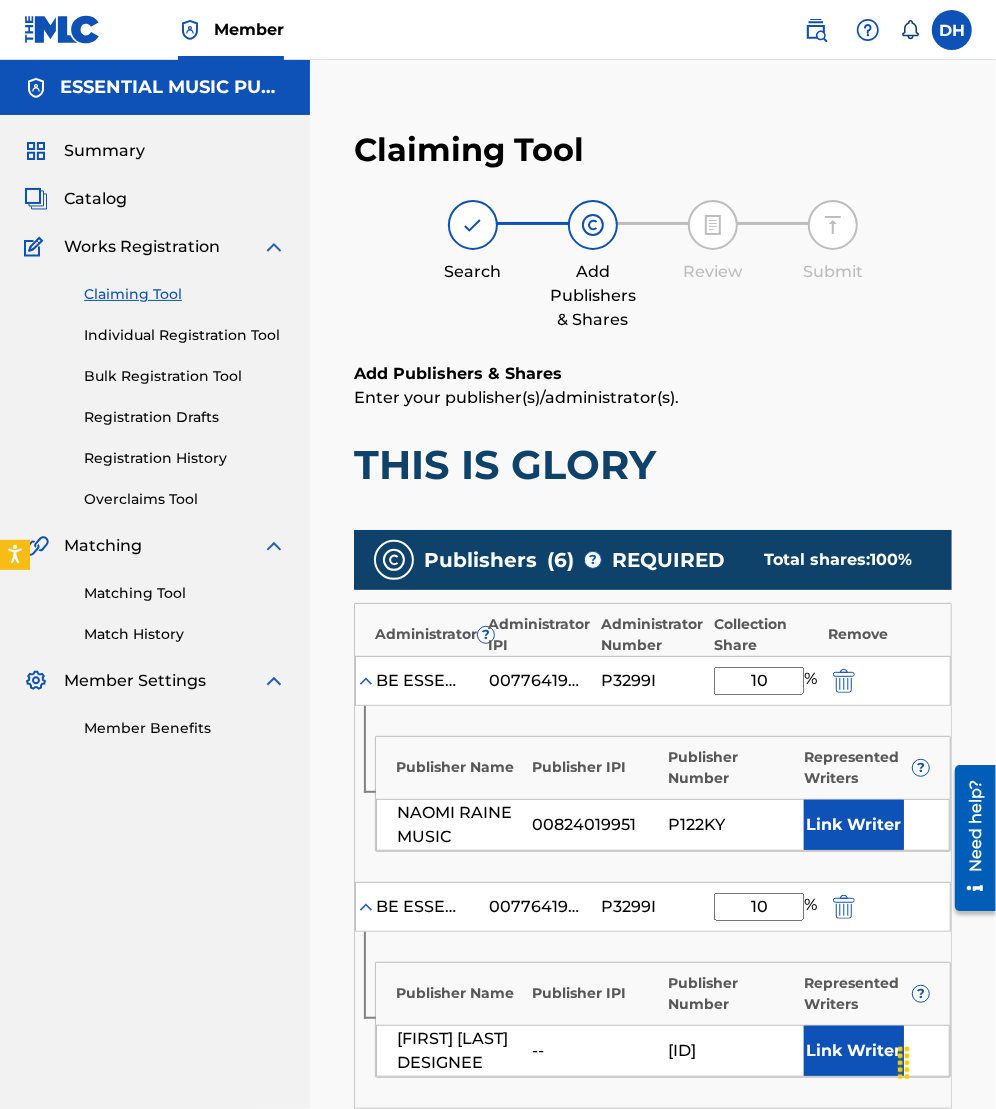 click on "Catalog" at bounding box center [95, 199] 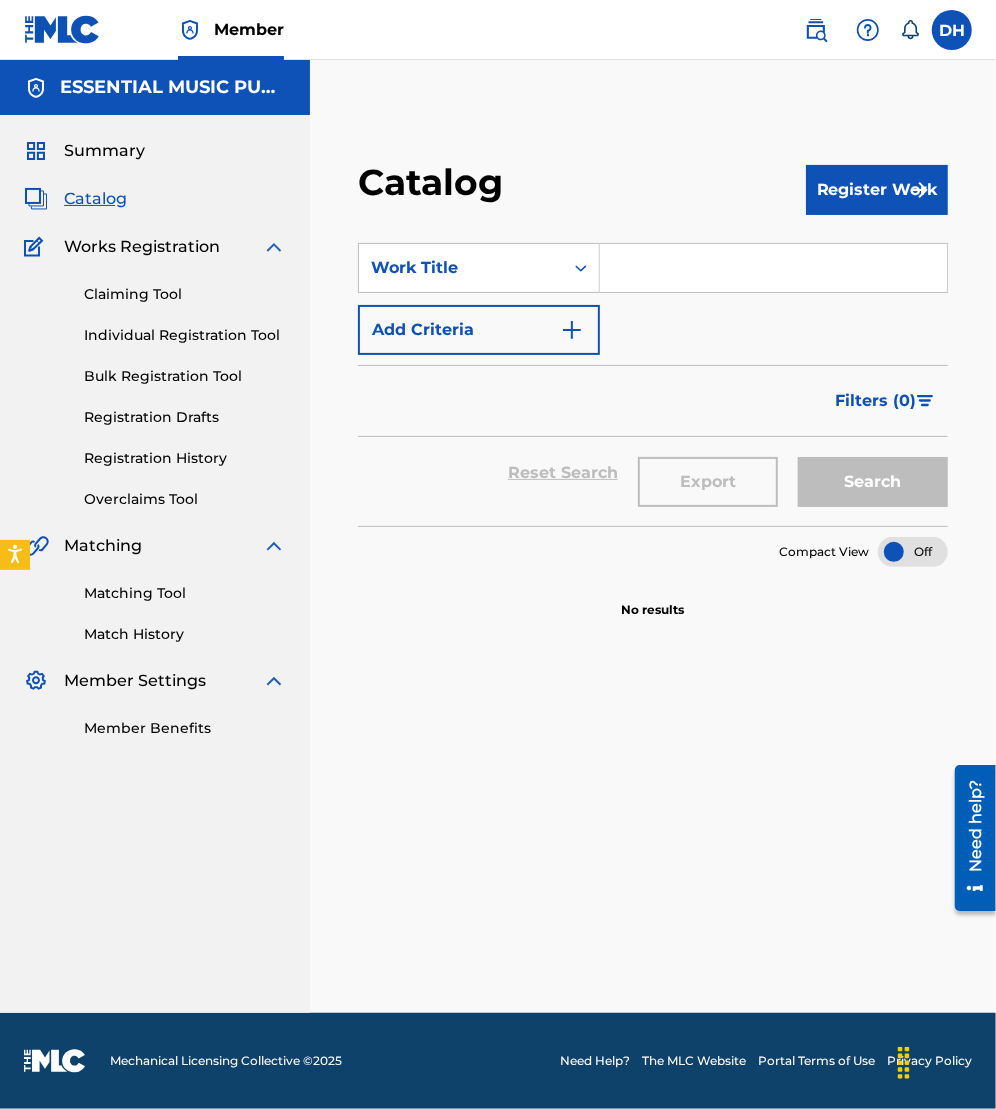 click at bounding box center (773, 268) 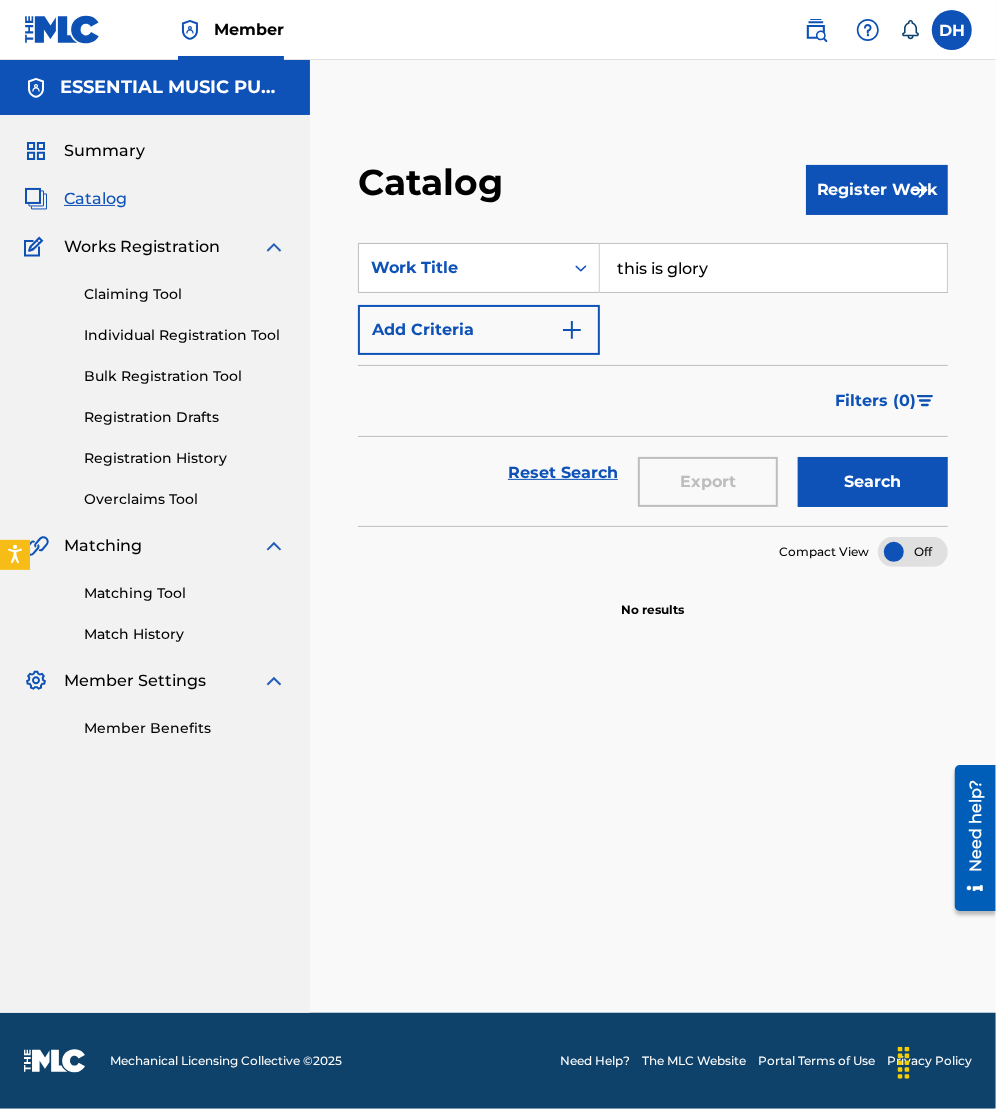 type on "this is glory" 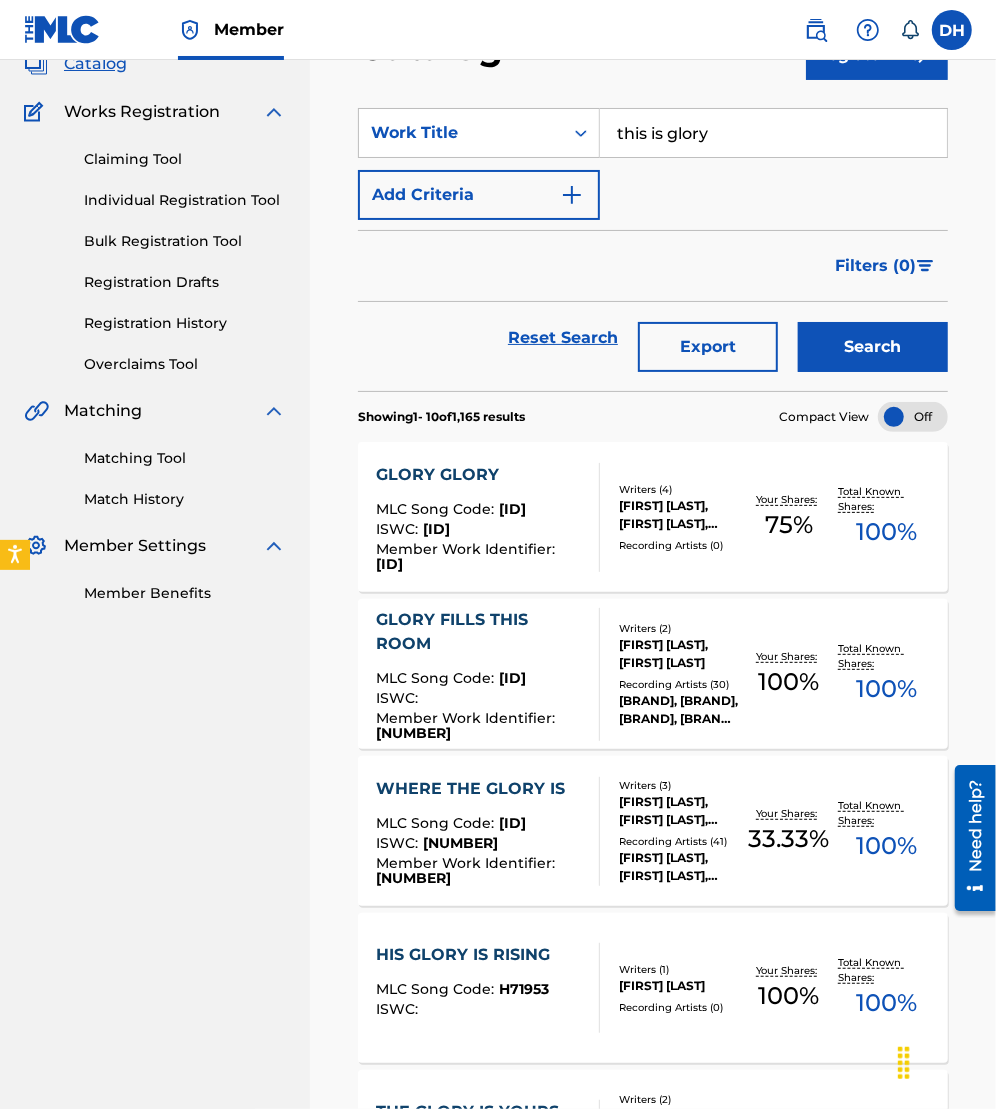 scroll, scrollTop: 0, scrollLeft: 0, axis: both 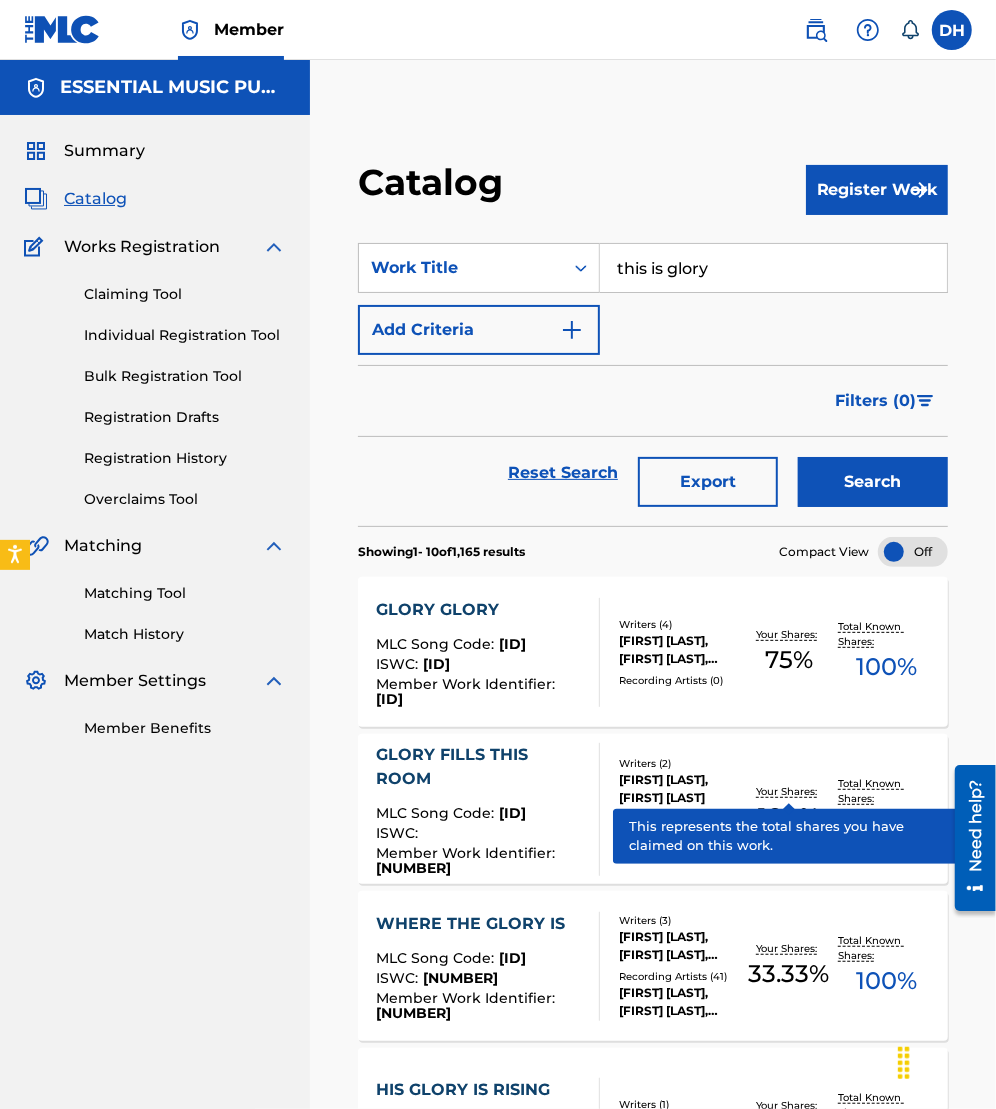click on "Your Shares: 100 %" at bounding box center (789, 809) 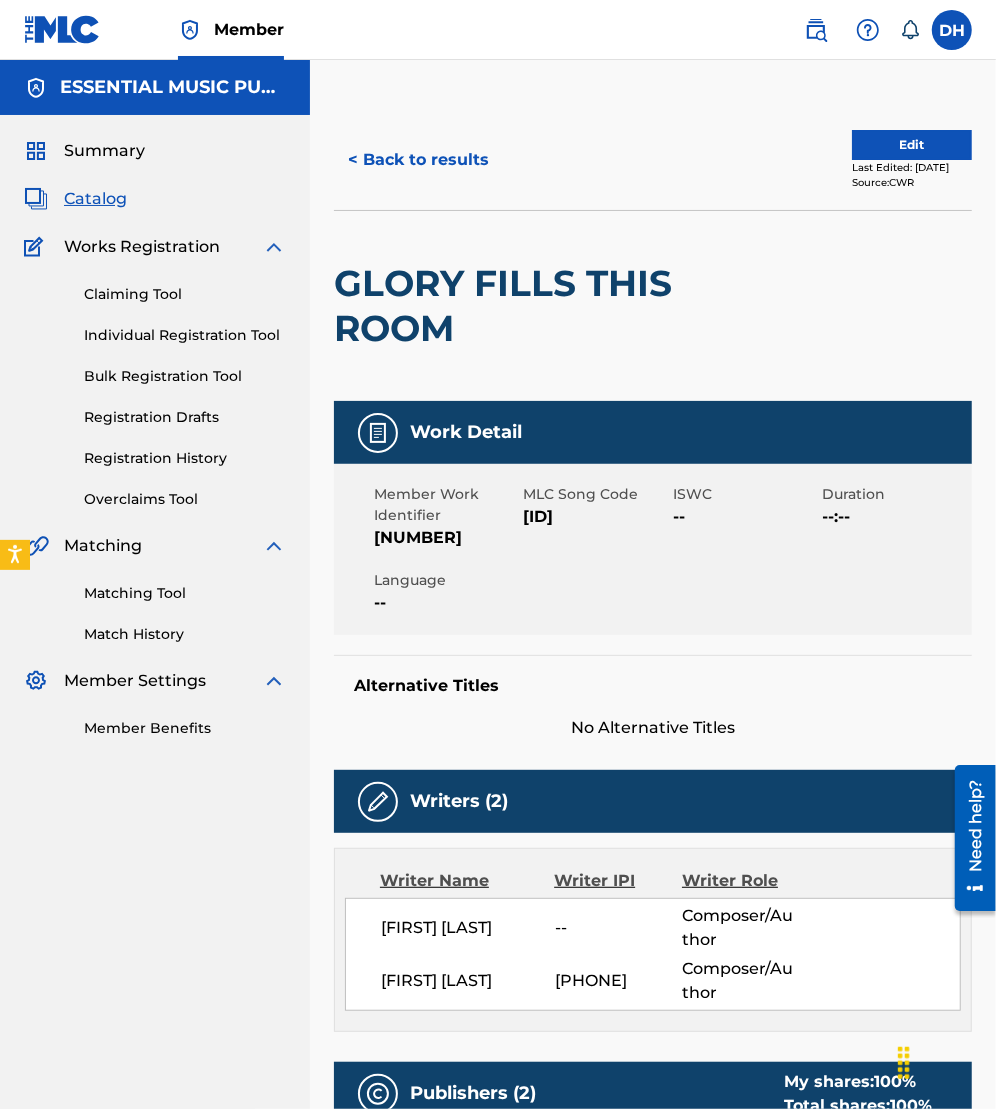 click on "< Back to results" at bounding box center [418, 160] 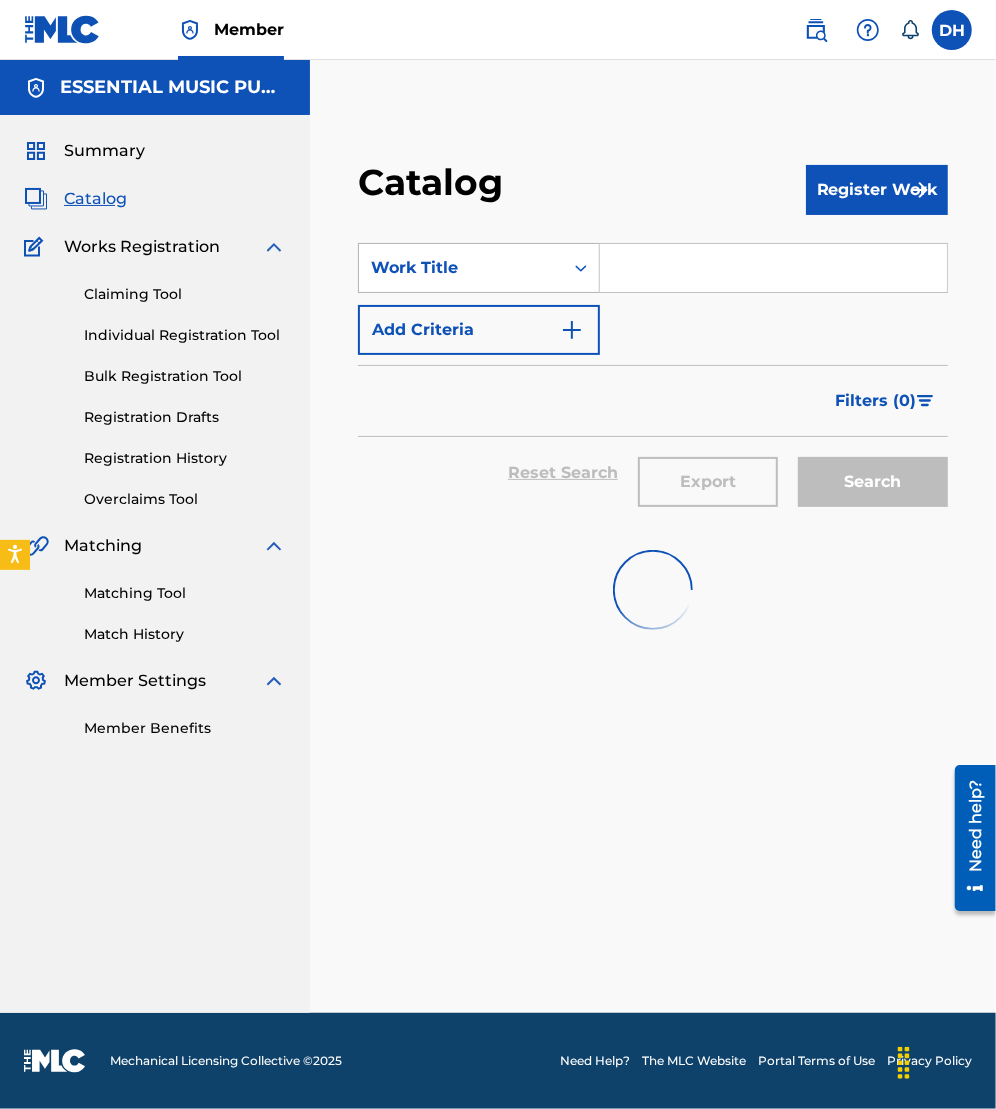 click on "Work Title" at bounding box center (461, 268) 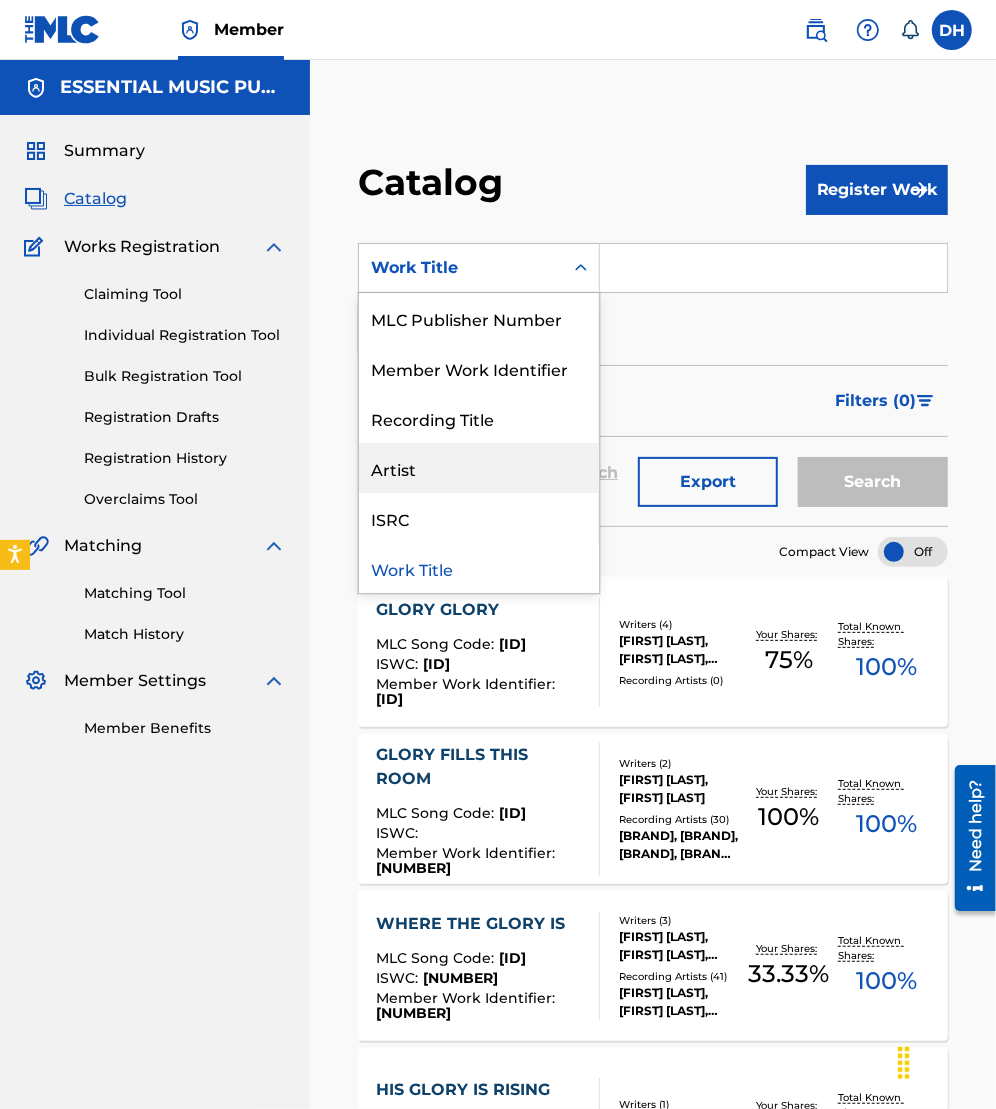 scroll, scrollTop: 0, scrollLeft: 0, axis: both 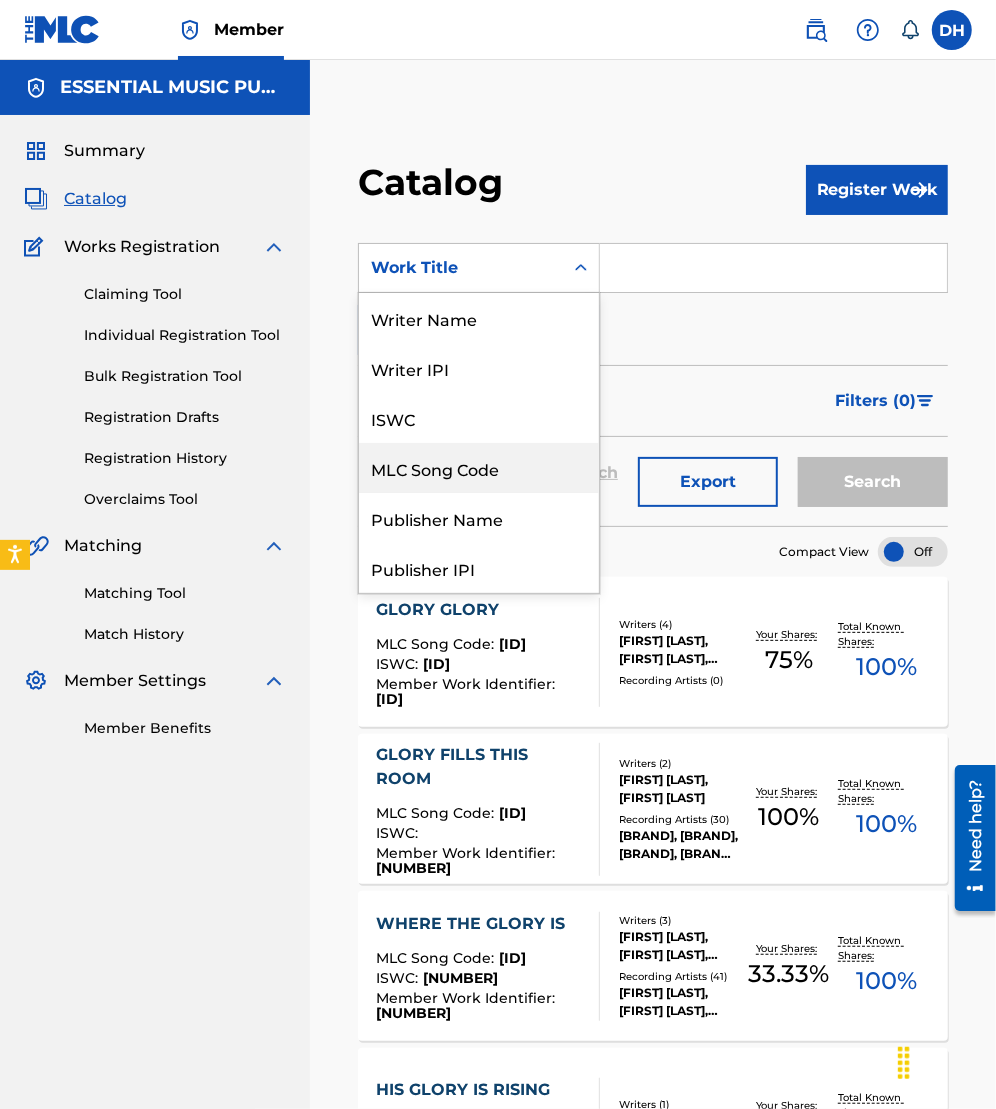 click on "MLC Song Code" at bounding box center [479, 468] 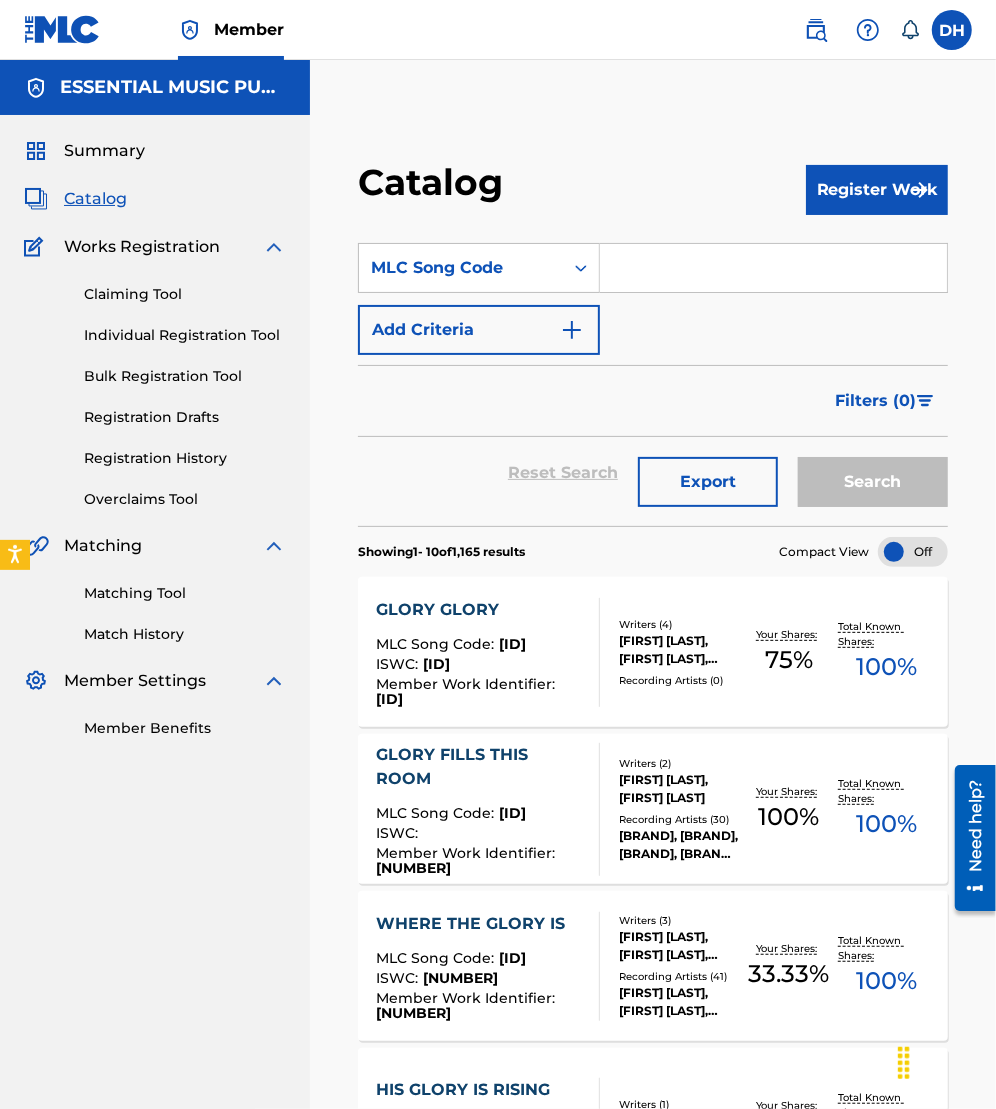 click at bounding box center (773, 268) 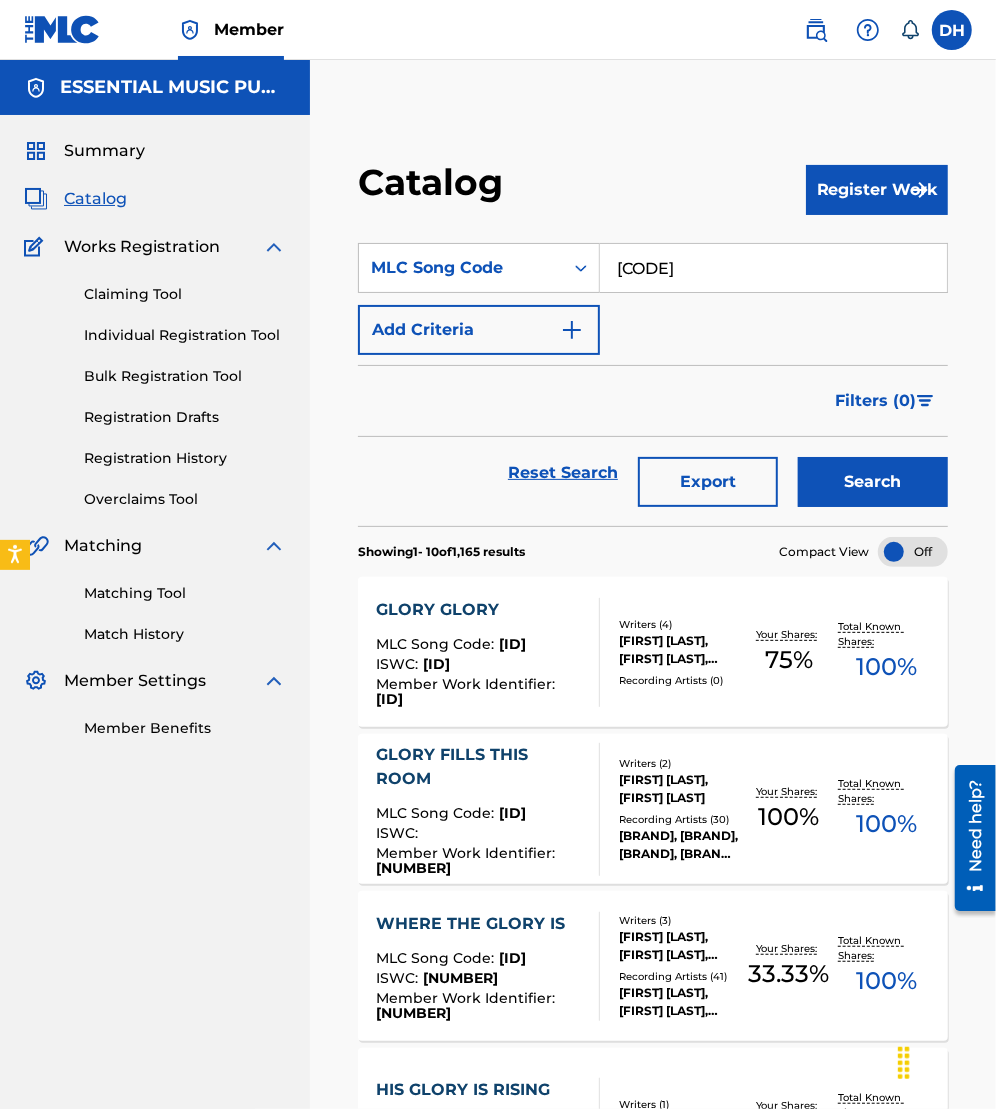 click on "Search" at bounding box center (873, 482) 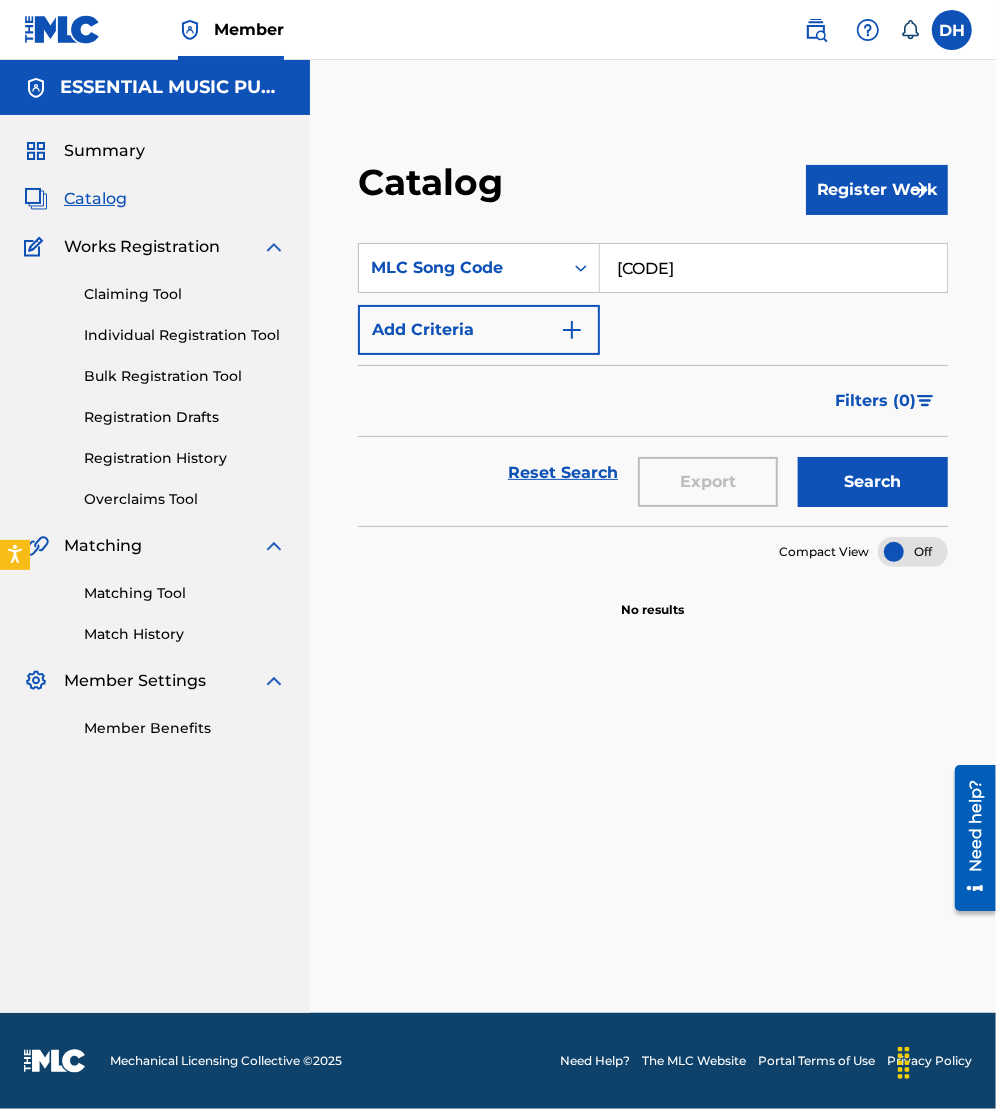 click on "[NUMBER]" at bounding box center [773, 268] 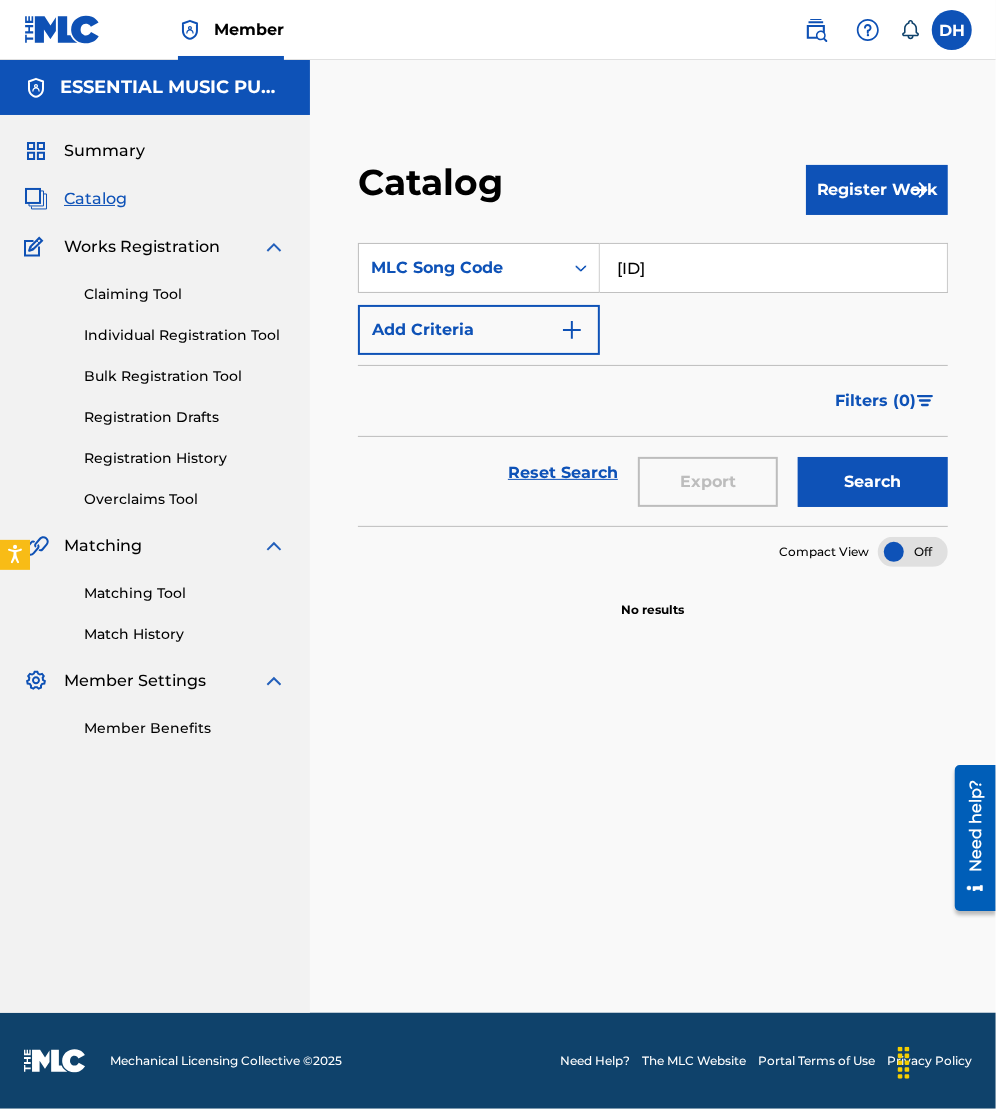 type on "[NUMBER]" 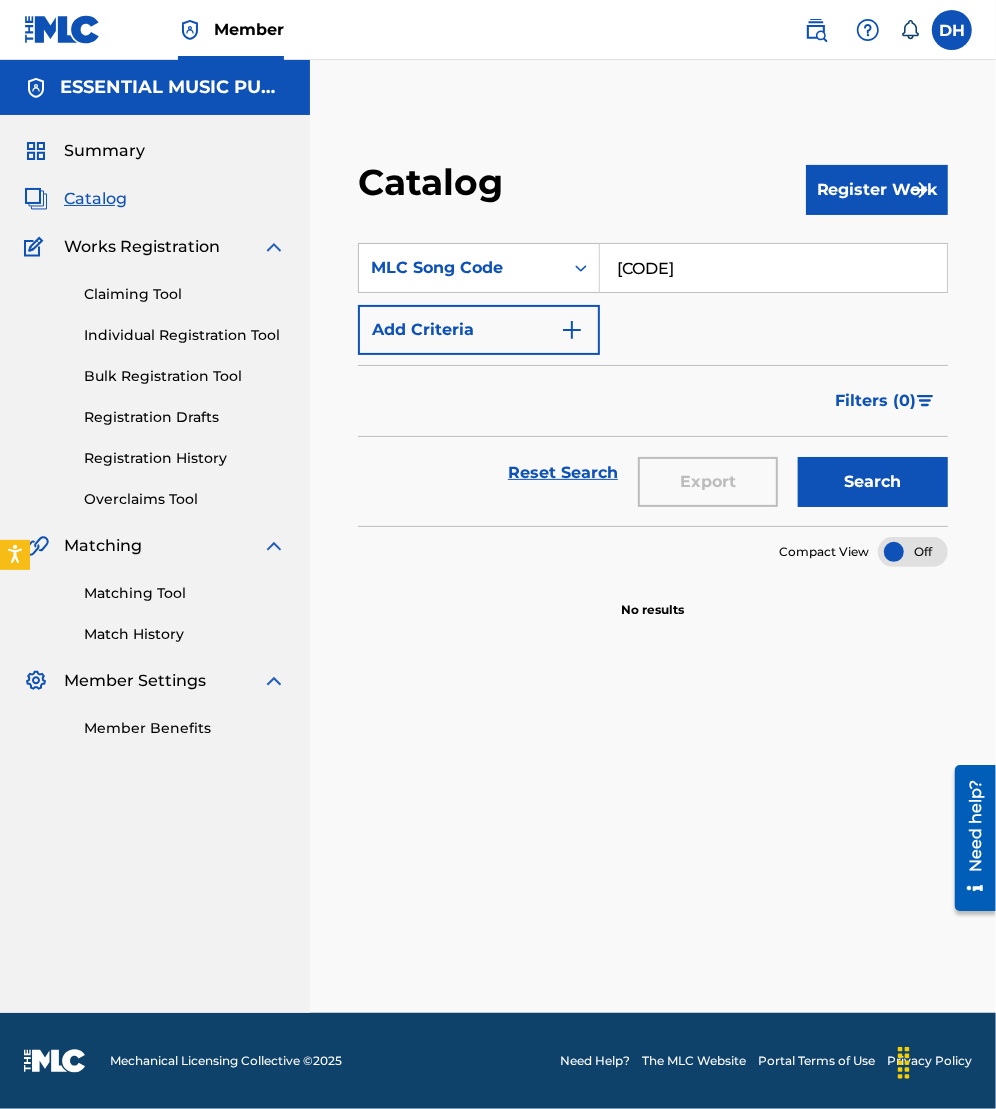click on "Search" at bounding box center [873, 482] 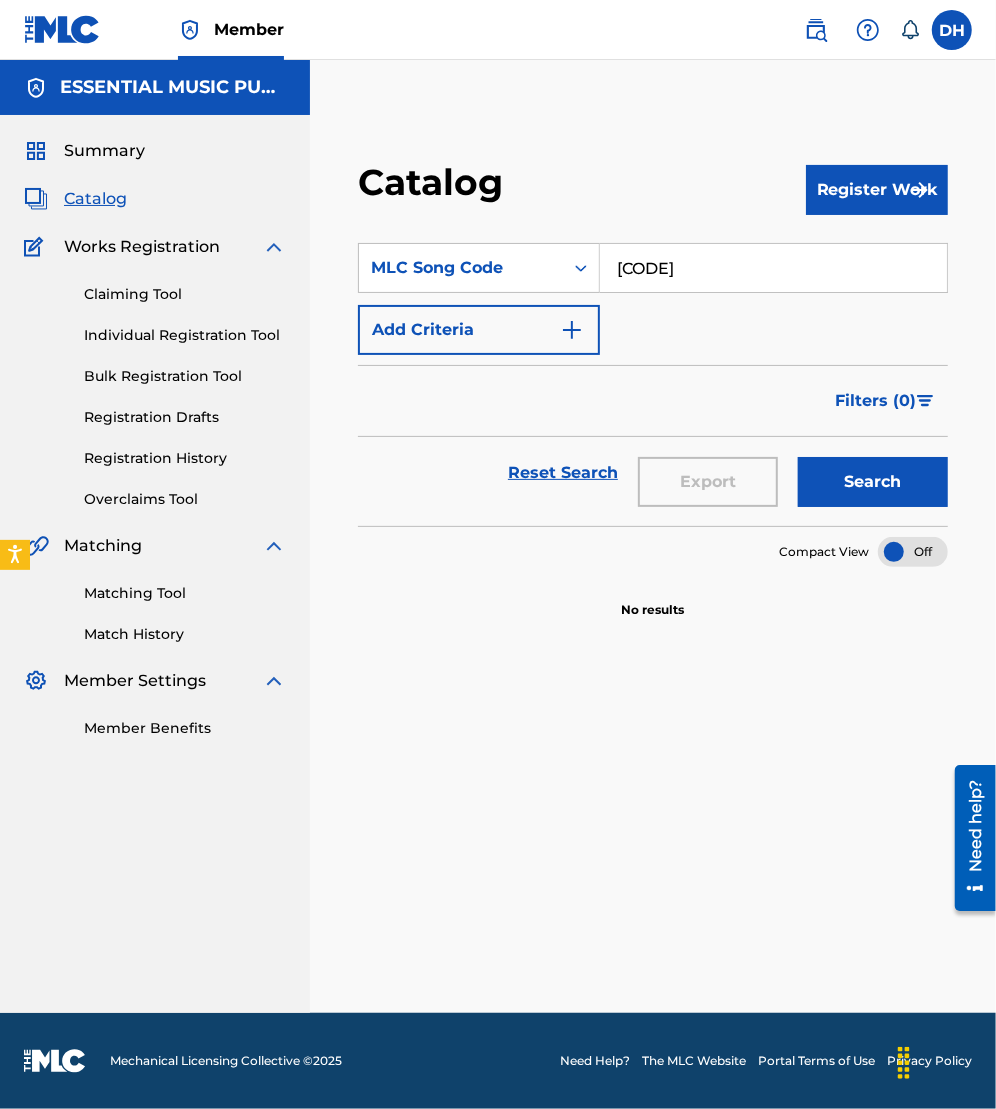 click on "Matching Tool" at bounding box center (185, 593) 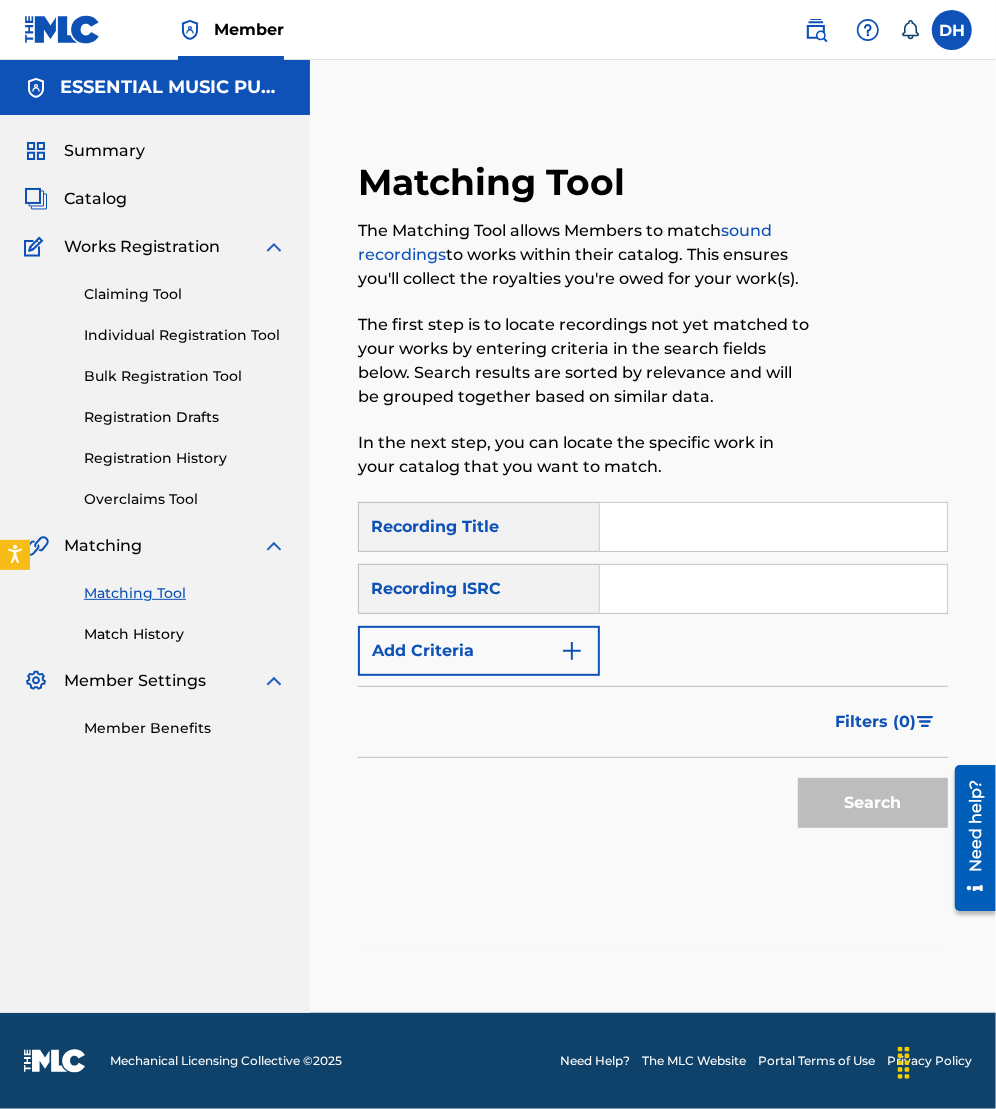 click at bounding box center [773, 589] 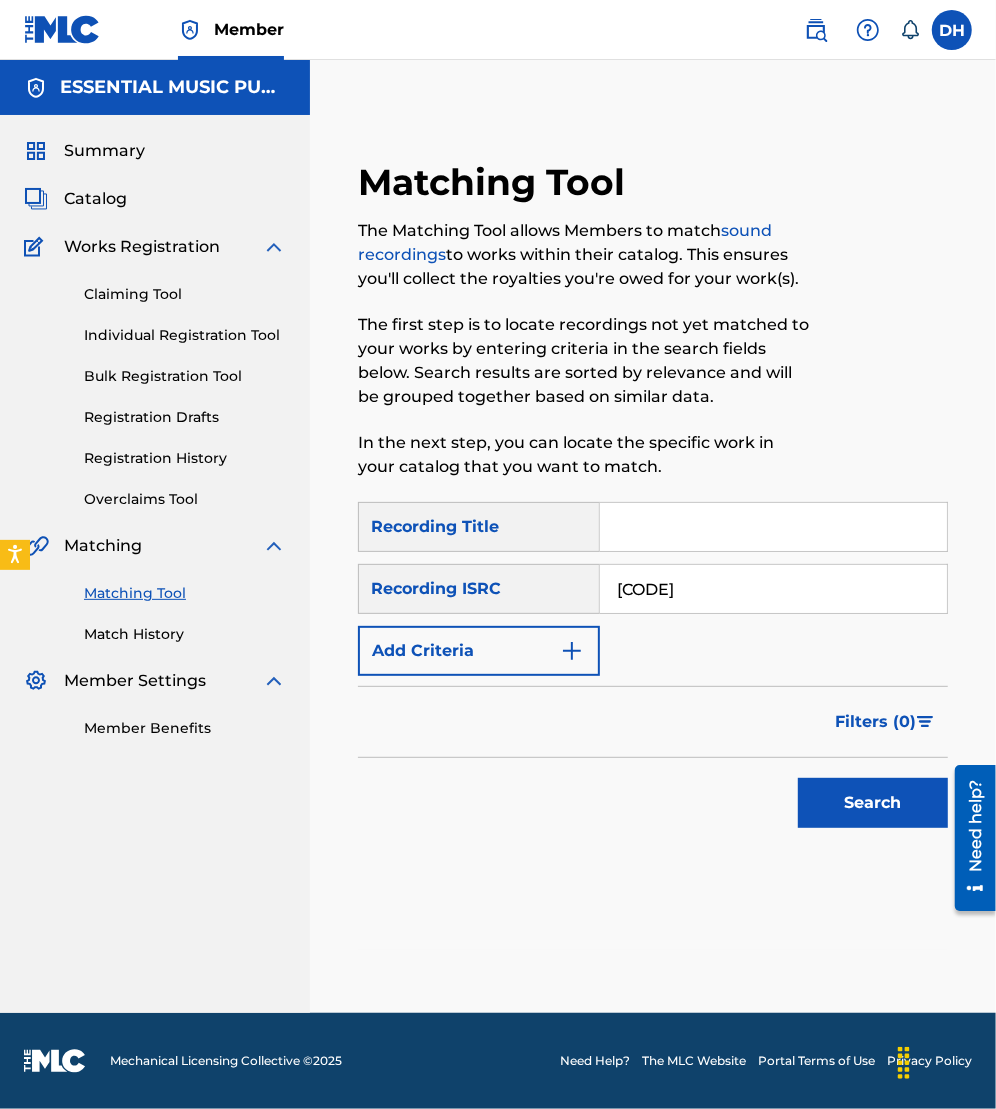 click on "QZ-HN9-25-26341" at bounding box center (773, 589) 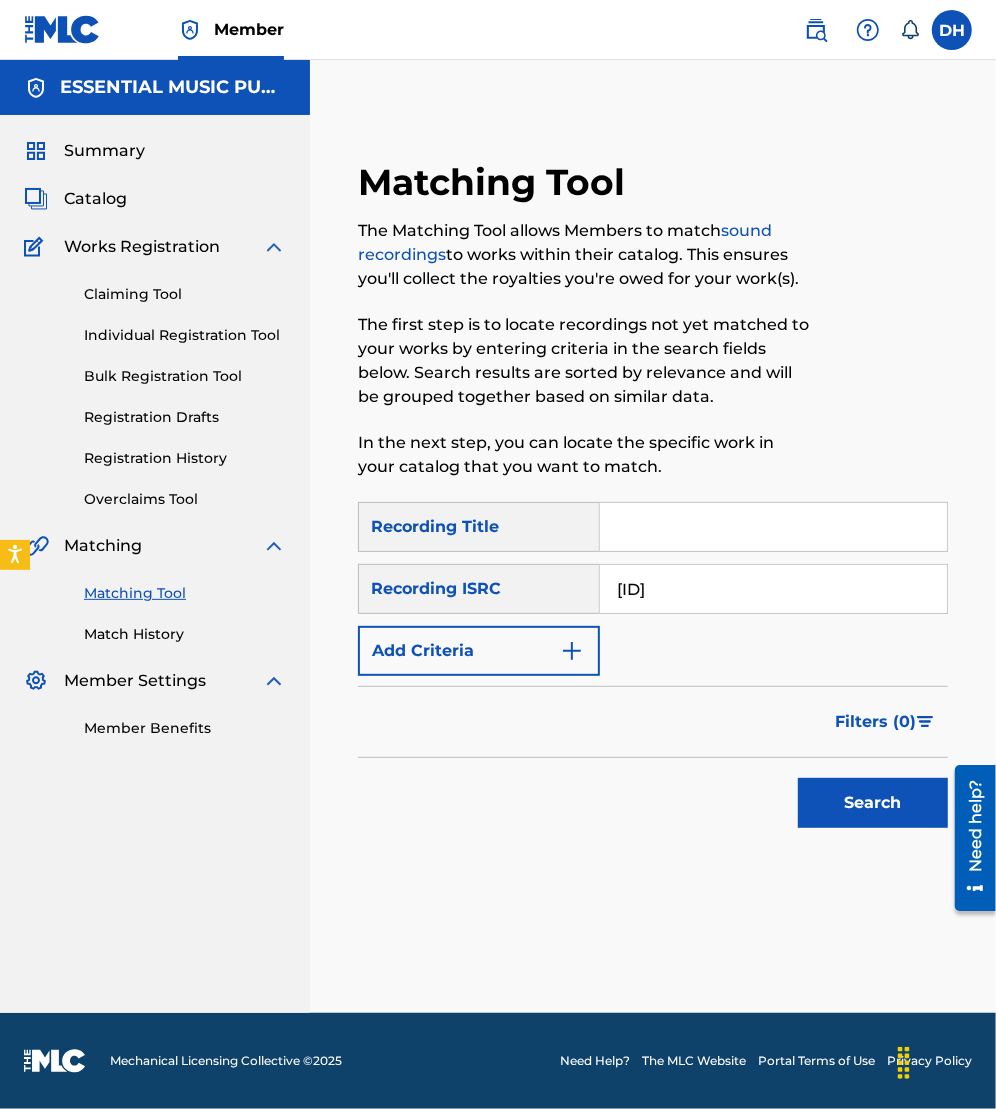 click on "QZHN9-25-26341" at bounding box center (773, 589) 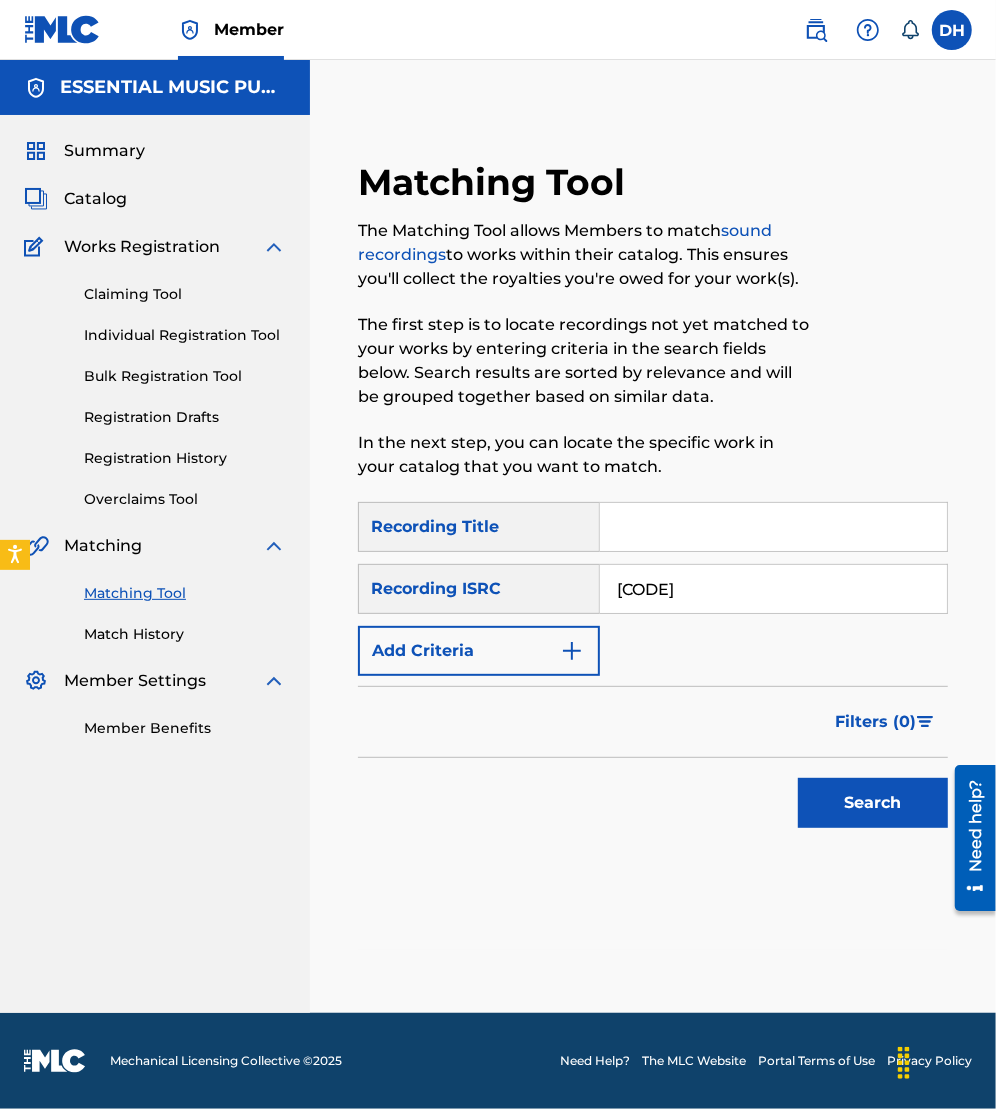 click on "QZHN925-26341" at bounding box center [773, 589] 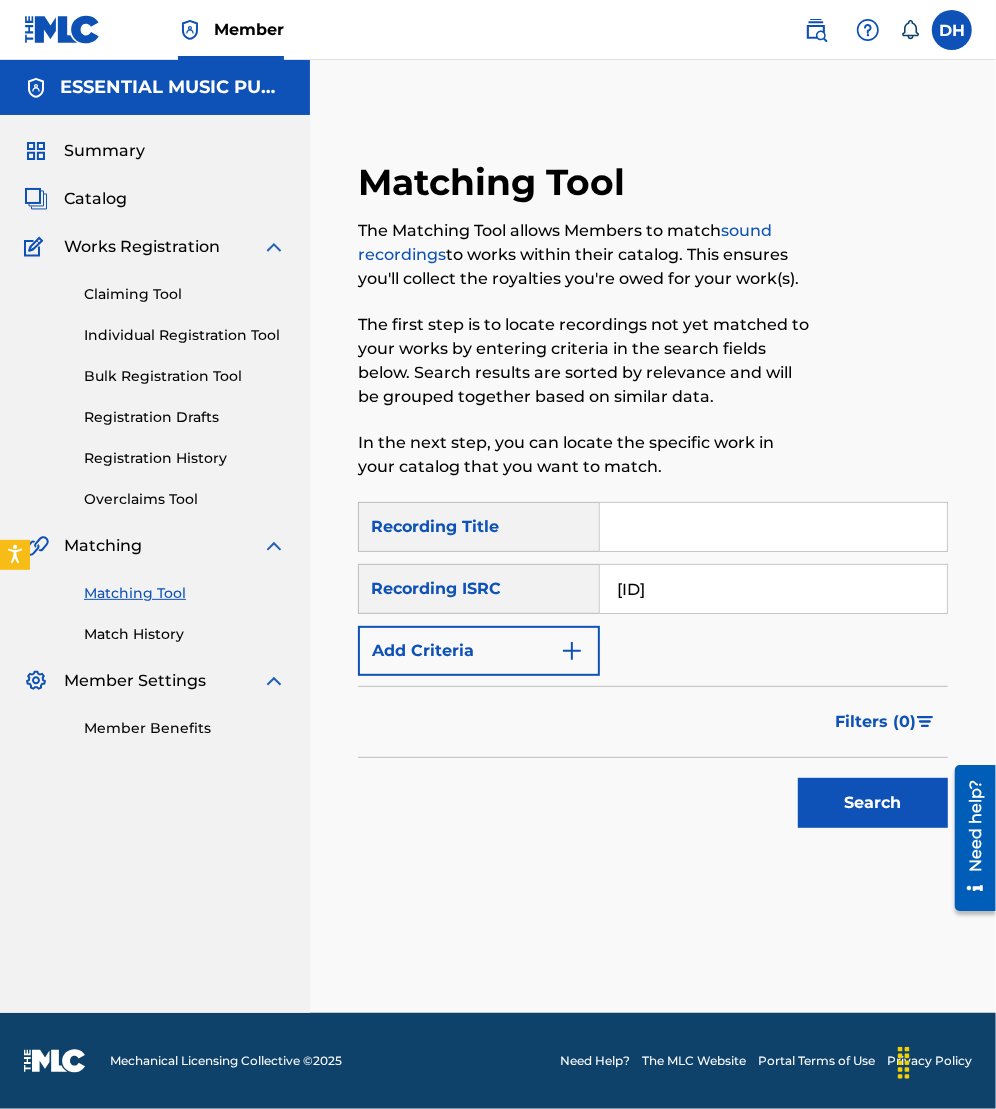 click on "QZHN92526341" at bounding box center [773, 589] 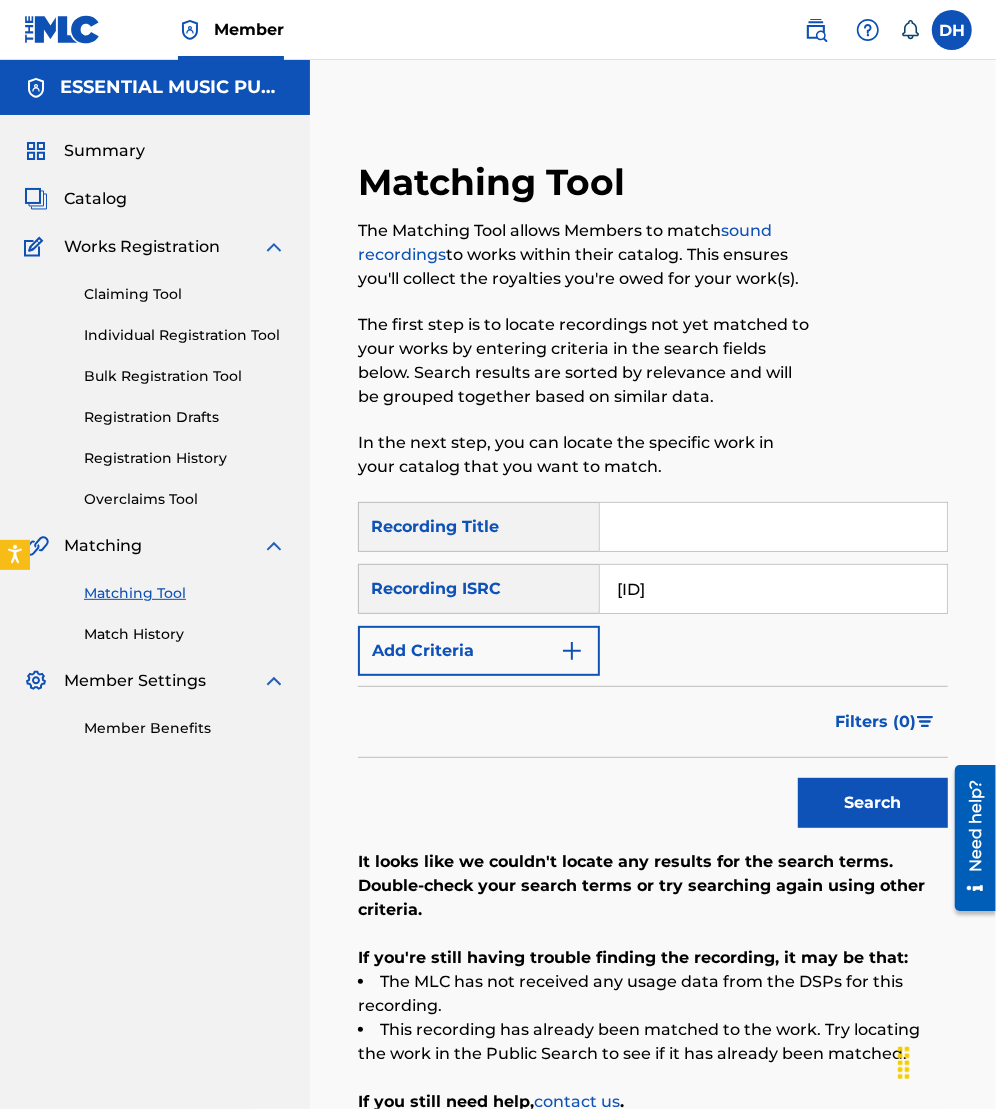 click on "Catalog" at bounding box center [95, 199] 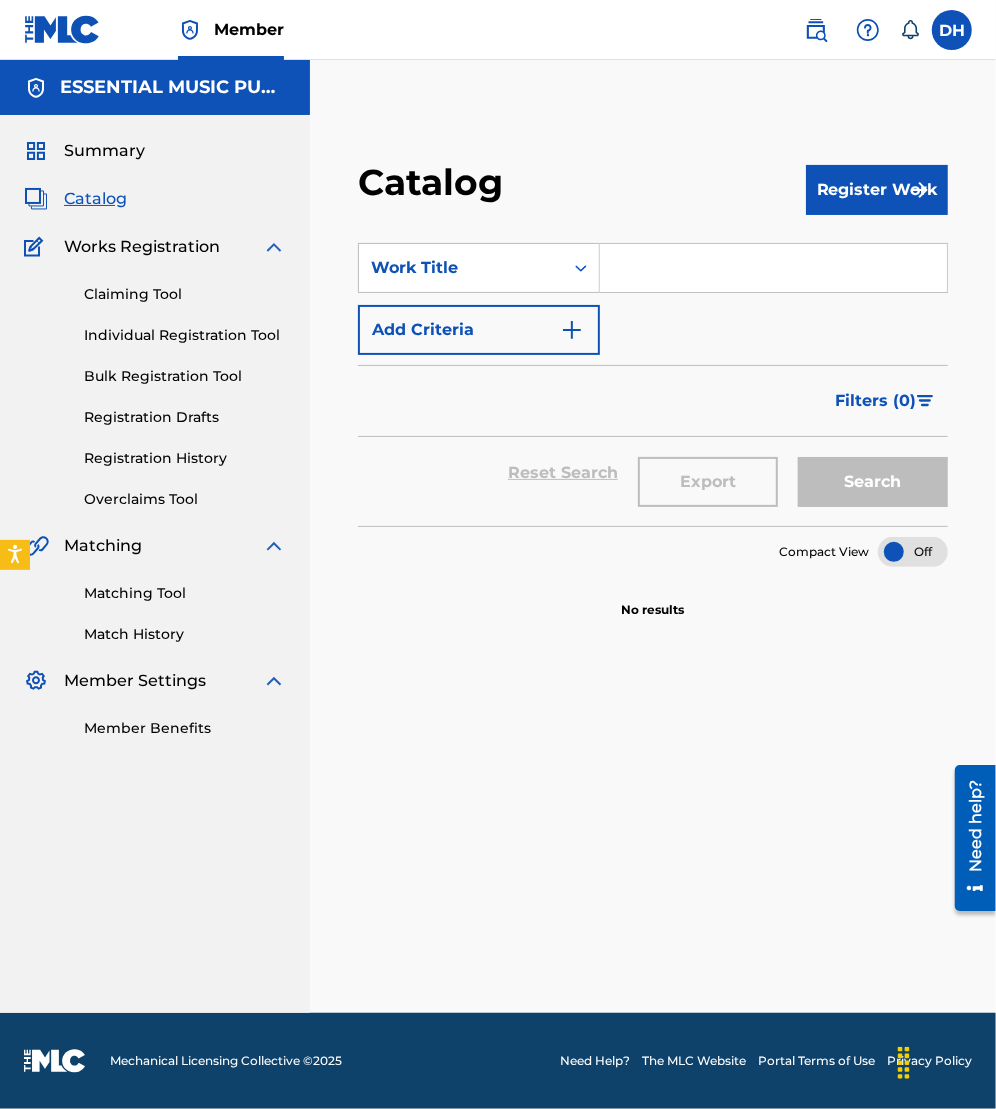 click at bounding box center (773, 268) 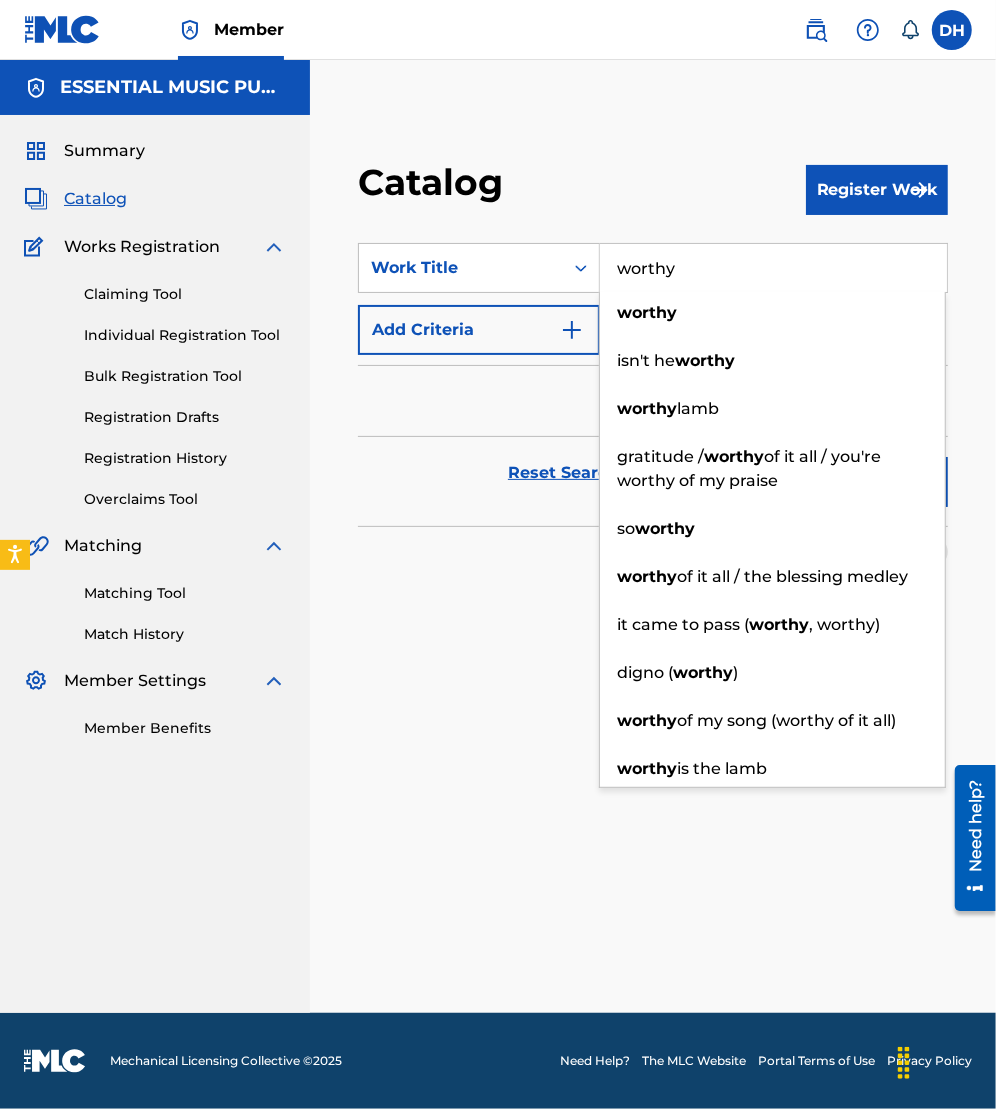 type on "worthy" 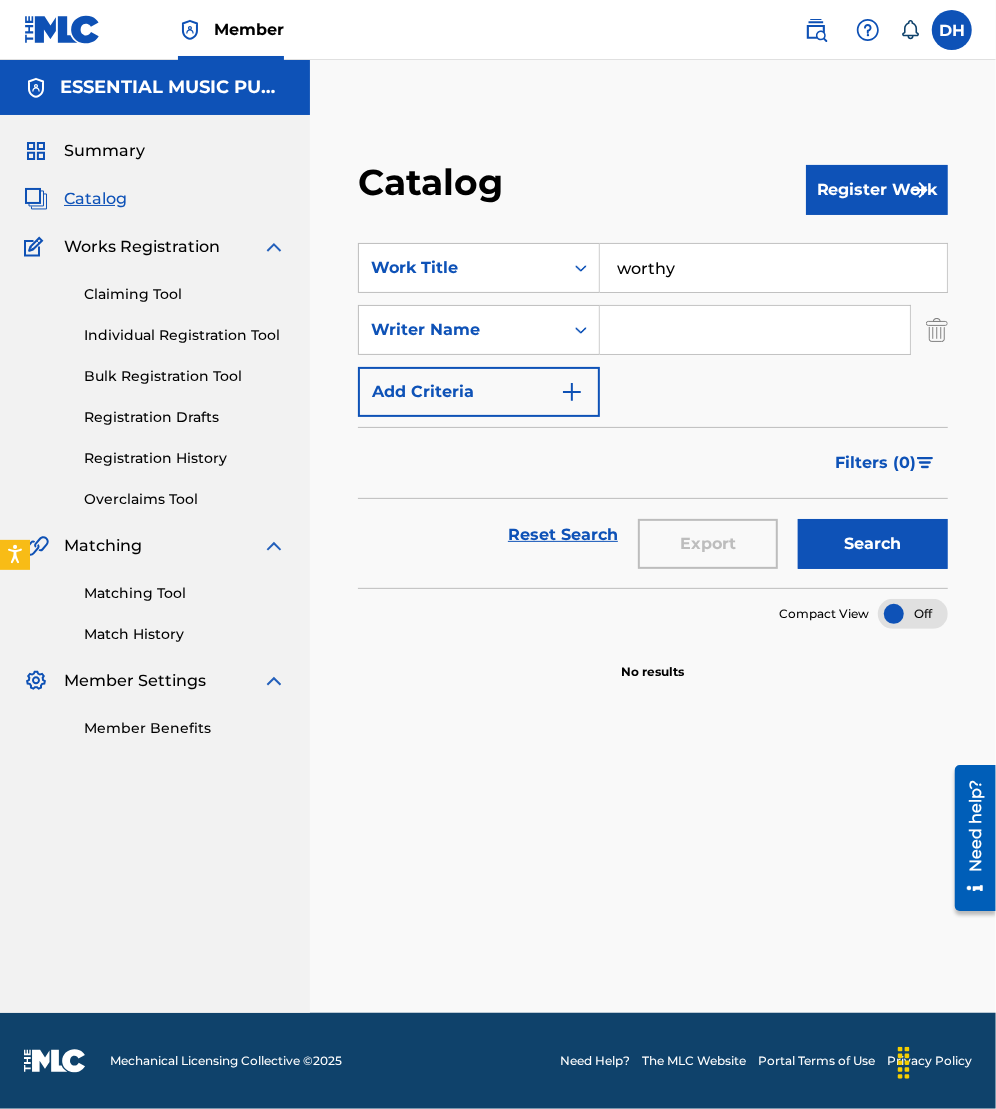 click at bounding box center [755, 330] 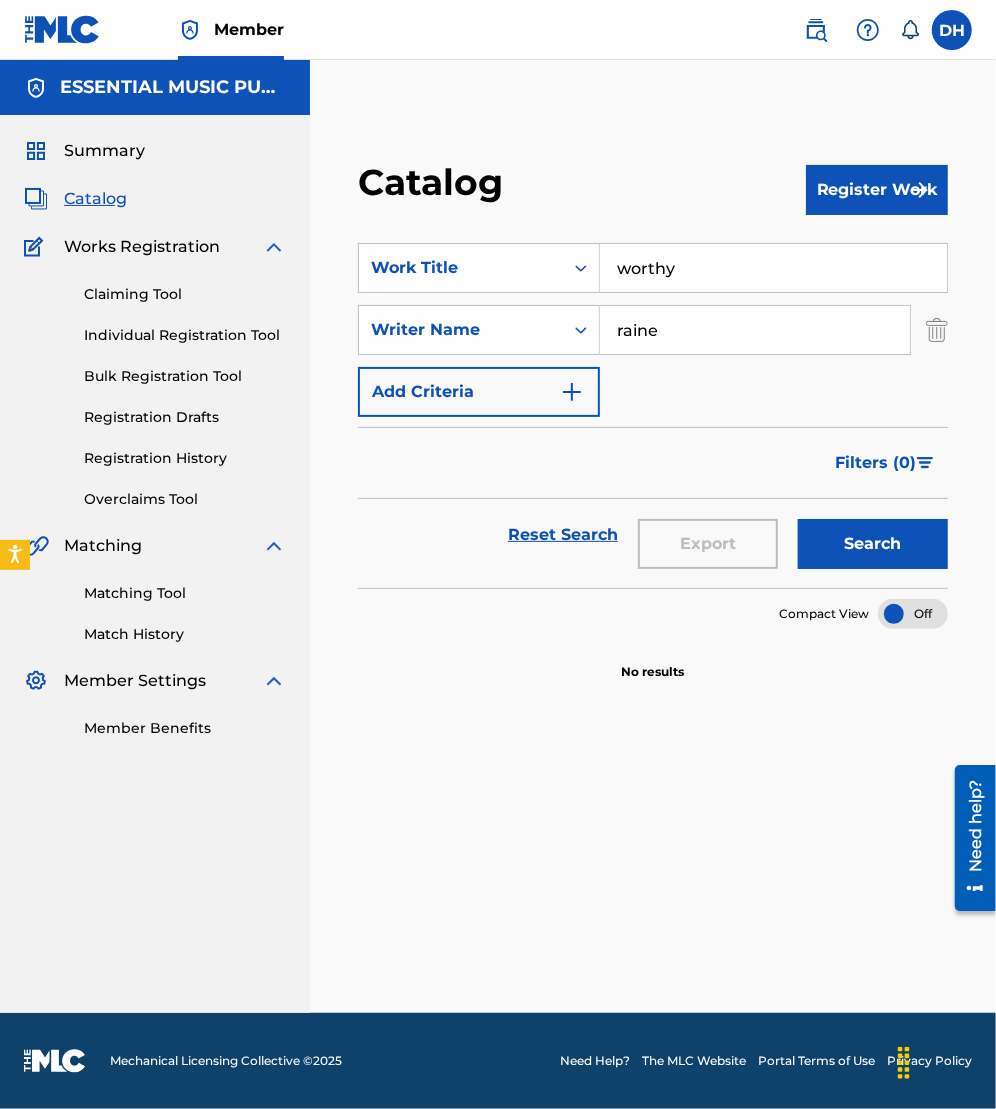 type on "[LAST]" 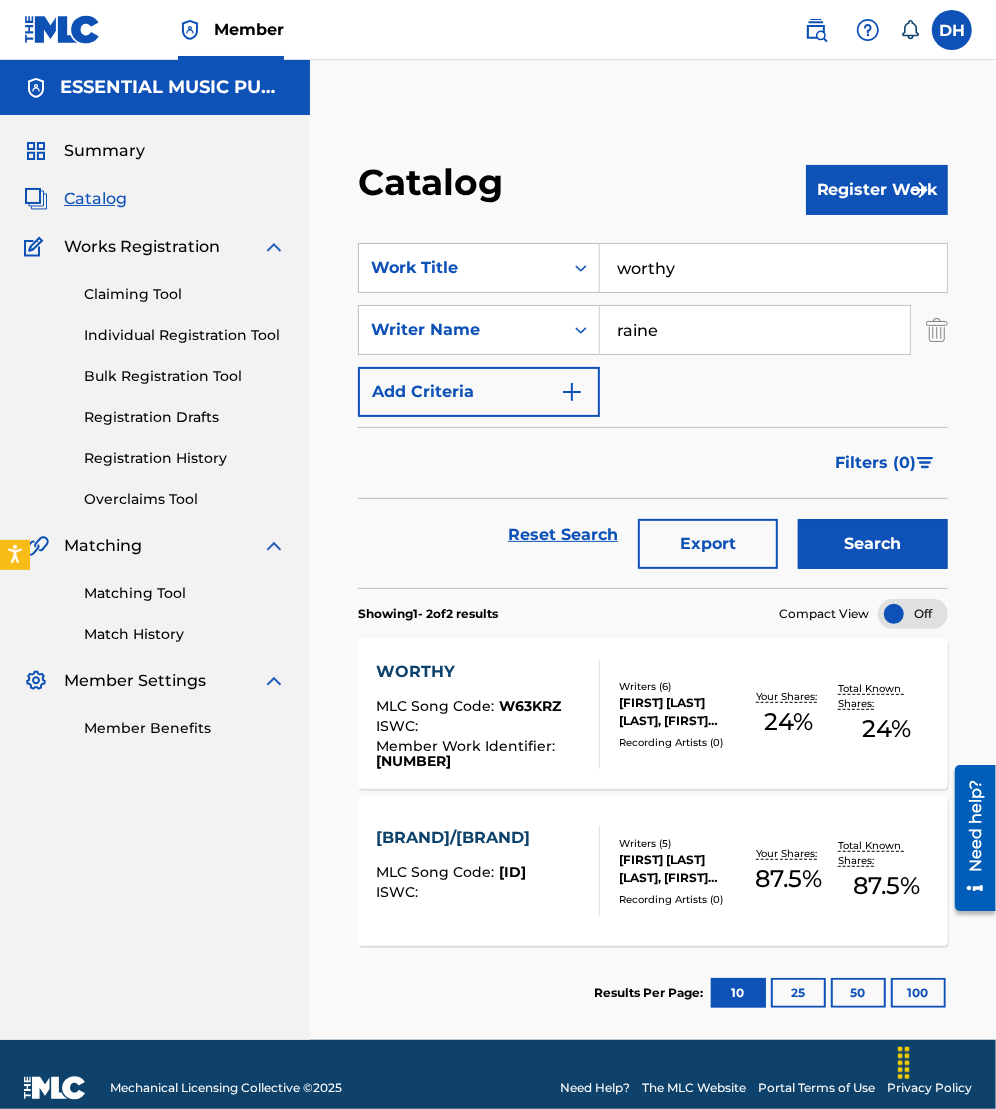 click on "WORTHY MLC Song Code : W63KRZ ISWC : Member Work Identifier : 00000000054808" at bounding box center (479, 714) 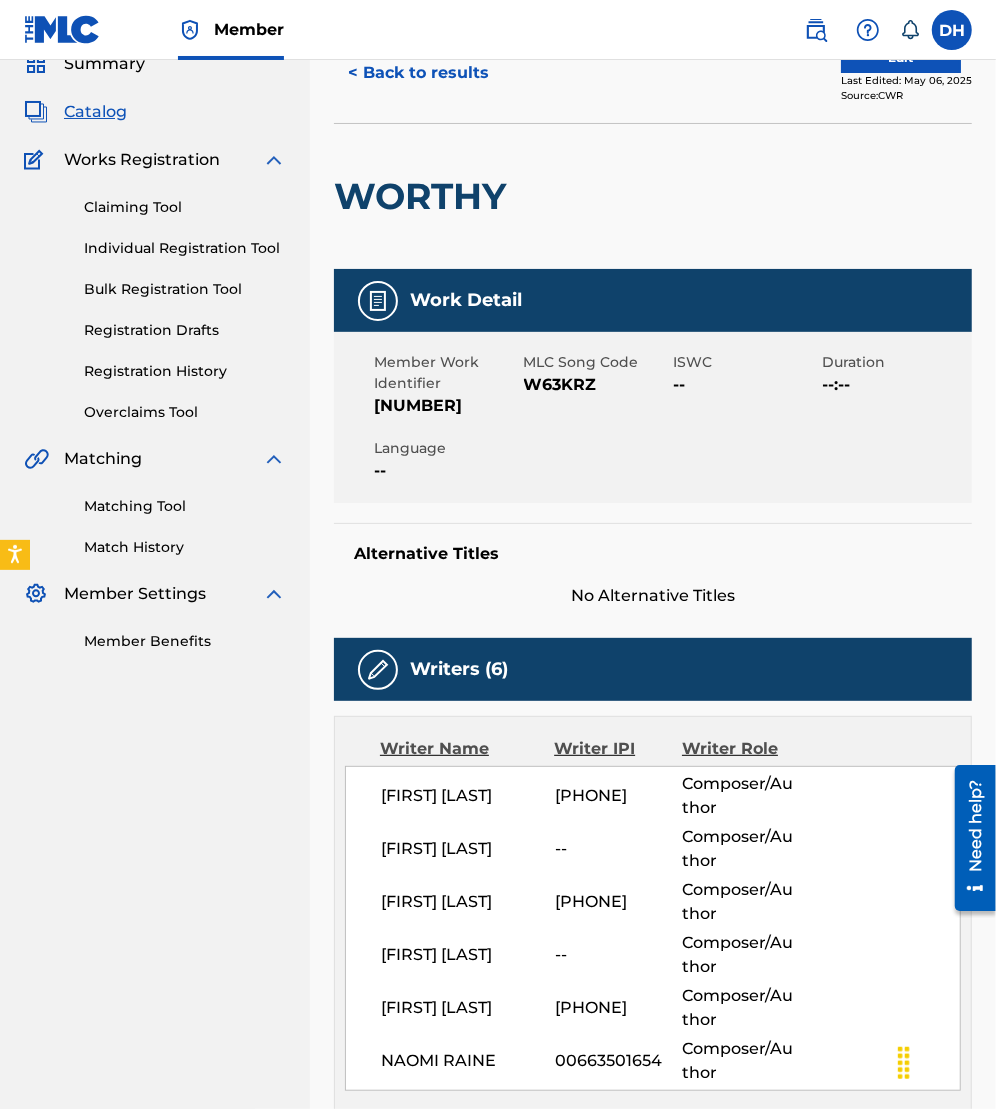 scroll, scrollTop: 0, scrollLeft: 0, axis: both 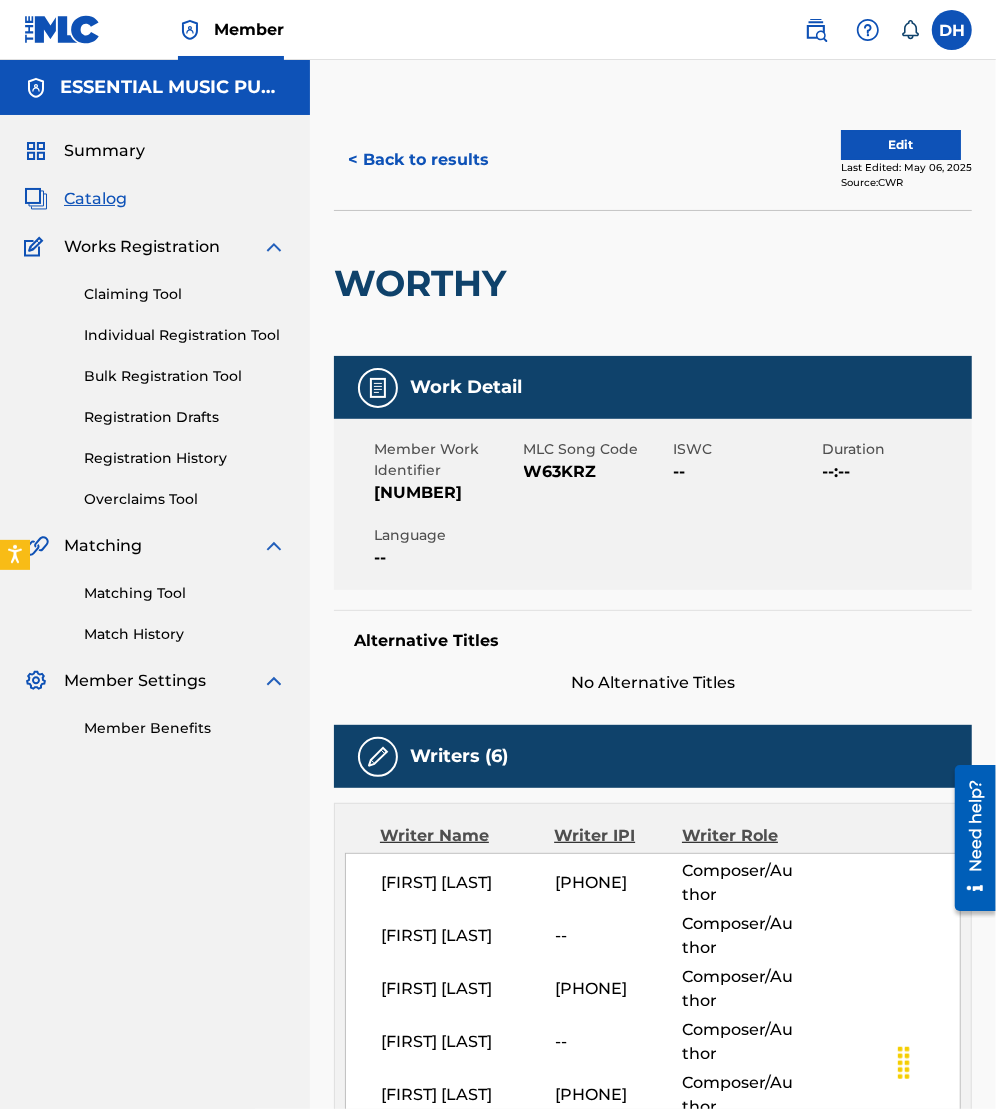 click on "Edit" at bounding box center (901, 145) 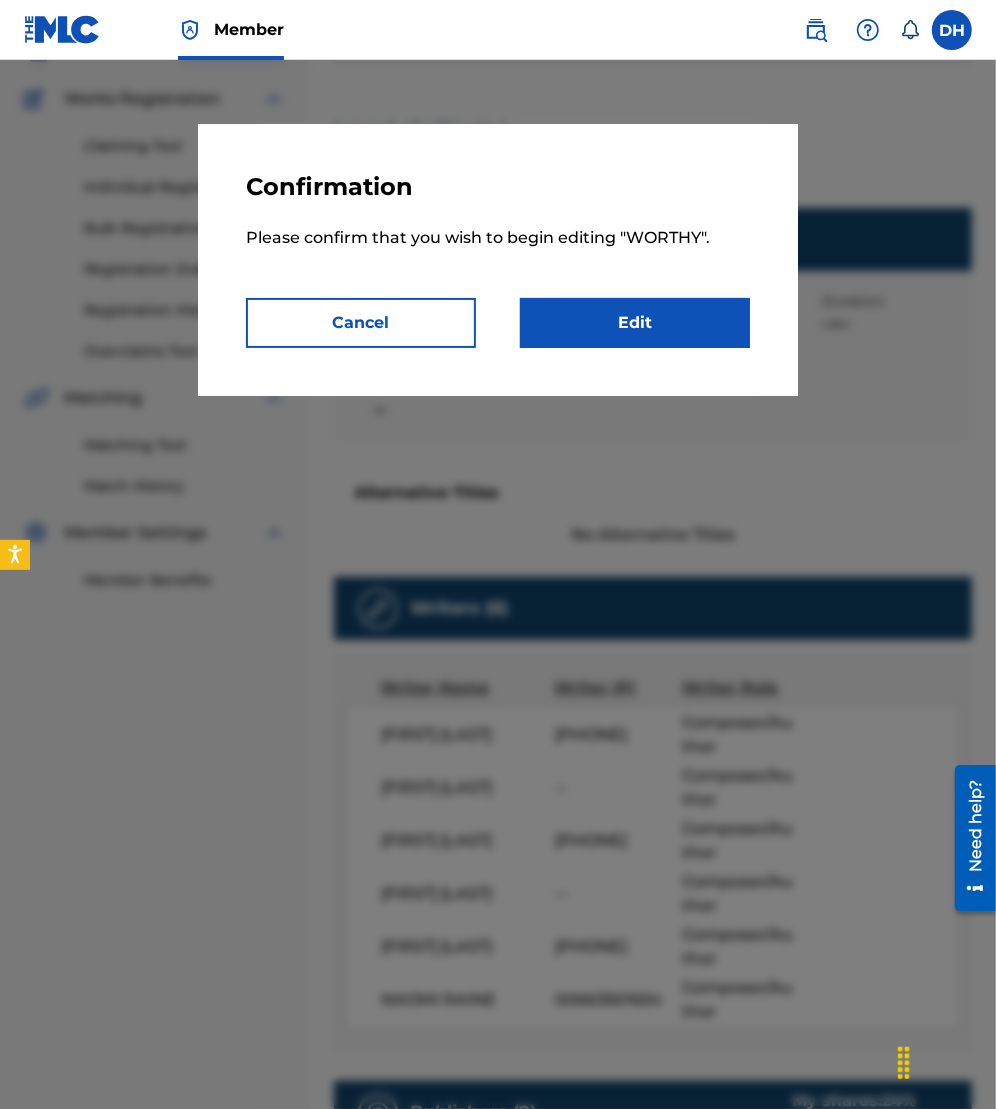 scroll, scrollTop: 149, scrollLeft: 0, axis: vertical 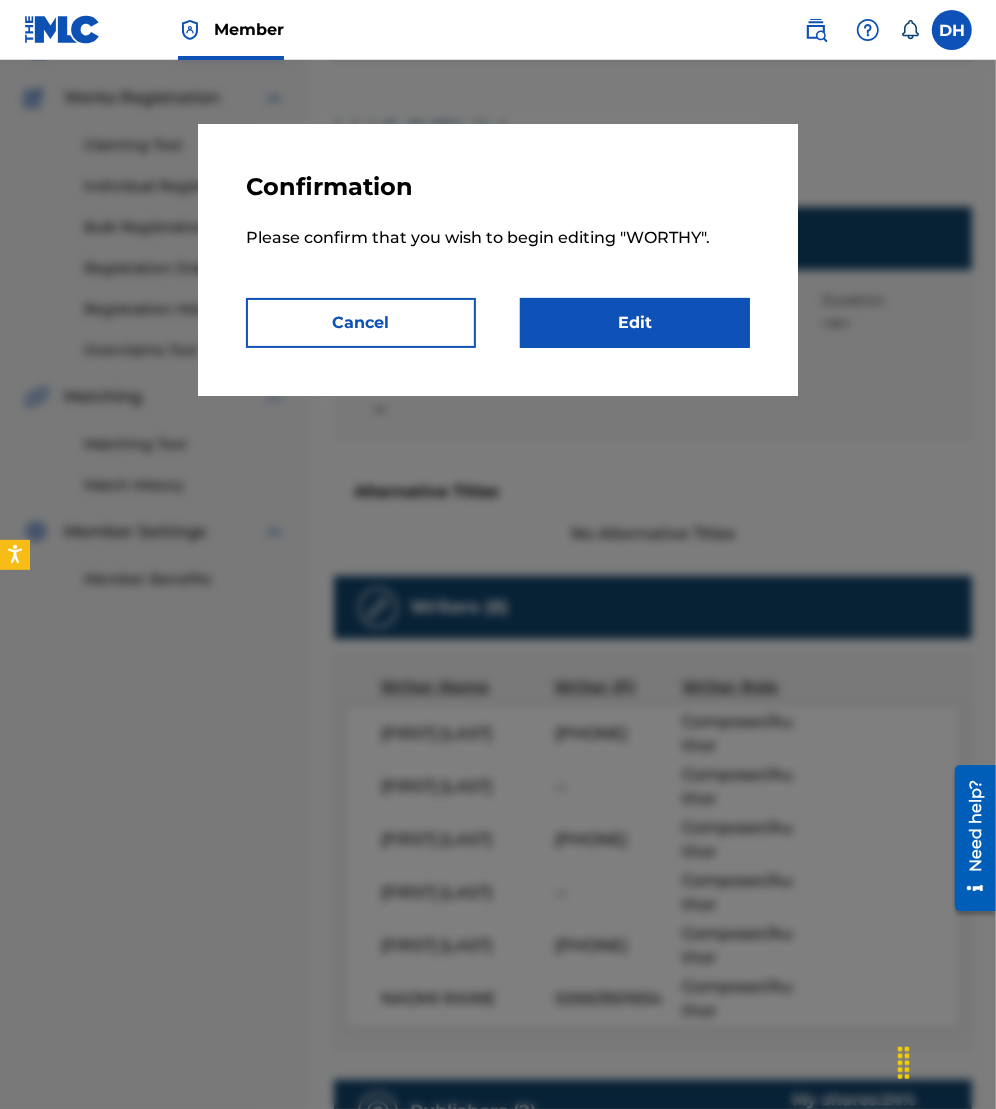 click on "Edit" at bounding box center [635, 323] 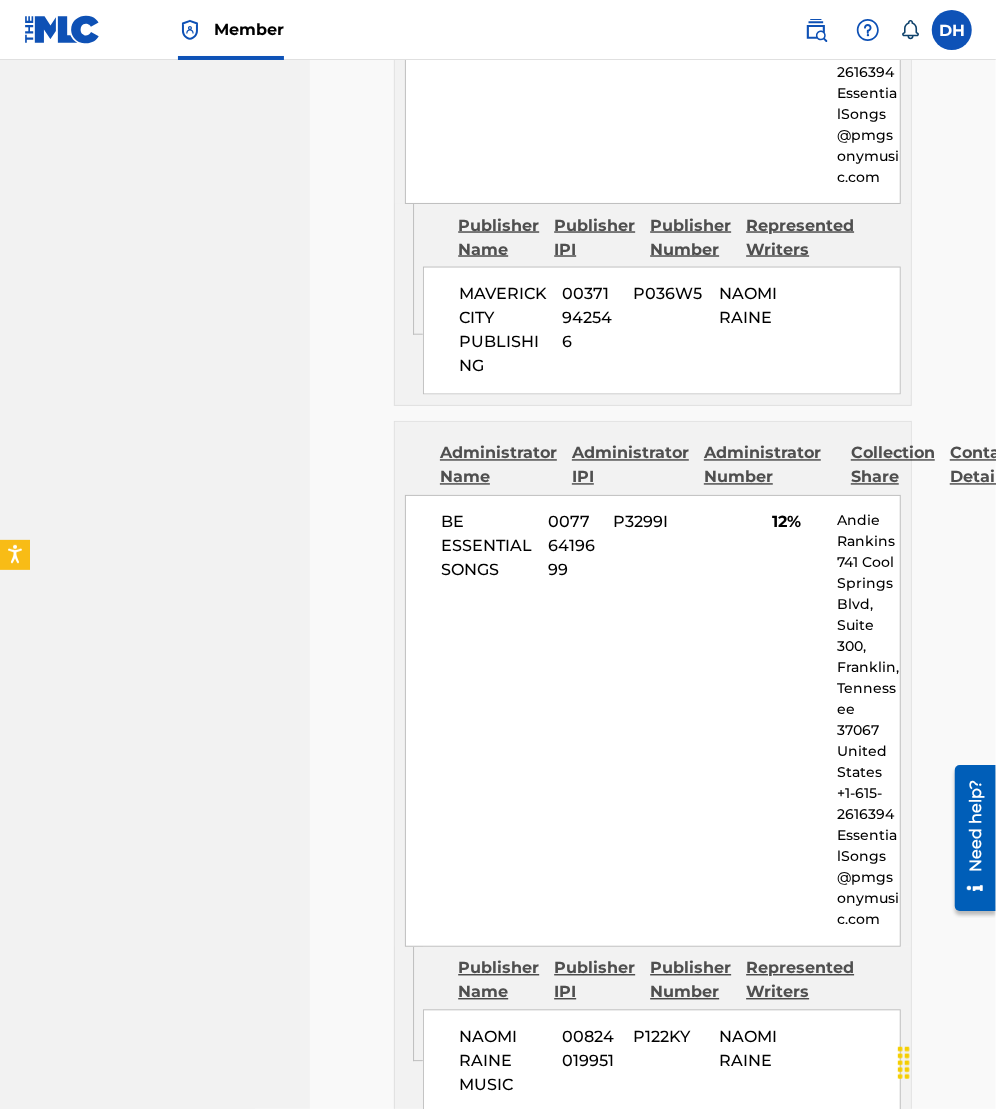 scroll, scrollTop: 2005, scrollLeft: 0, axis: vertical 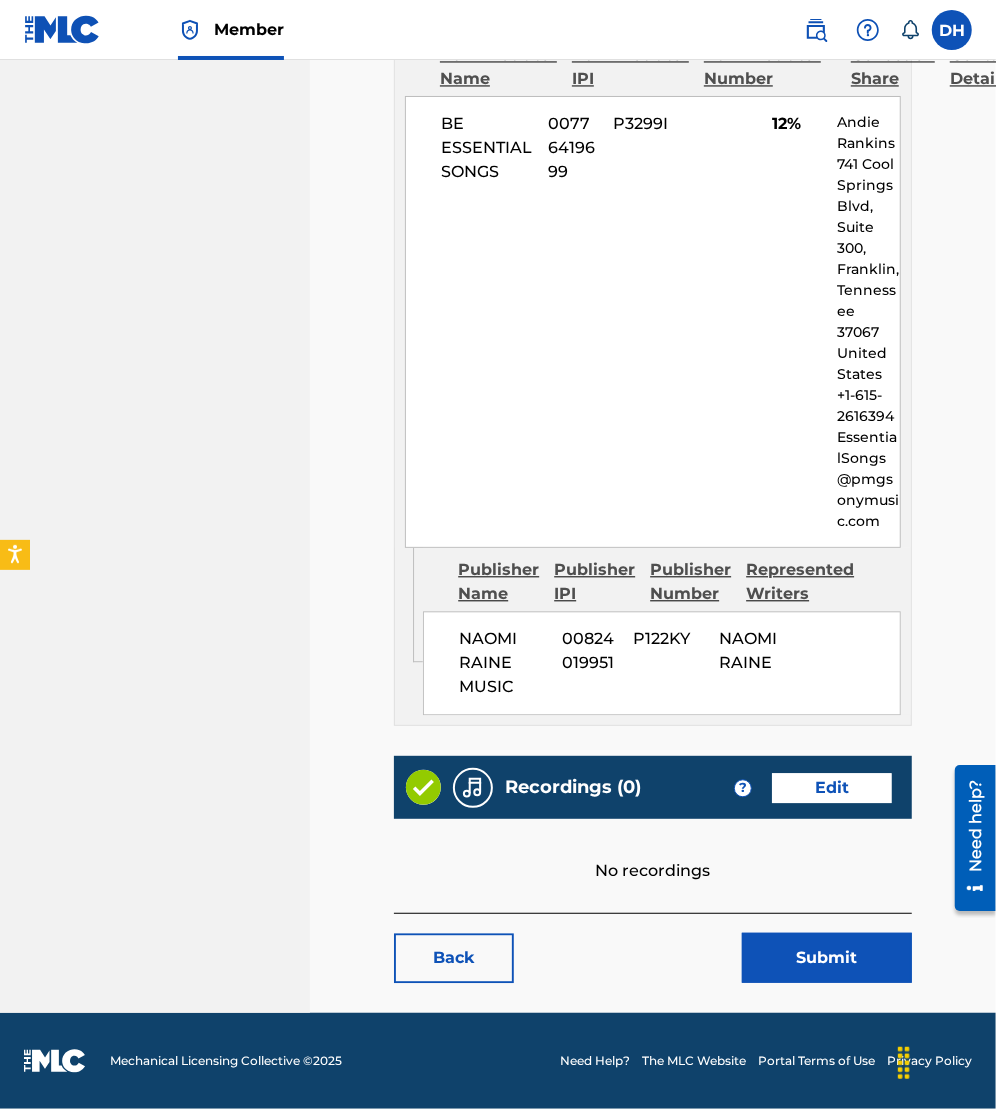 click on "Recordings   (0) ? Edit" at bounding box center (653, 787) 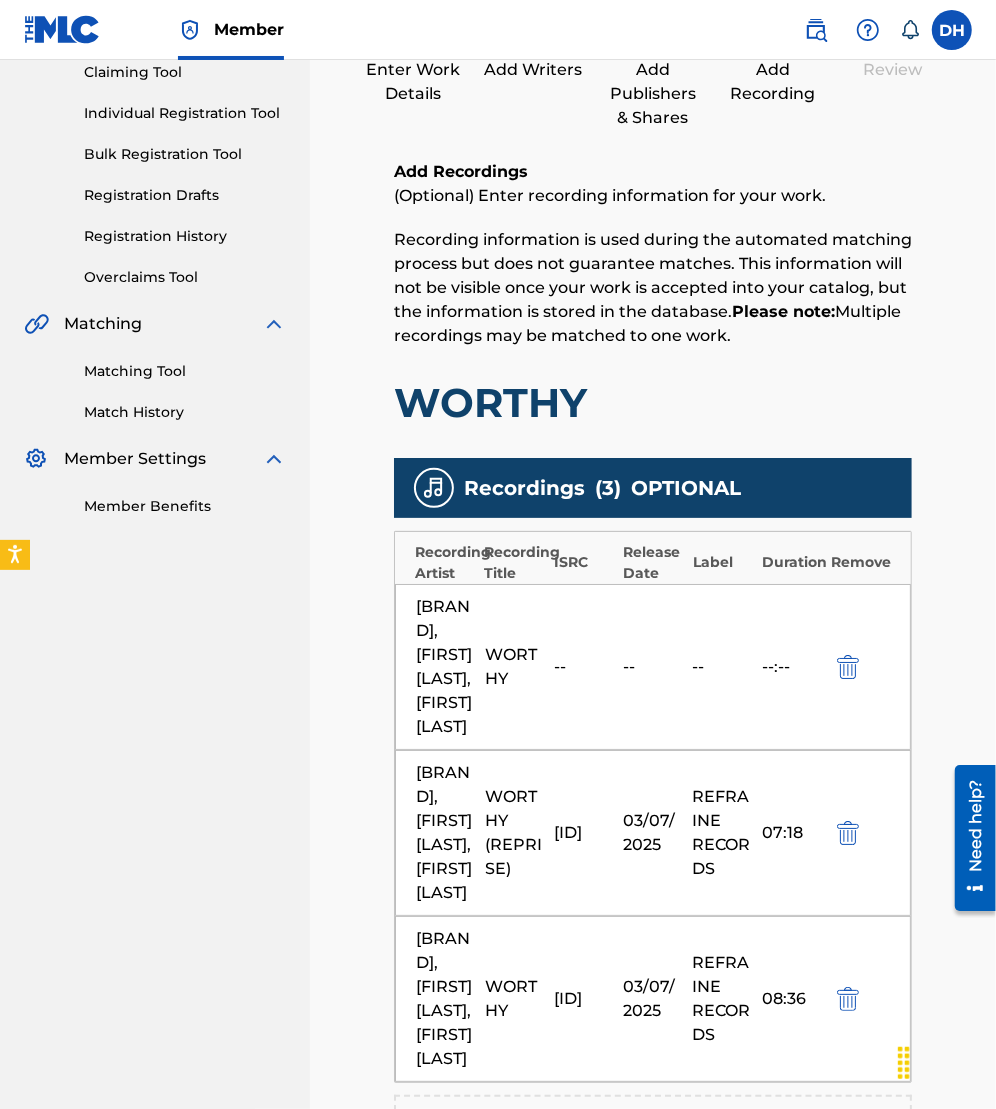 scroll, scrollTop: 0, scrollLeft: 0, axis: both 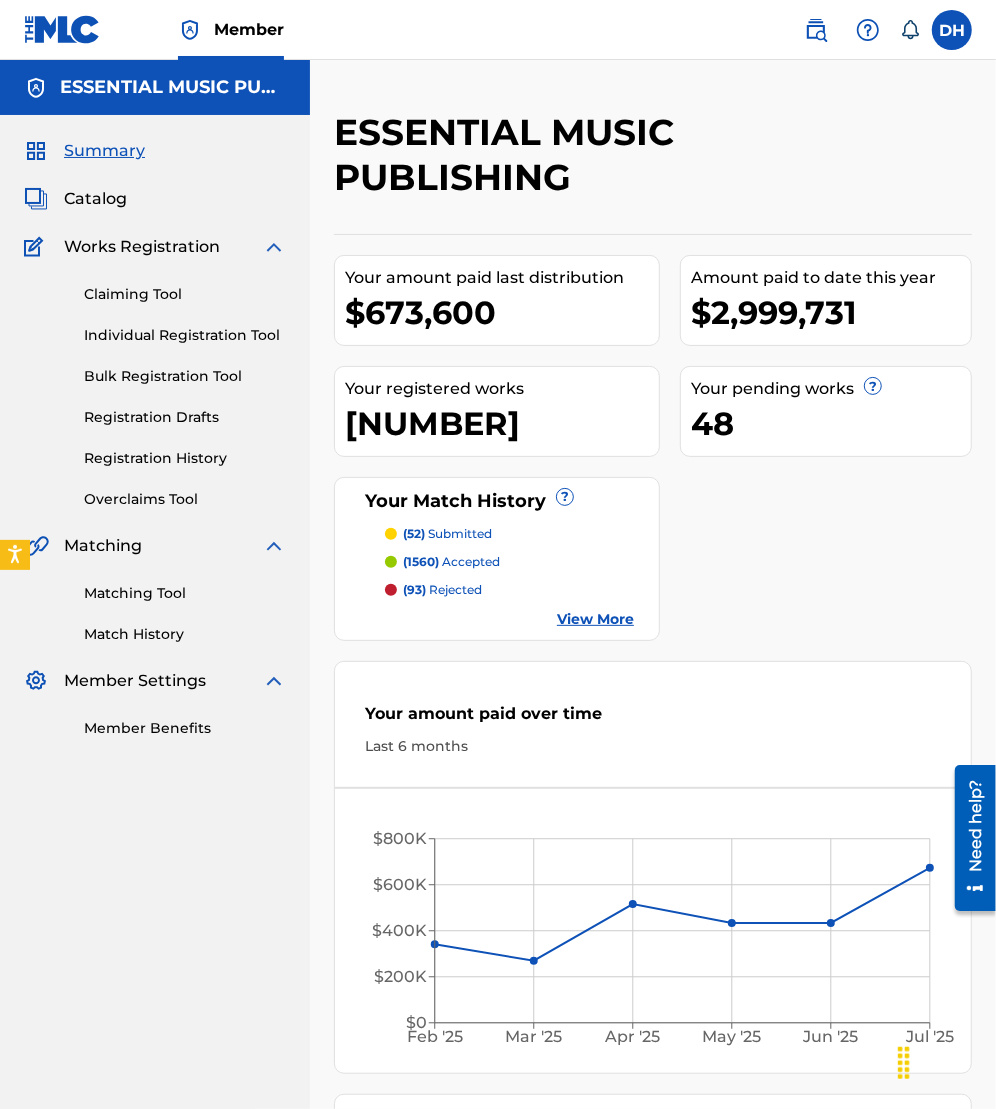click at bounding box center [816, 30] 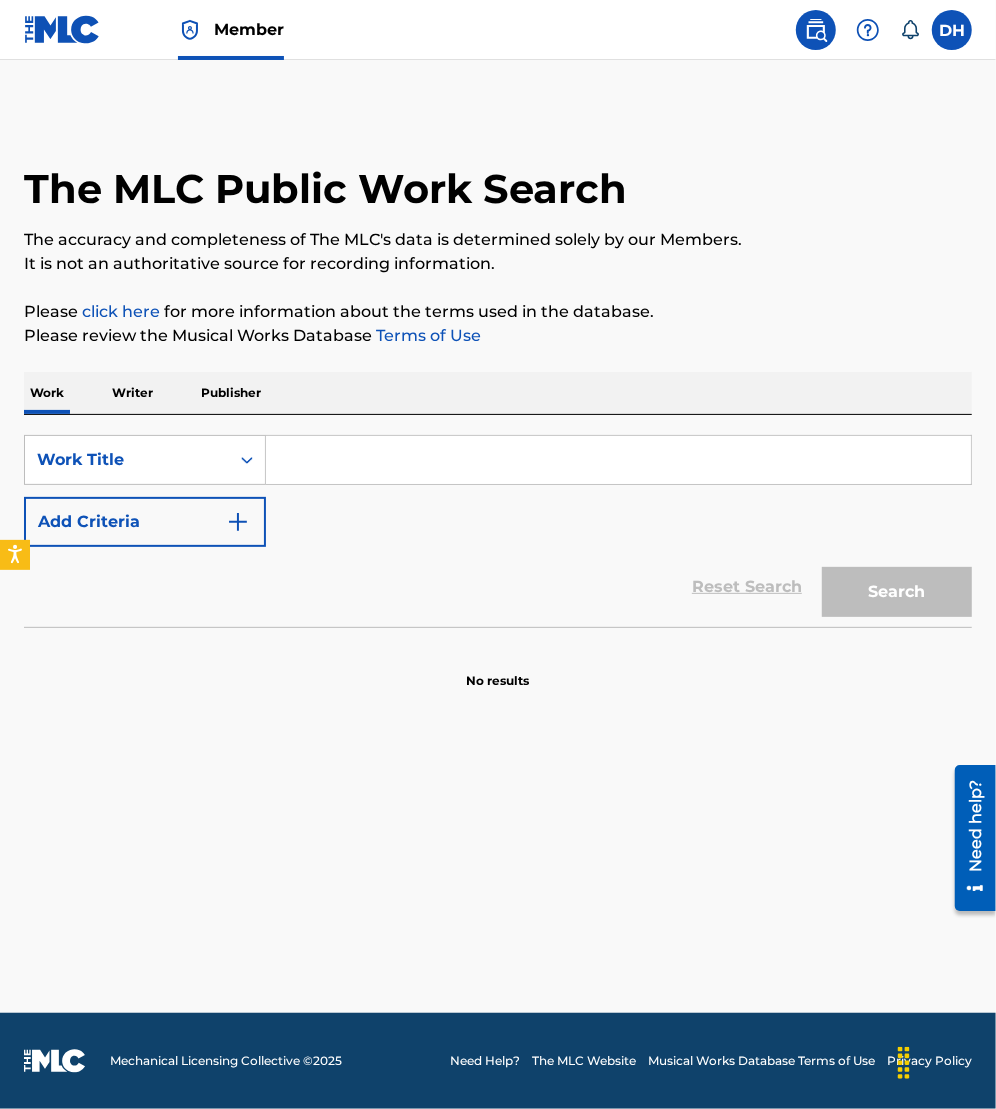 click at bounding box center (618, 460) 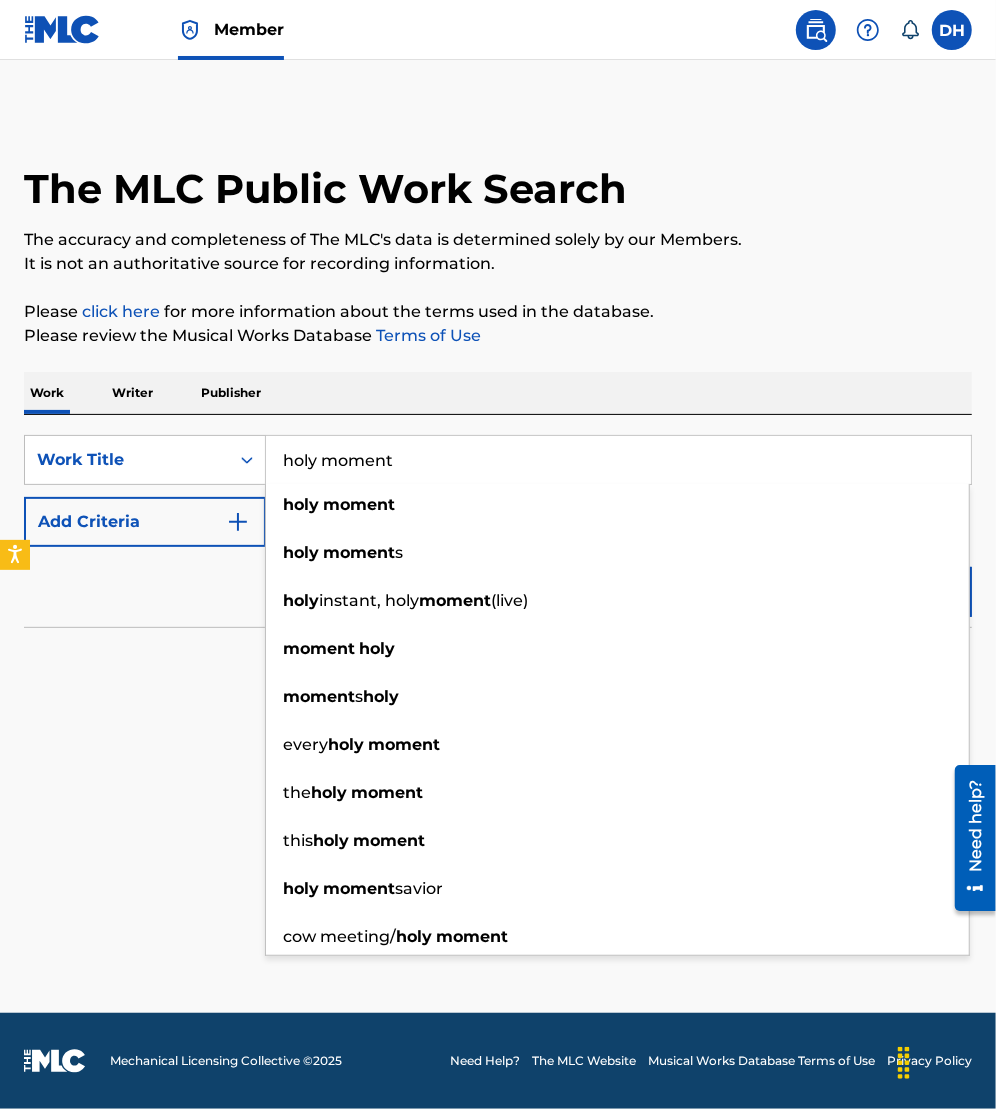 type on "holy moment" 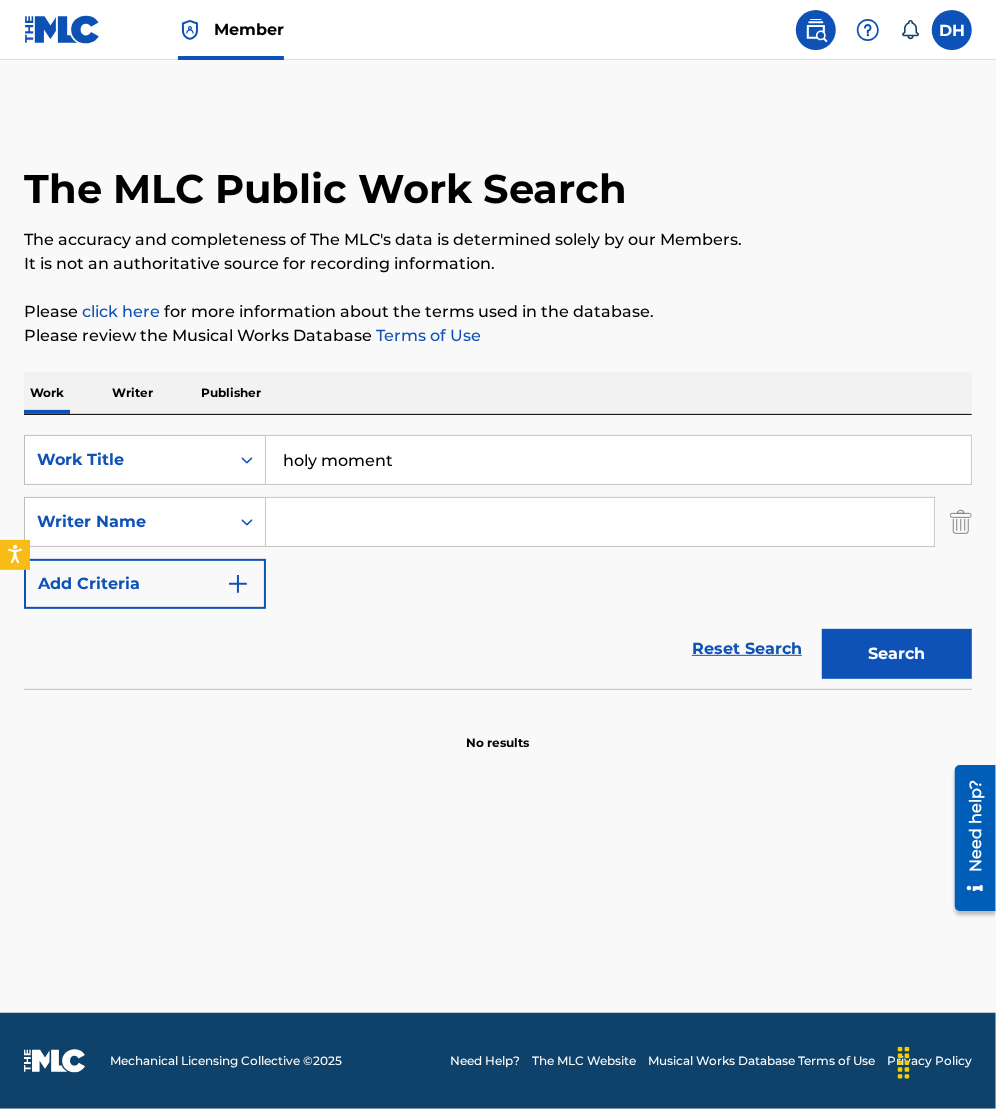 click at bounding box center (600, 522) 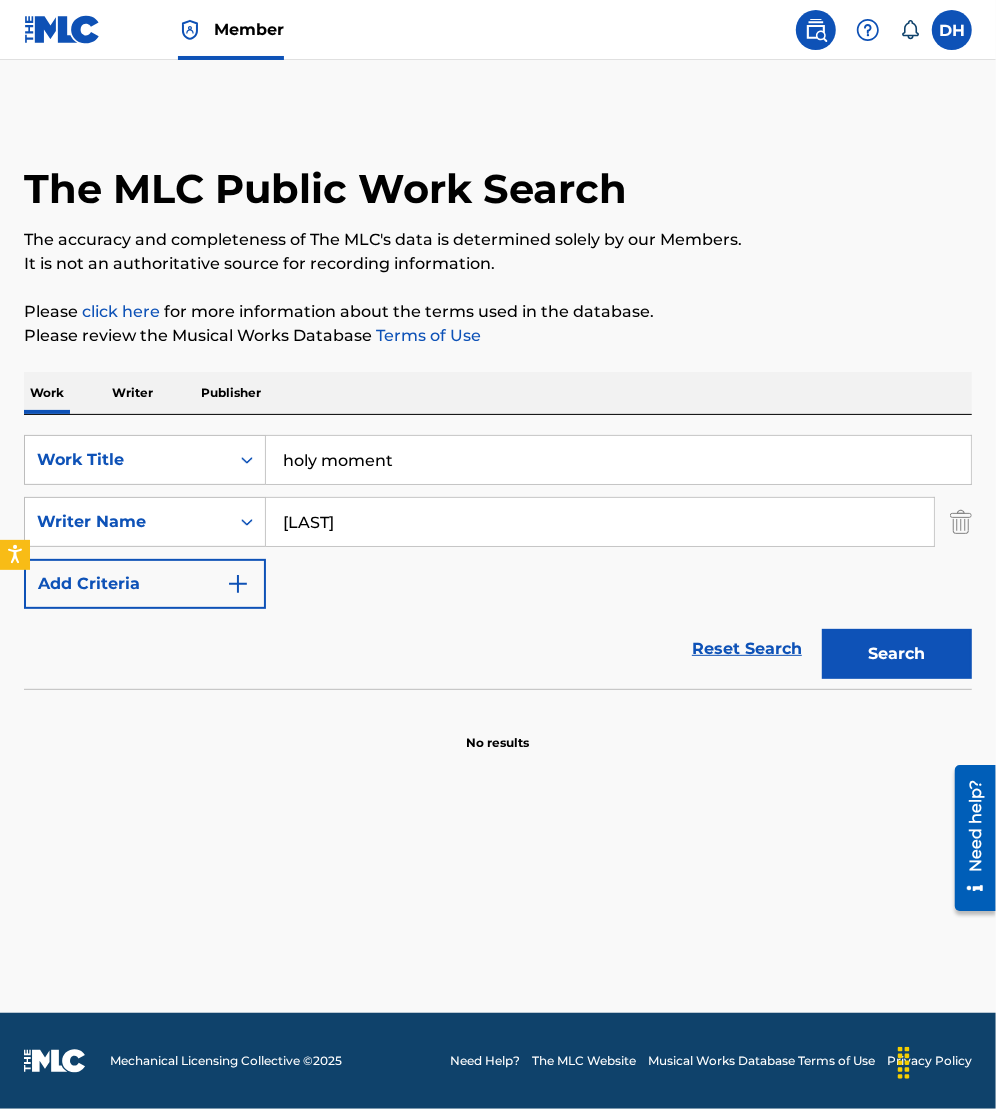 type on "[LAST]" 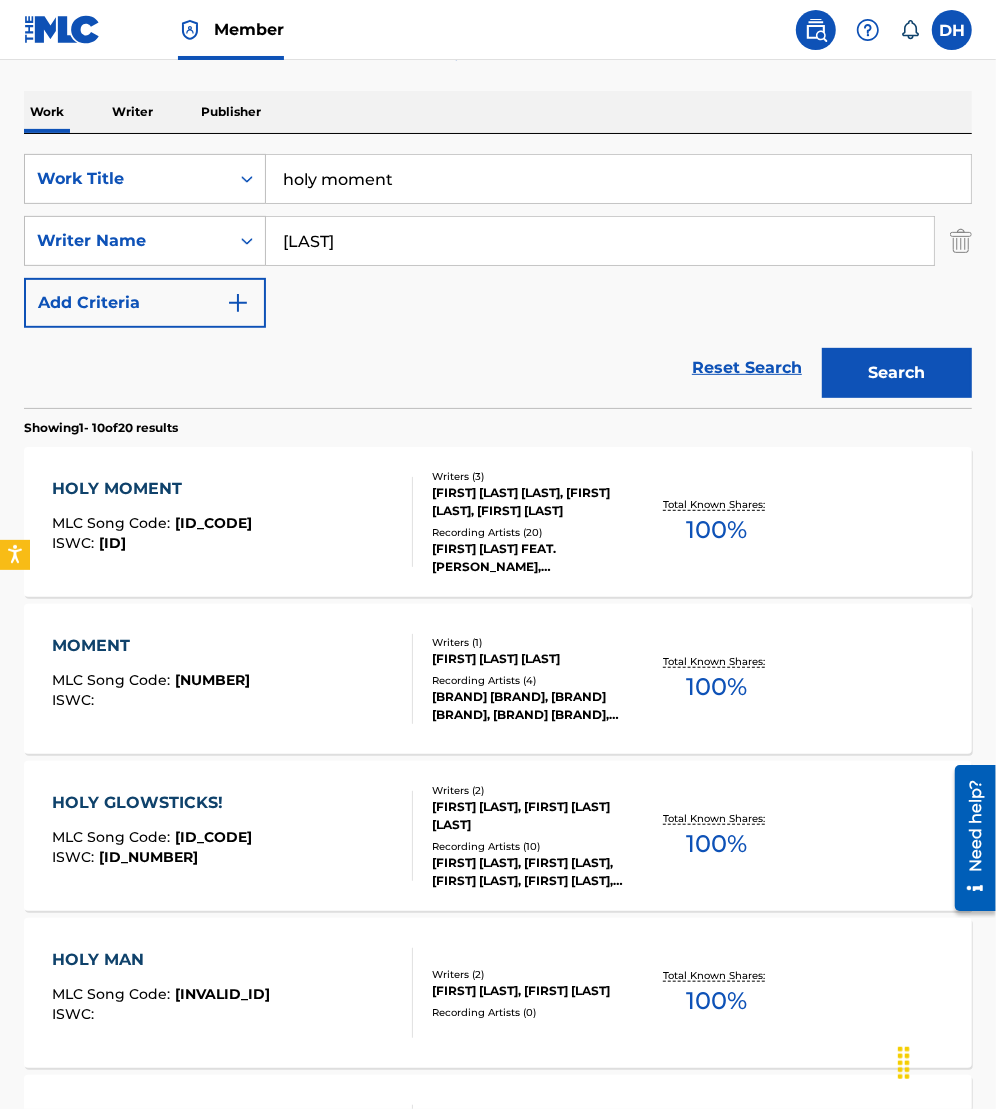 scroll, scrollTop: 282, scrollLeft: 0, axis: vertical 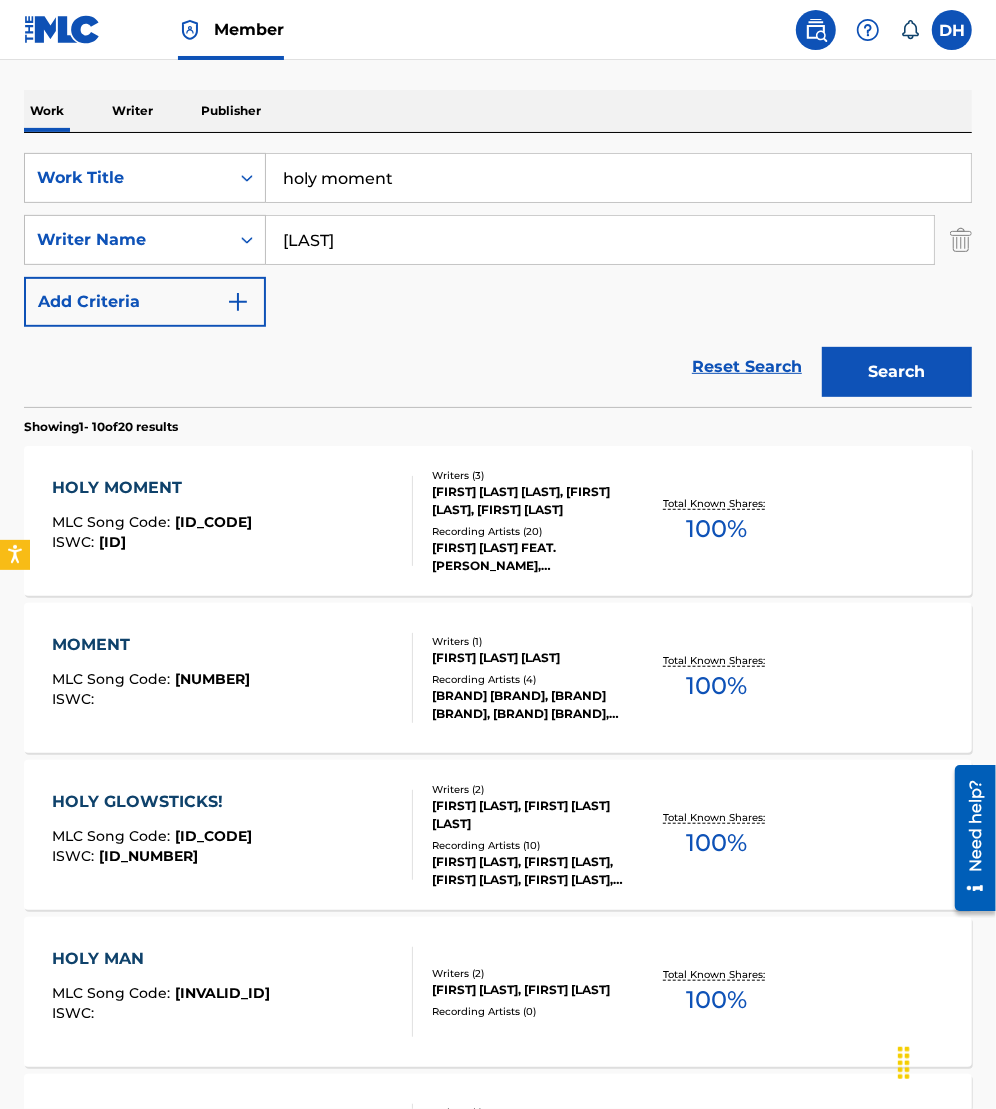 click on "HOLY MOMENT MLC Song Code : HB058D ISWC : T3212826234" at bounding box center [152, 521] 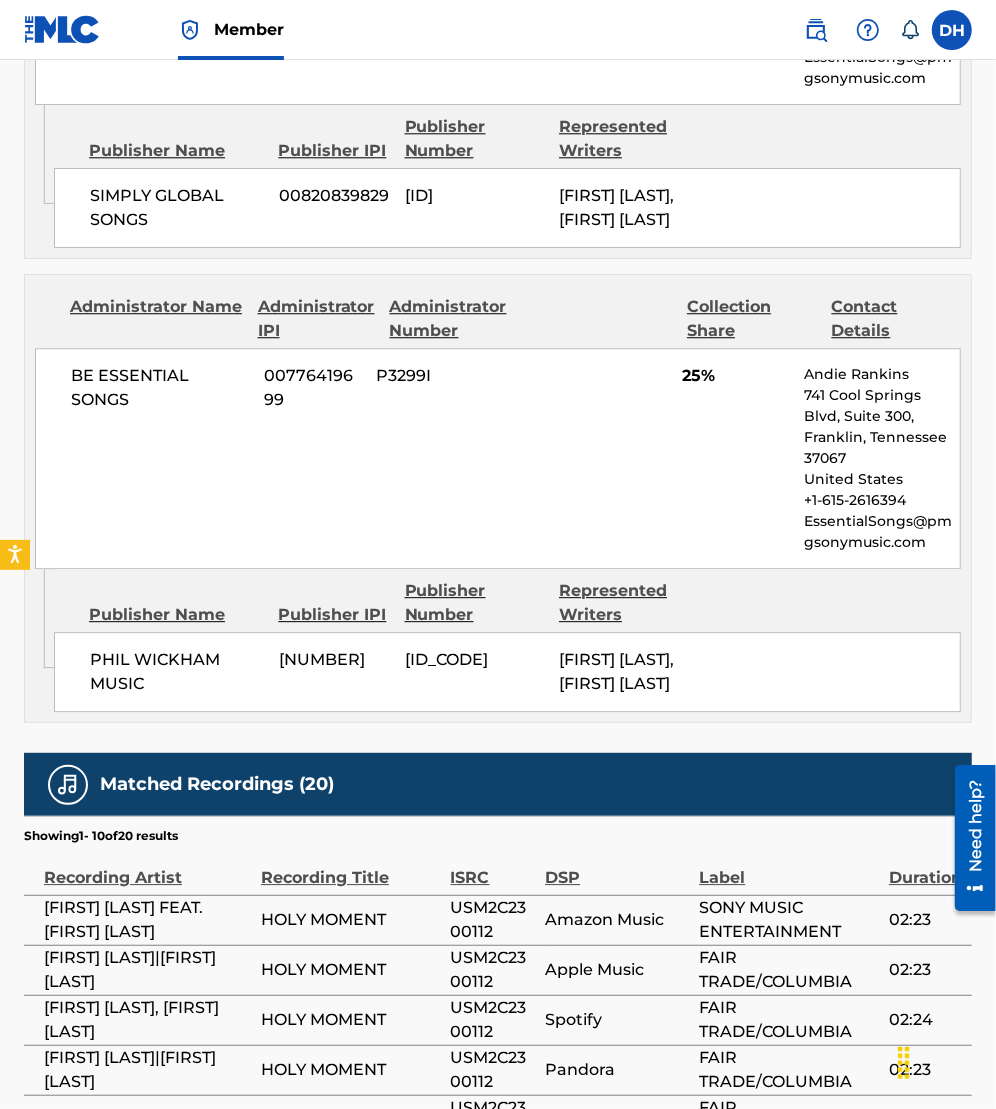 scroll, scrollTop: 3111, scrollLeft: 0, axis: vertical 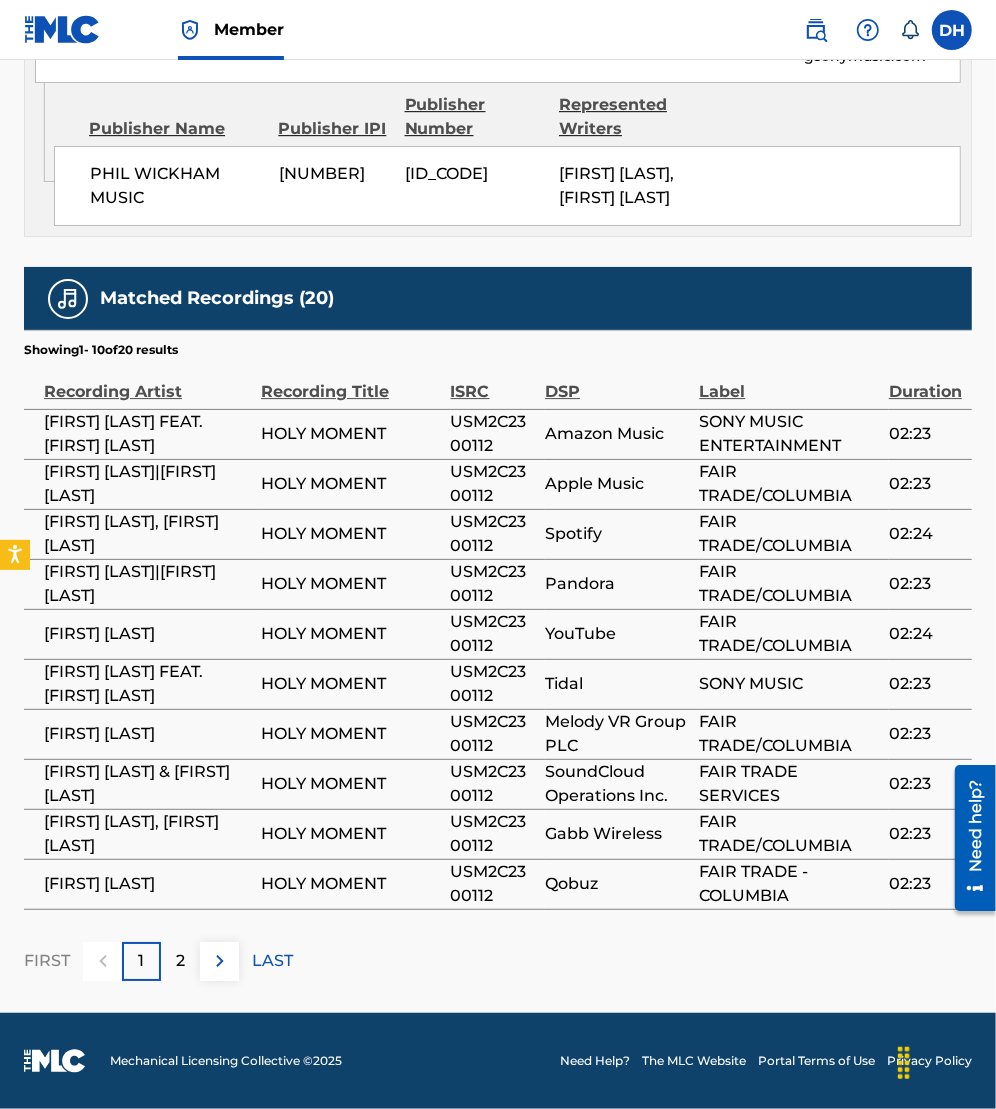 click at bounding box center (220, 961) 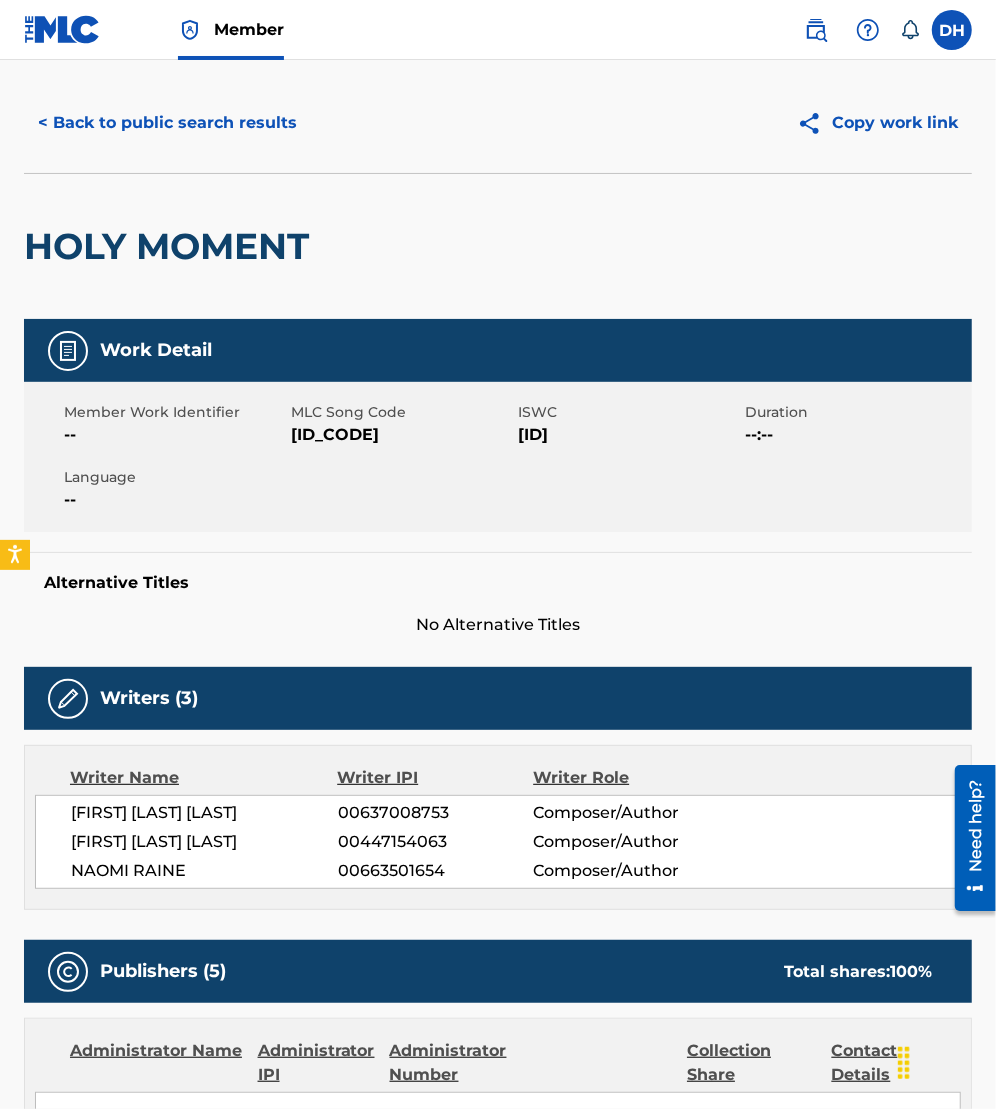 scroll, scrollTop: 21, scrollLeft: 0, axis: vertical 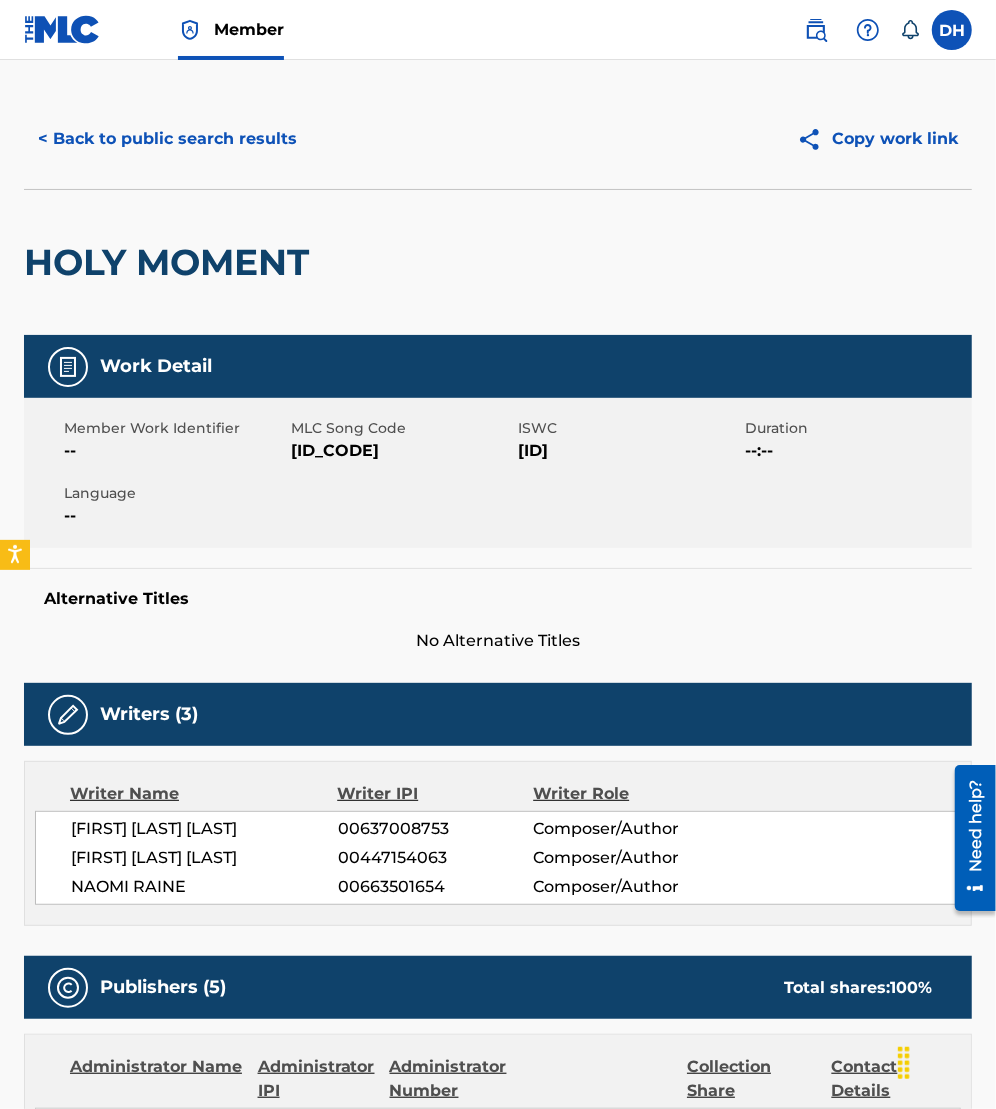 click on "< Back to public search results" at bounding box center [167, 139] 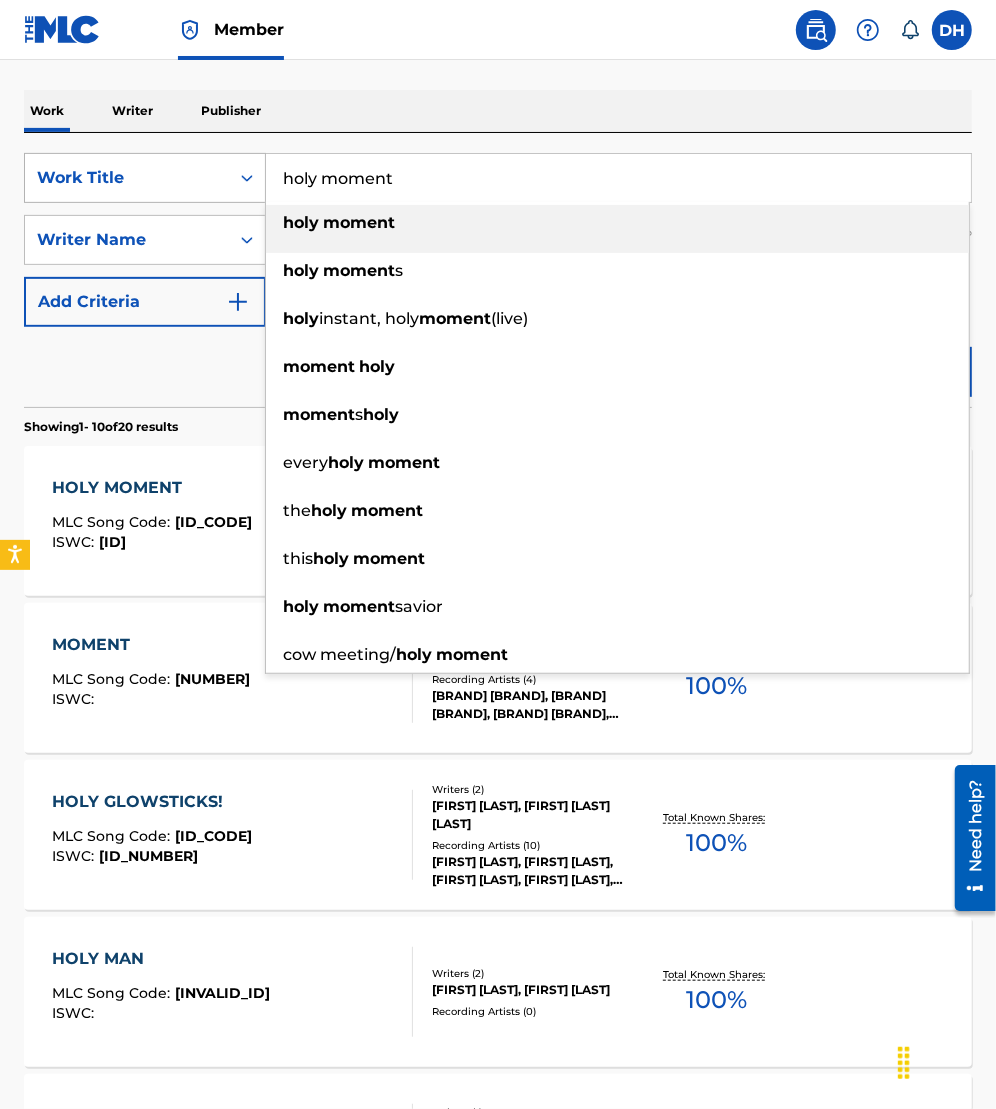 drag, startPoint x: 449, startPoint y: 189, endPoint x: 67, endPoint y: 181, distance: 382.08377 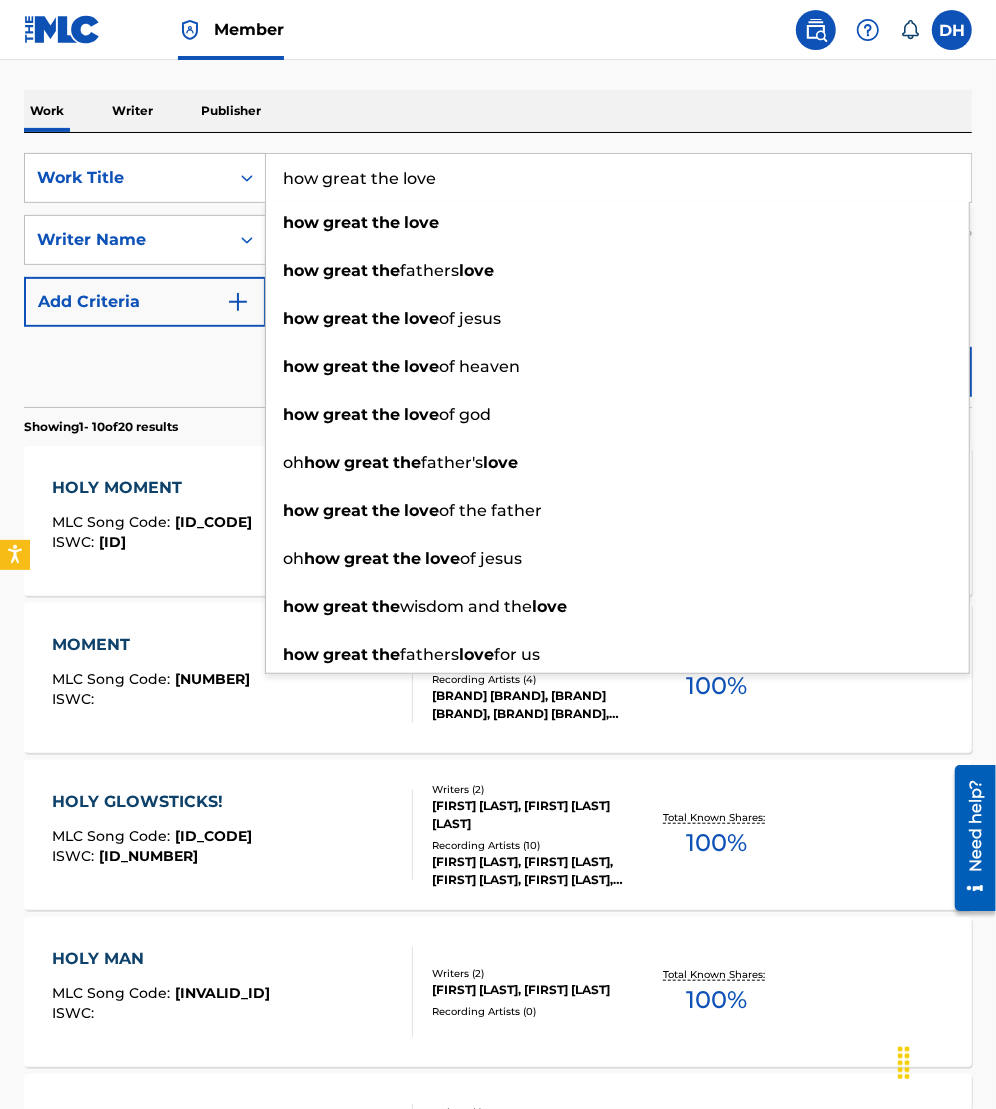type on "how great the love" 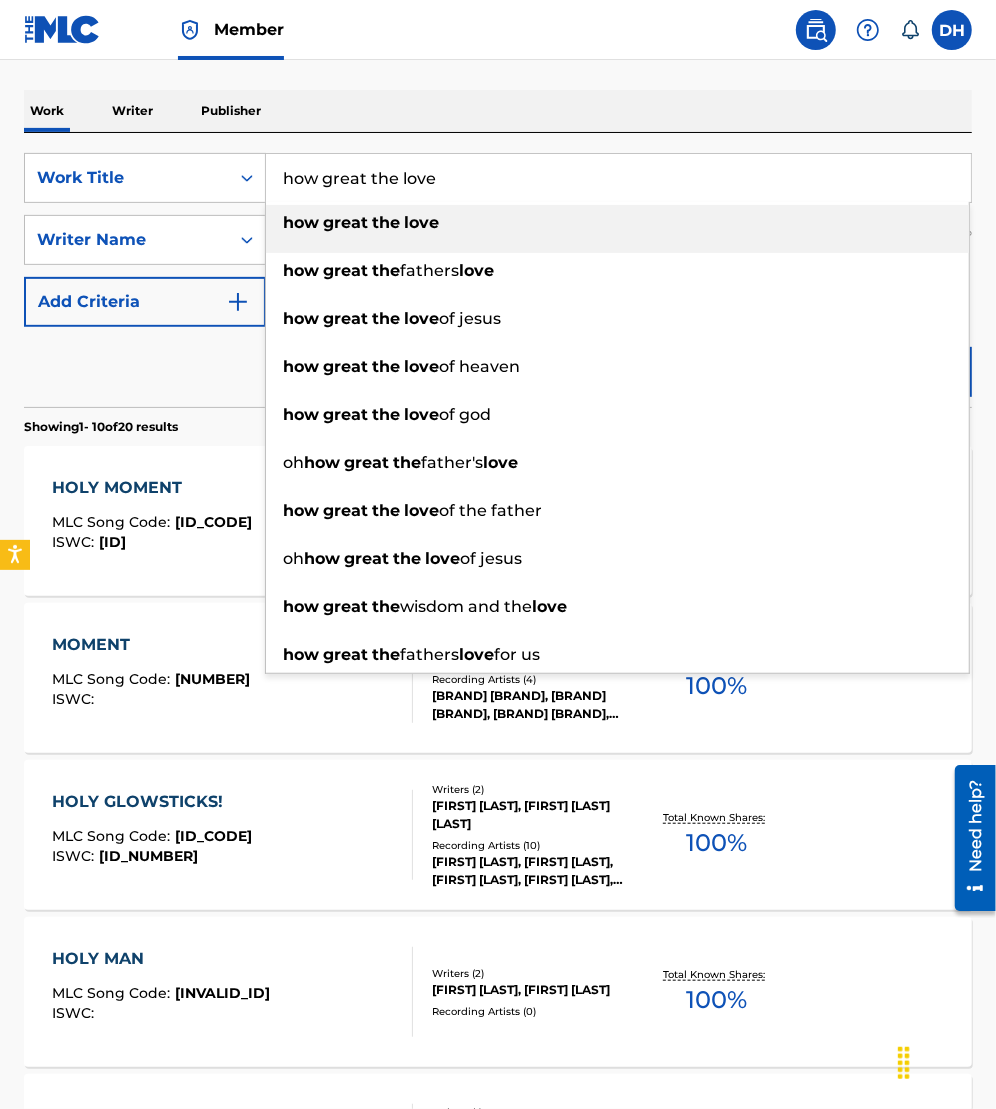 click on "how   great   the   love" at bounding box center [617, 223] 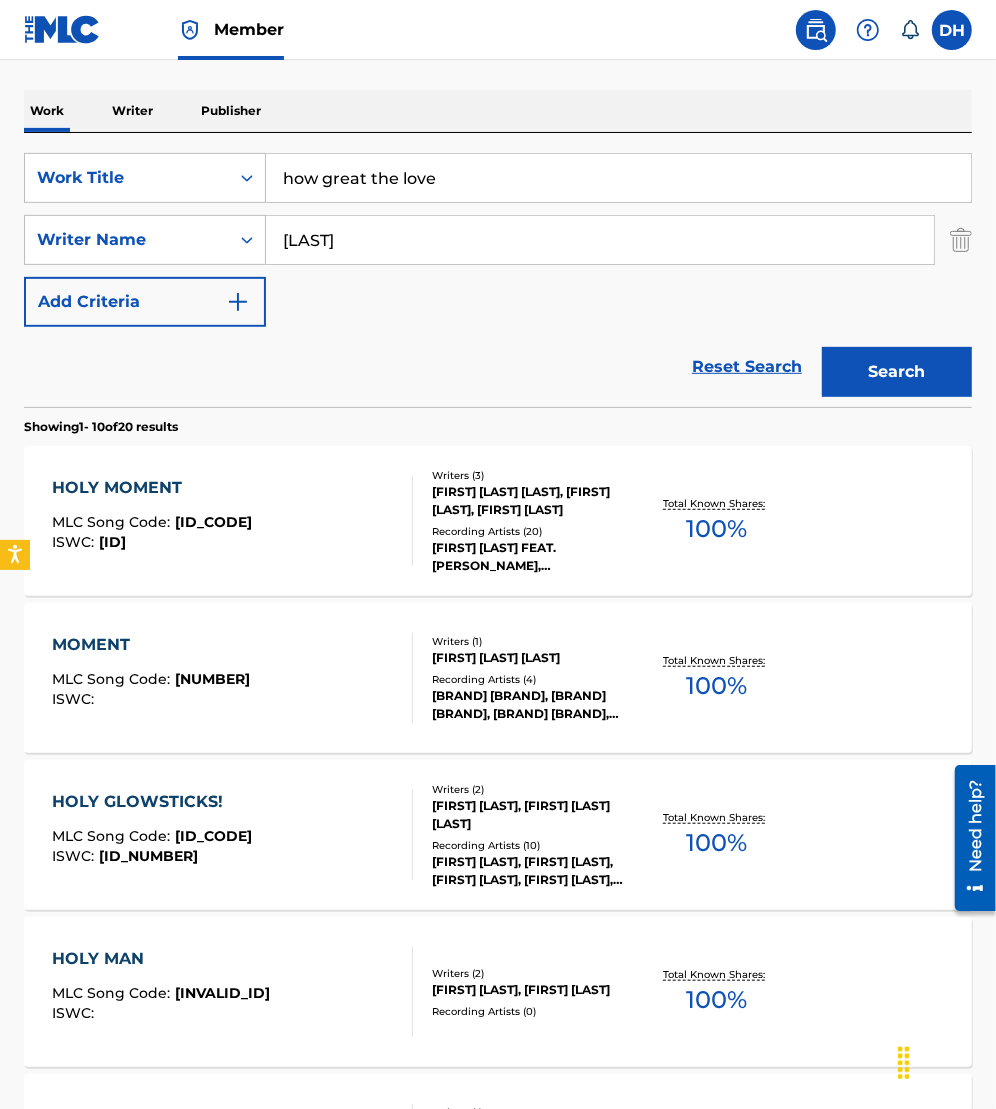 click on "Search" at bounding box center [897, 372] 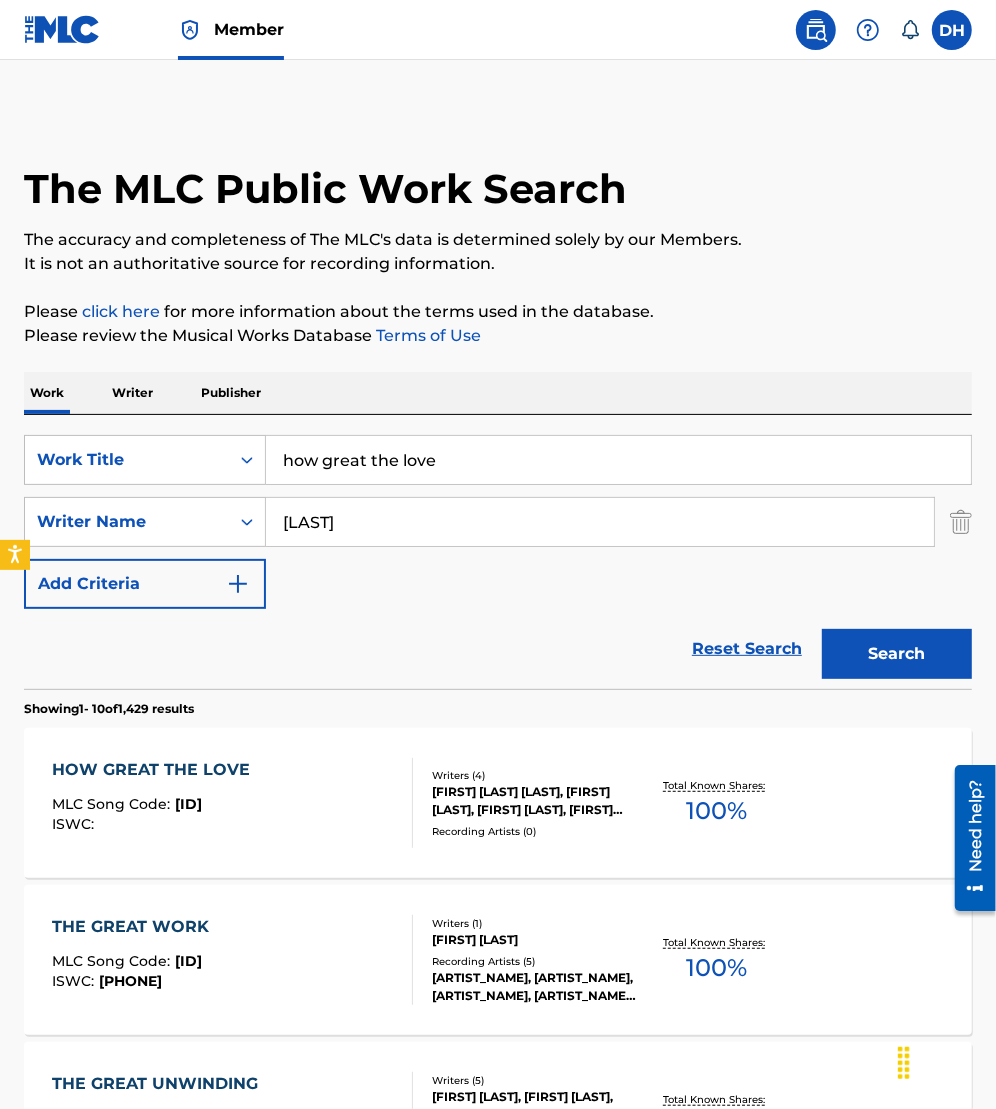 scroll, scrollTop: 234, scrollLeft: 0, axis: vertical 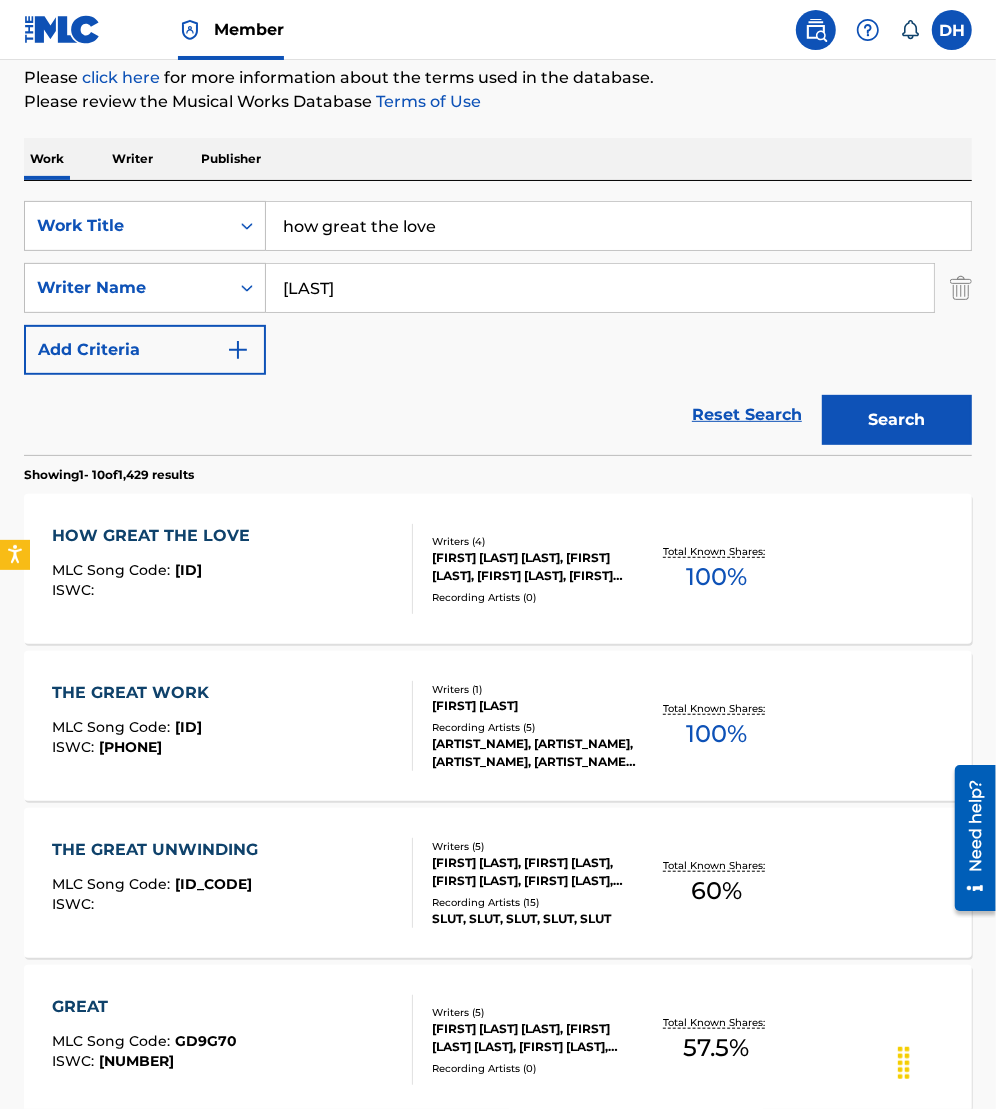 click on "HOW GREAT THE LOVE MLC Song Code : HQ14YQ ISWC :" at bounding box center (232, 569) 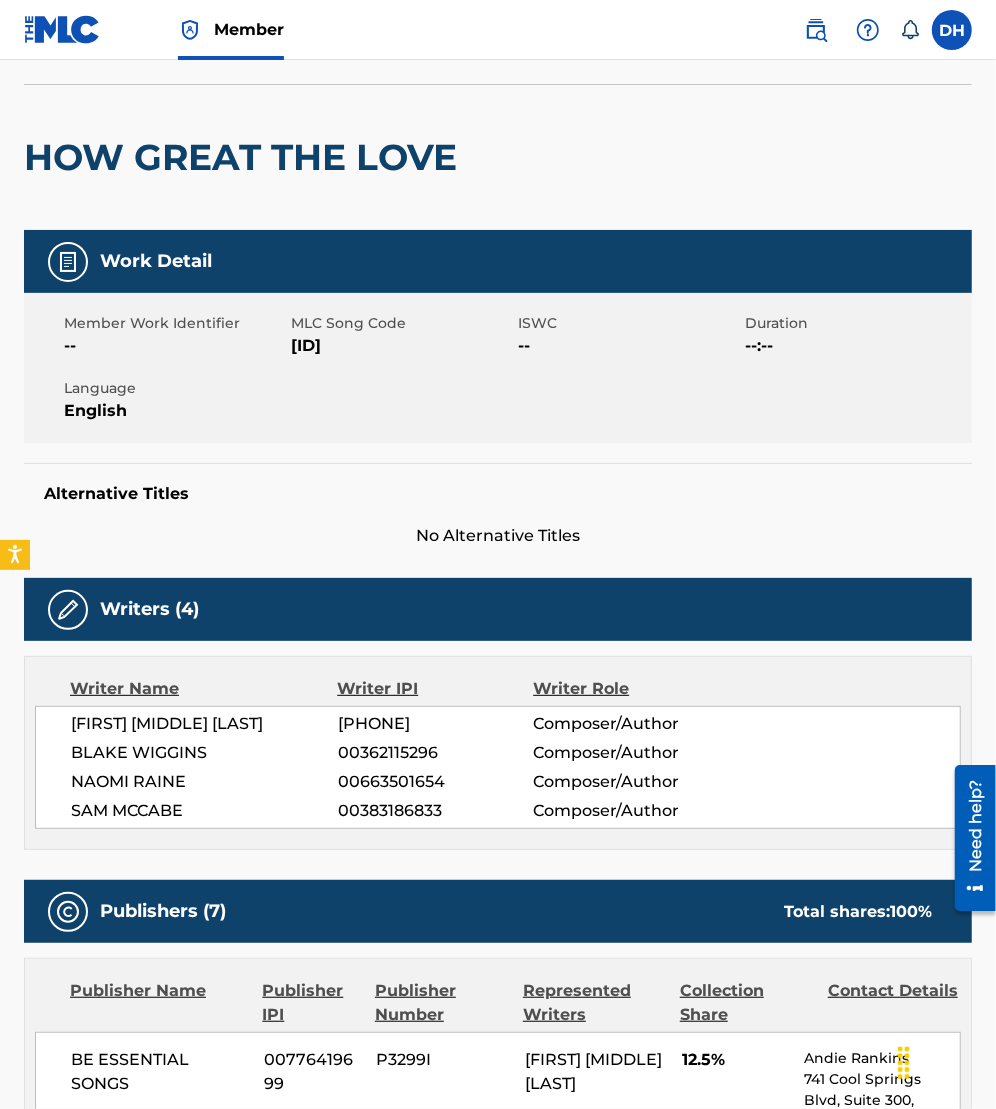 scroll, scrollTop: 0, scrollLeft: 0, axis: both 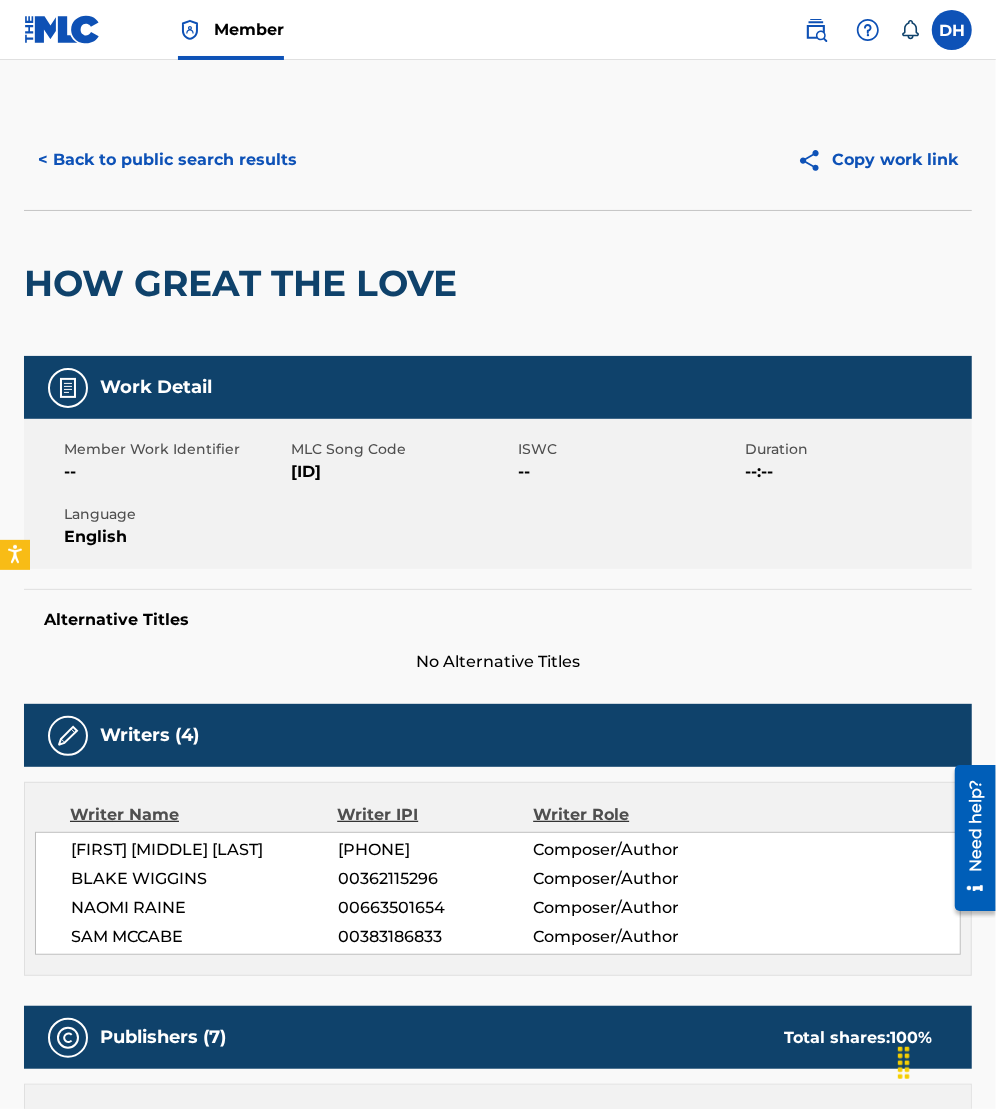 click on "< Back to public search results" at bounding box center (167, 160) 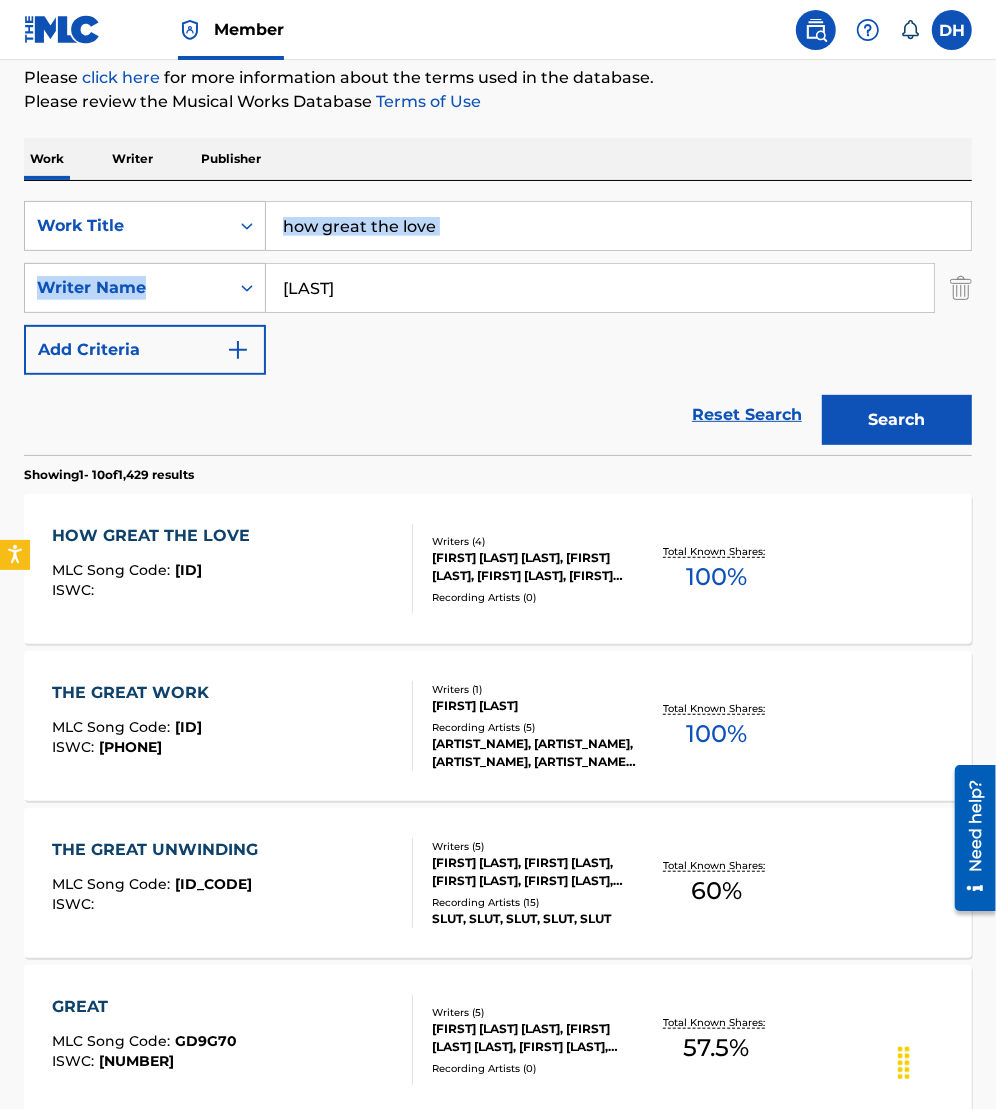 drag, startPoint x: 522, startPoint y: 254, endPoint x: 275, endPoint y: 232, distance: 247.97783 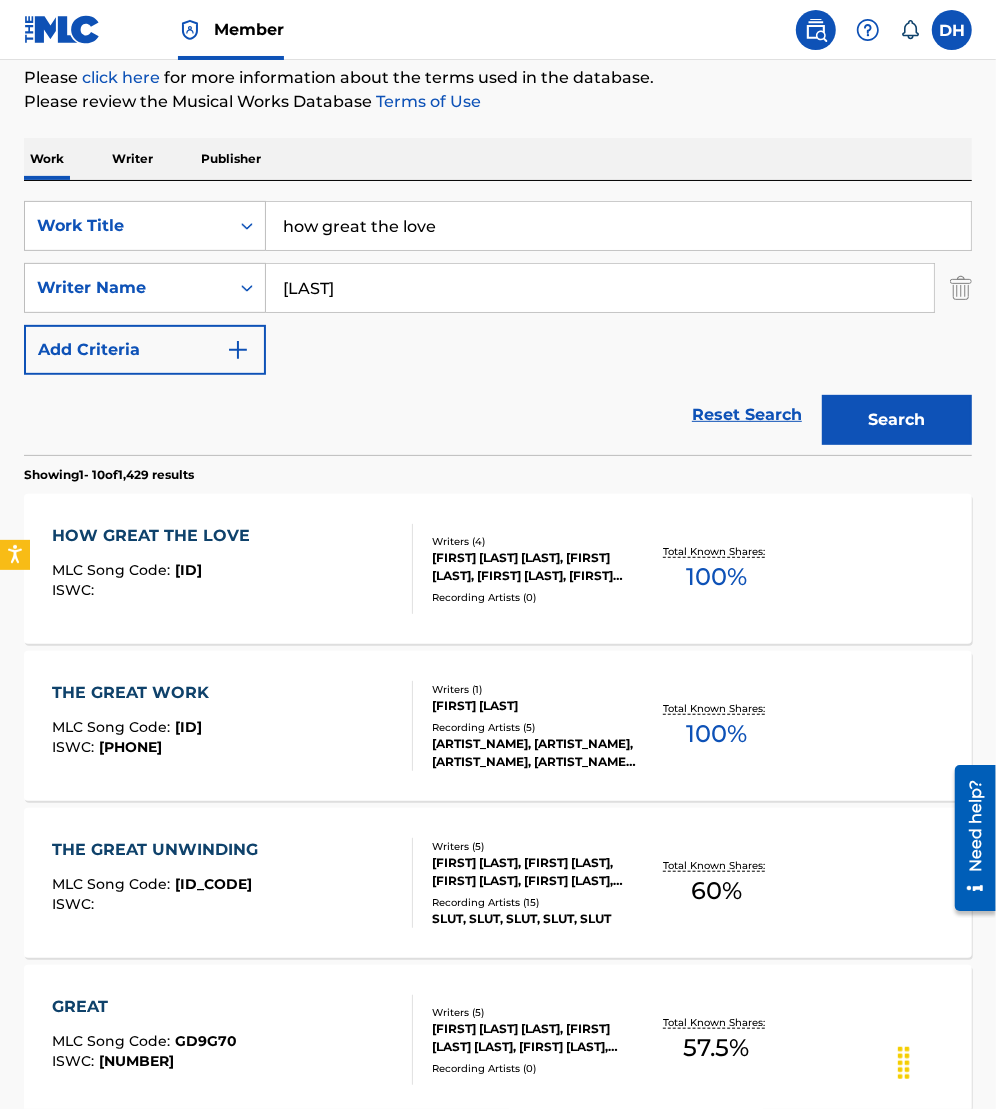click on "how great the love" at bounding box center [618, 226] 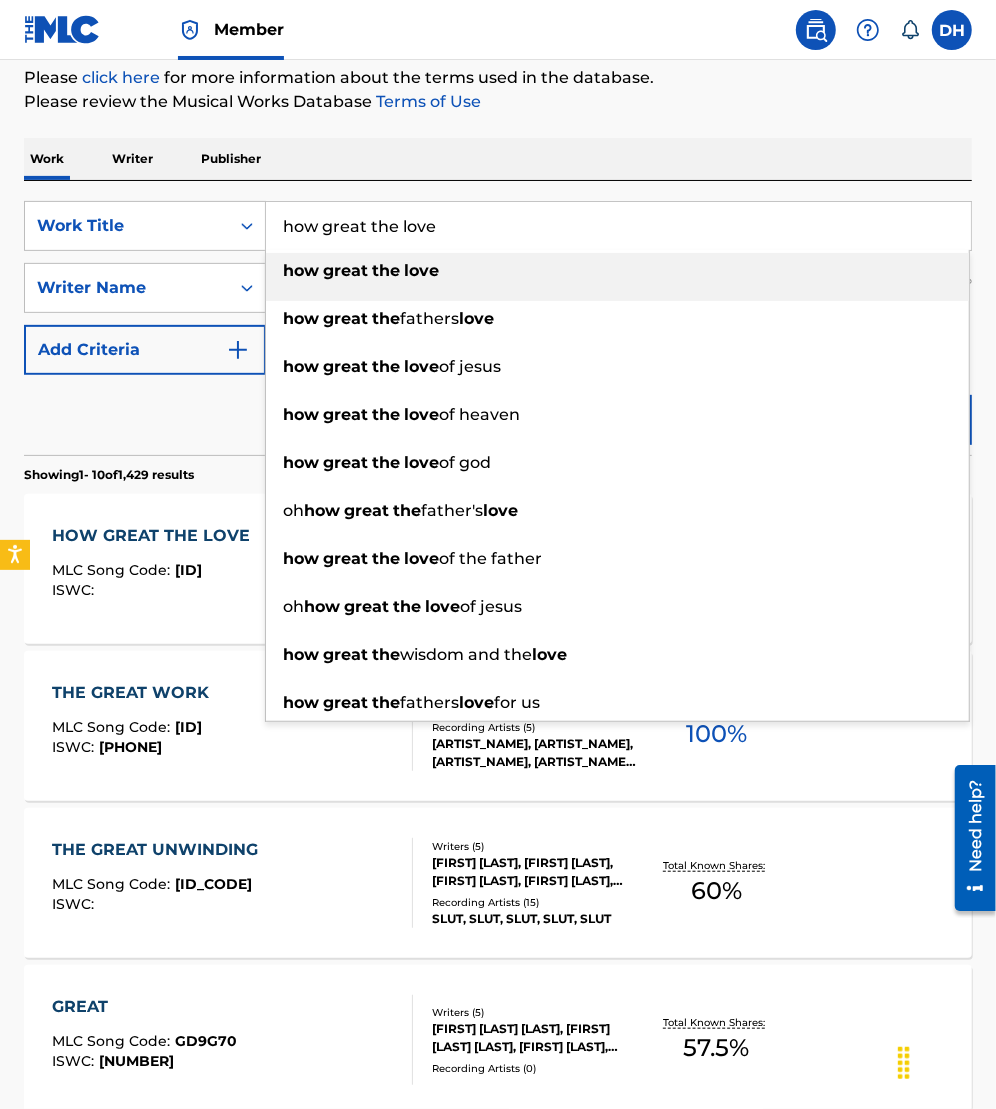 click on "how great the love" at bounding box center (618, 226) 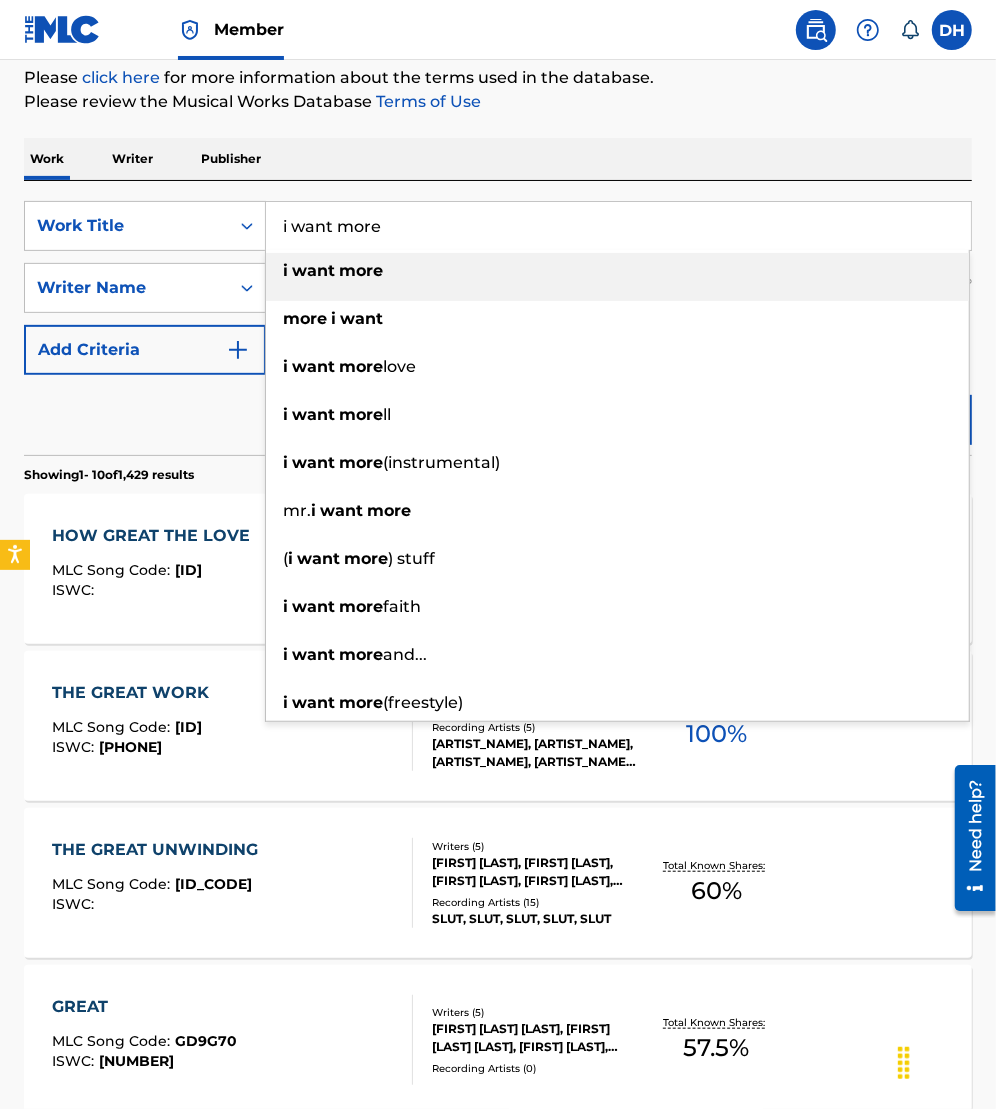 type on "i want more" 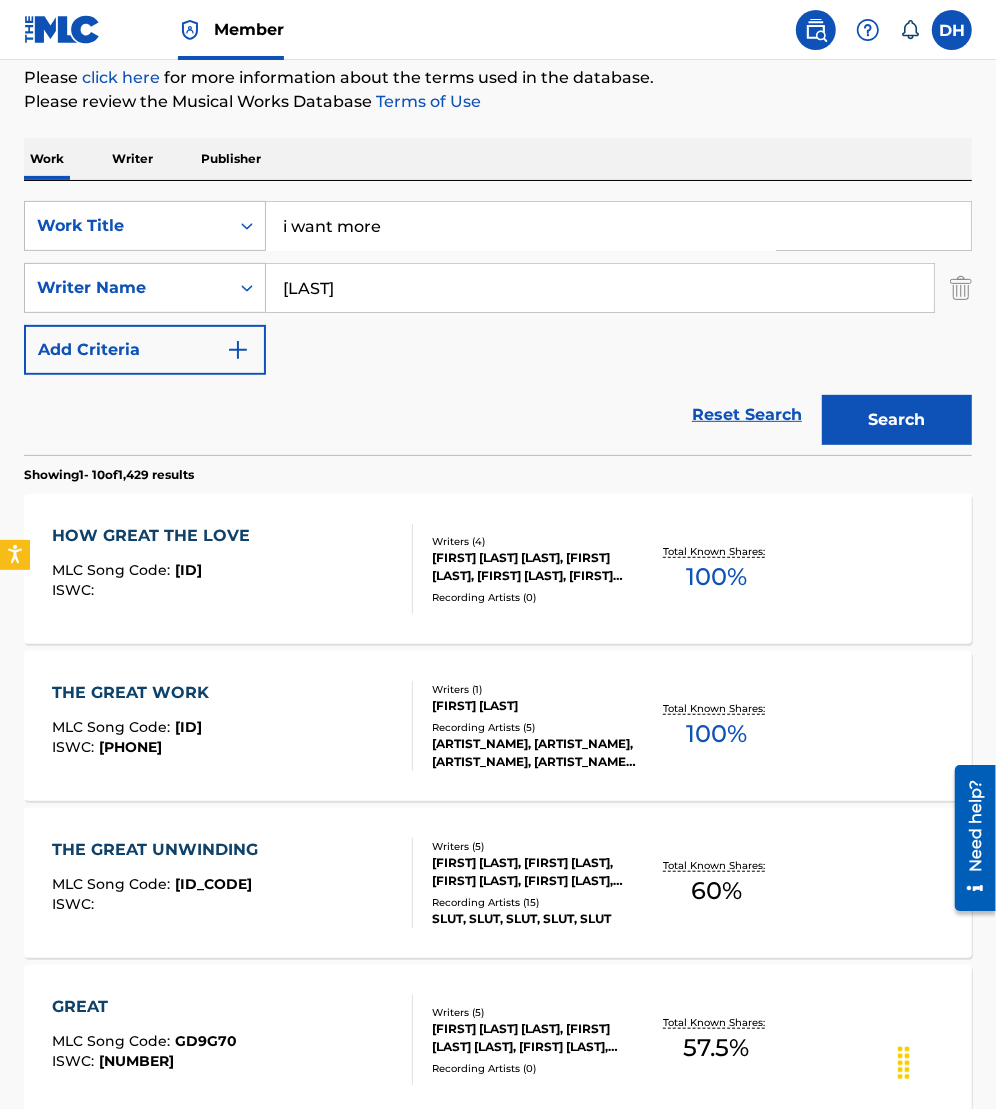 click on "Search" at bounding box center (892, 415) 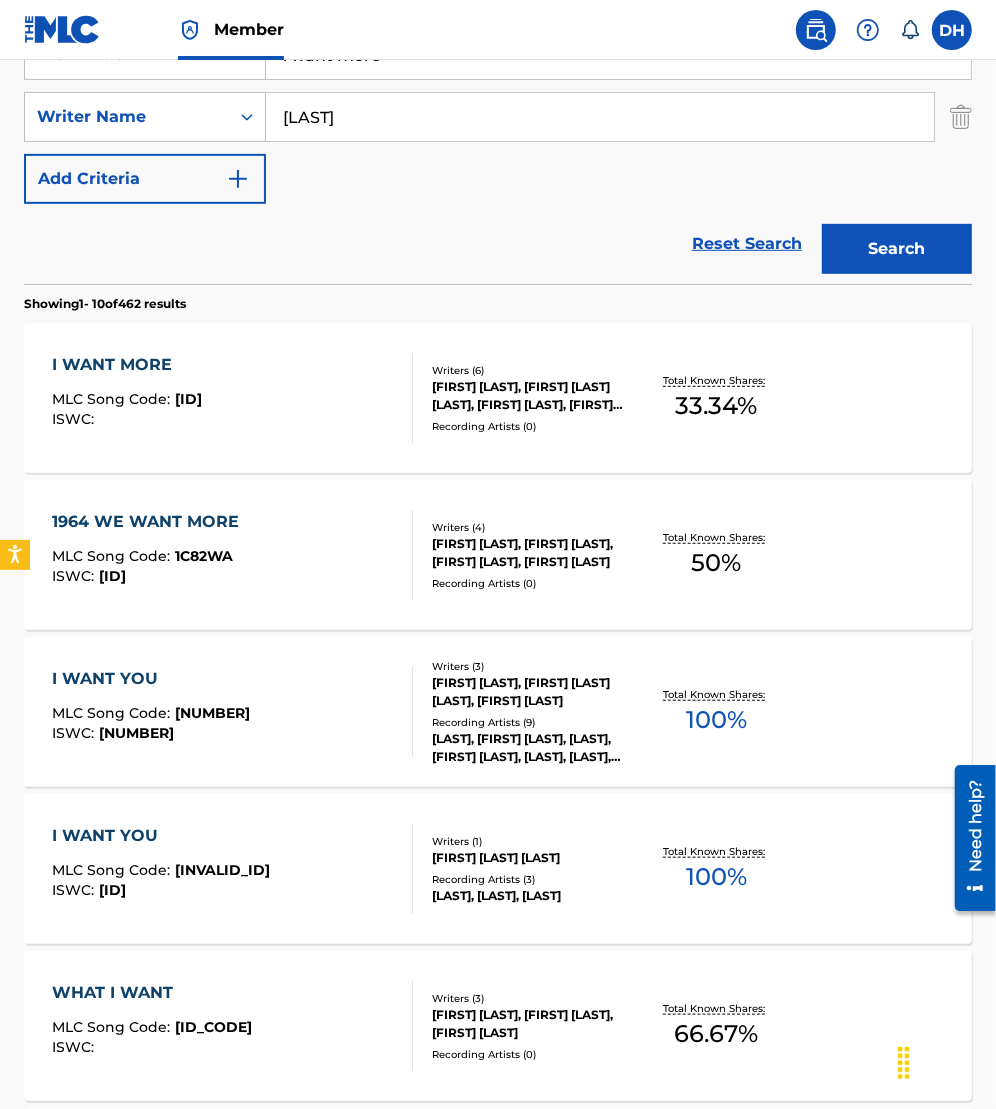 scroll, scrollTop: 406, scrollLeft: 0, axis: vertical 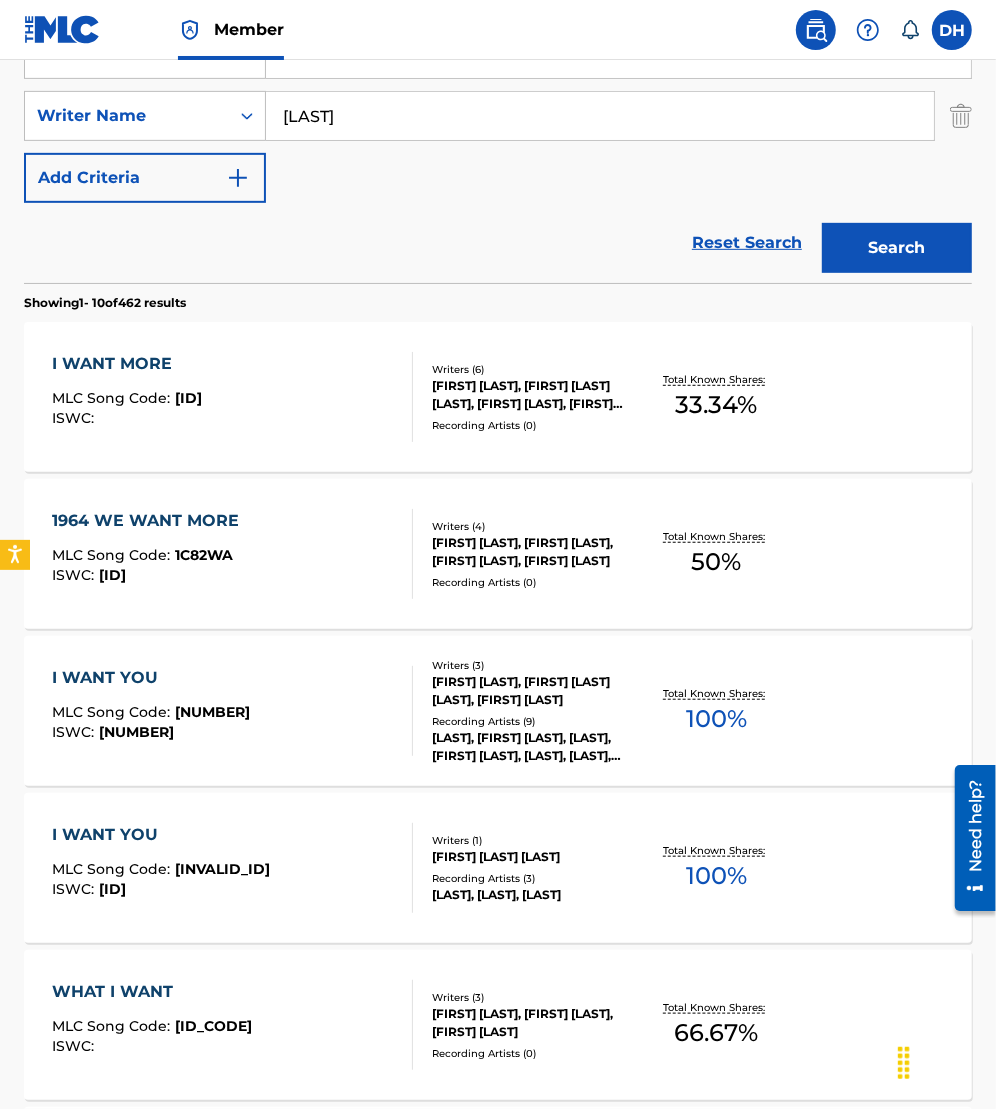 click on "I WANT MORE MLC Song Code : [ID_CODE] ISWC :" at bounding box center [127, 397] 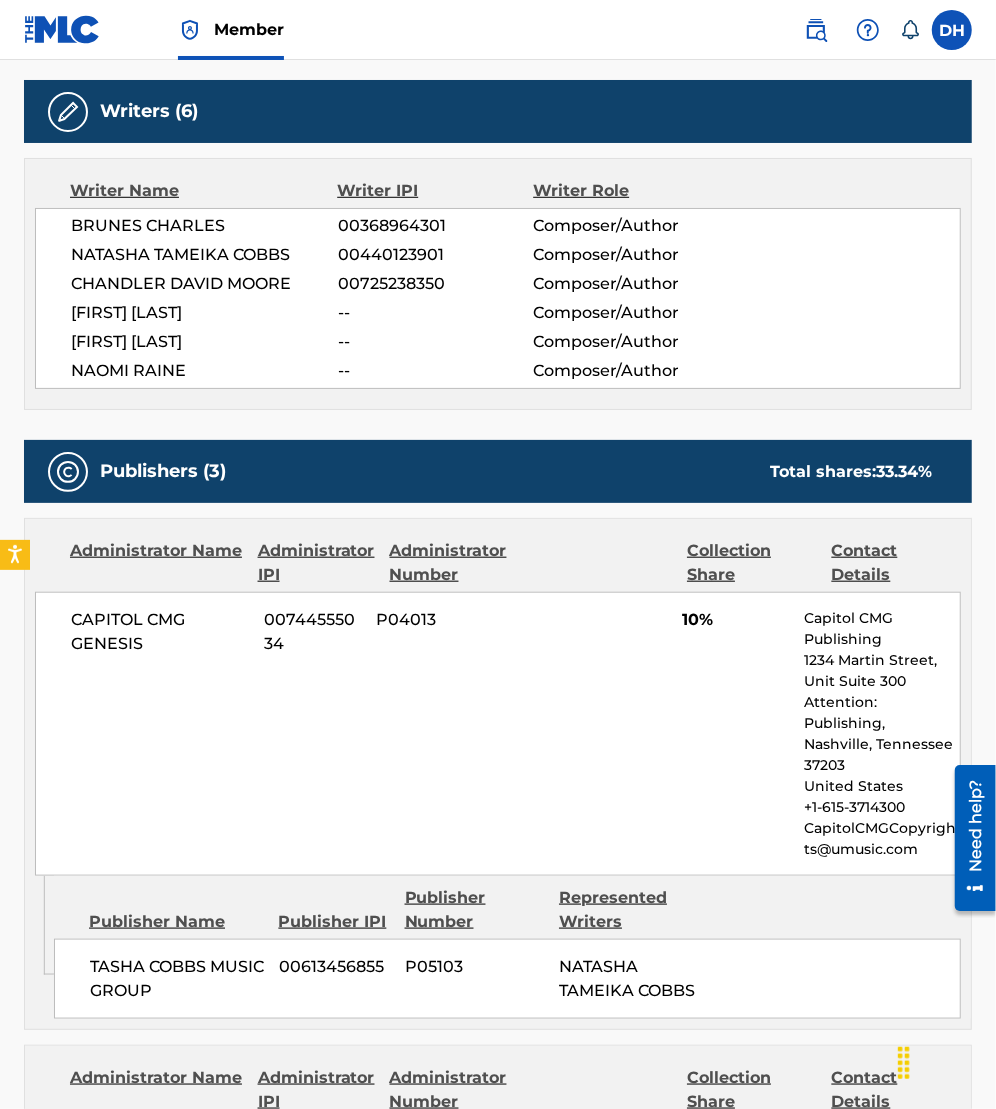 scroll, scrollTop: 626, scrollLeft: 0, axis: vertical 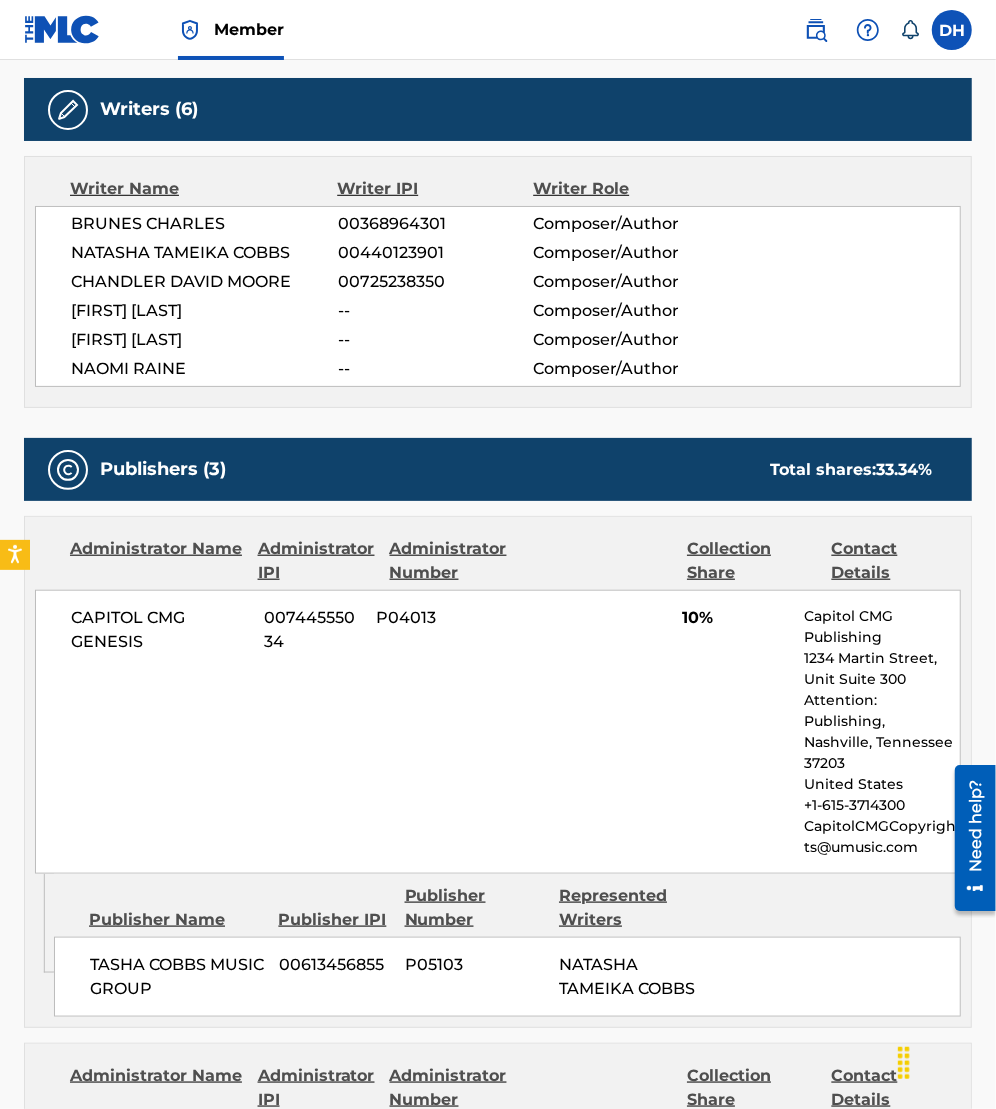 click on "Publishers   (3) Total shares:  33.34 %" at bounding box center (498, 469) 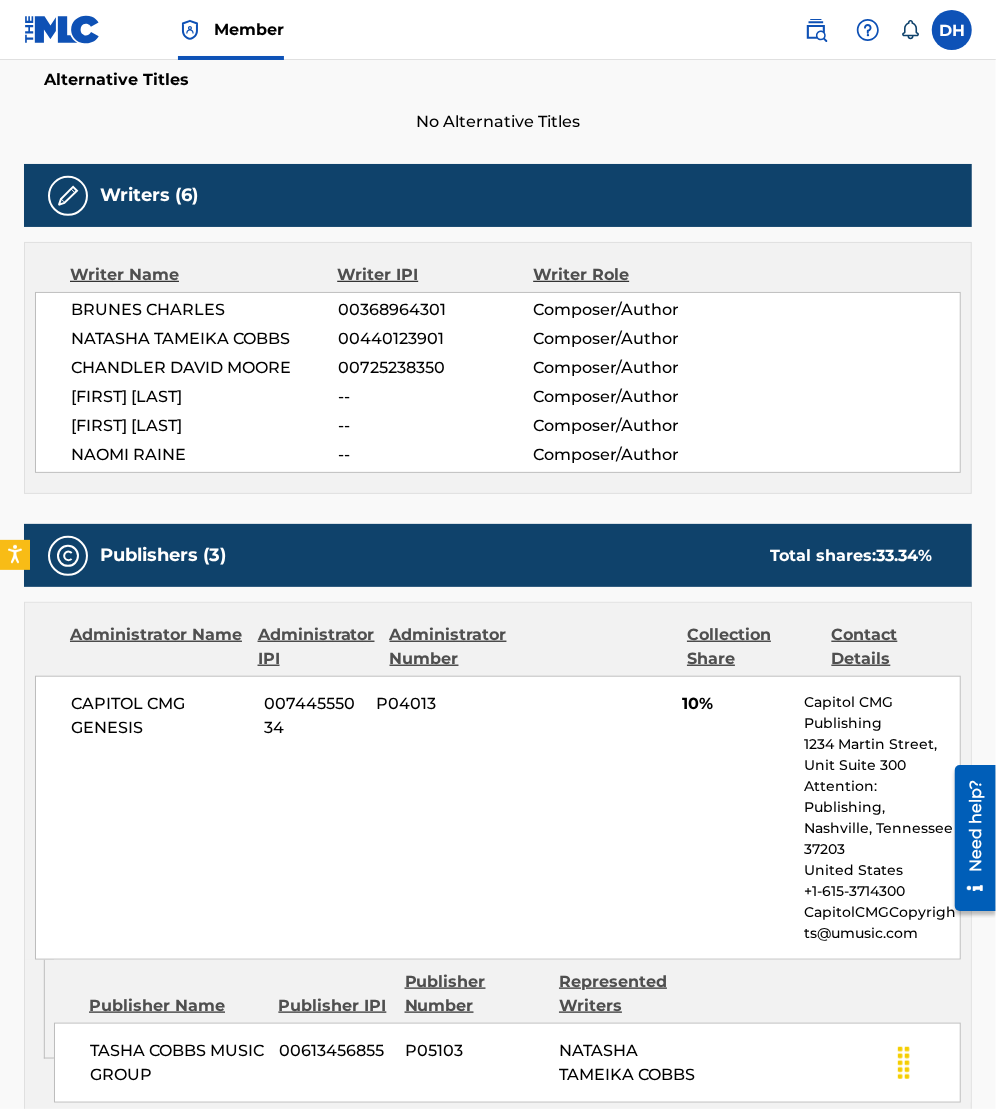 scroll, scrollTop: 0, scrollLeft: 0, axis: both 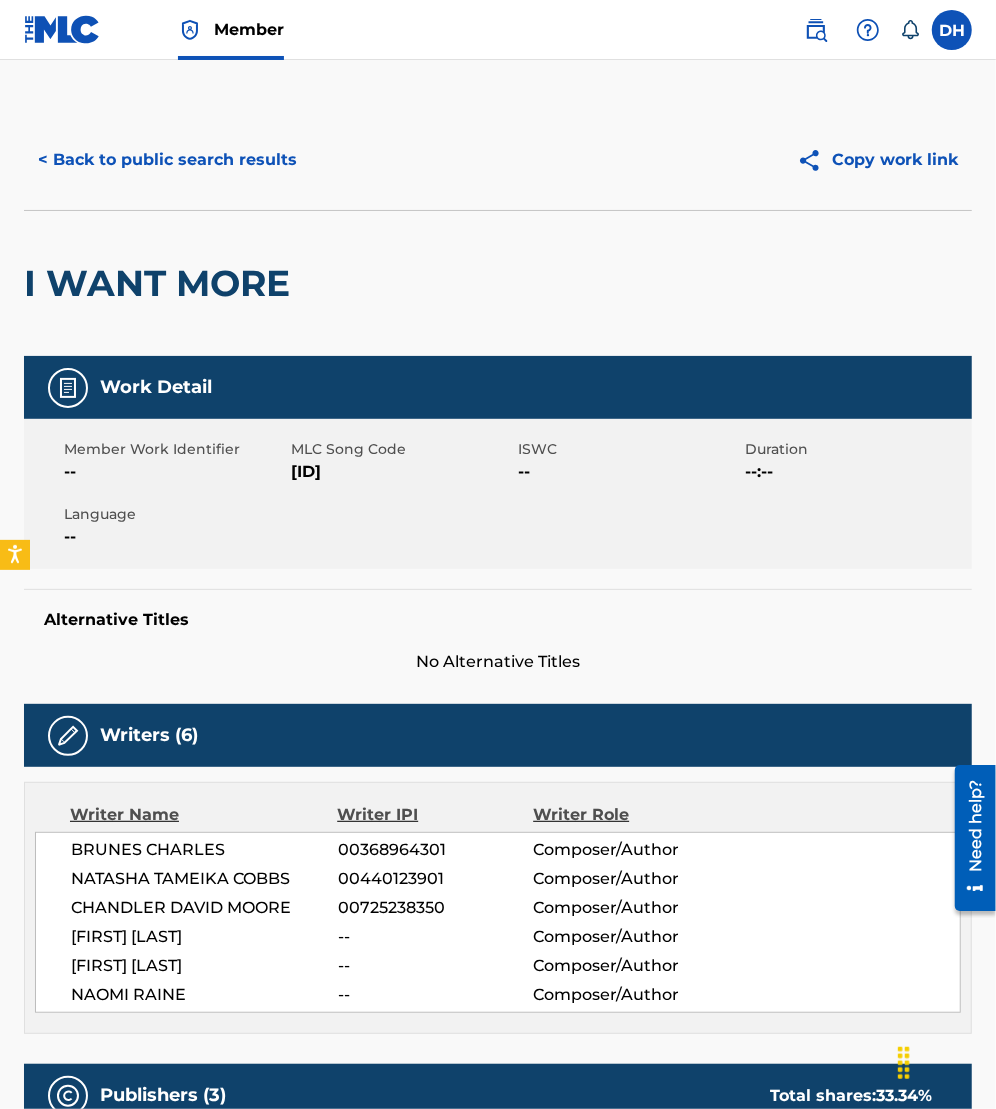 drag, startPoint x: 292, startPoint y: 470, endPoint x: 389, endPoint y: 480, distance: 97.5141 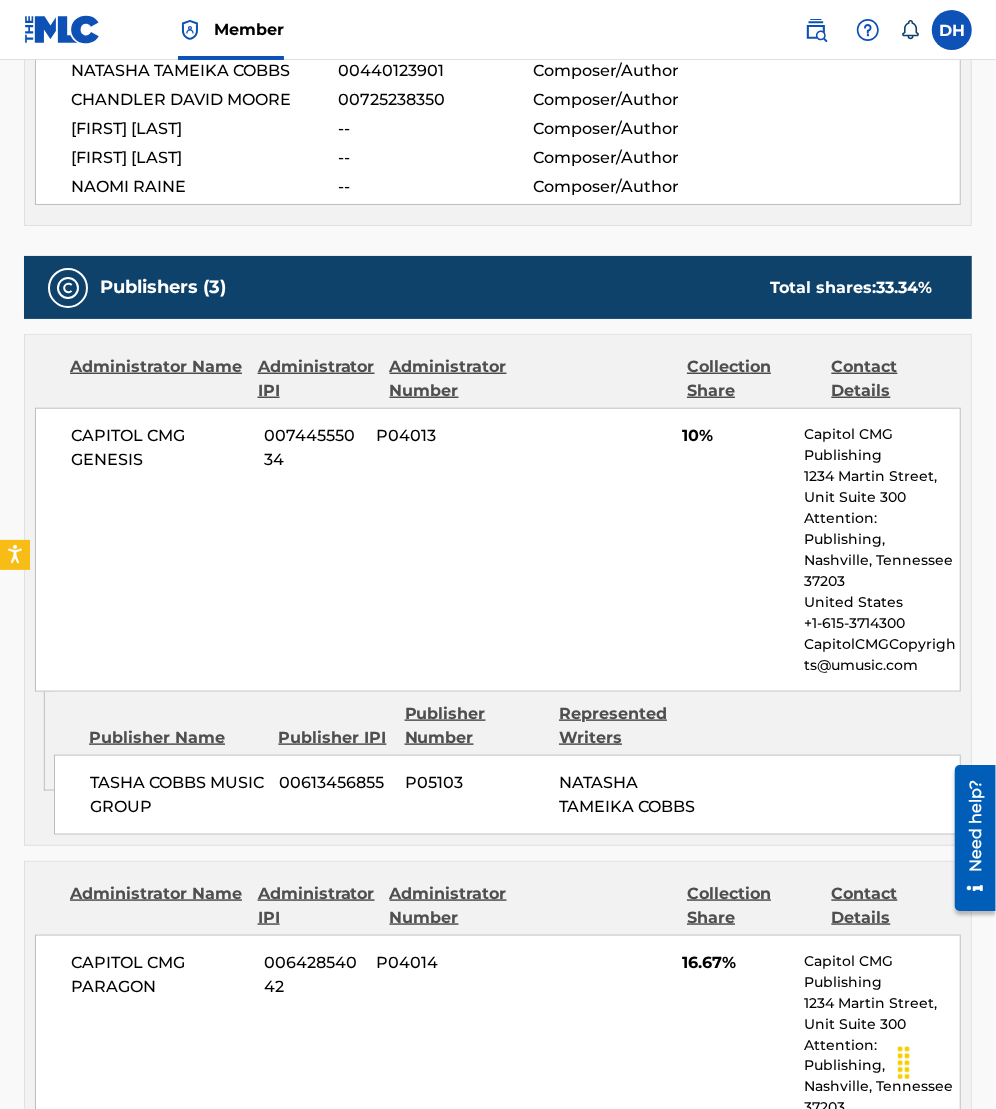 scroll, scrollTop: 0, scrollLeft: 0, axis: both 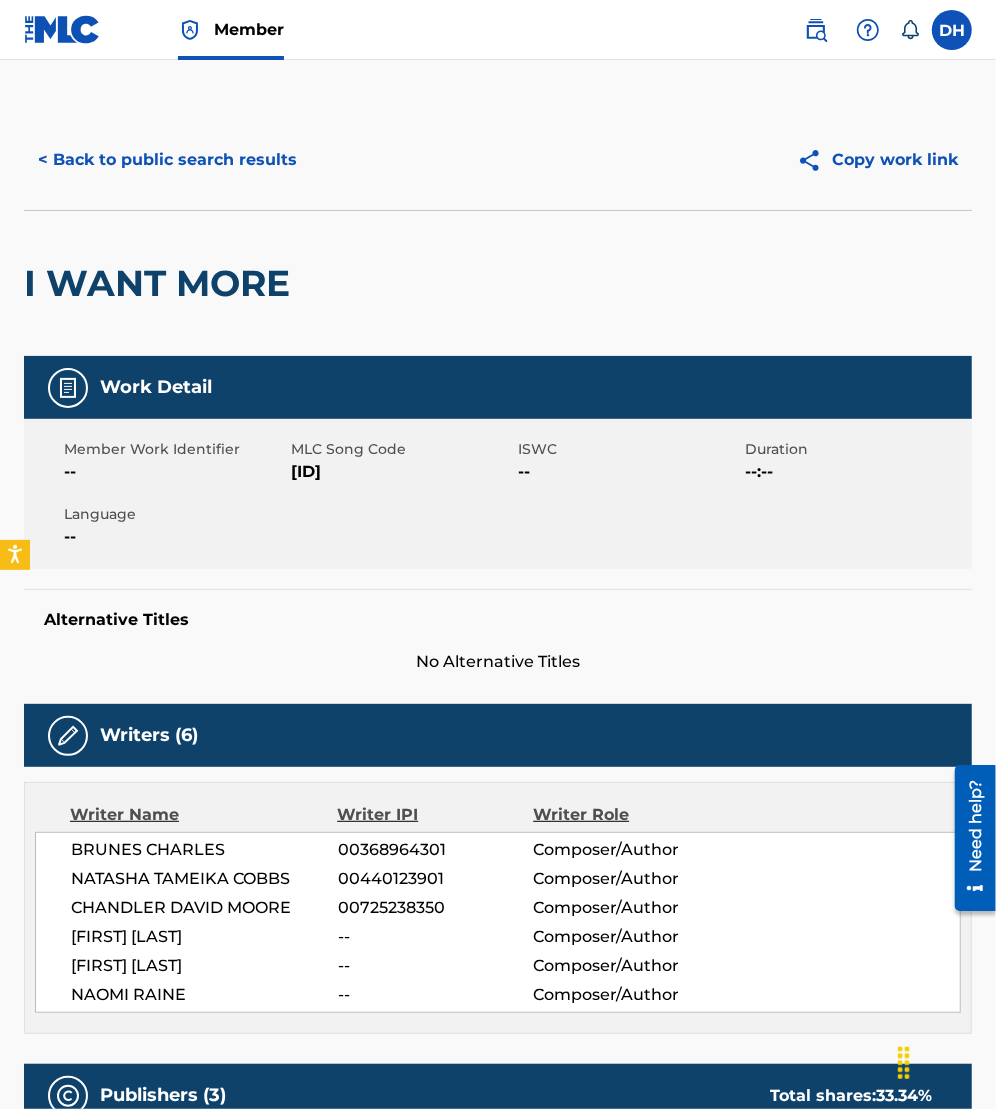 click on "< Back to public search results" at bounding box center (167, 160) 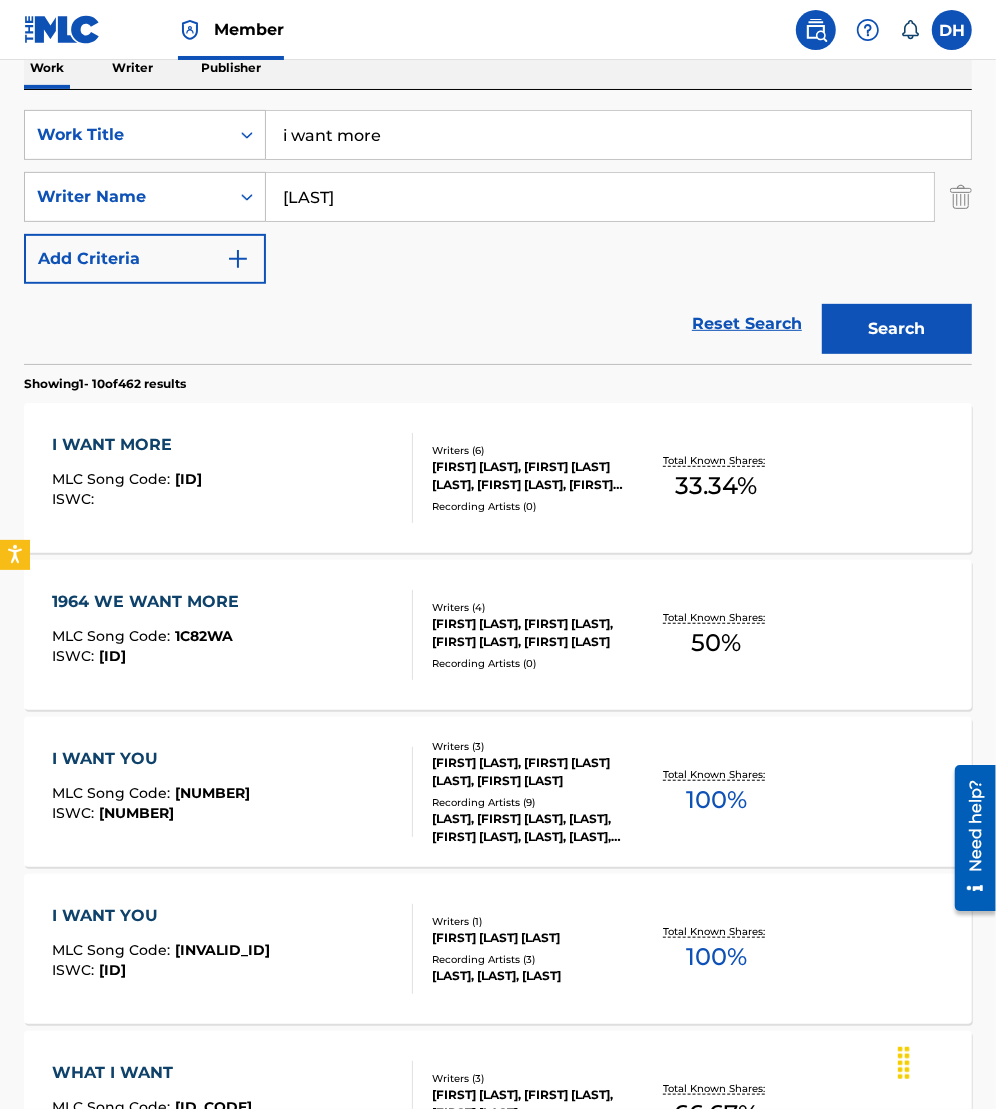 scroll, scrollTop: 309, scrollLeft: 0, axis: vertical 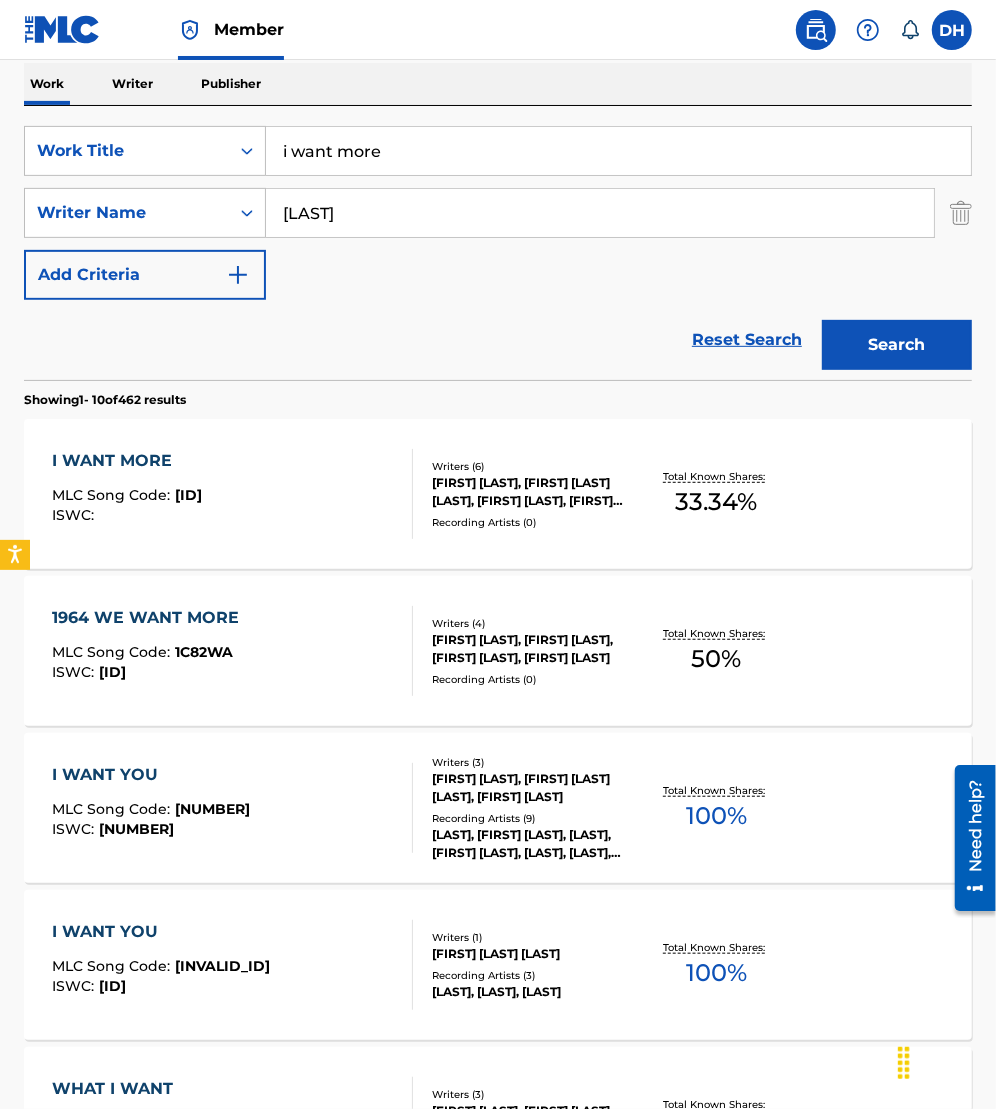 drag, startPoint x: 487, startPoint y: 165, endPoint x: 135, endPoint y: 120, distance: 354.86478 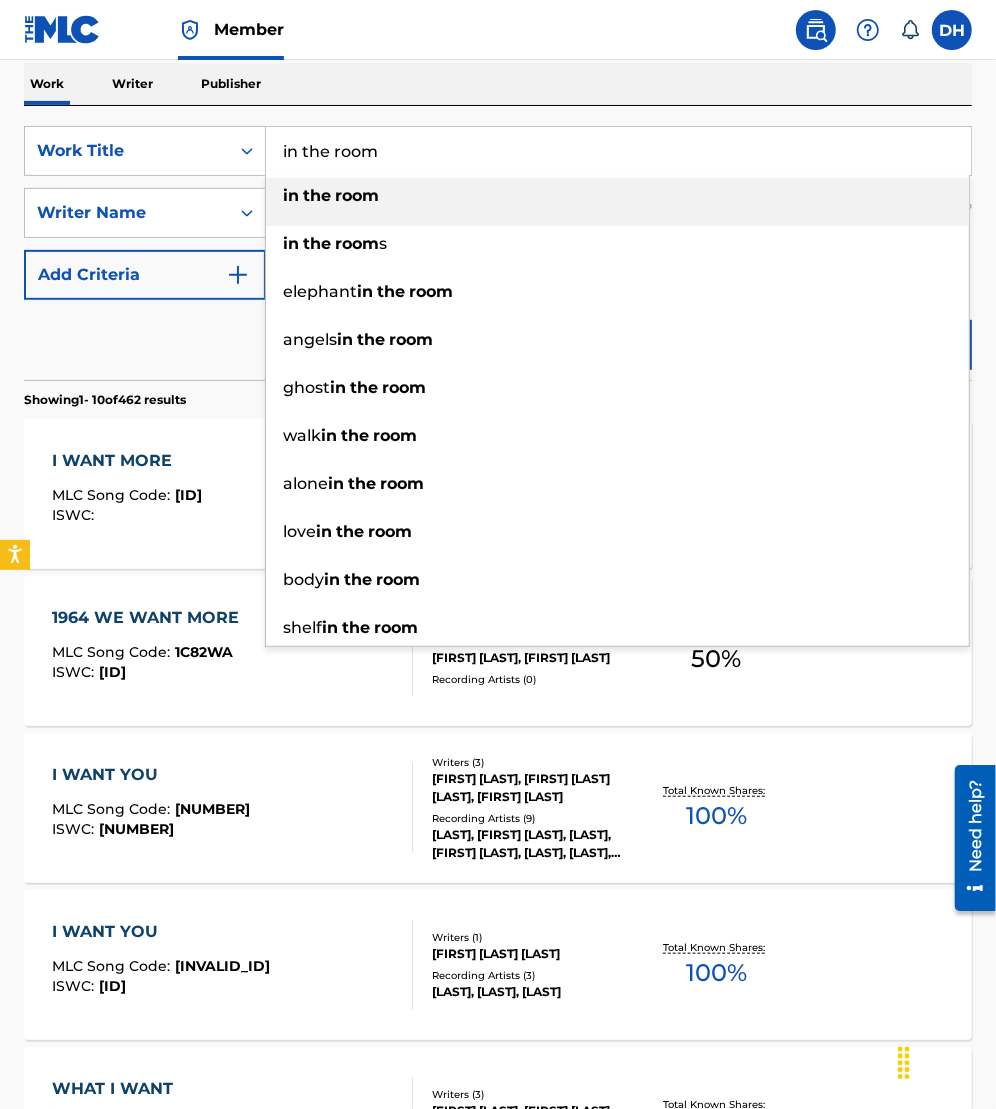 type on "in the room" 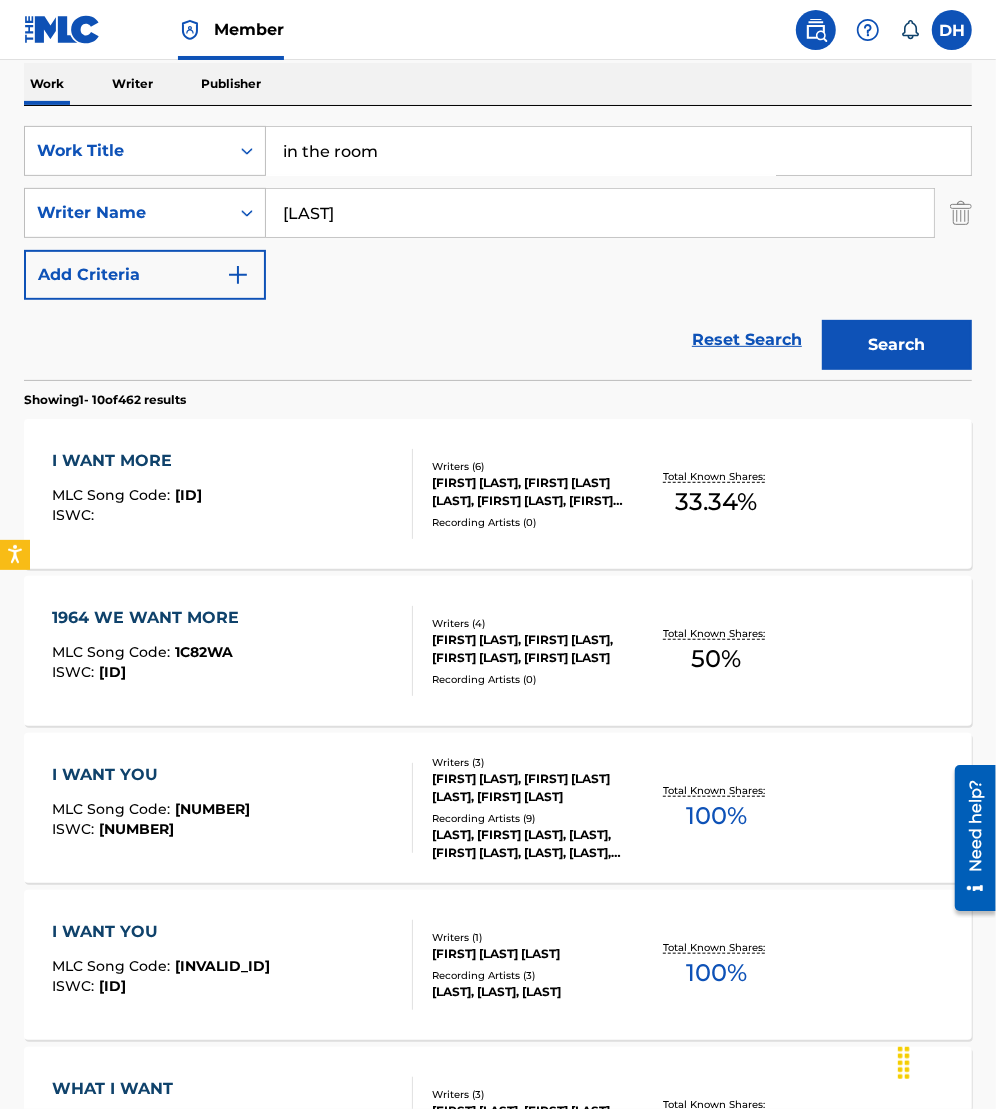 click on "Work Writer Publisher" at bounding box center (498, 84) 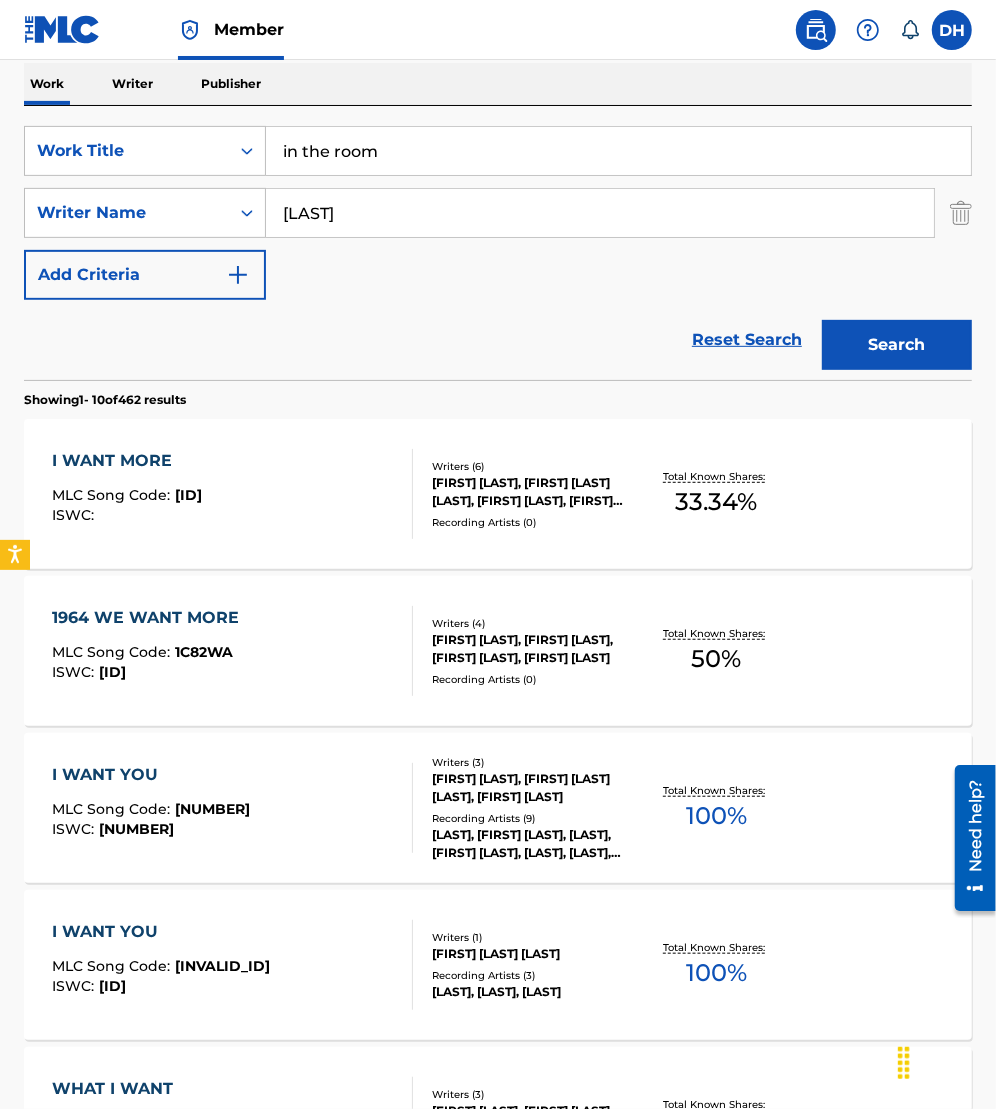 click on "Search" at bounding box center (897, 345) 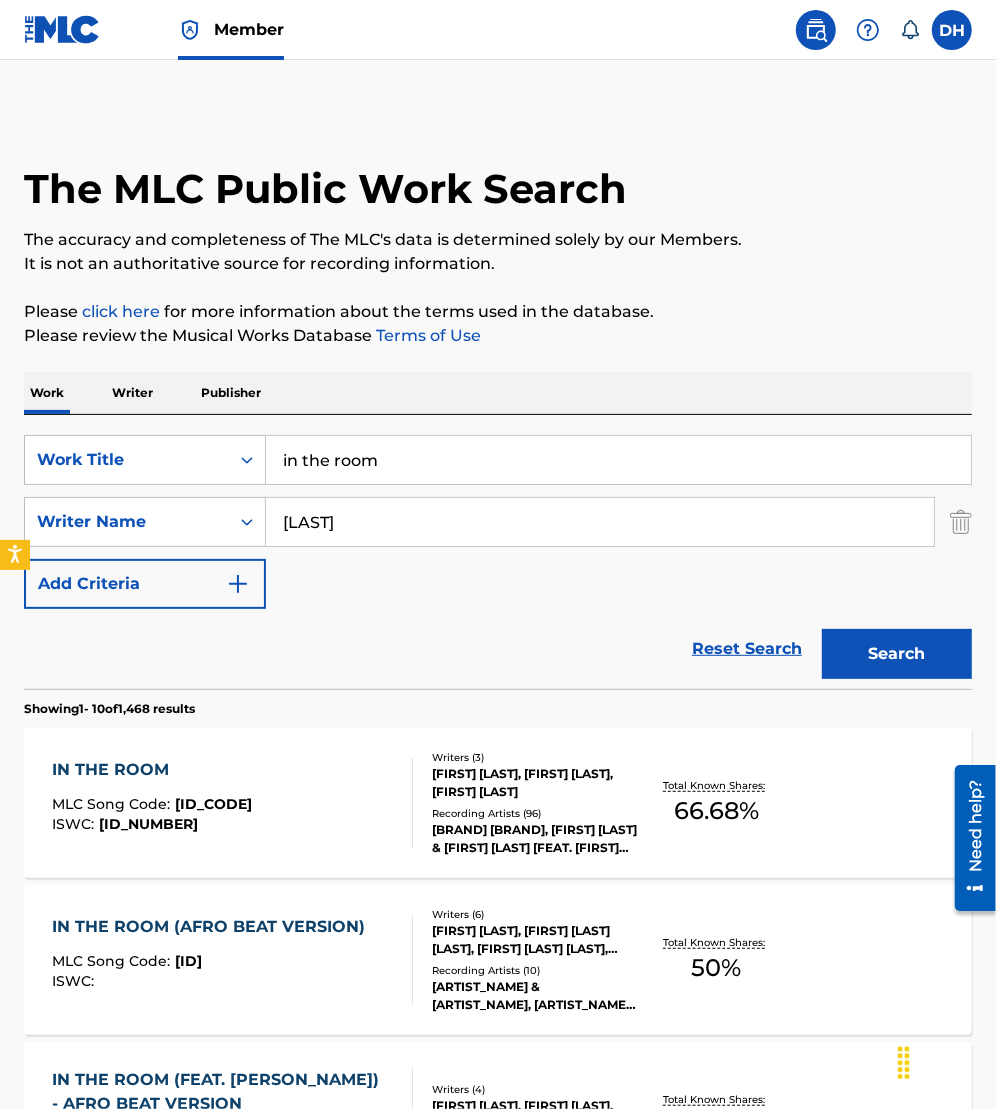 scroll, scrollTop: 456, scrollLeft: 0, axis: vertical 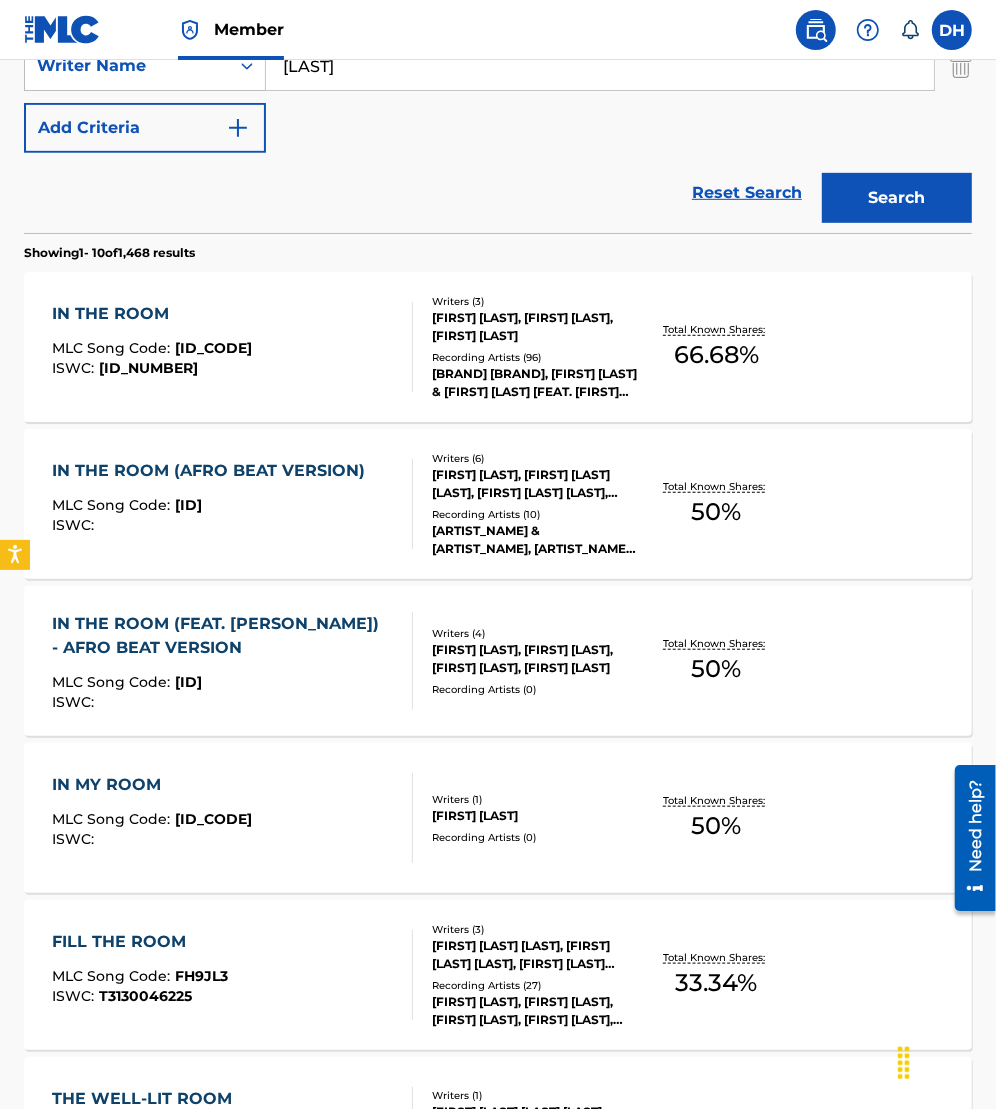 click on "IN THE ROOM MLC Song Code : [ID_CODE] ISWC : [ID_NUMBER]" at bounding box center [232, 347] 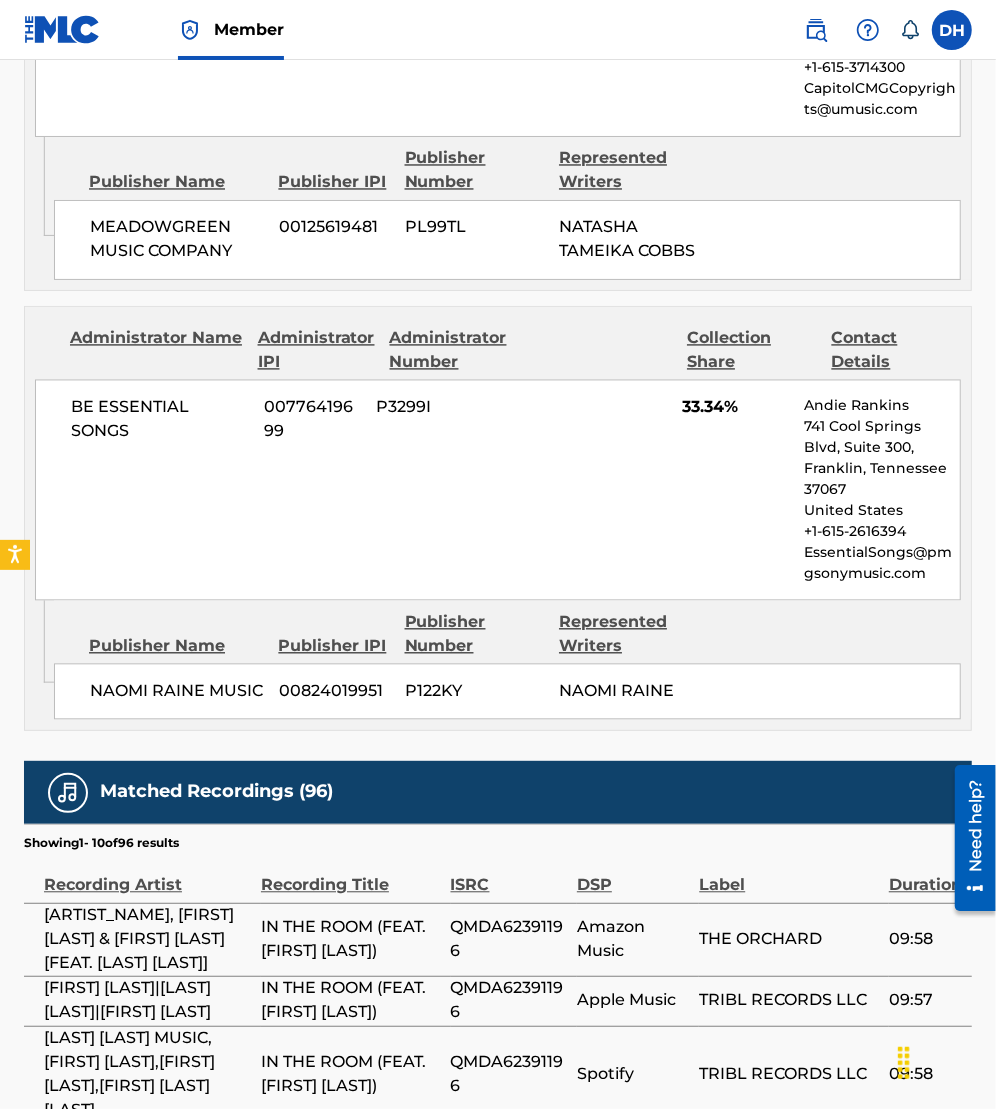 scroll, scrollTop: 0, scrollLeft: 0, axis: both 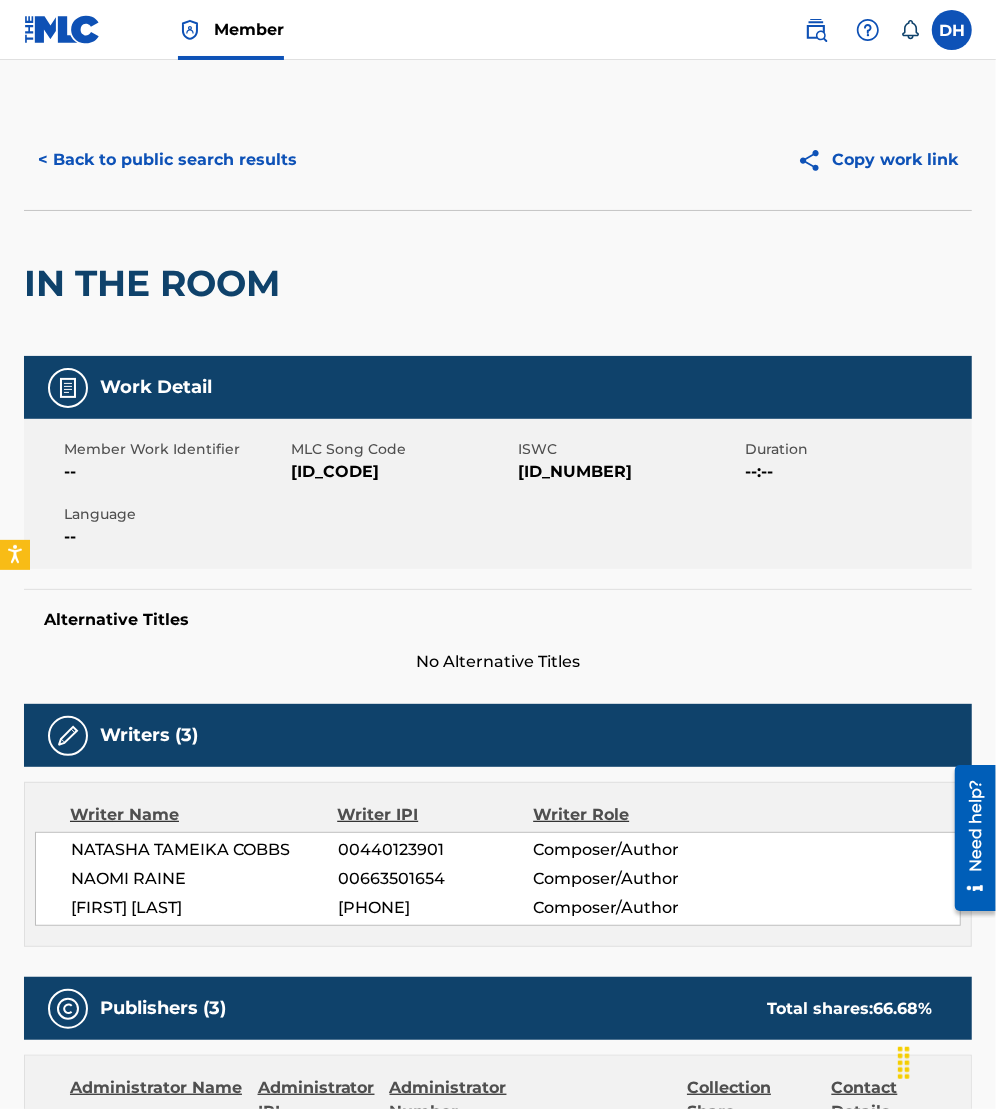 click on "< Back to public search results" at bounding box center (167, 160) 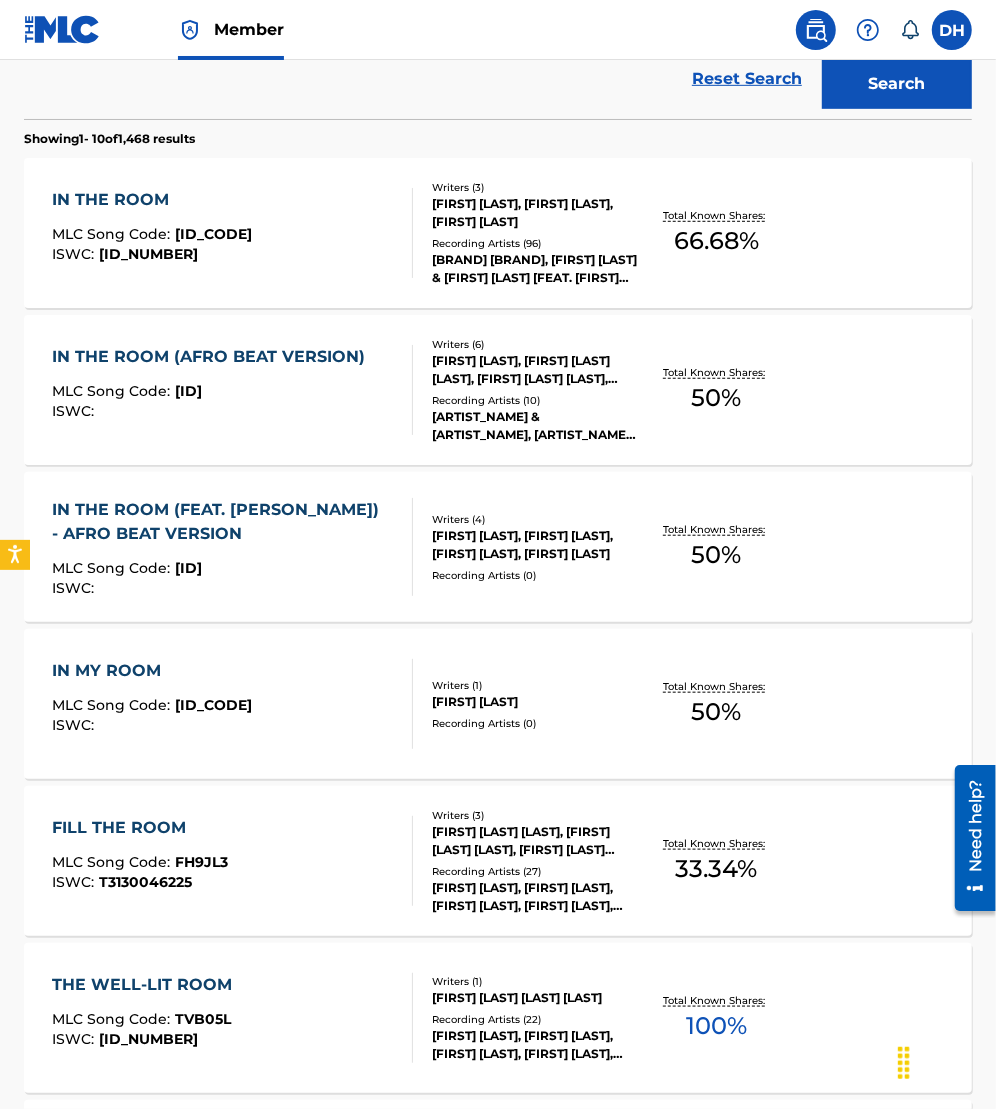 click on "IN THE ROOM (AFRO BEAT VERSION) MLC Song Code : [ID_CODE] ISWC :" at bounding box center (213, 390) 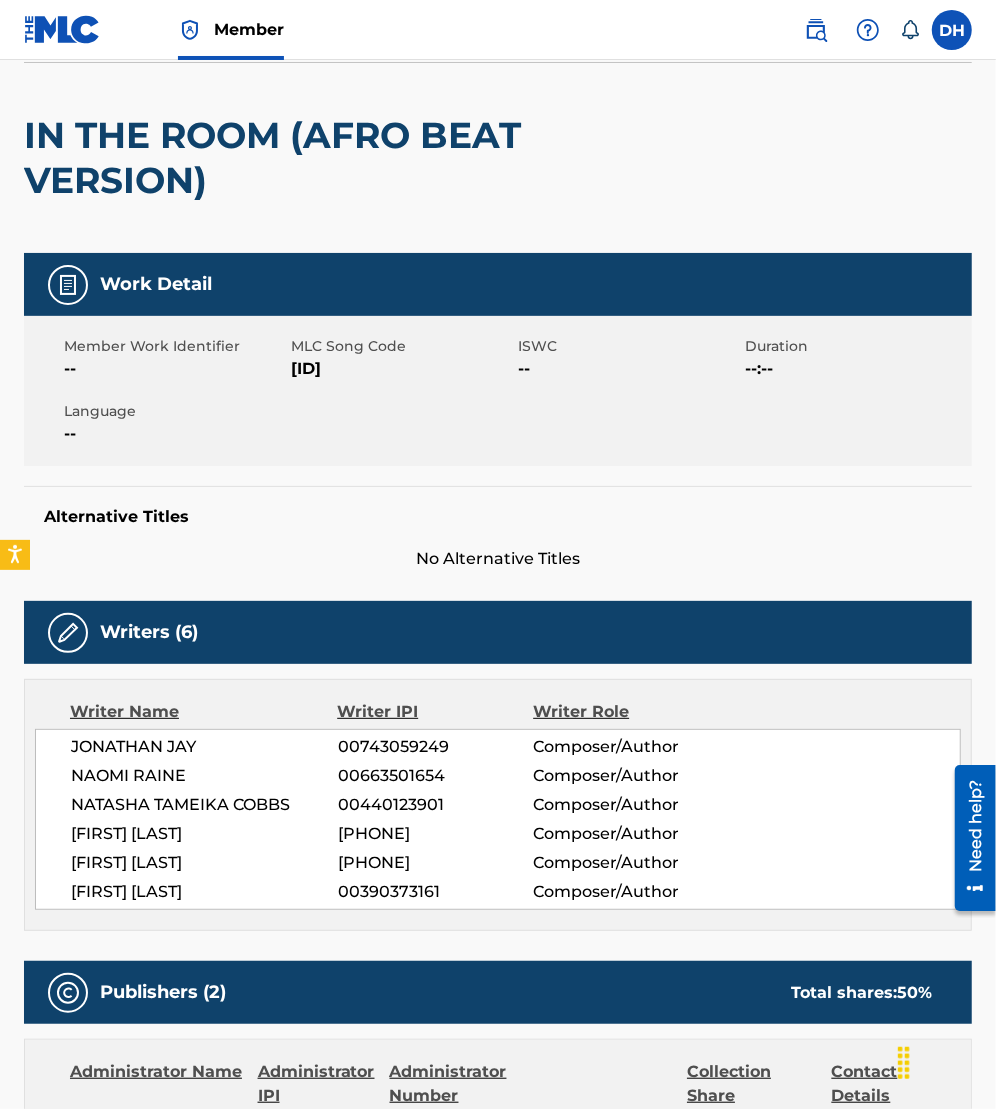 scroll, scrollTop: 61, scrollLeft: 0, axis: vertical 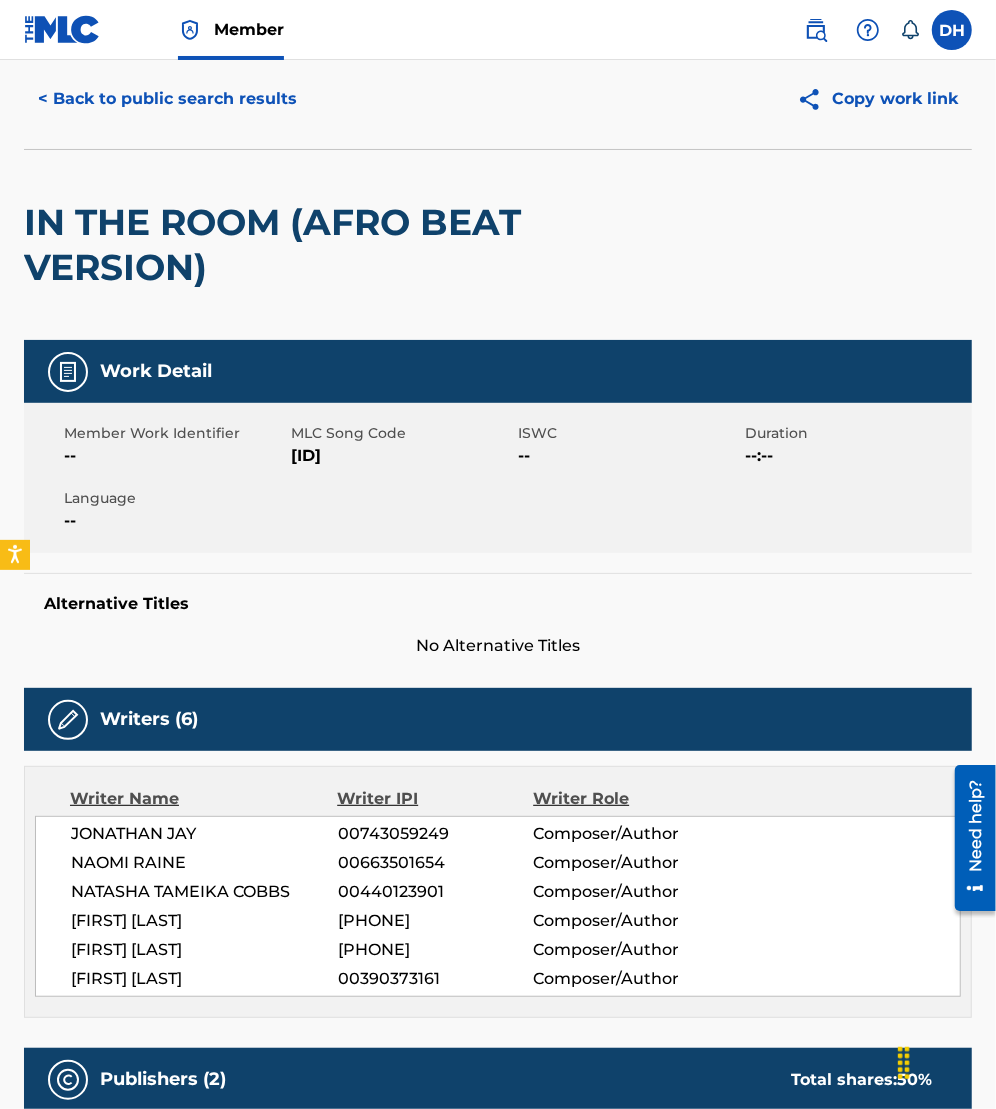 click on "< Back to public search results" at bounding box center [167, 99] 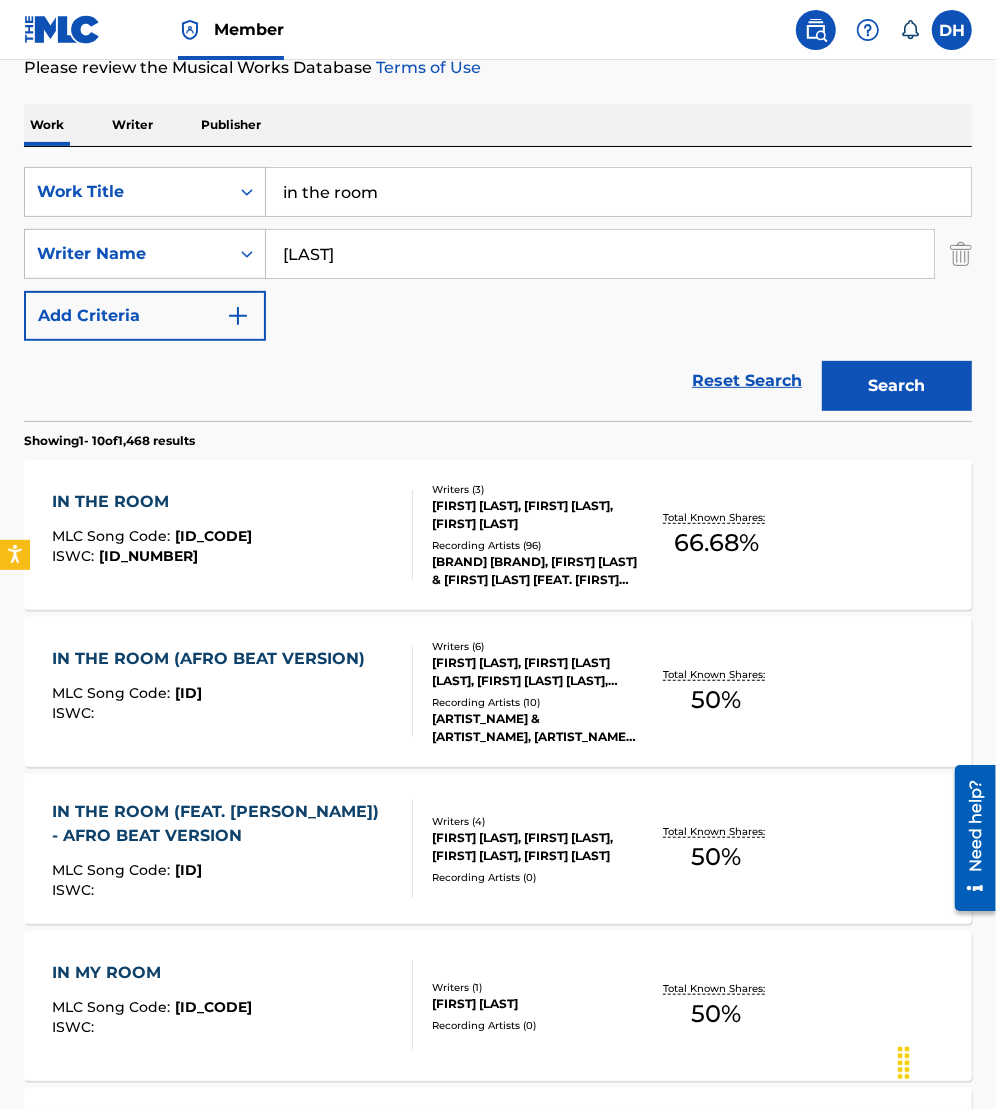 scroll, scrollTop: 0, scrollLeft: 0, axis: both 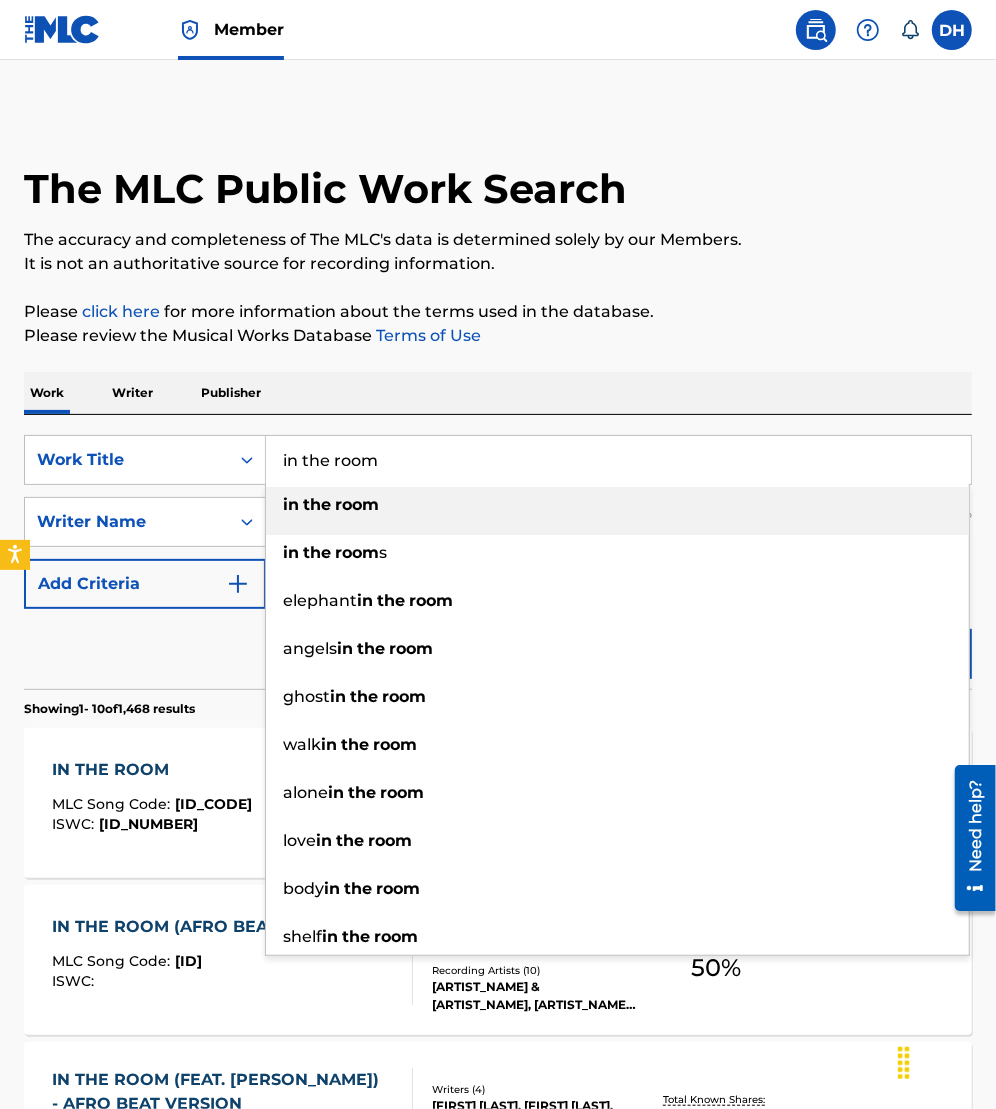 drag, startPoint x: 416, startPoint y: 457, endPoint x: 60, endPoint y: 406, distance: 359.63452 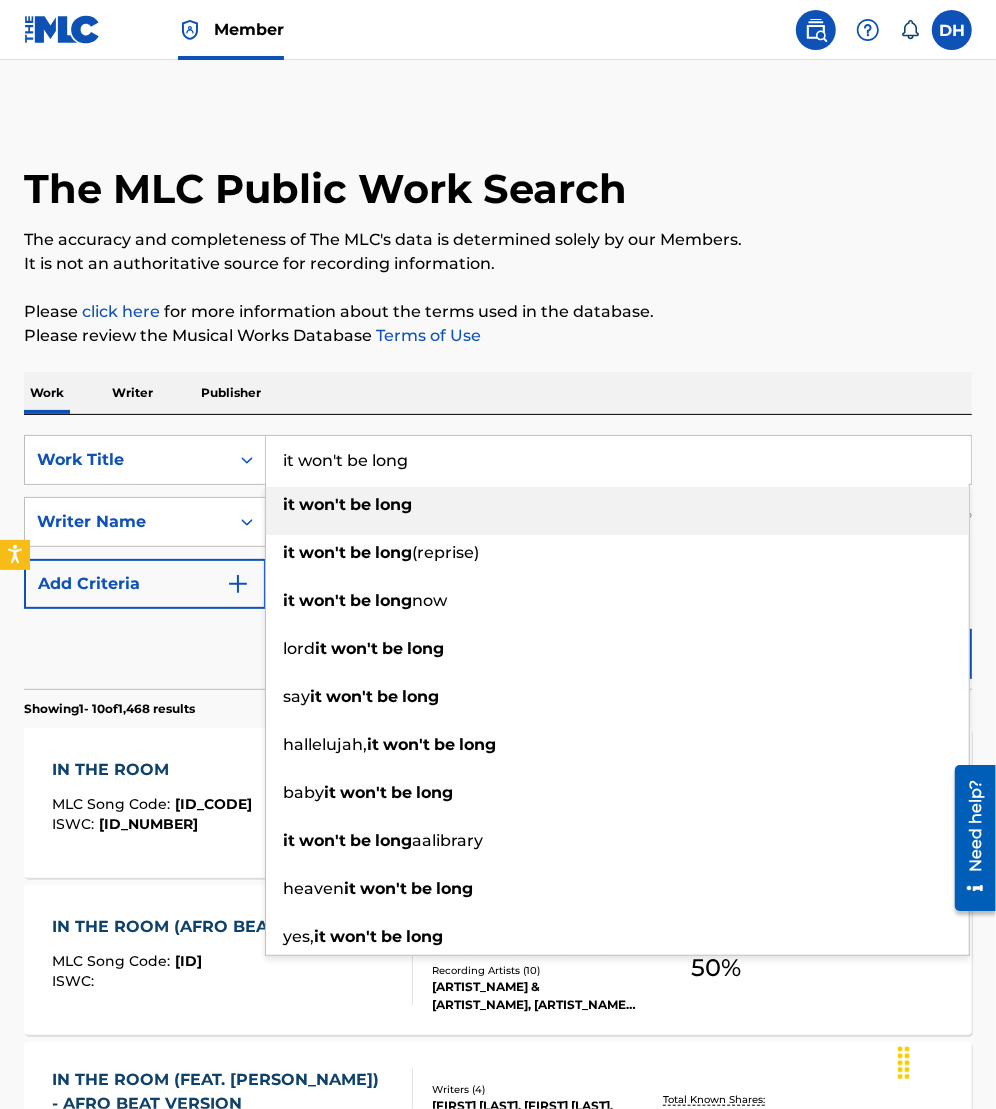 type on "it won't be long" 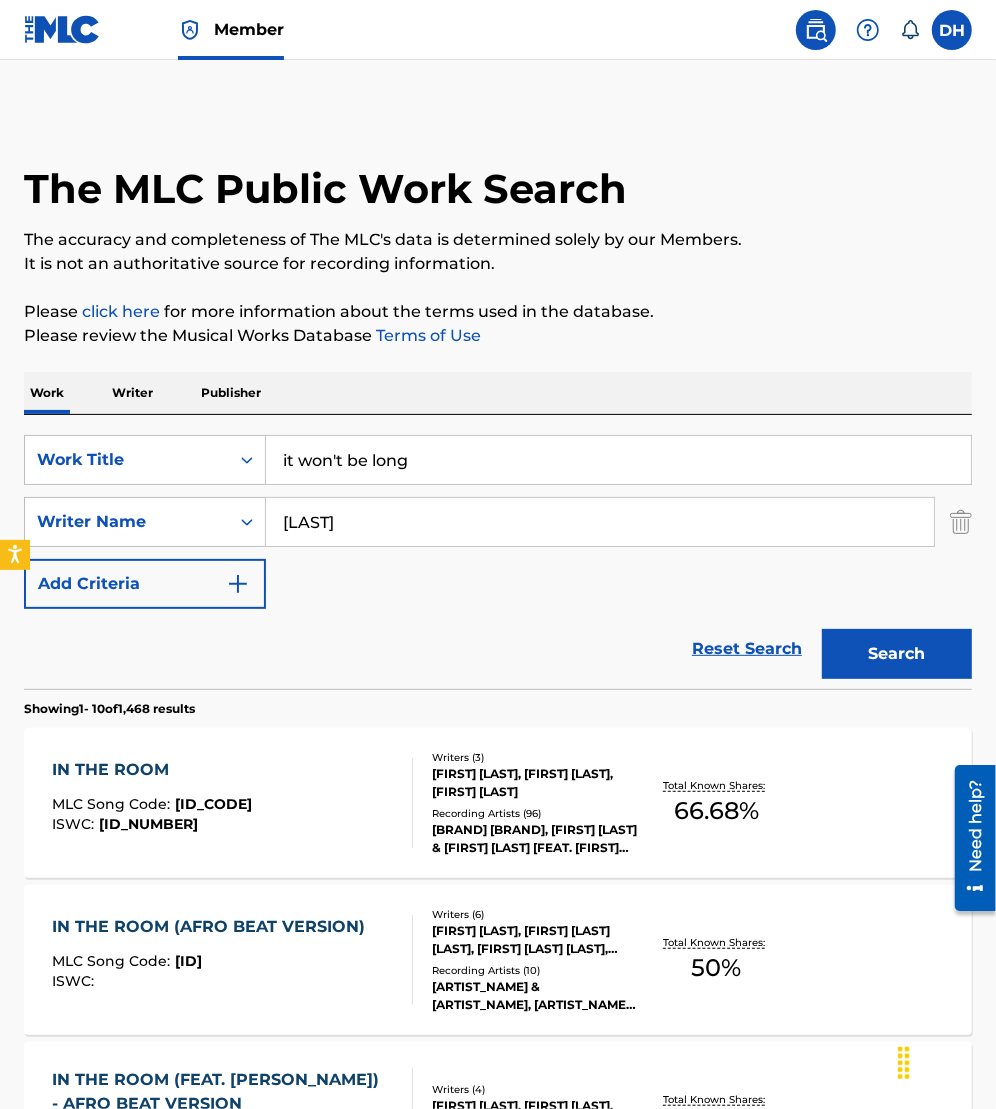 click on "Search" at bounding box center [897, 654] 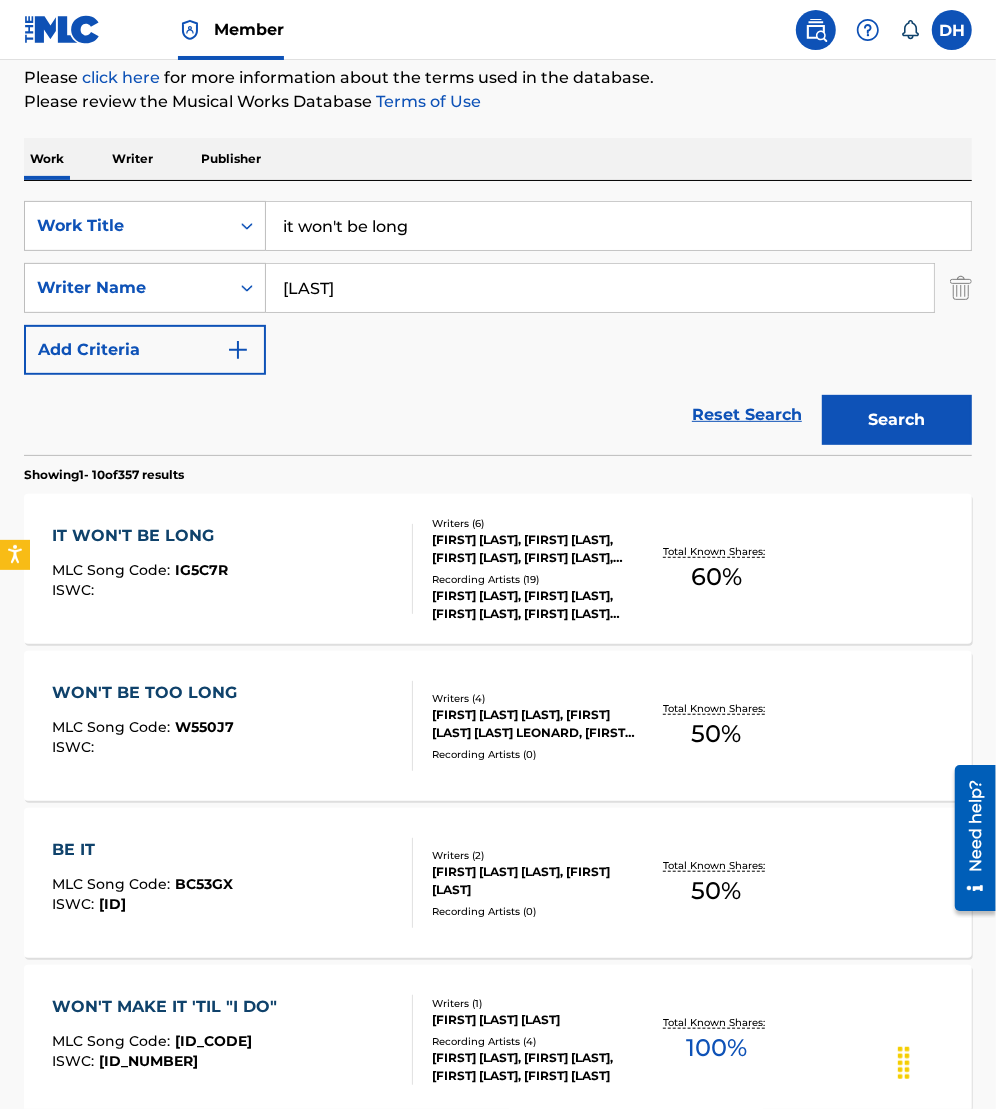 scroll, scrollTop: 237, scrollLeft: 0, axis: vertical 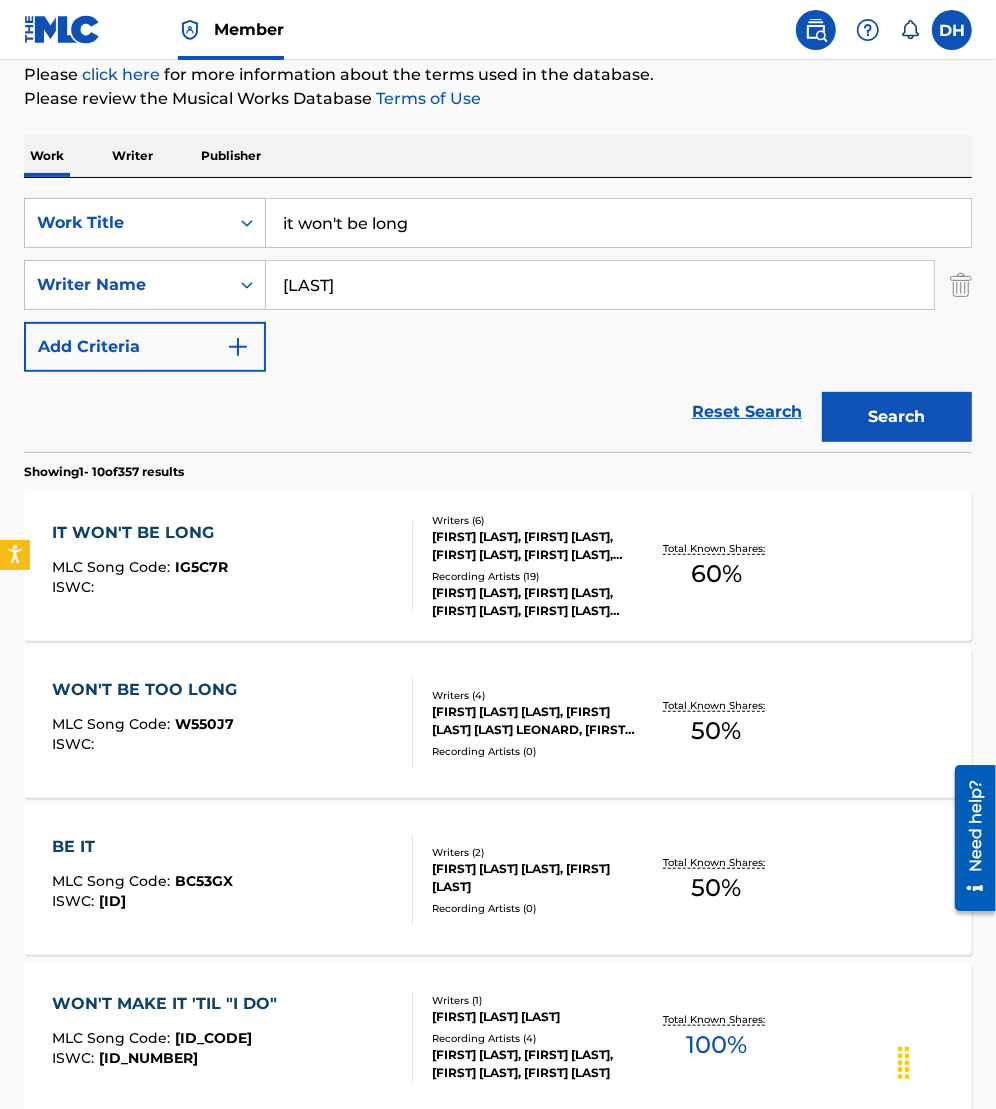 click on "[FIRST] [LAST], [FIRST] [LAST], [FIRST] [LAST], [FIRST] [LAST], [FIRST] [LAST], [FIRST] [LAST] [LAST]" at bounding box center (535, 546) 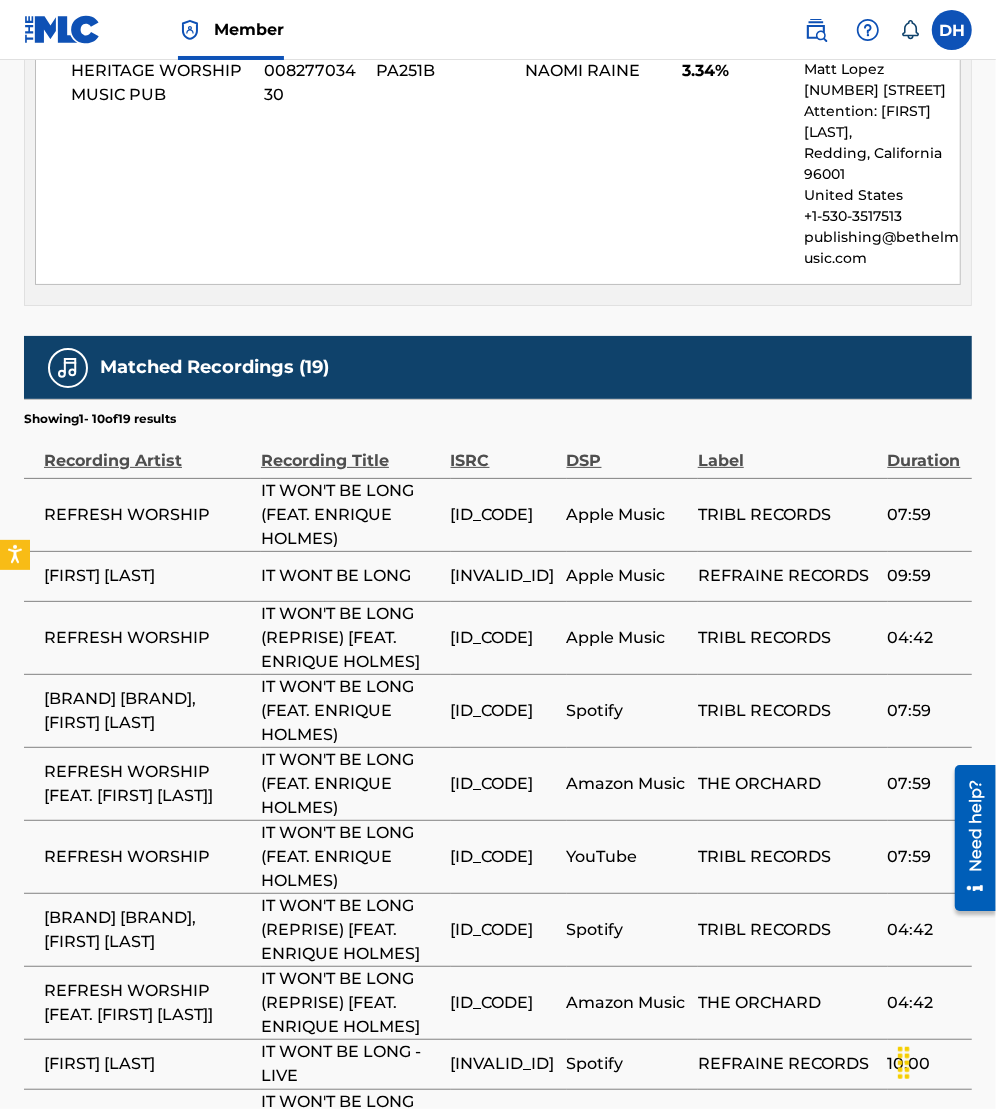 scroll, scrollTop: 4007, scrollLeft: 0, axis: vertical 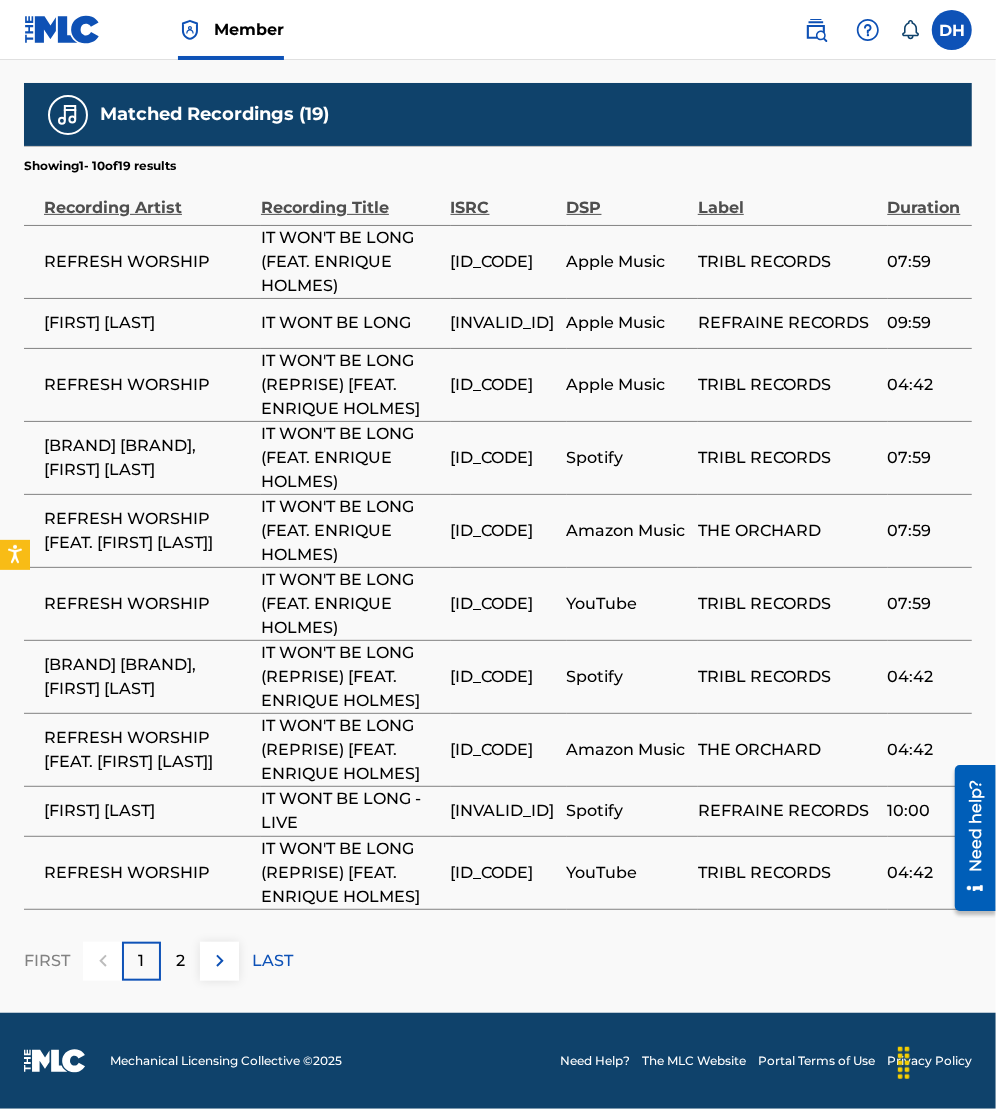 click at bounding box center [220, 961] 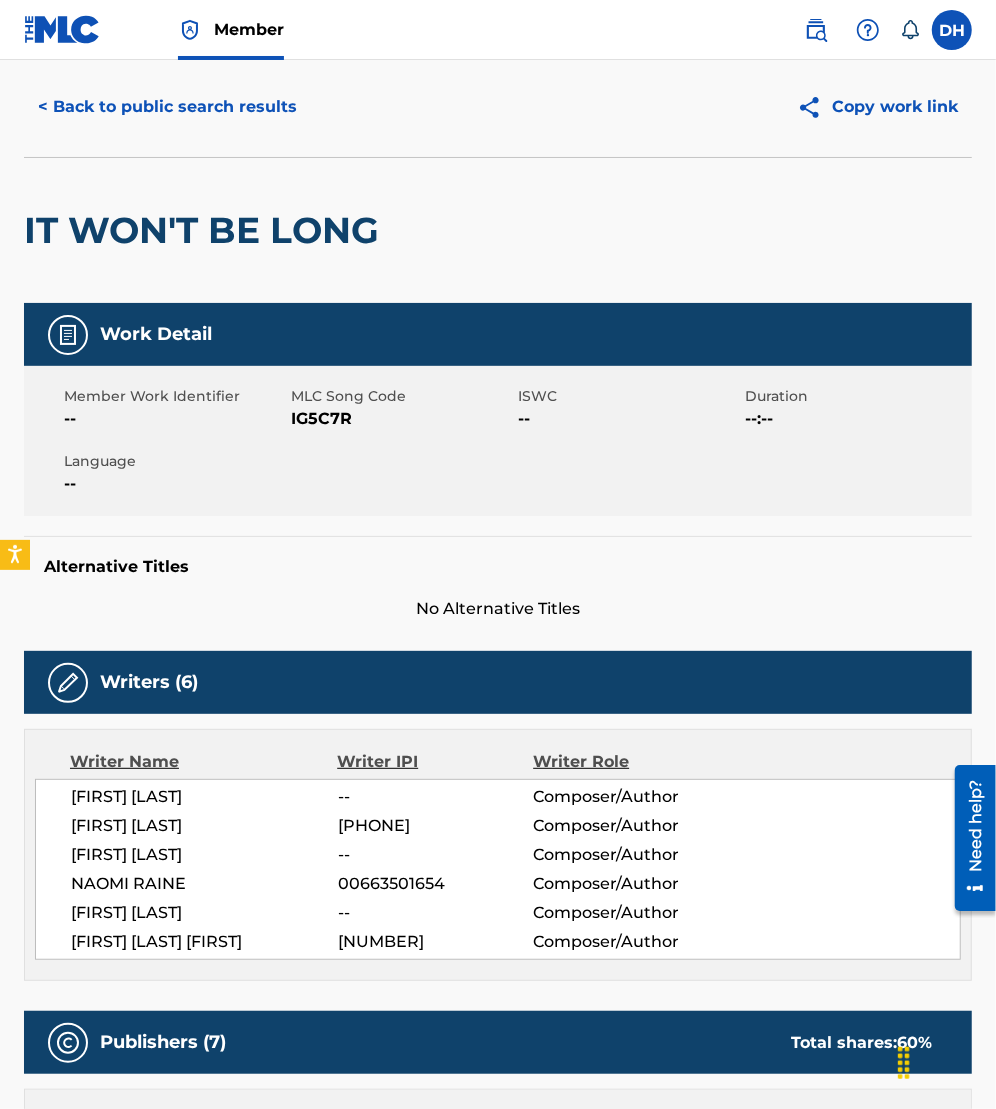scroll, scrollTop: 0, scrollLeft: 0, axis: both 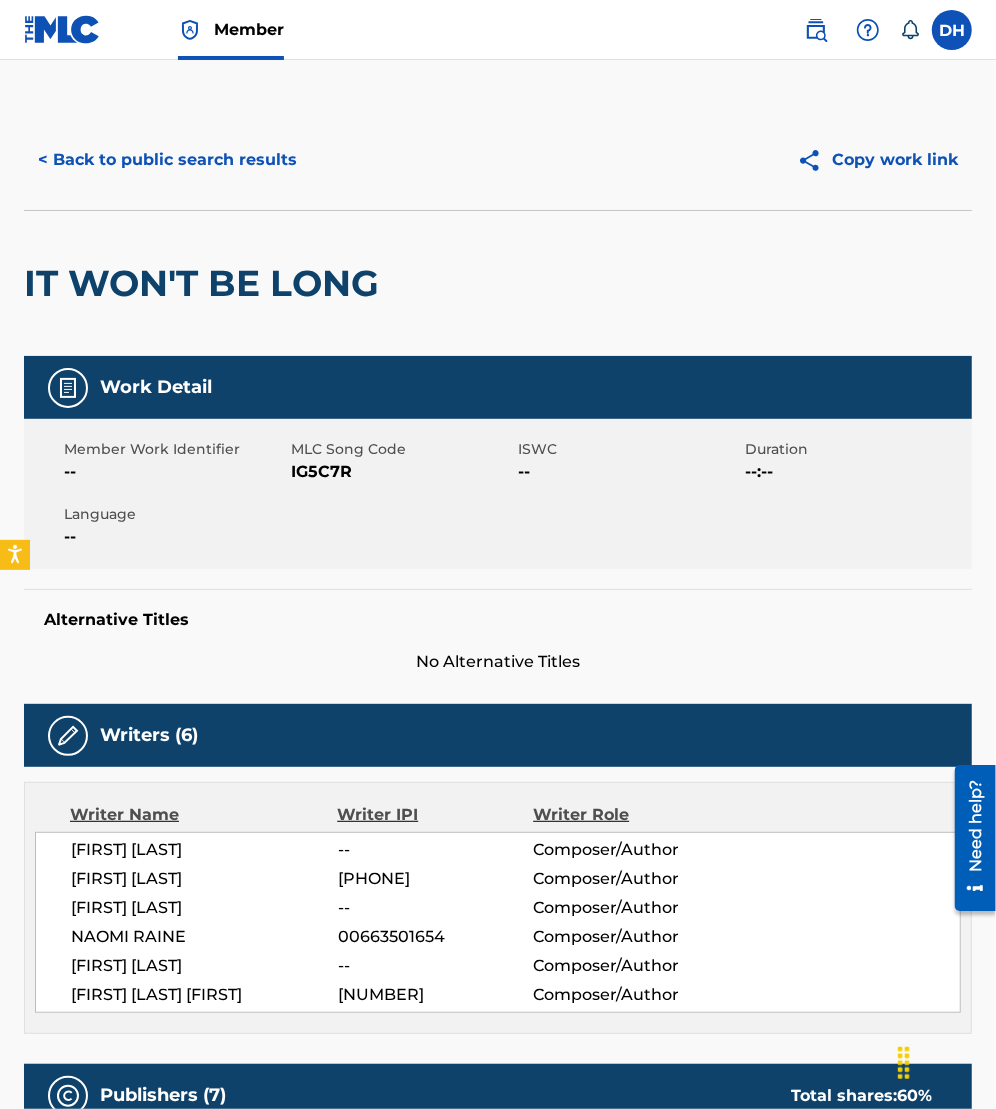click on "< Back to public search results" at bounding box center (167, 160) 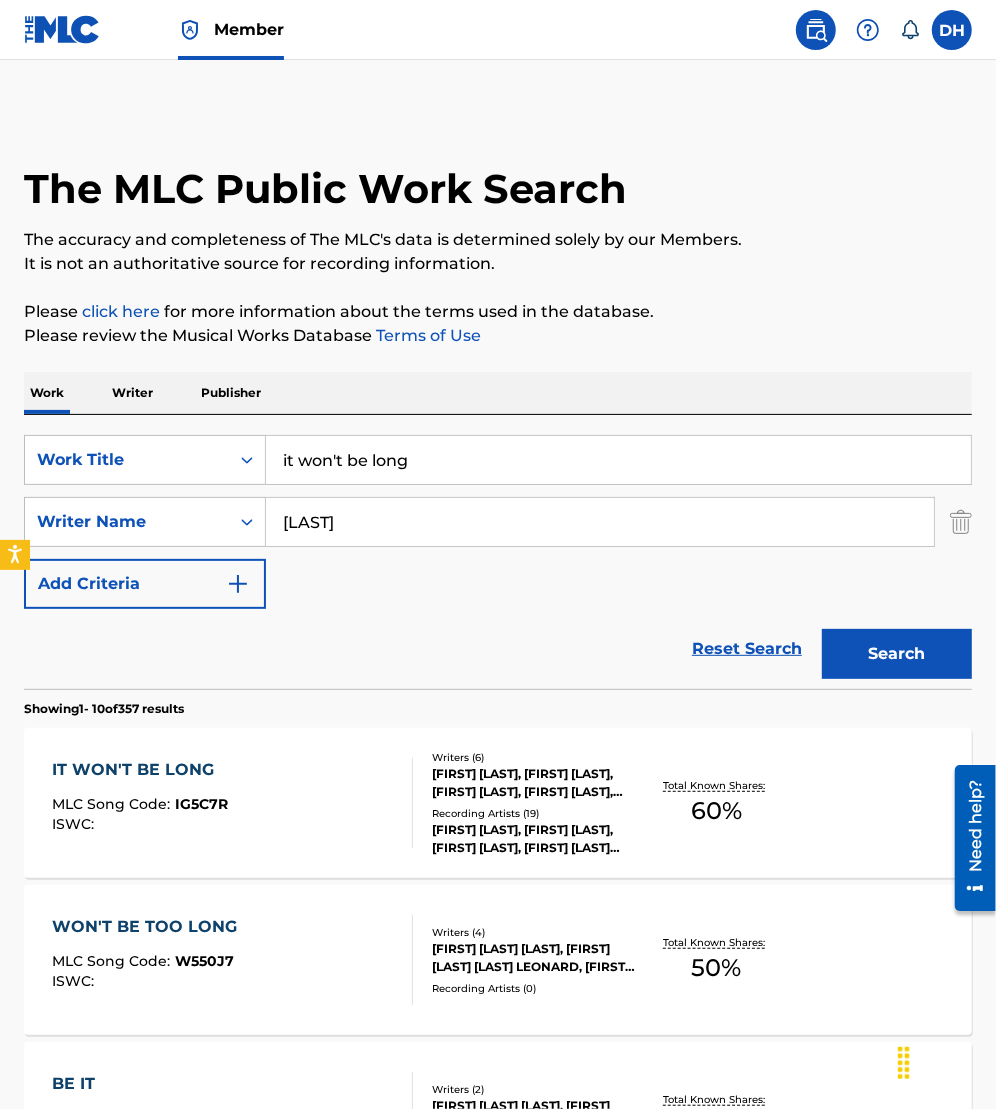 scroll, scrollTop: 237, scrollLeft: 0, axis: vertical 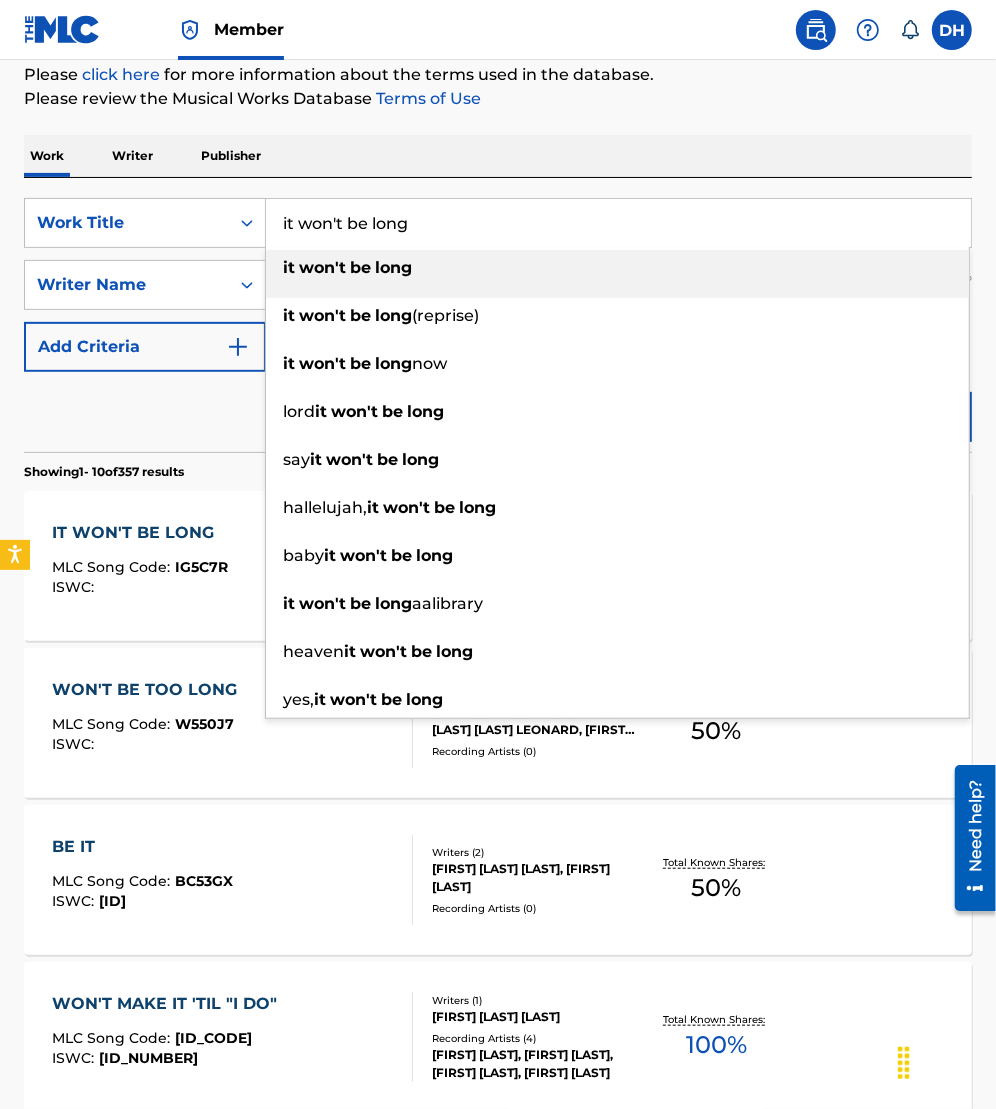 drag, startPoint x: 484, startPoint y: 229, endPoint x: -12, endPoint y: 122, distance: 507.4101 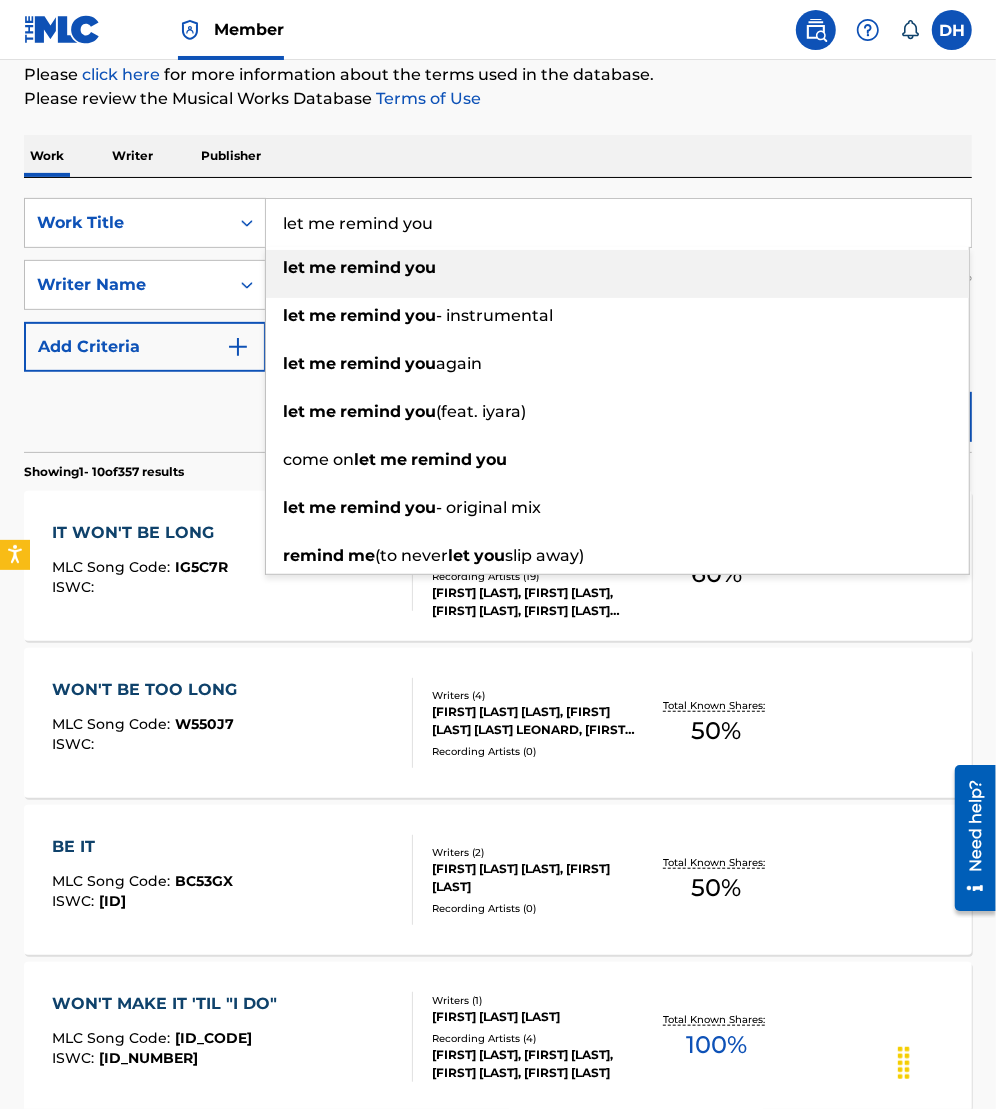 type on "let me remind you" 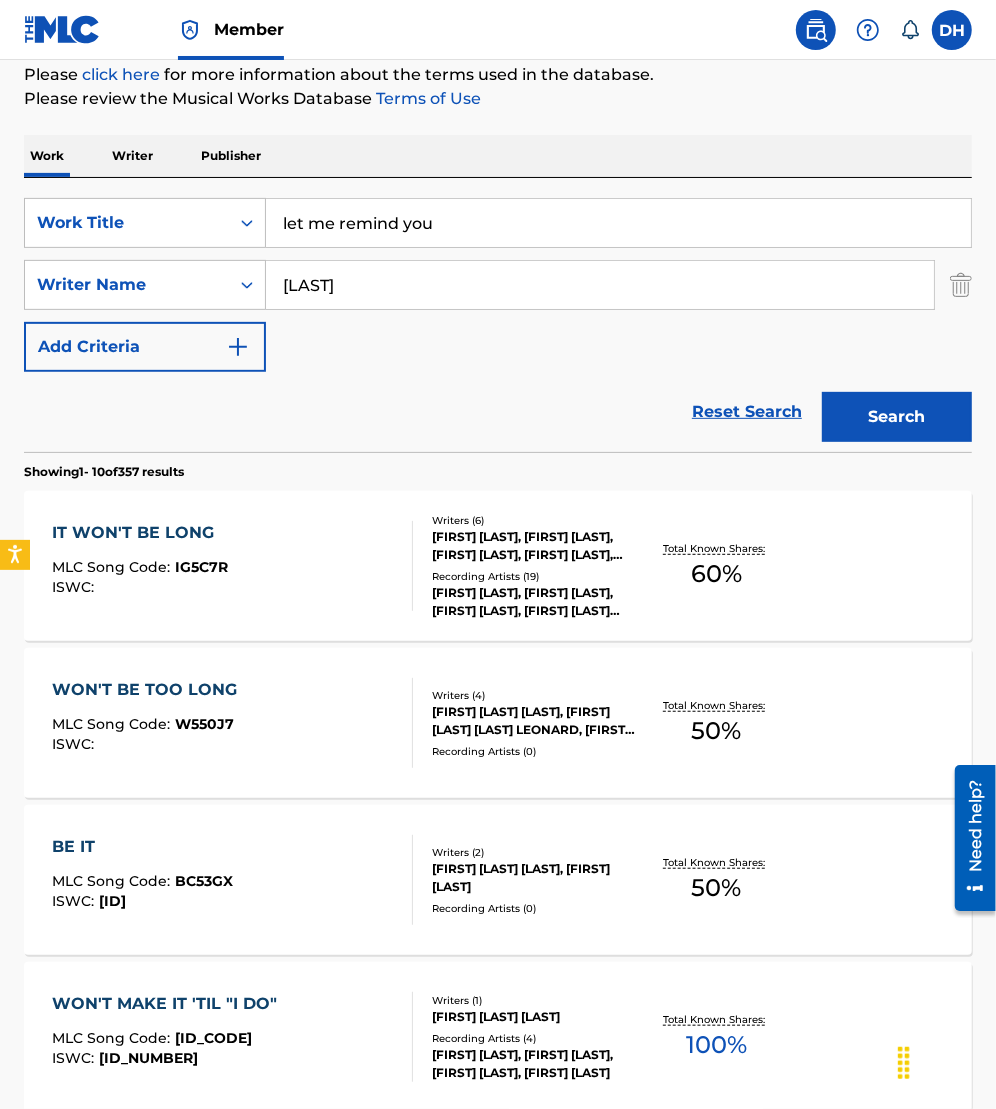 click on "Work Writer Publisher" at bounding box center (498, 156) 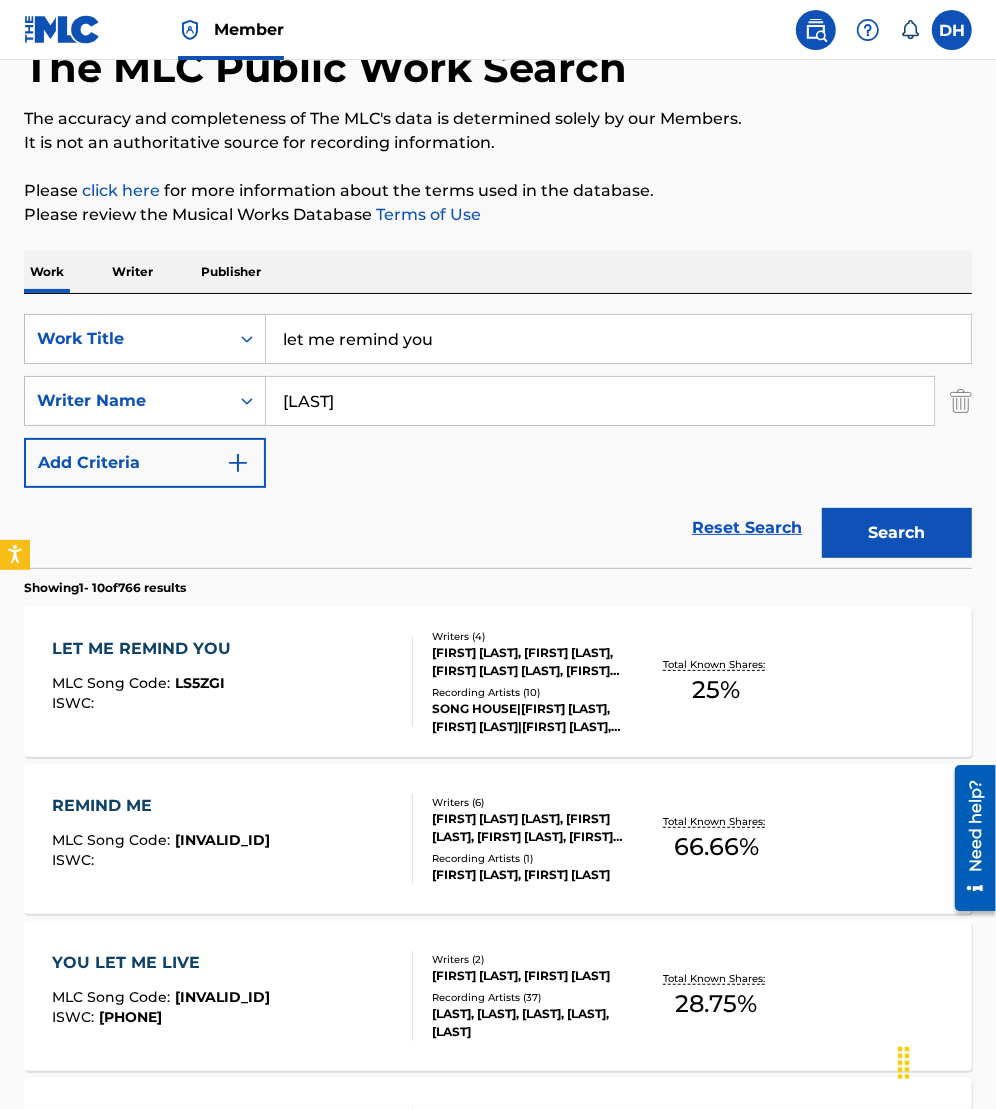 scroll, scrollTop: 122, scrollLeft: 0, axis: vertical 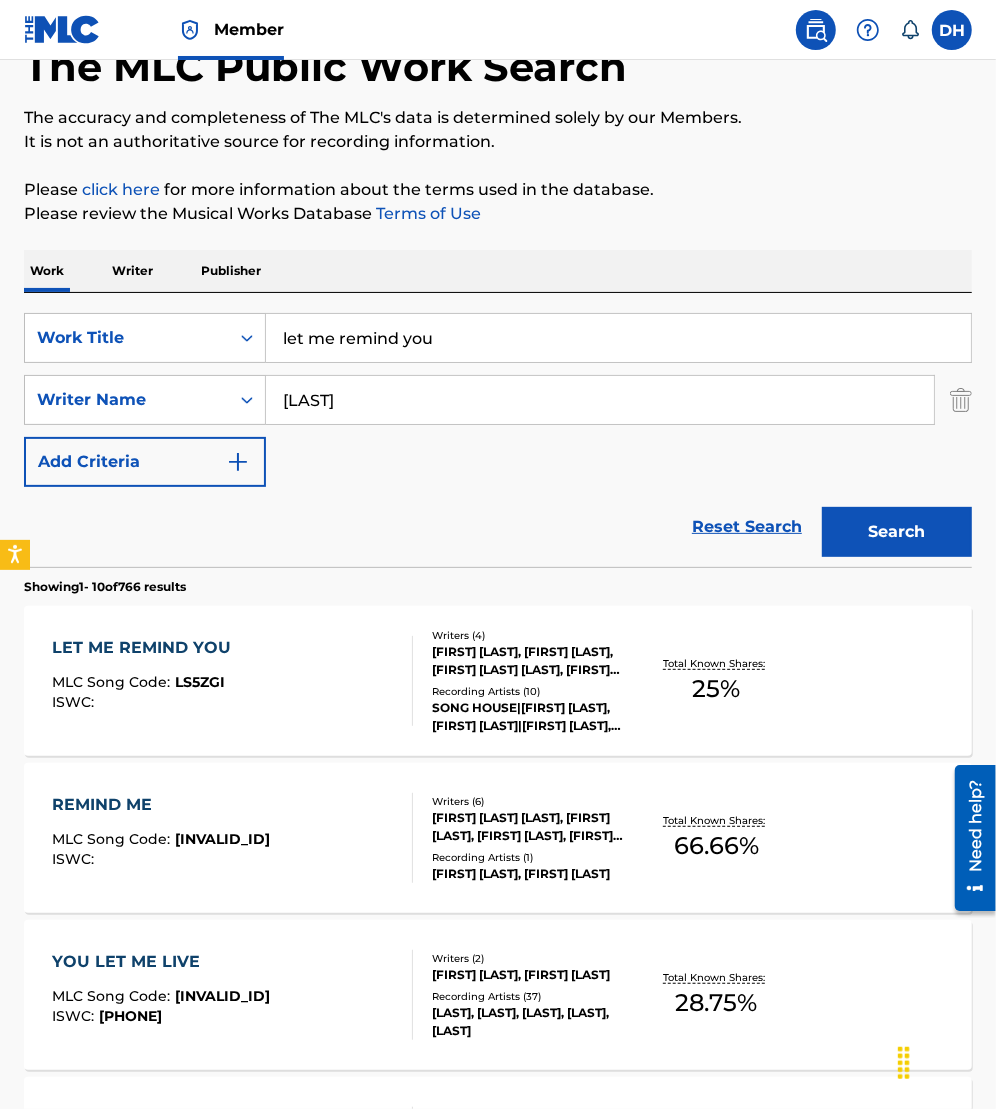 click on "LET ME REMIND YOU MLC Song Code : LS5ZGI ISWC :" at bounding box center (232, 681) 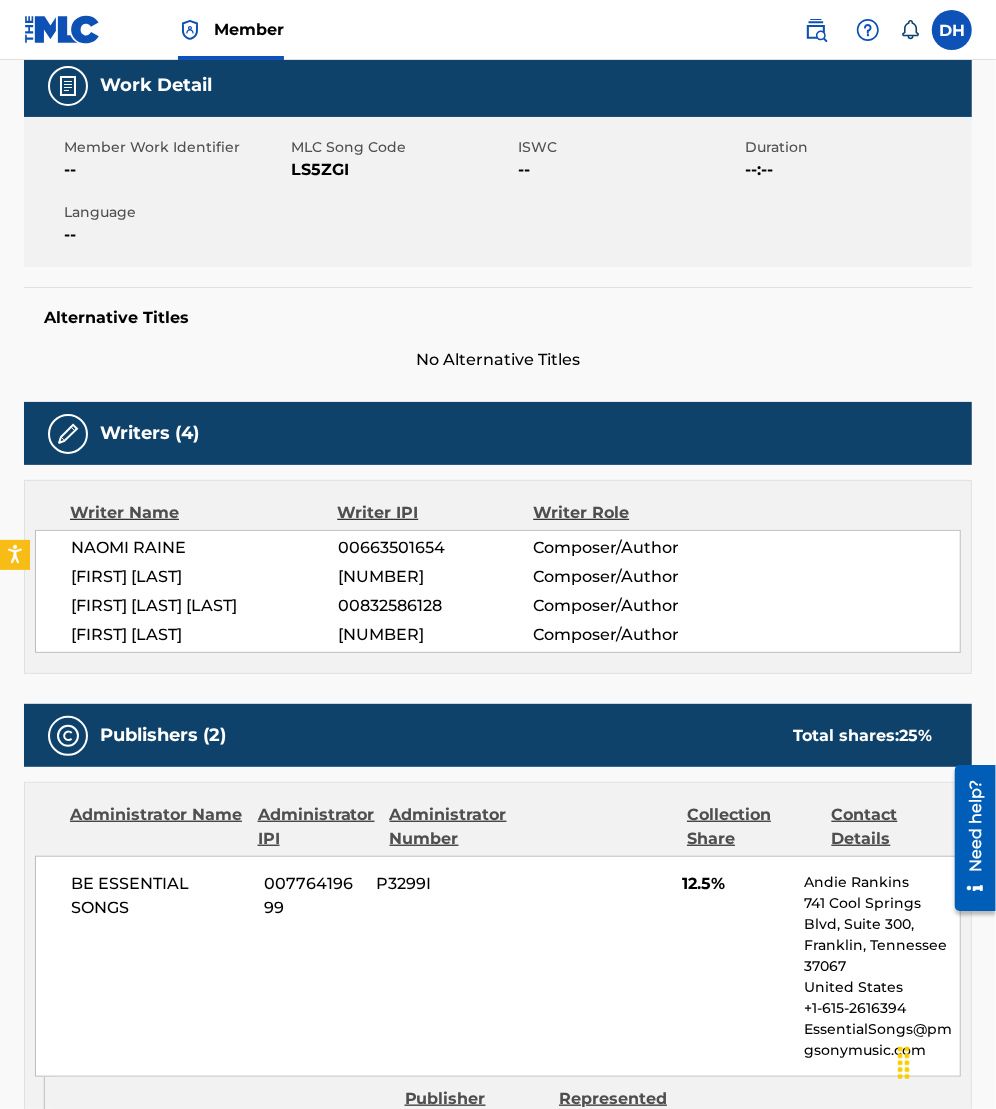 scroll, scrollTop: 0, scrollLeft: 0, axis: both 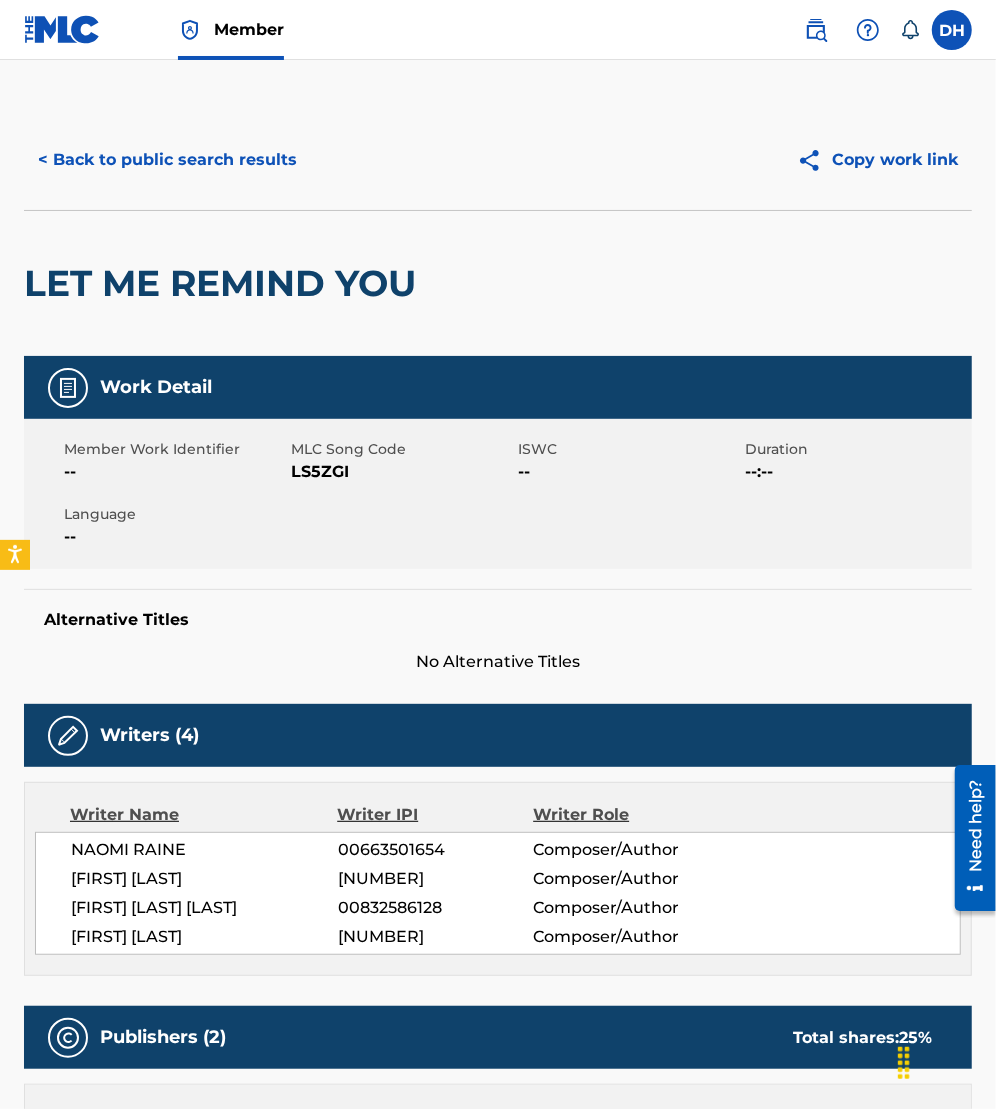 click on "< Back to public search results" at bounding box center [167, 160] 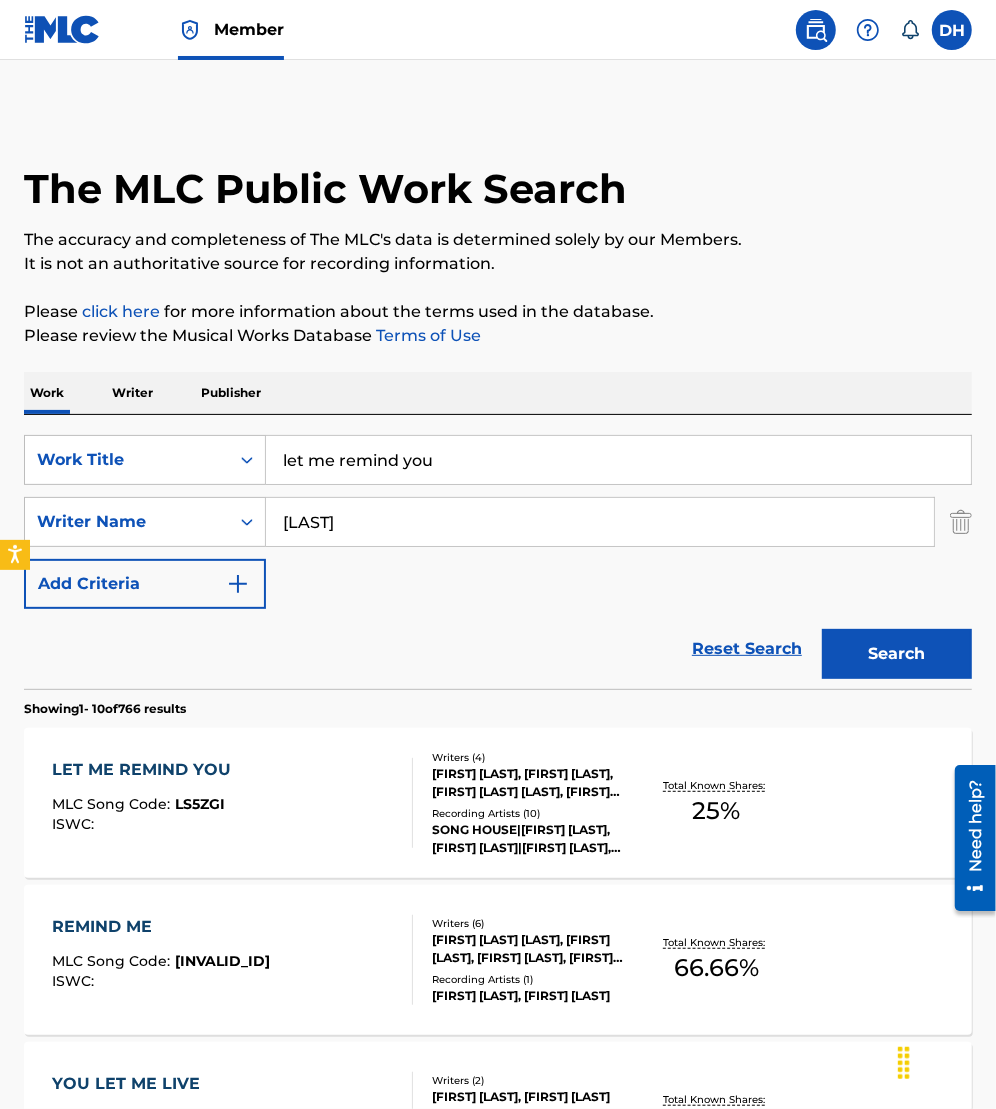 scroll, scrollTop: 122, scrollLeft: 0, axis: vertical 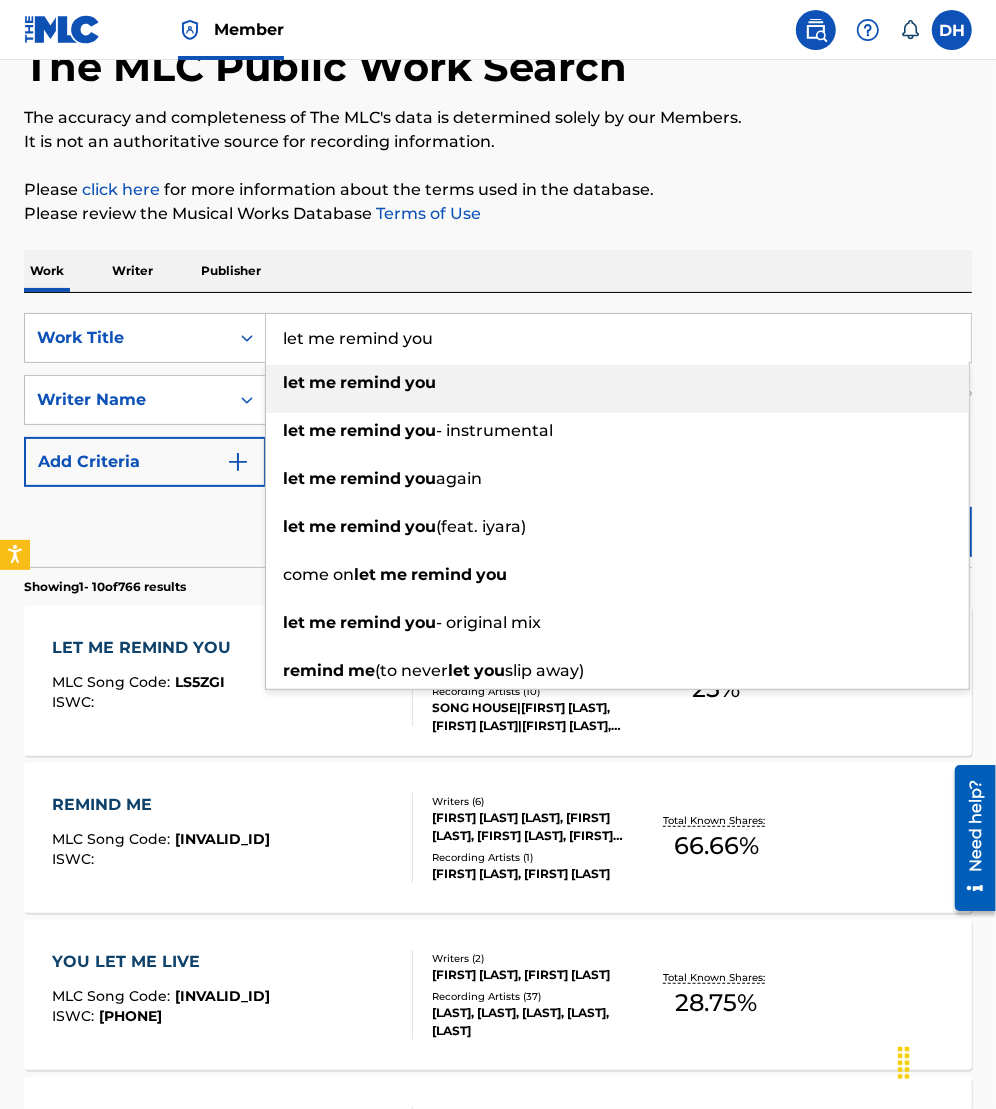 drag, startPoint x: 503, startPoint y: 336, endPoint x: -12, endPoint y: 343, distance: 515.04755 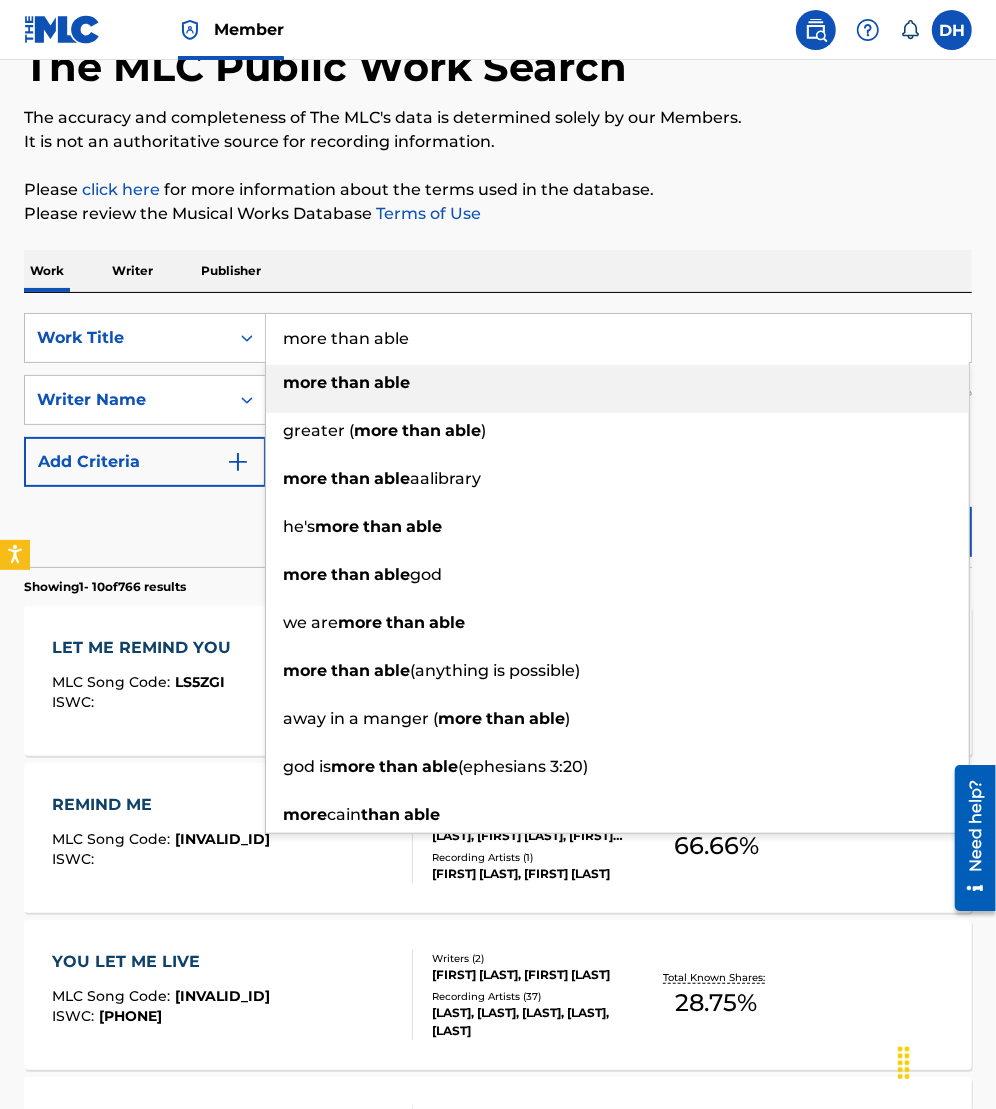 type on "more than able" 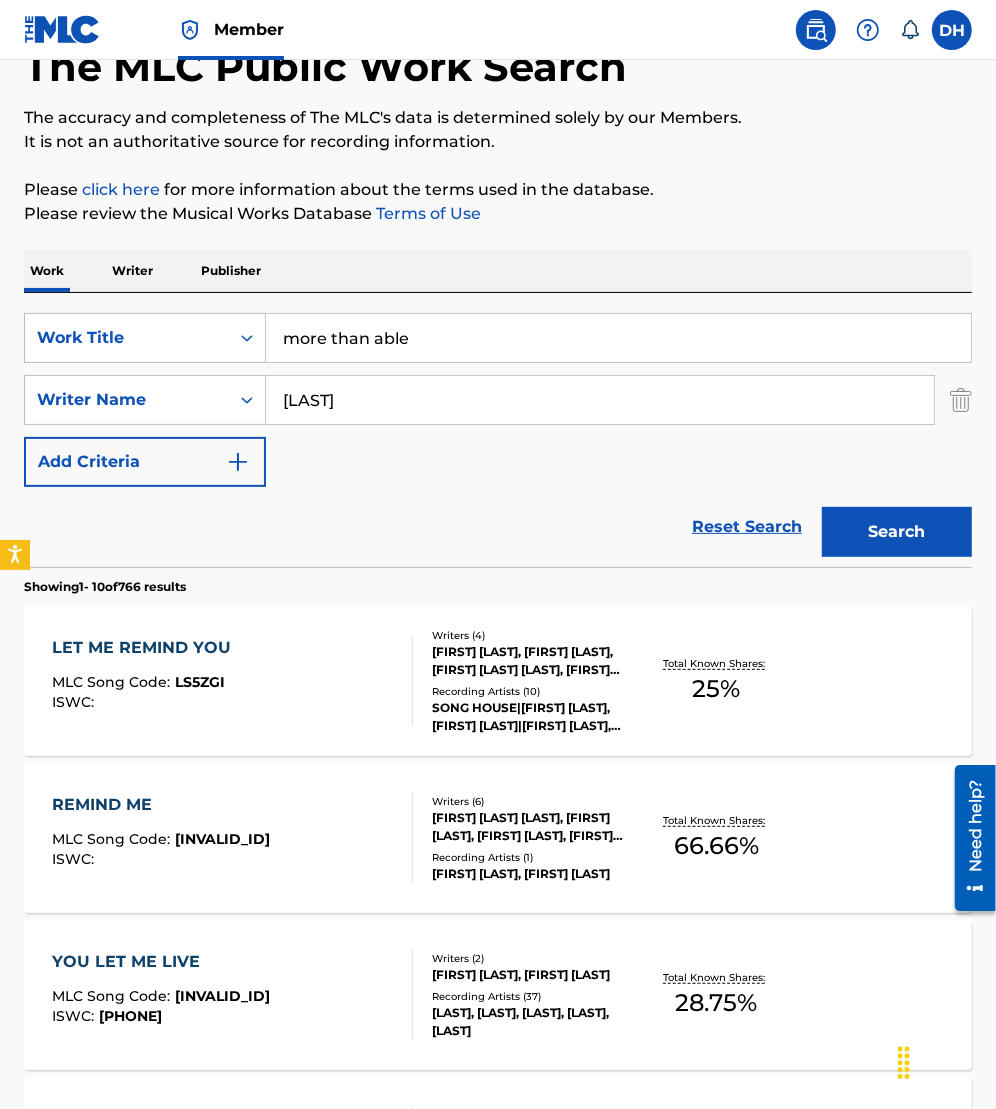 click on "Search" at bounding box center (897, 532) 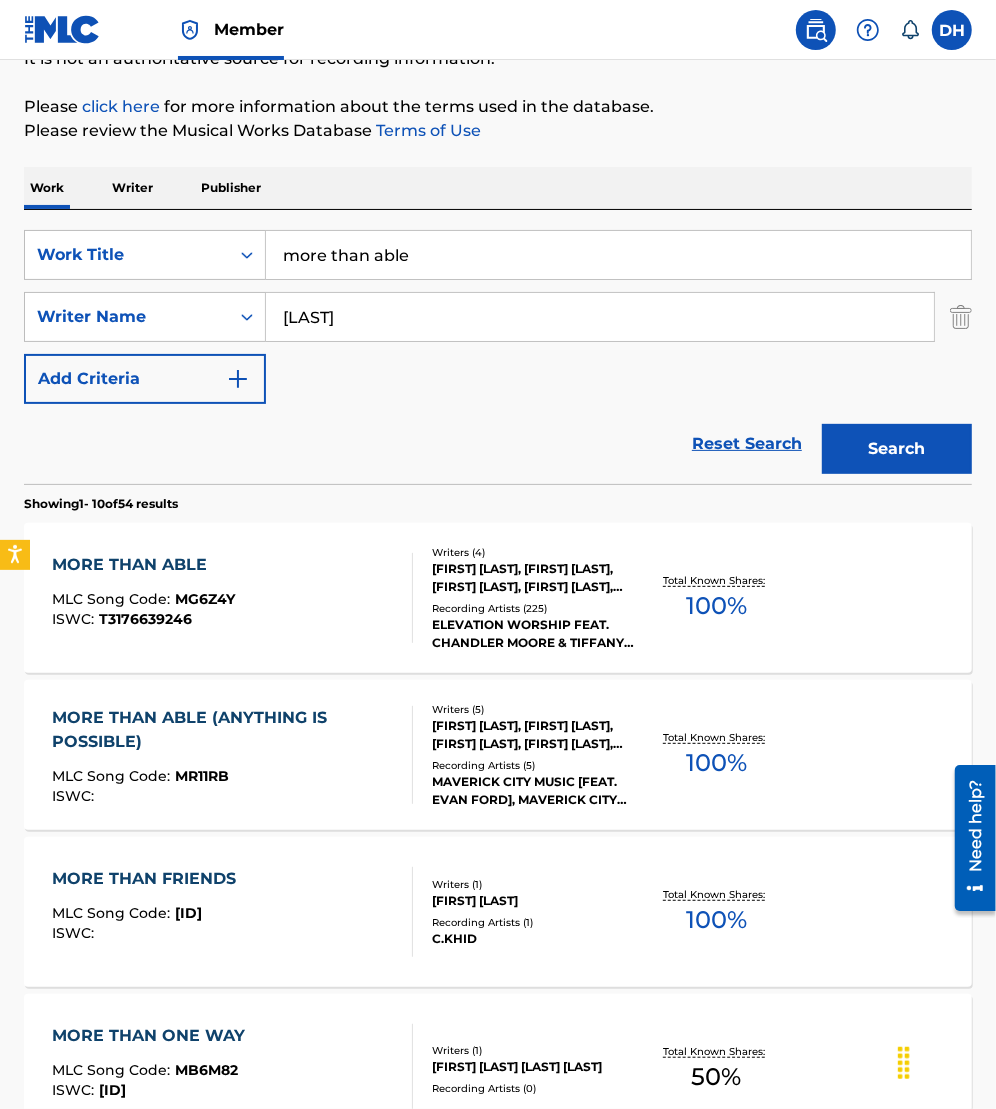 scroll, scrollTop: 208, scrollLeft: 0, axis: vertical 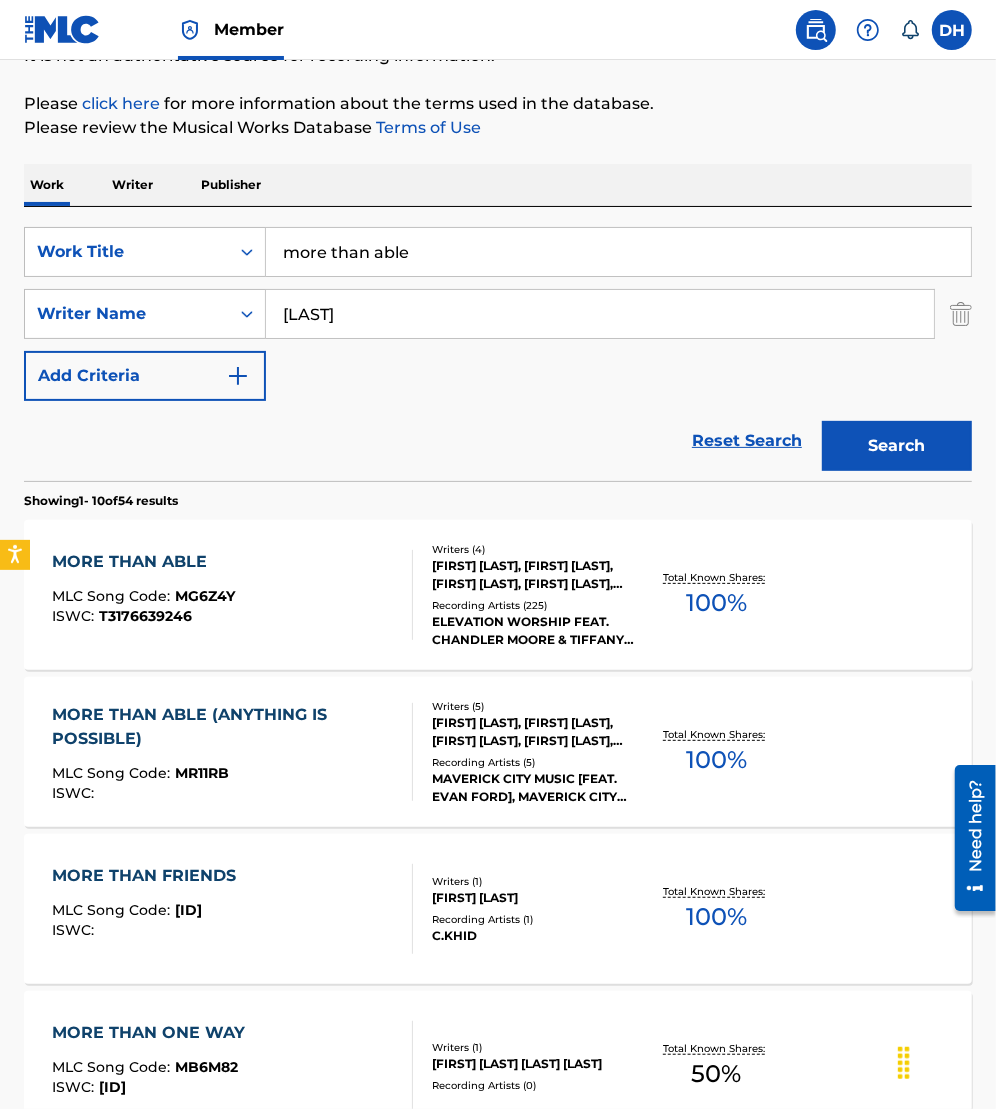 click on "MORE THAN ABLE MLC Song Code : MG6Z4Y ISWC : T3176639246" at bounding box center (232, 595) 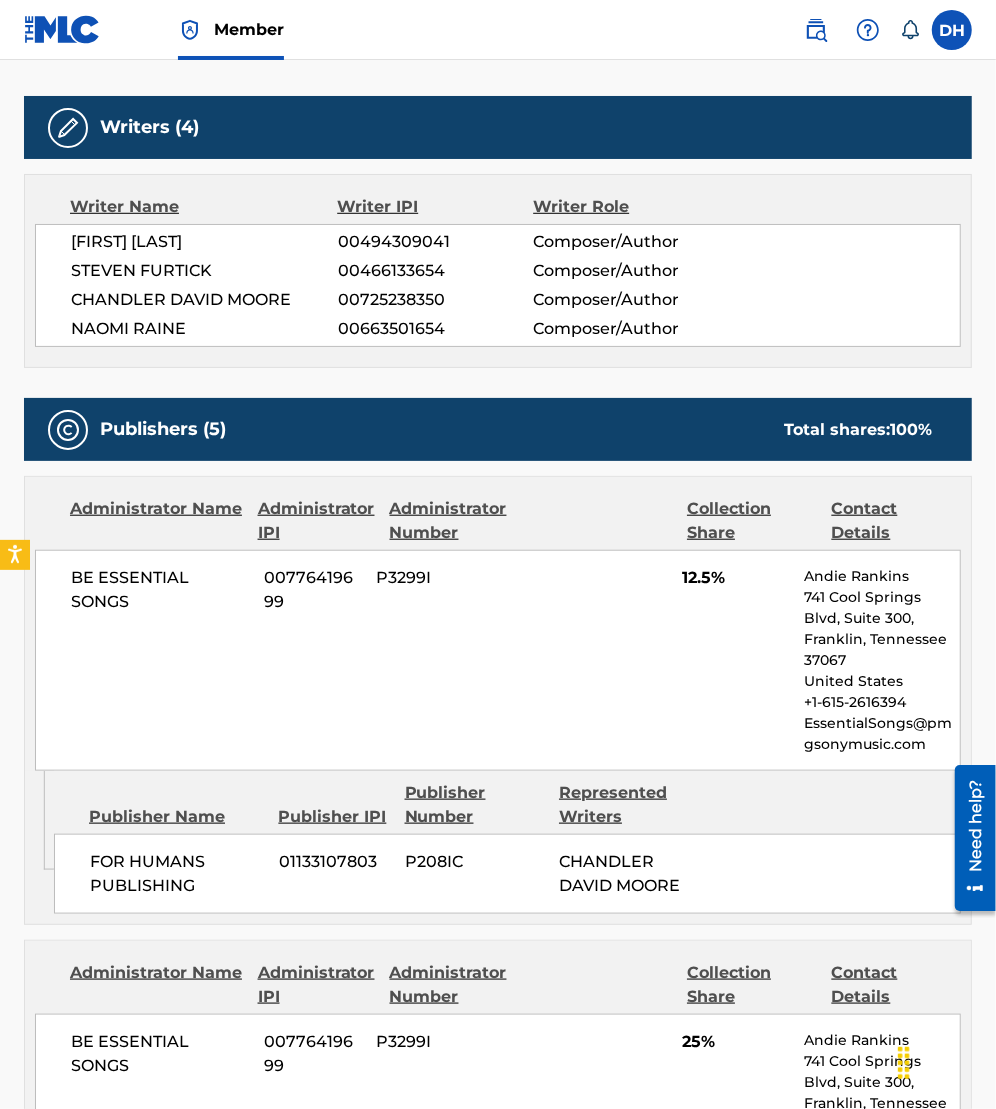 scroll, scrollTop: 0, scrollLeft: 0, axis: both 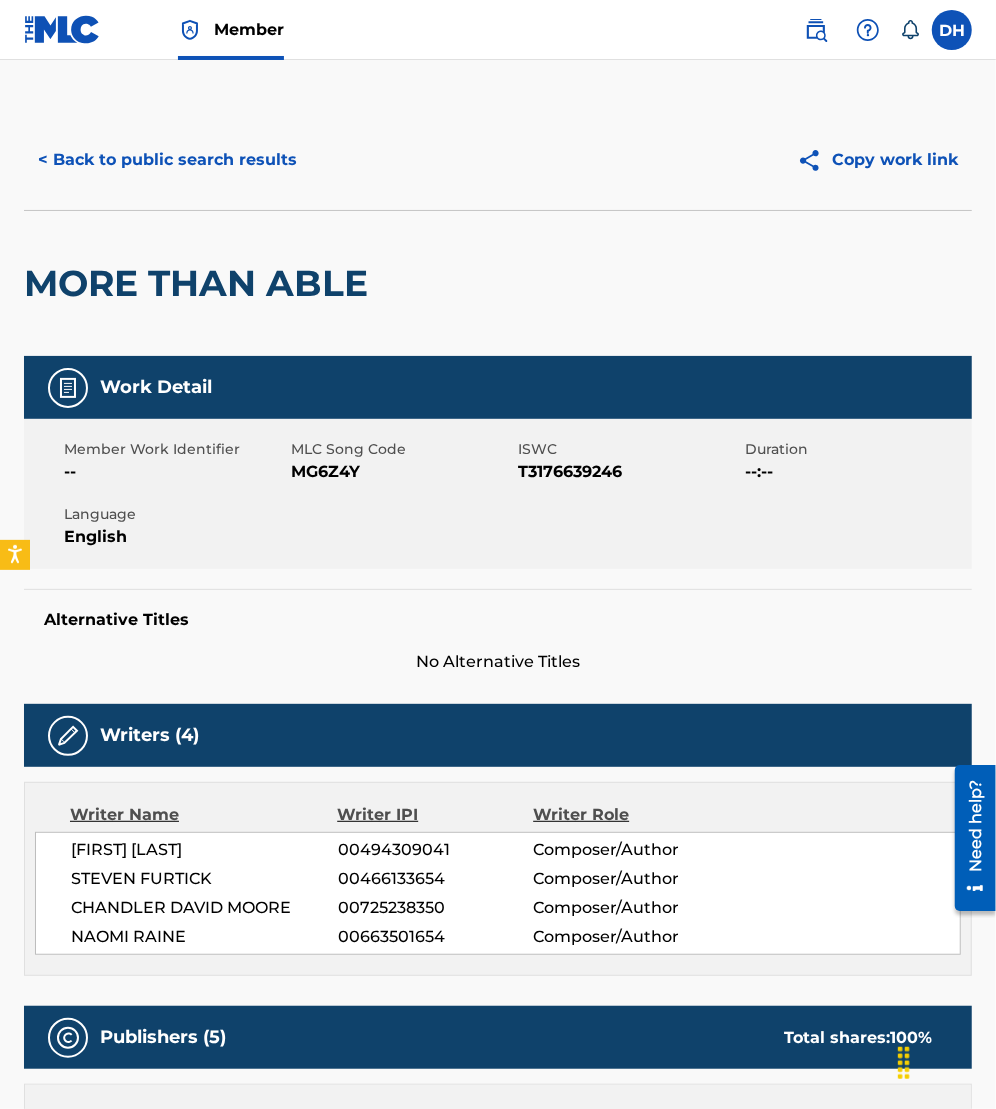 click on "< Back to public search results" at bounding box center (167, 160) 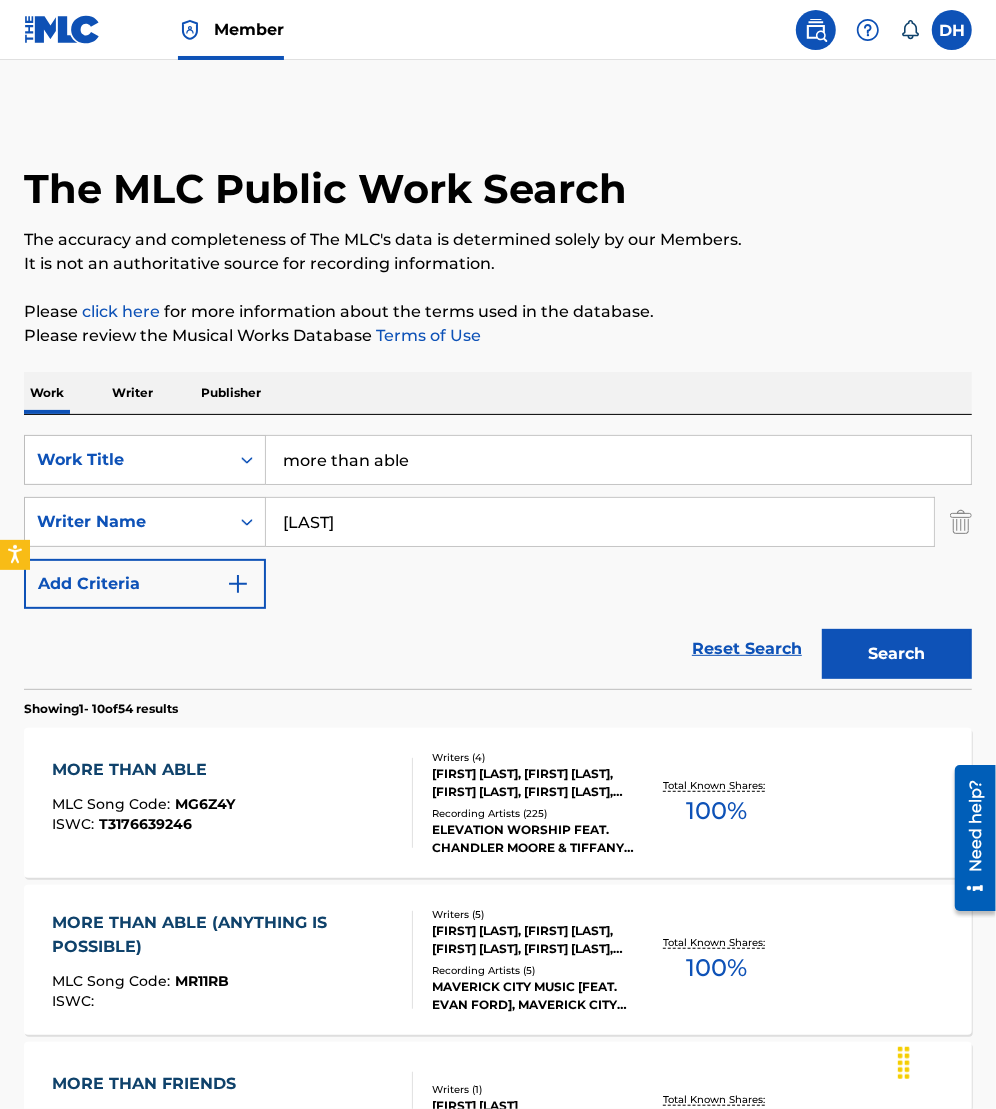 scroll, scrollTop: 208, scrollLeft: 0, axis: vertical 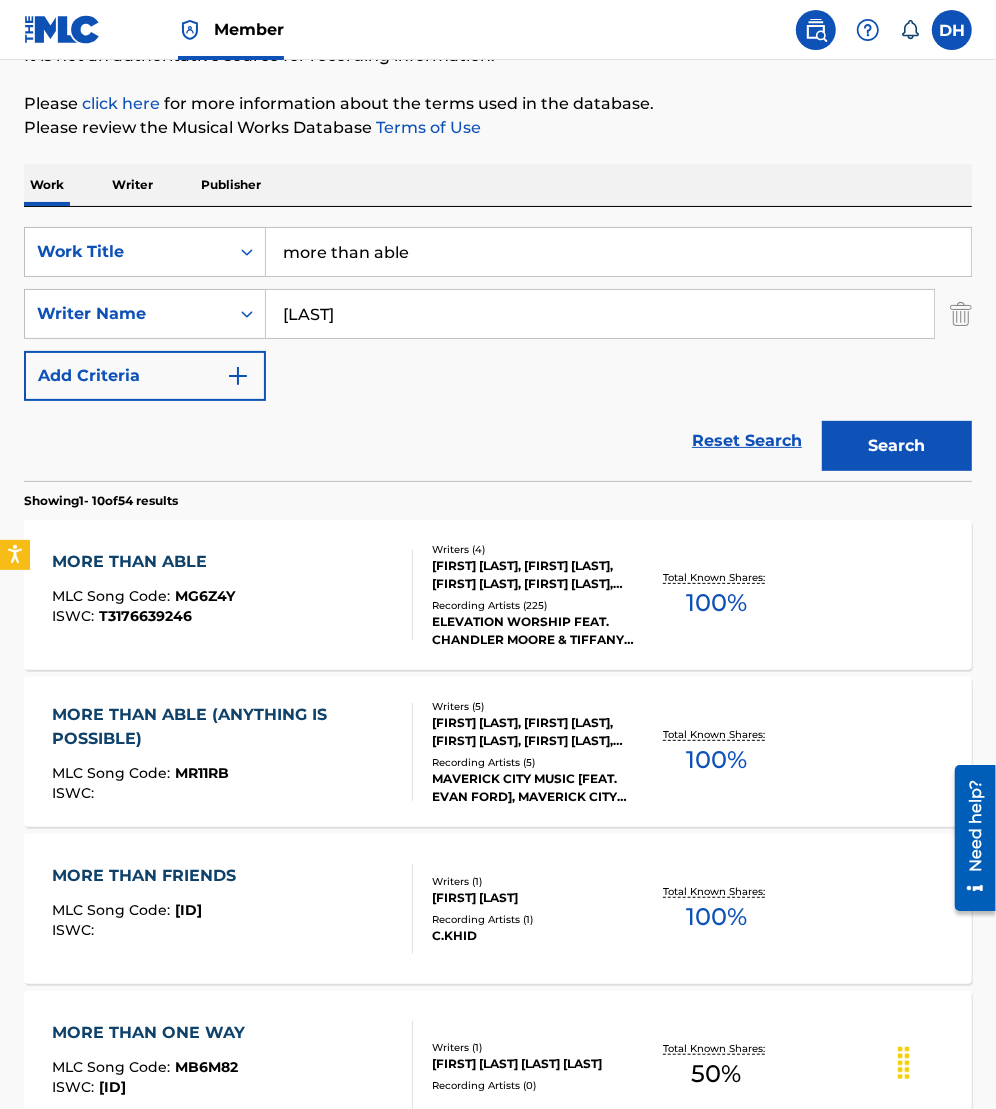 click on "MORE THAN ABLE (ANYTHING IS POSSIBLE)" at bounding box center (223, 727) 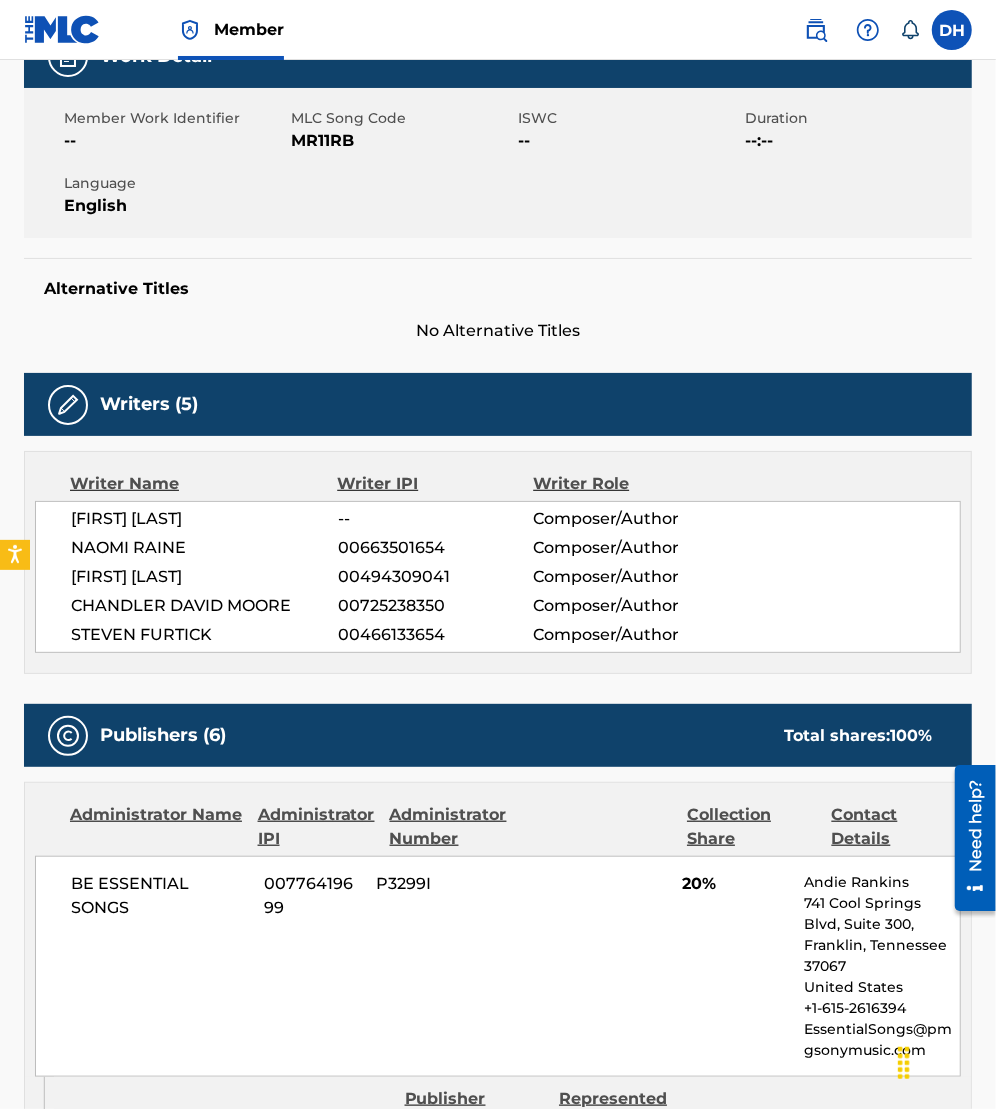 scroll, scrollTop: 0, scrollLeft: 0, axis: both 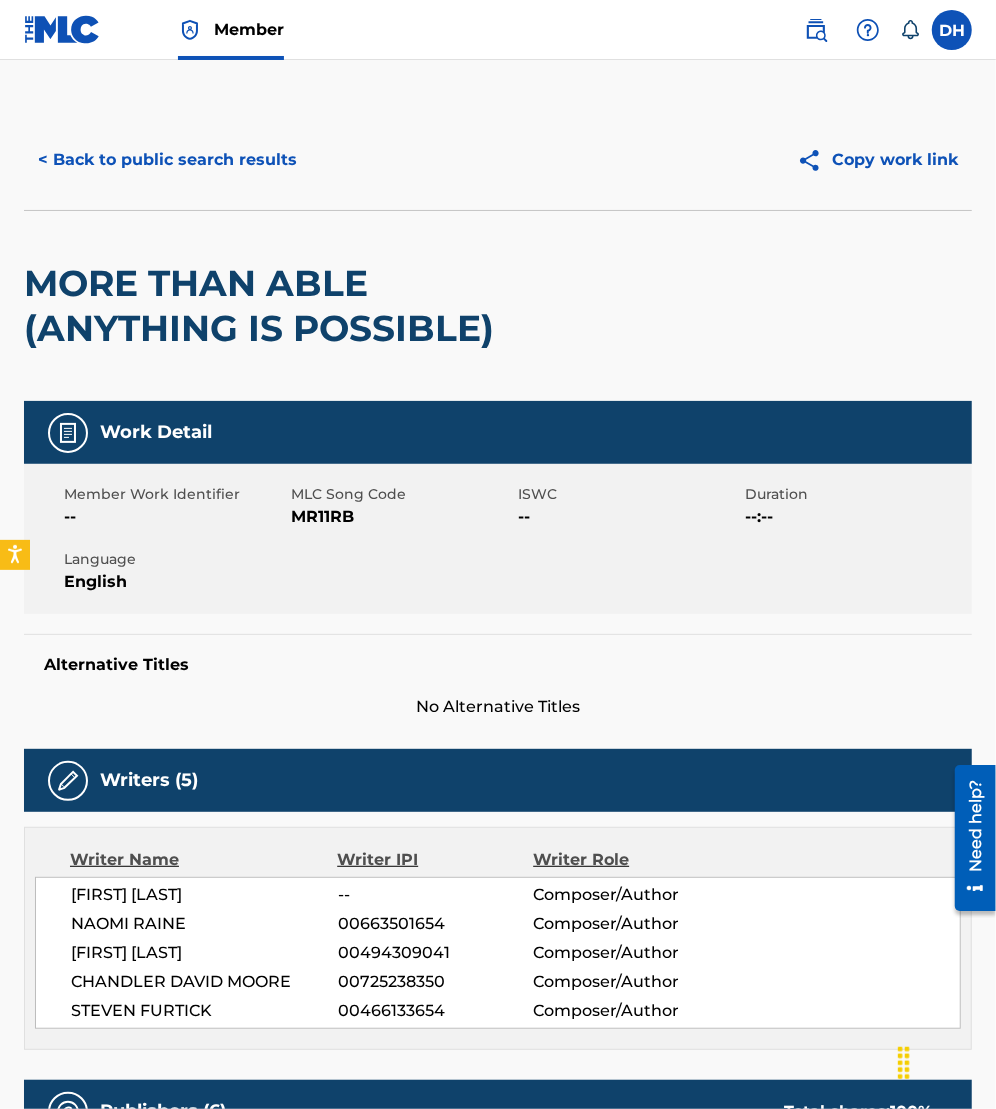click on "< Back to public search results" at bounding box center (167, 160) 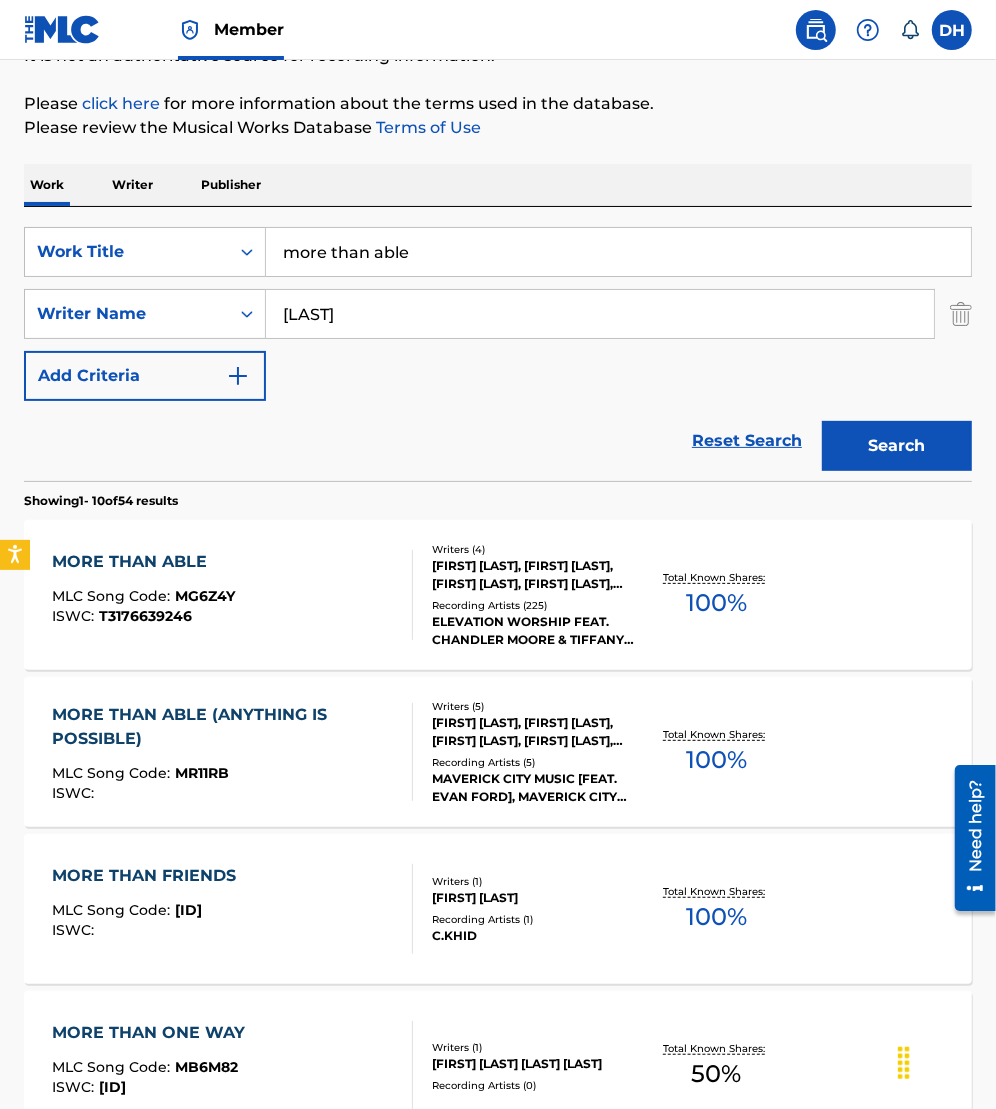 drag, startPoint x: 475, startPoint y: 266, endPoint x: -12, endPoint y: 287, distance: 487.45258 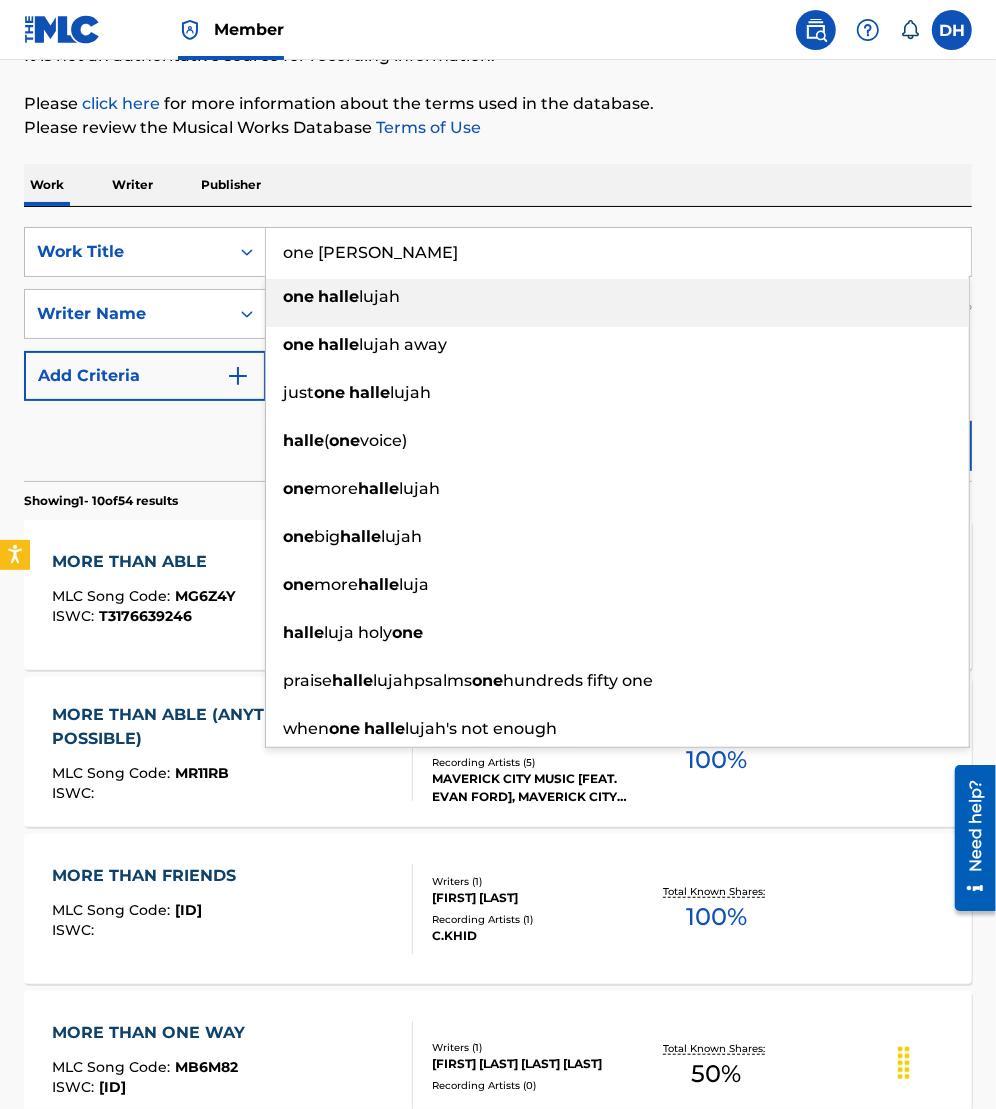 drag, startPoint x: 406, startPoint y: 285, endPoint x: 393, endPoint y: 277, distance: 15.264338 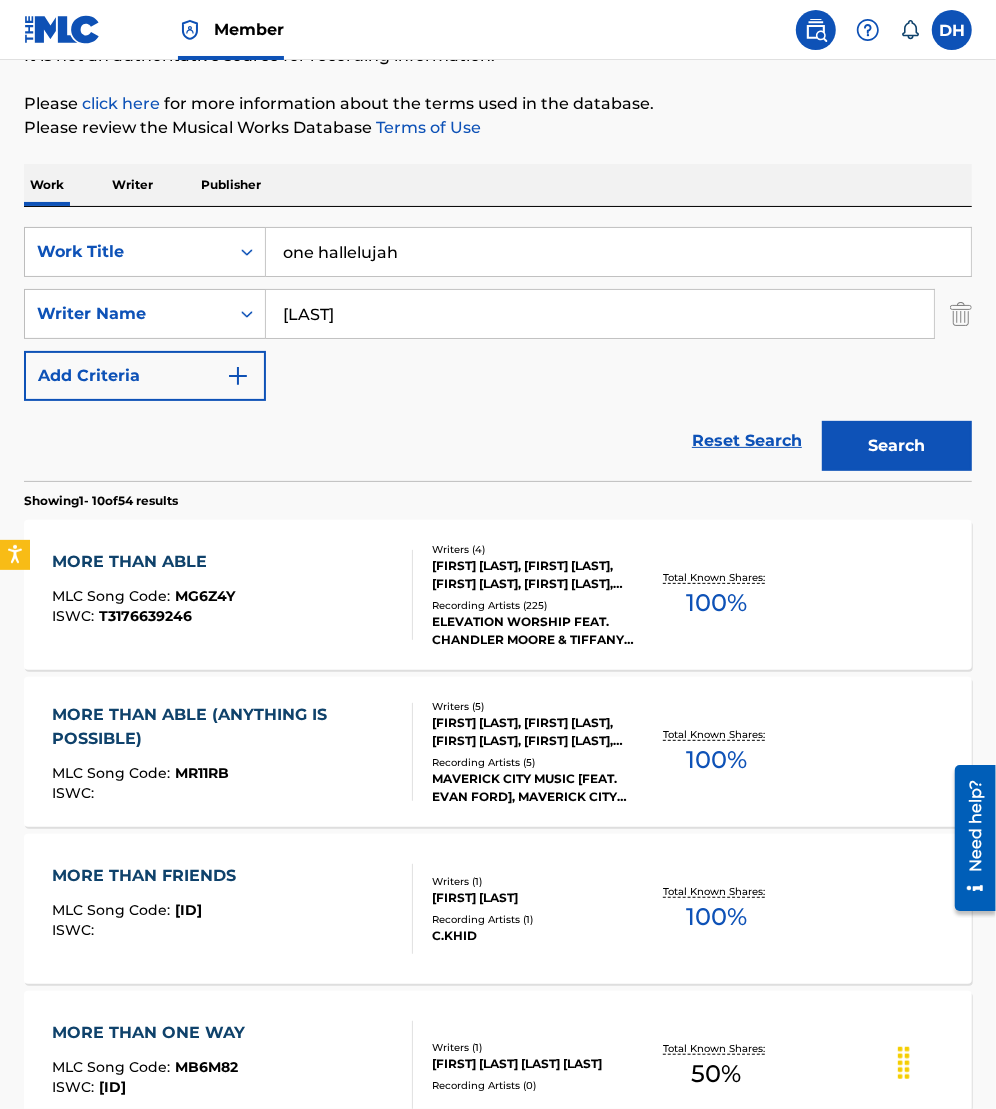 drag, startPoint x: 380, startPoint y: 310, endPoint x: 97, endPoint y: 287, distance: 283.9331 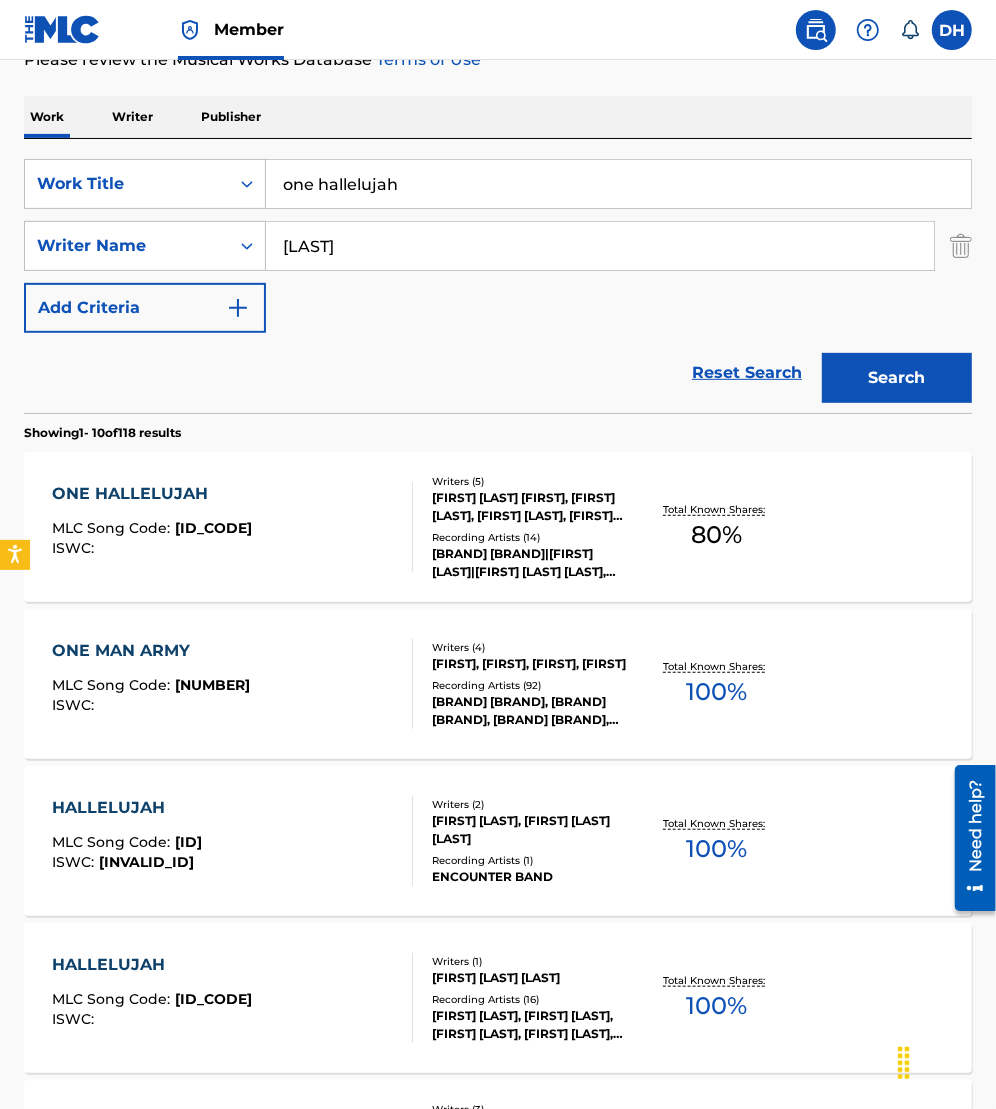 scroll, scrollTop: 278, scrollLeft: 0, axis: vertical 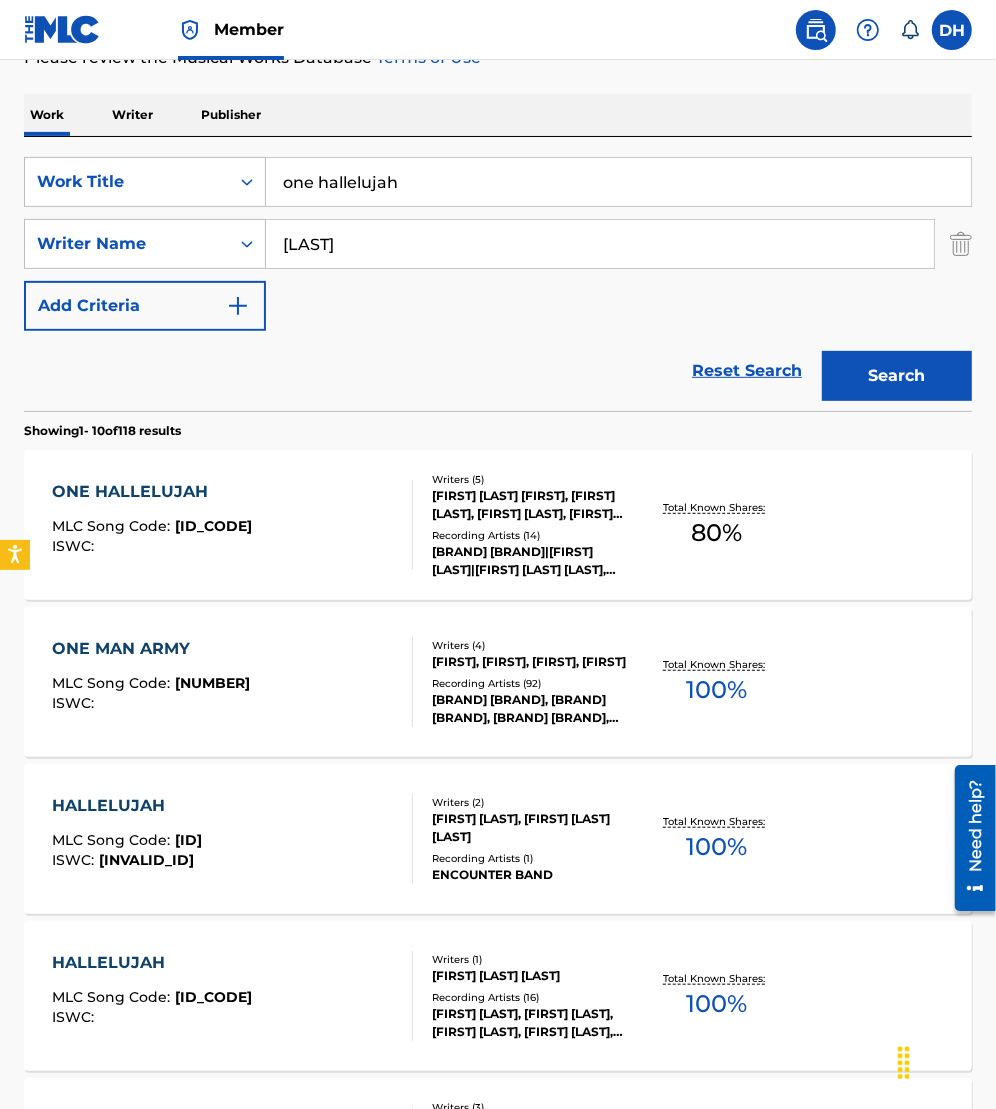 click on "ONE HALLELUJAH MLC Song Code : OM6YOO ISWC :" at bounding box center [232, 525] 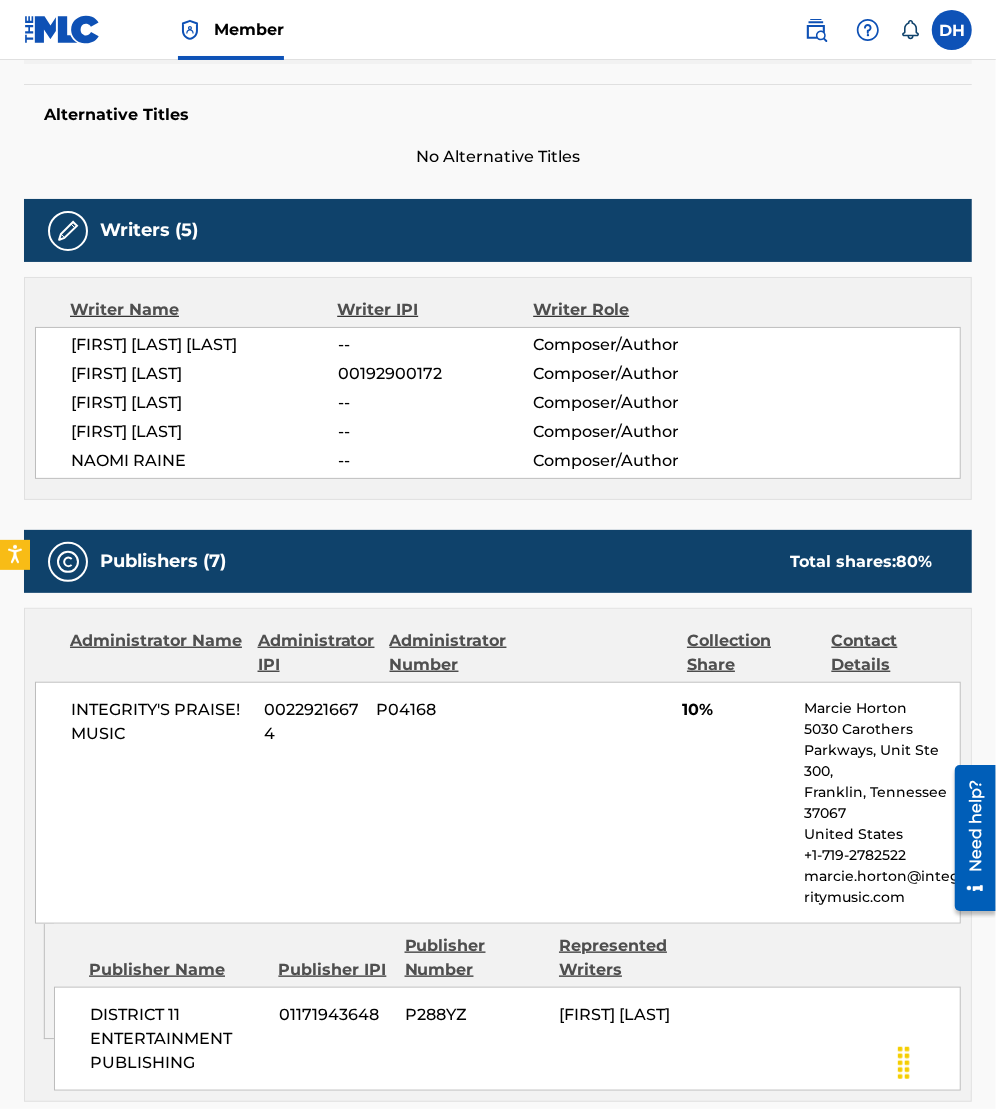 scroll, scrollTop: 0, scrollLeft: 0, axis: both 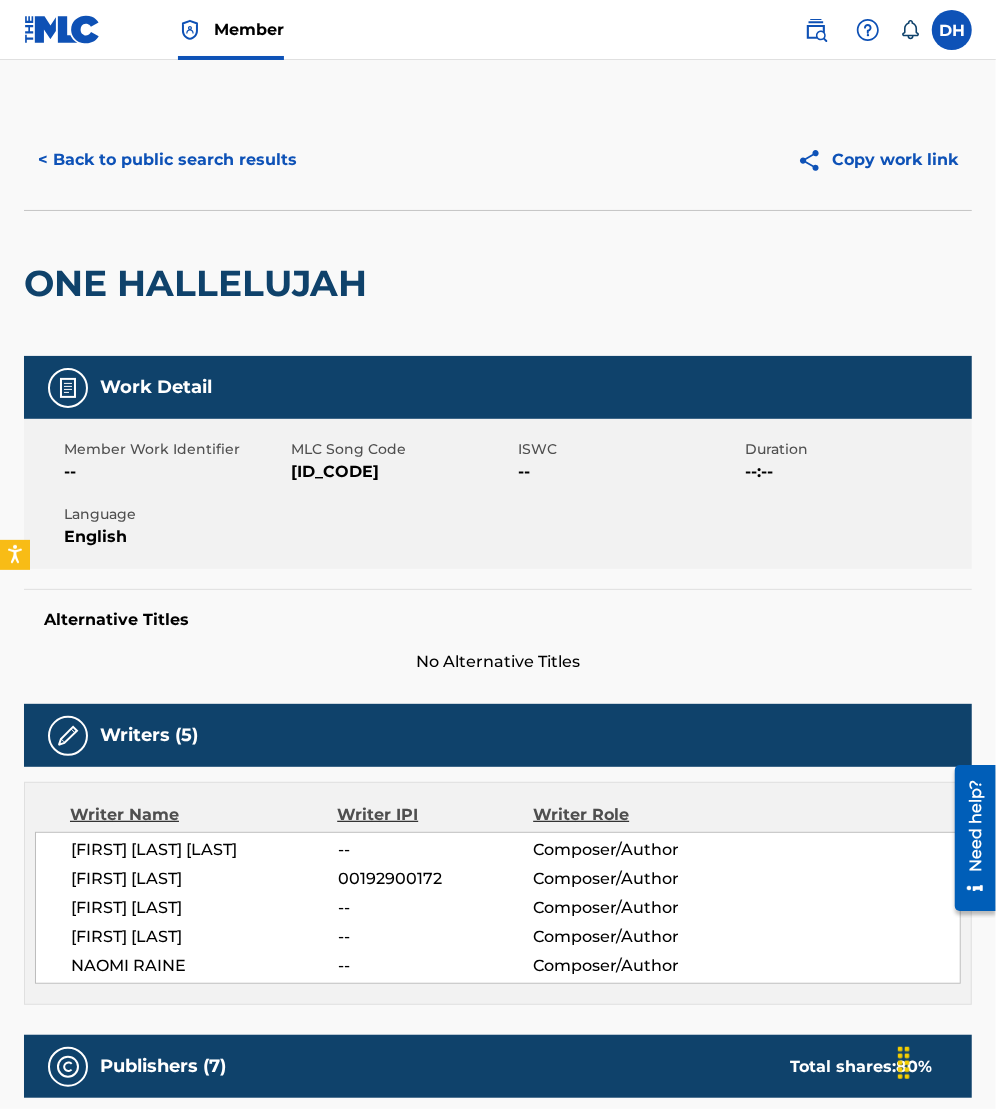 click on "< Back to public search results" at bounding box center (167, 160) 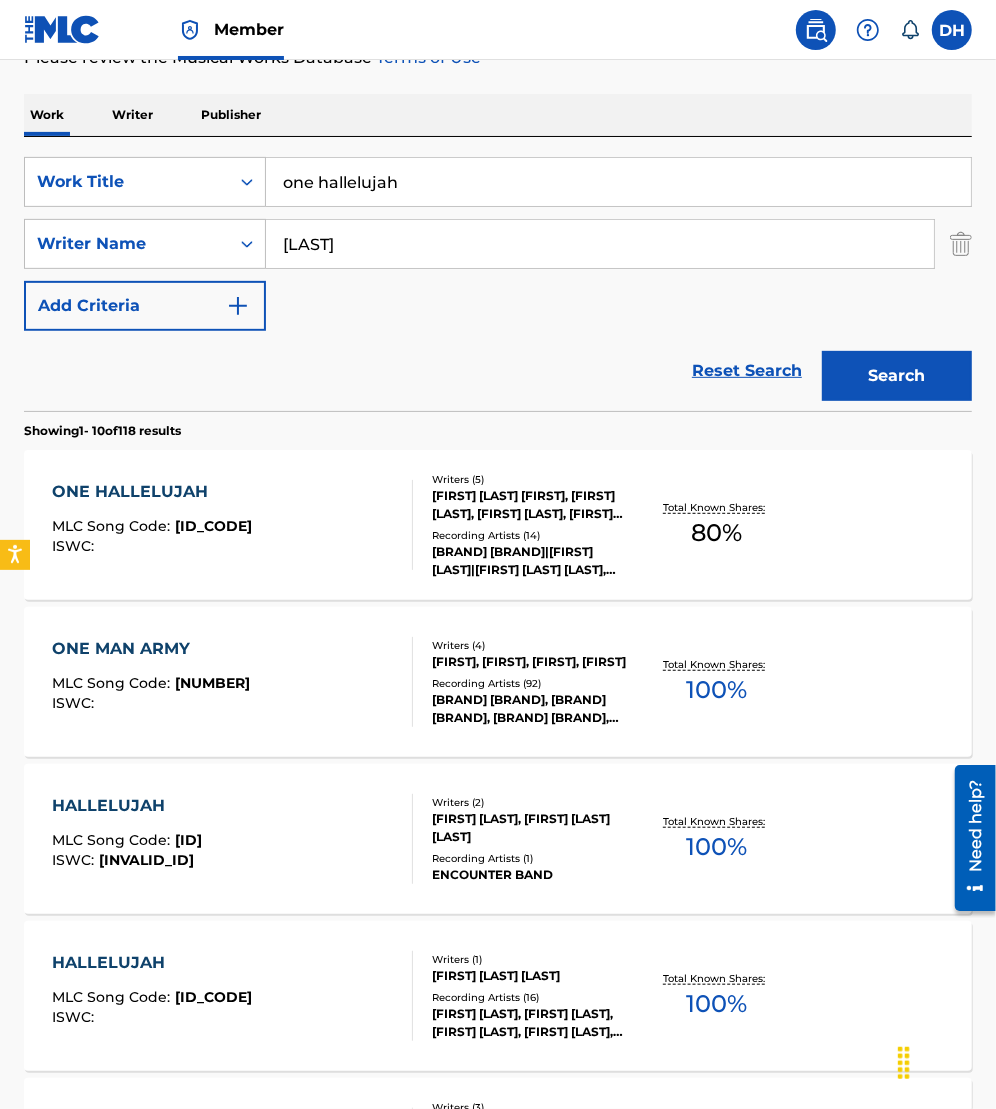 drag, startPoint x: 490, startPoint y: 188, endPoint x: 78, endPoint y: 110, distance: 419.31848 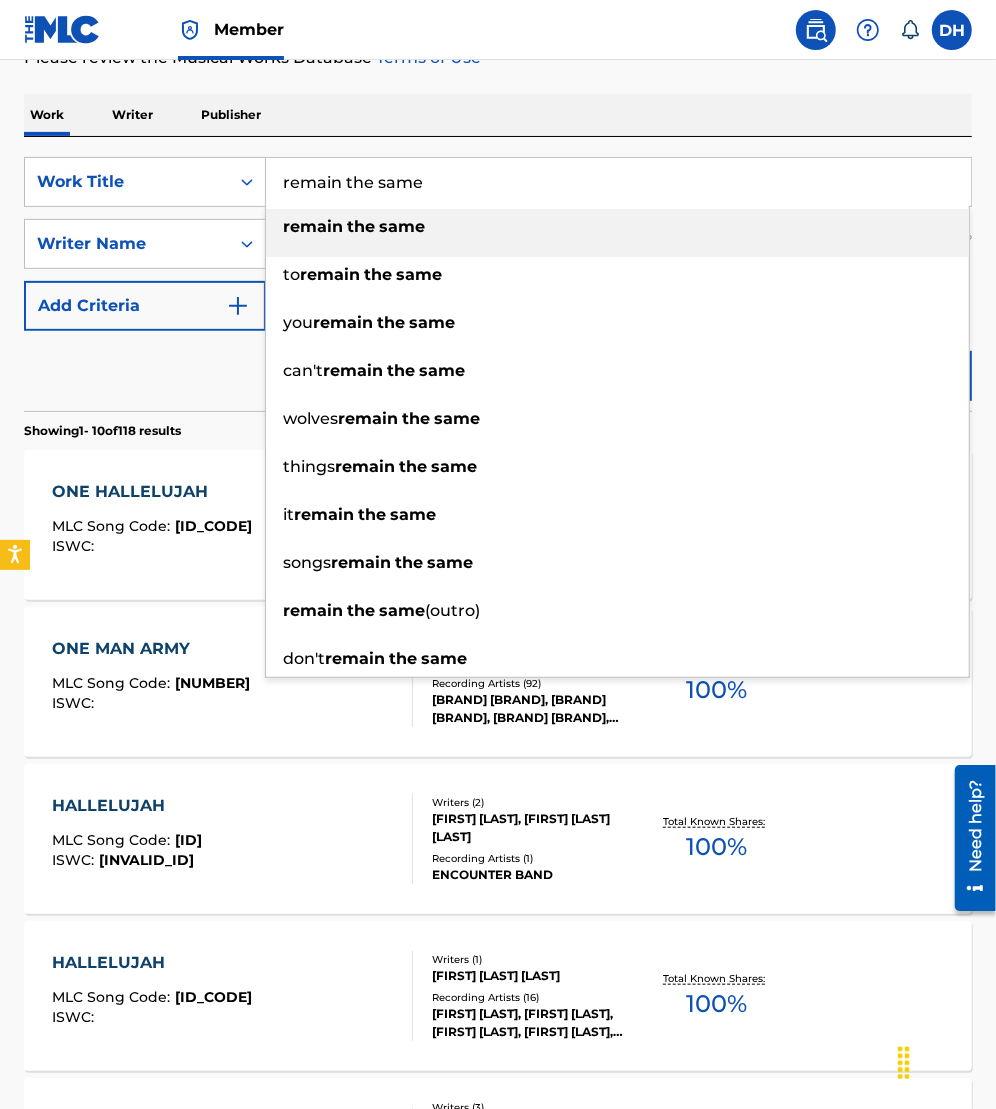 type on "remain the same" 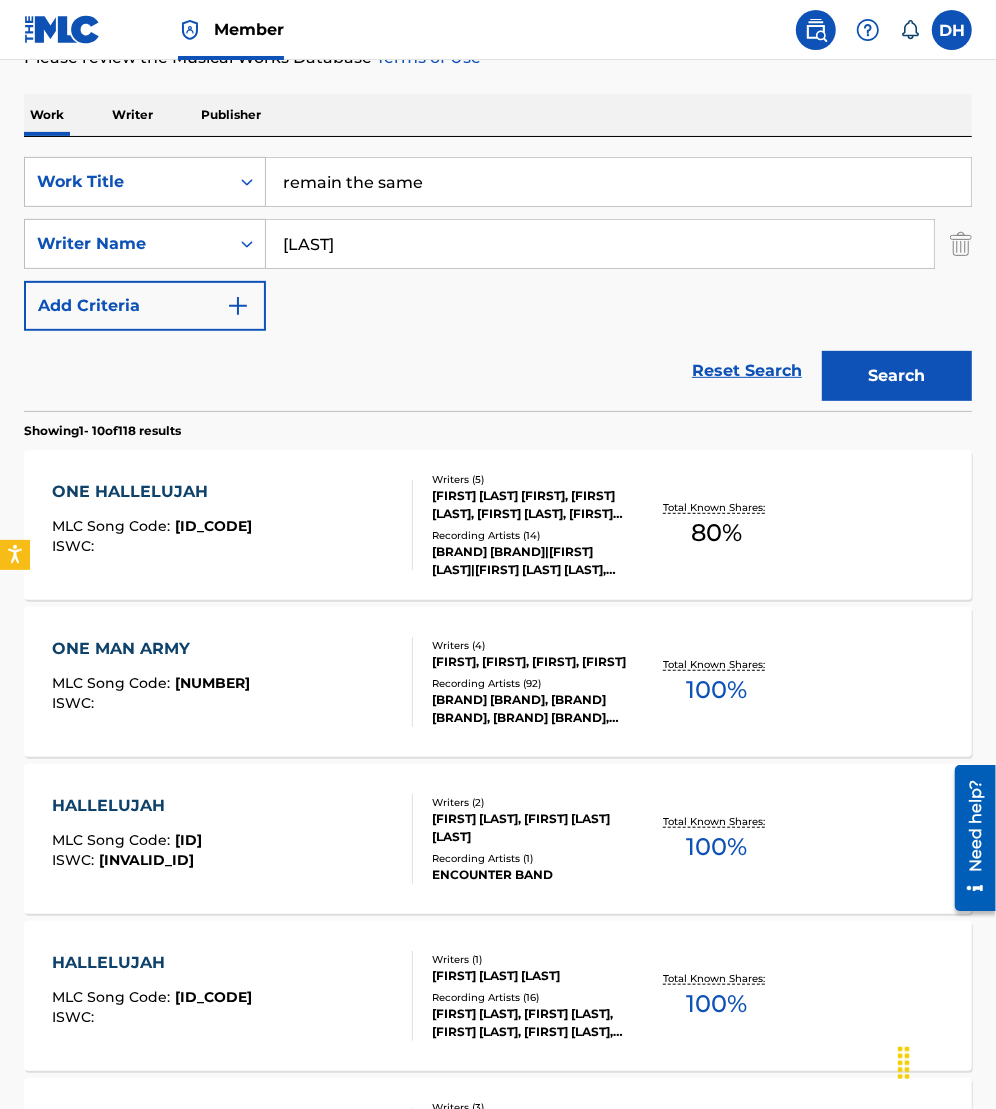 click on "Search" at bounding box center (897, 376) 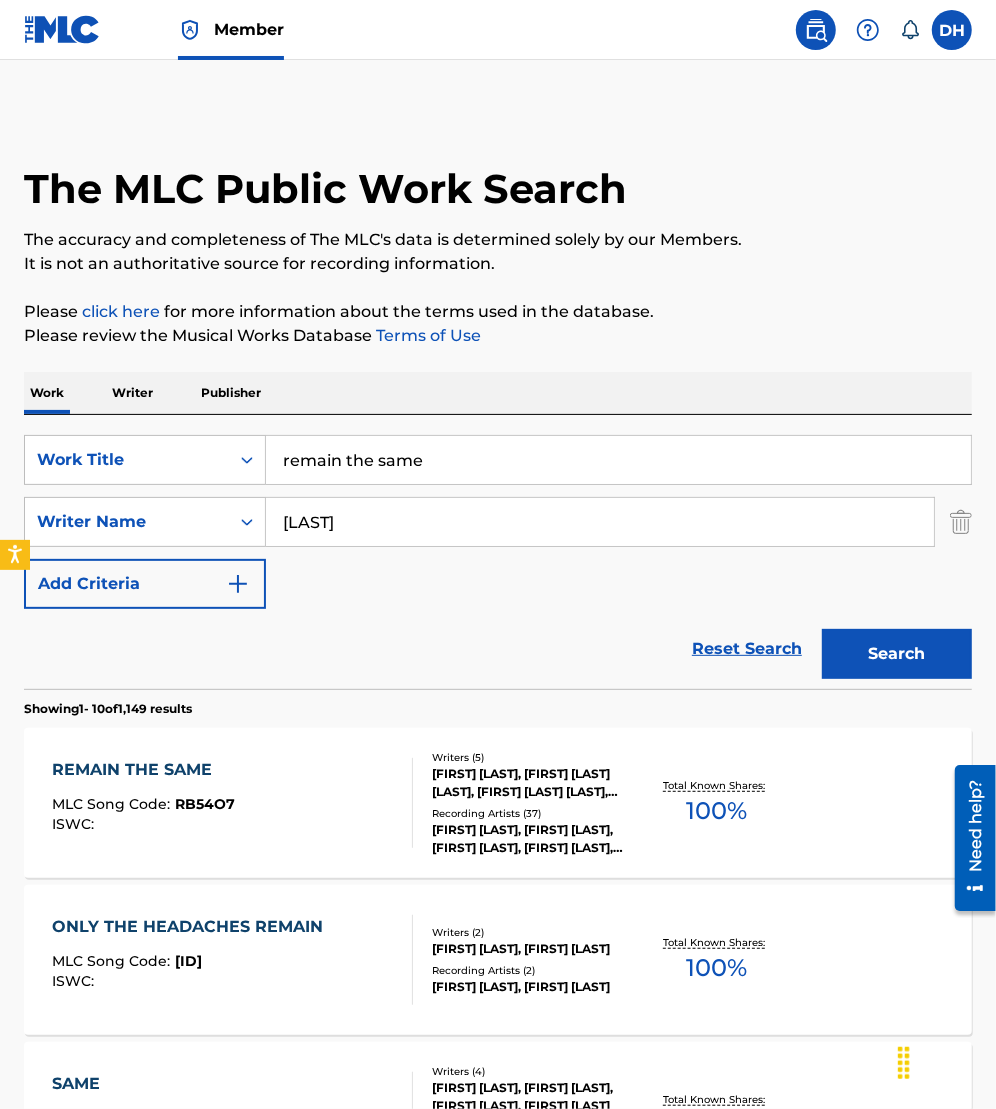 click on "REMAIN THE SAME MLC Song Code : RB54O7 ISWC :" at bounding box center [232, 803] 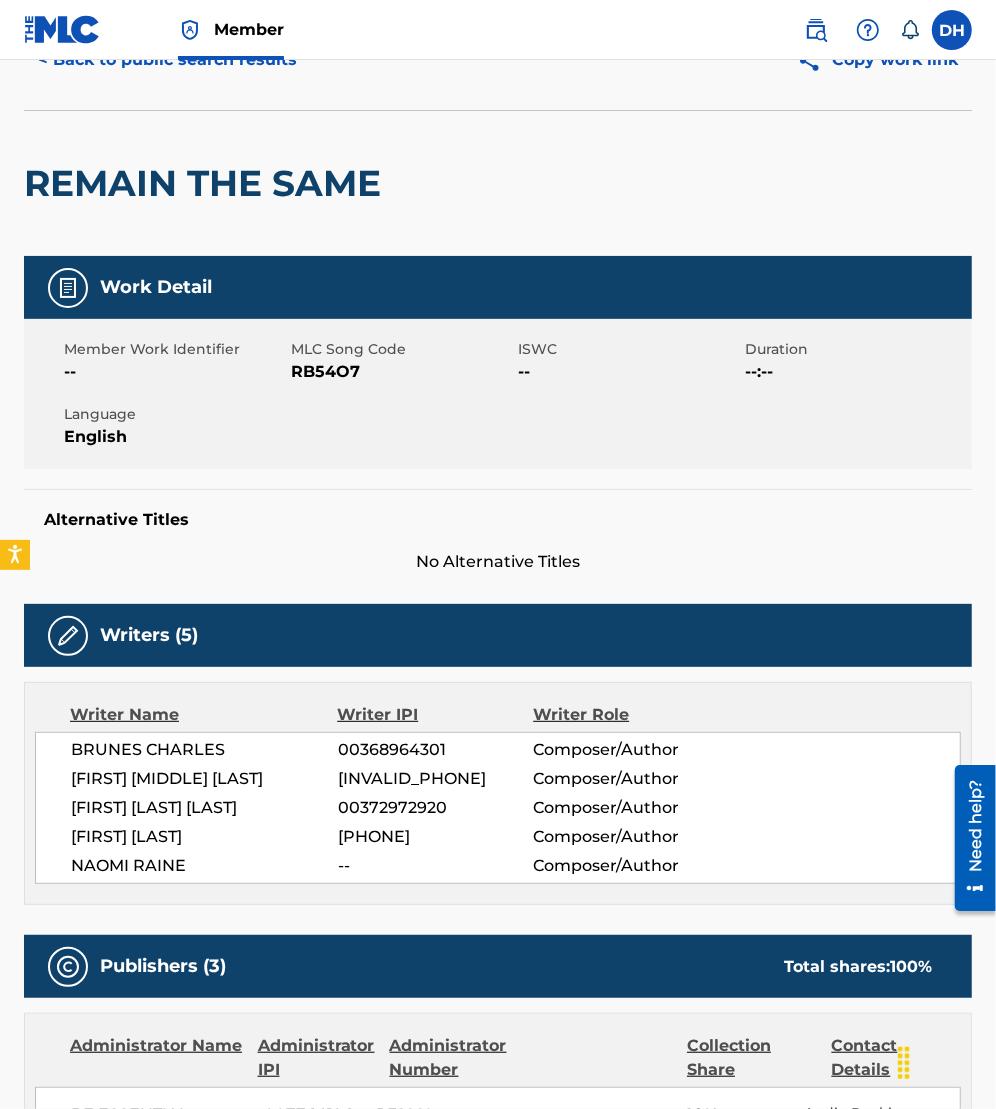 scroll, scrollTop: 36, scrollLeft: 0, axis: vertical 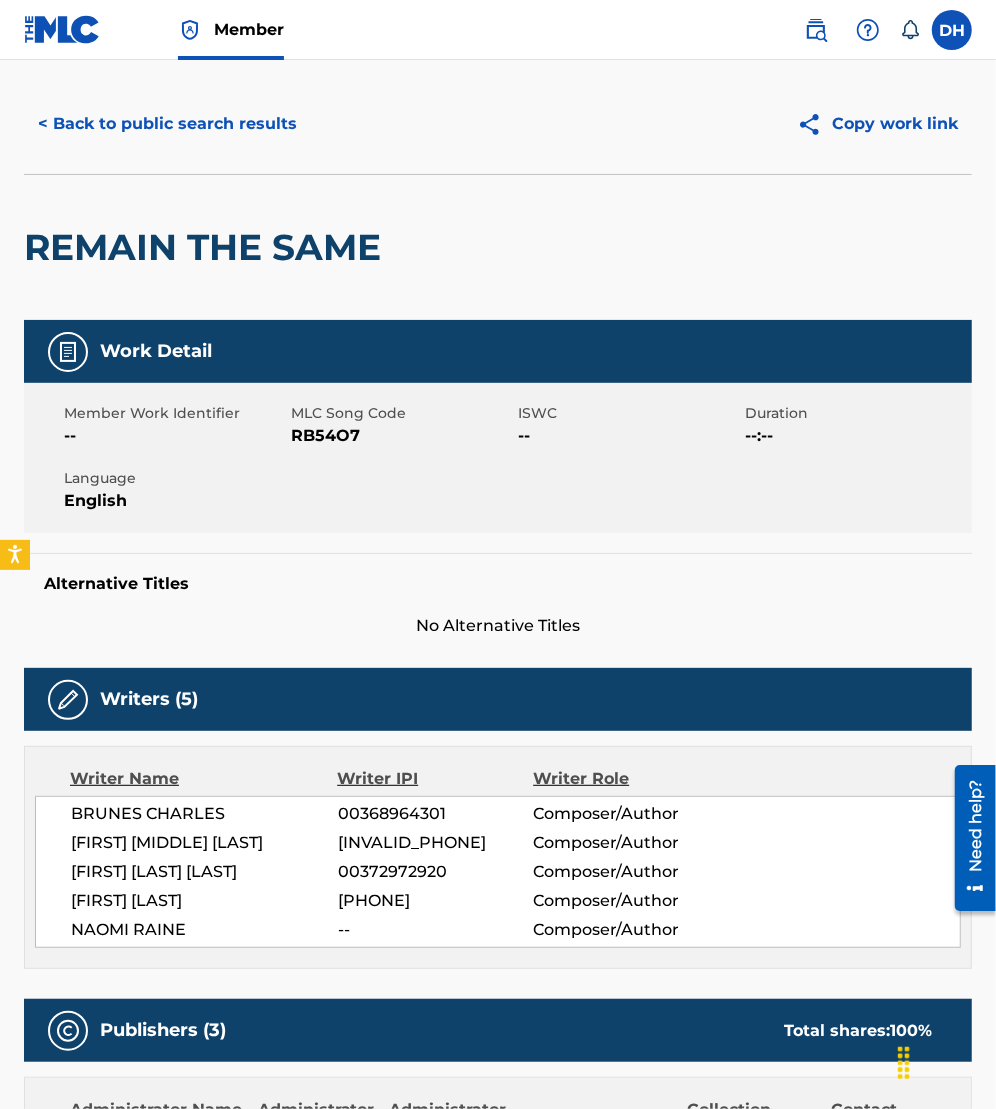 click on "< Back to public search results" at bounding box center (167, 124) 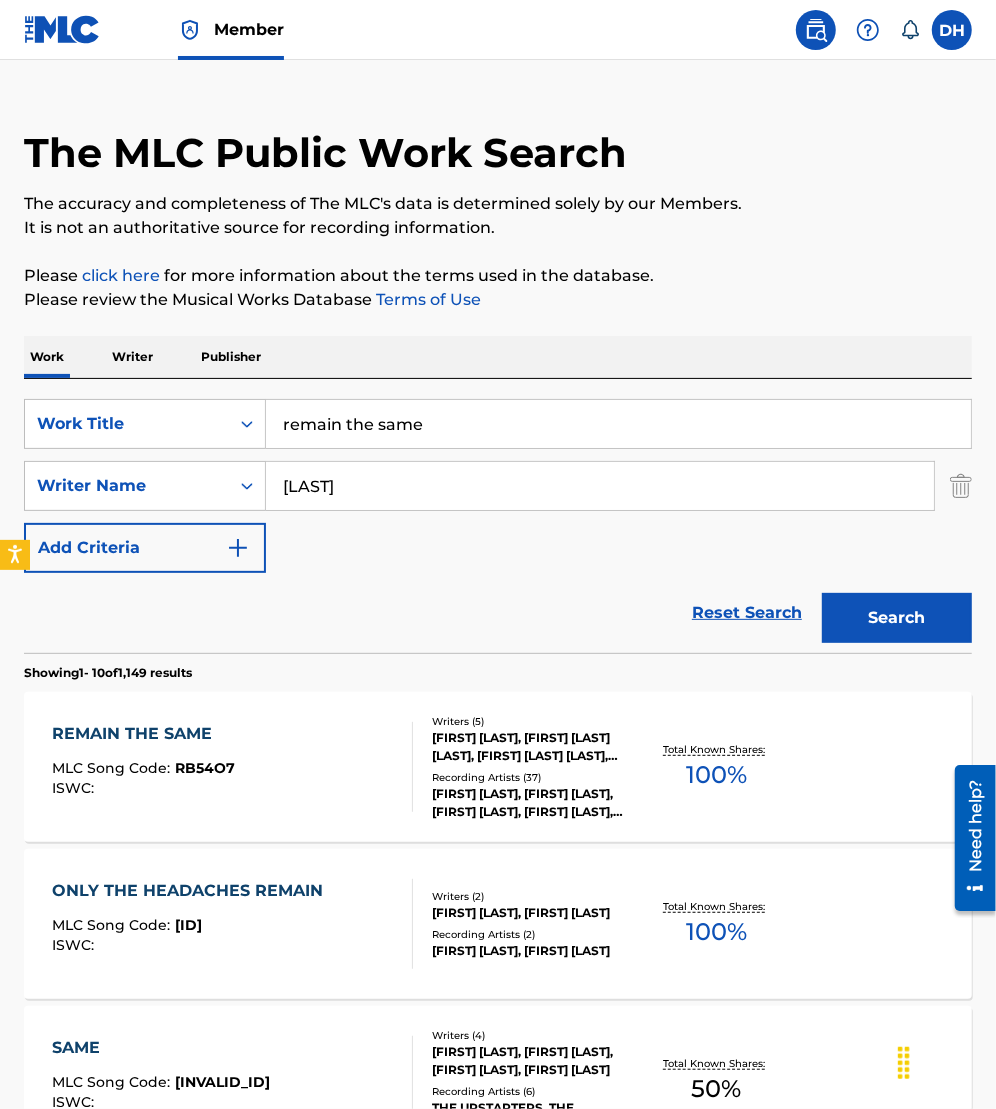 scroll, scrollTop: 0, scrollLeft: 0, axis: both 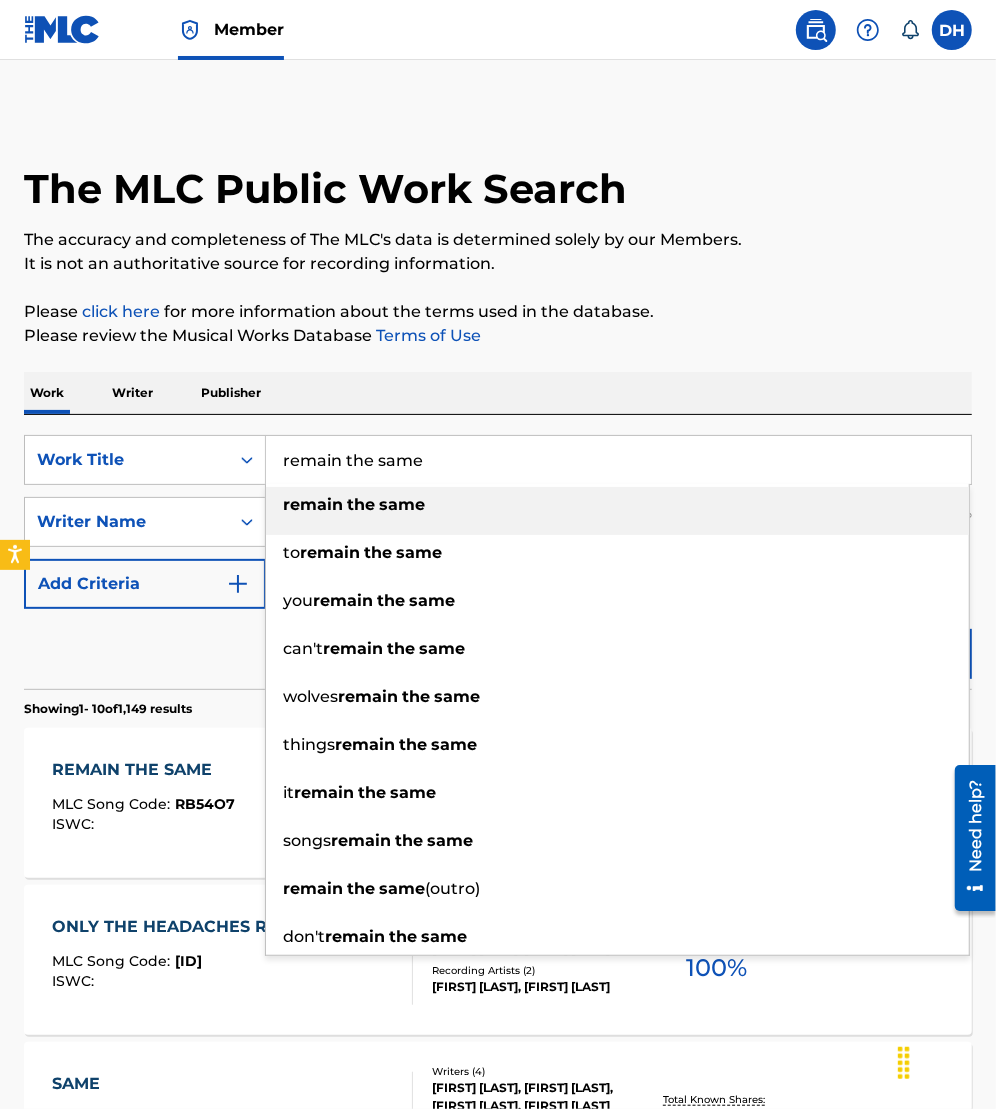 drag, startPoint x: 510, startPoint y: 469, endPoint x: -12, endPoint y: 317, distance: 543.68005 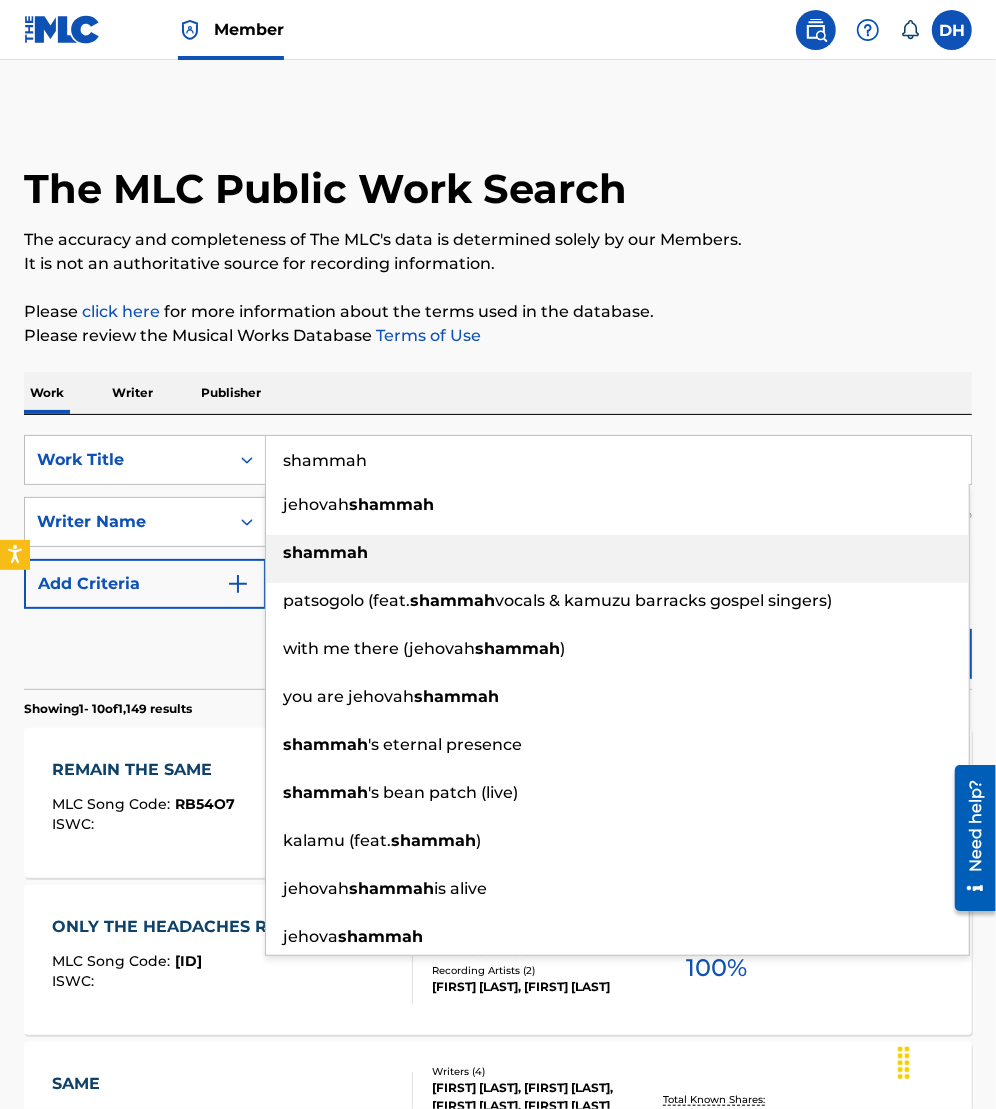type on "shammah" 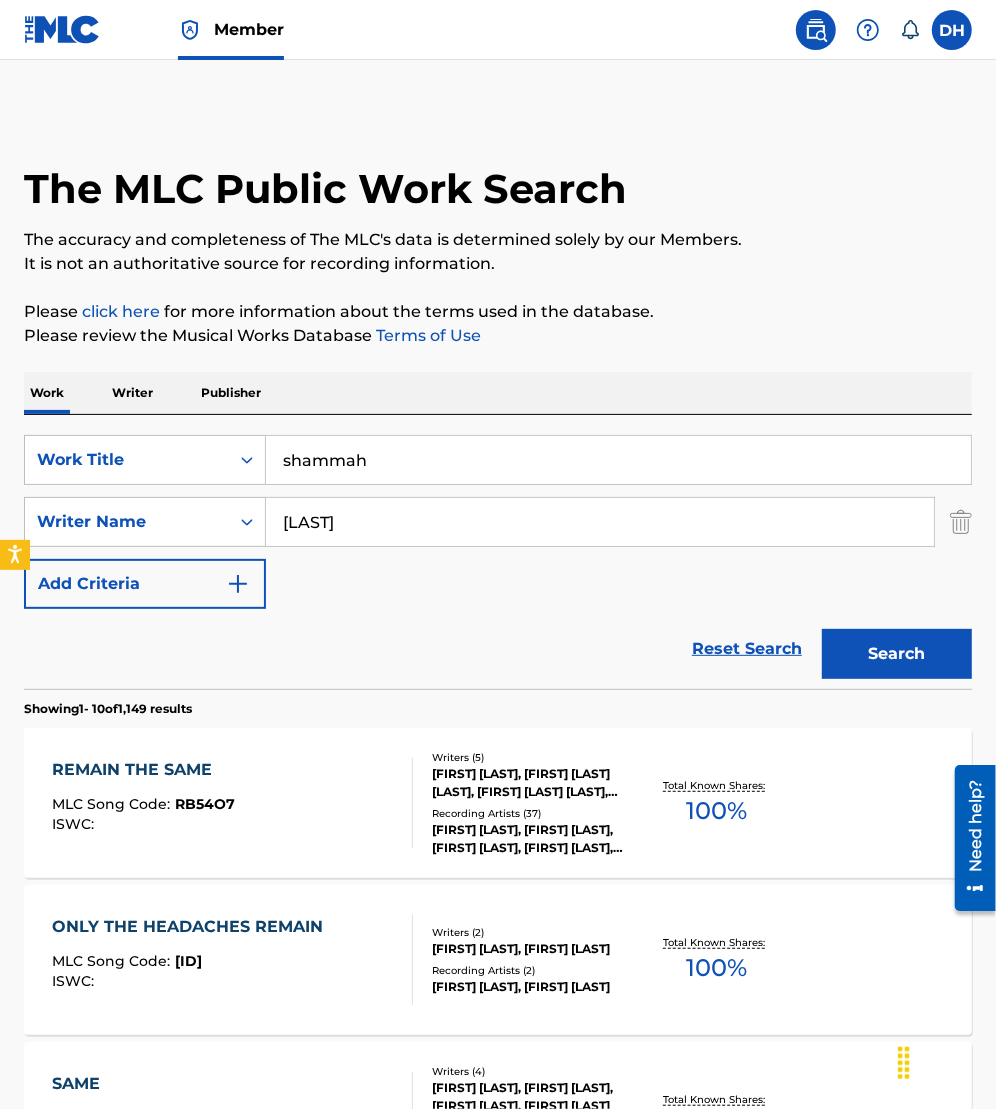 click on "Search" at bounding box center (897, 654) 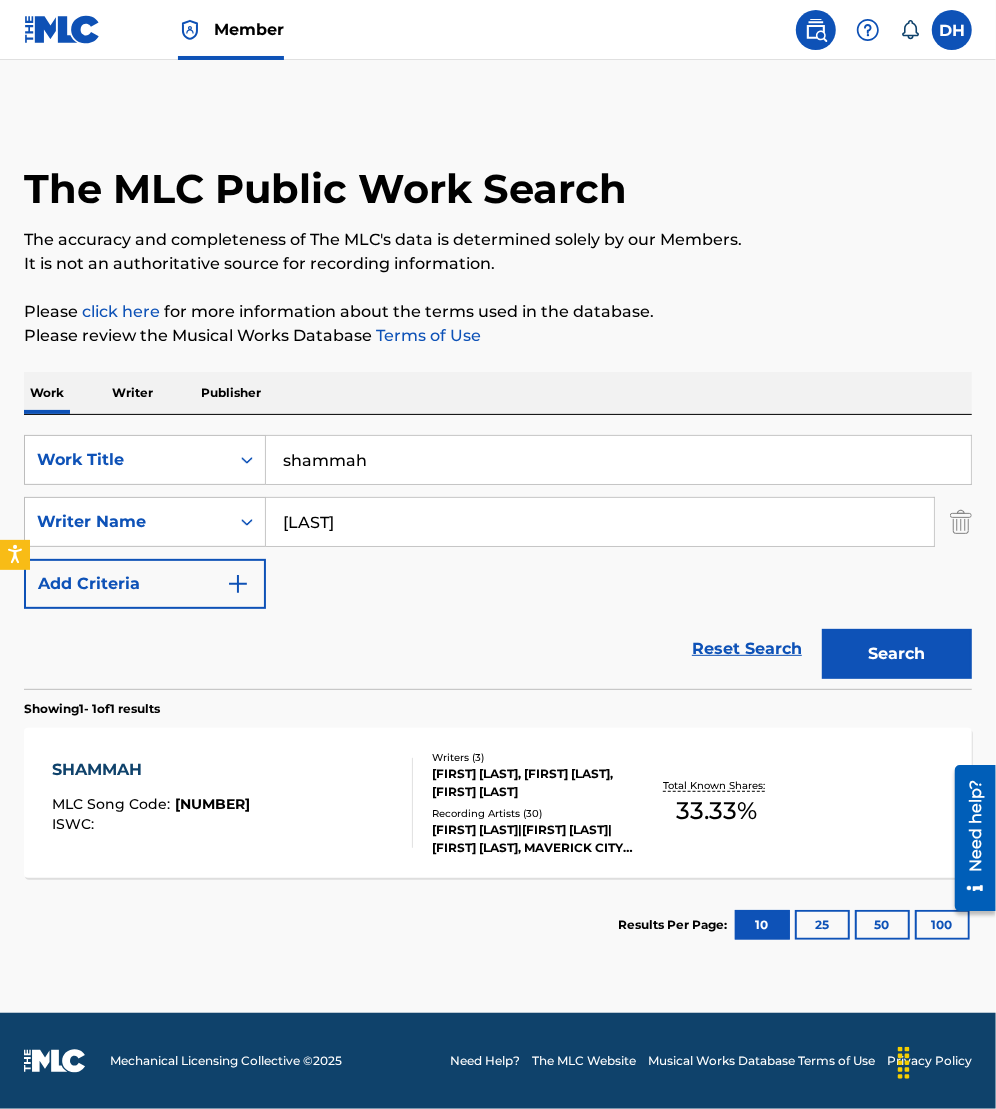 click on "SHAMMAH MLC Song Code : S46HIL ISWC :" at bounding box center [232, 803] 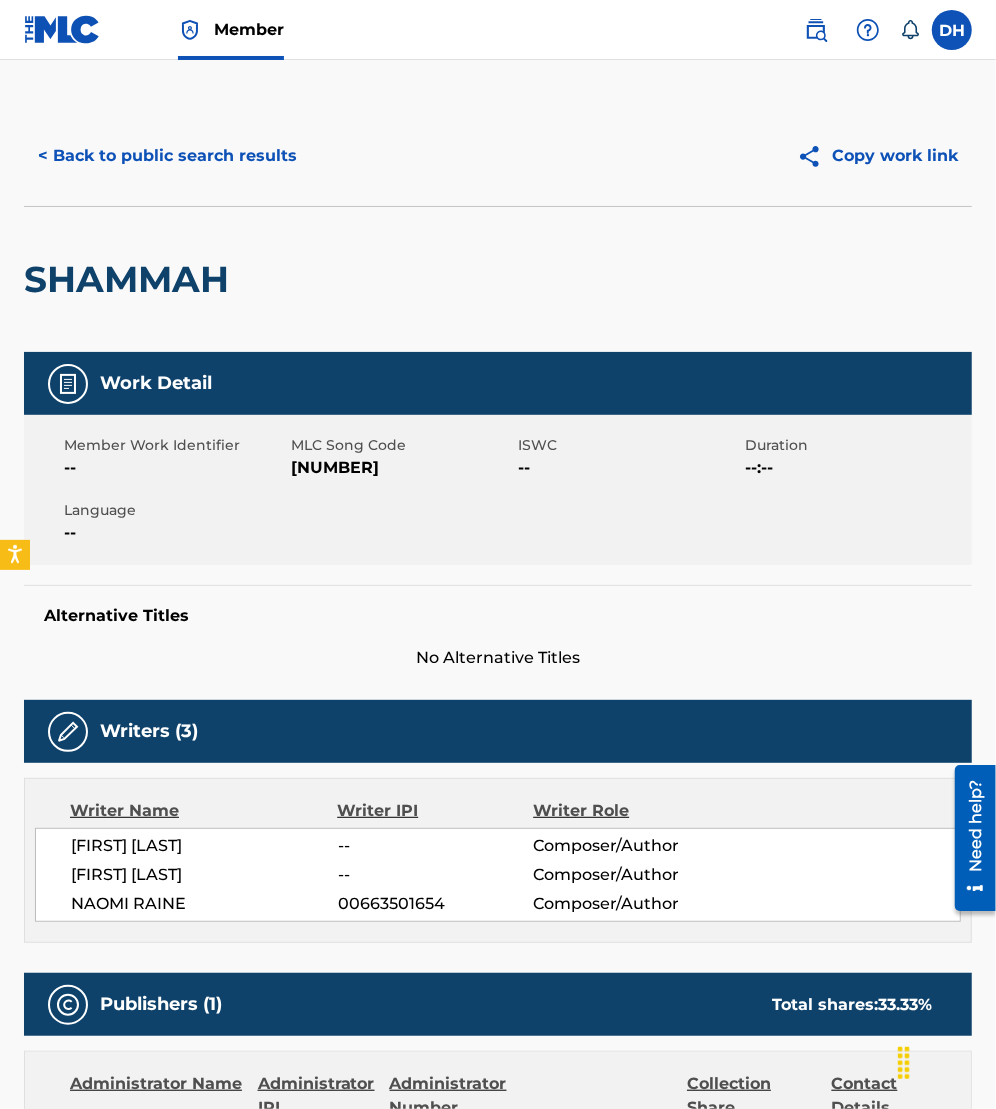 scroll, scrollTop: 0, scrollLeft: 0, axis: both 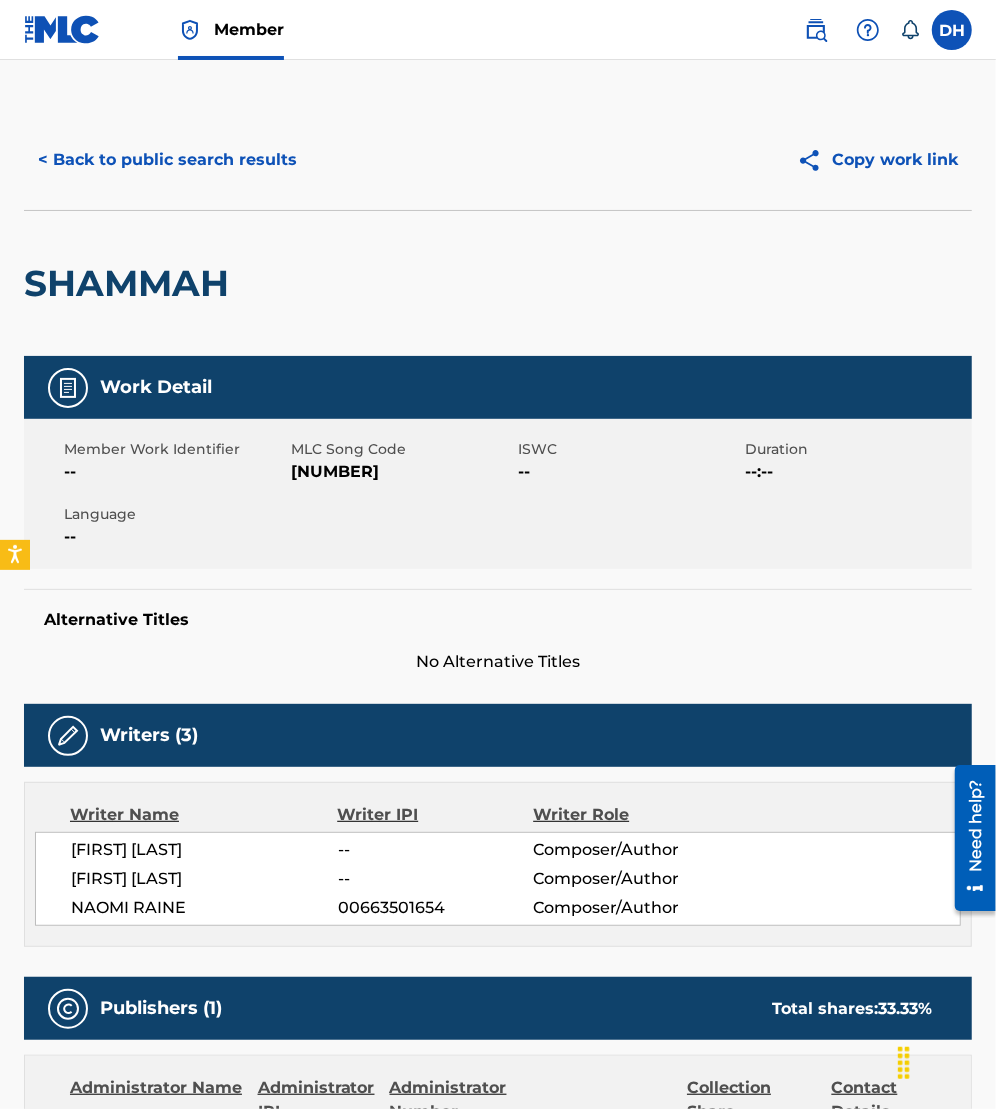 click on "< Back to public search results" at bounding box center [167, 160] 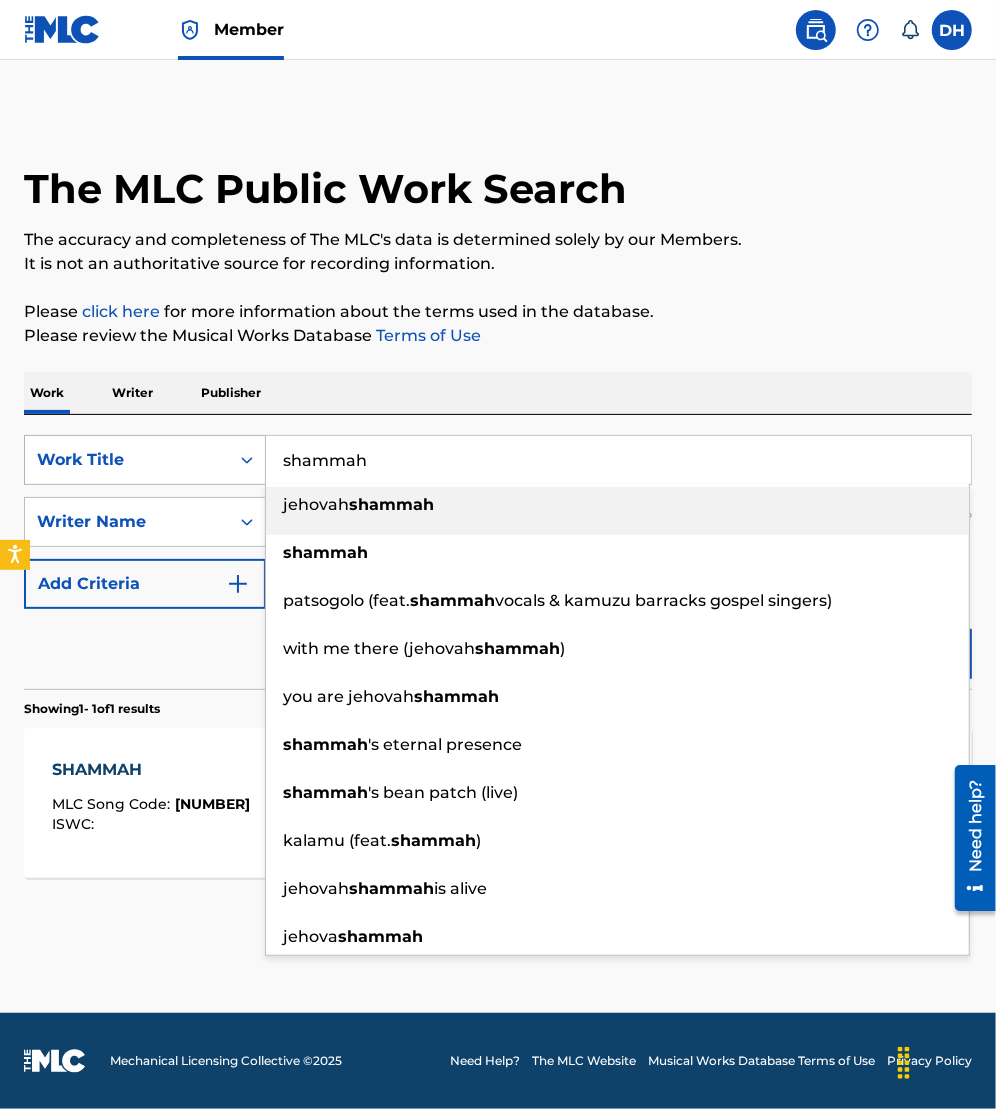 drag, startPoint x: 379, startPoint y: 466, endPoint x: 141, endPoint y: 464, distance: 238.0084 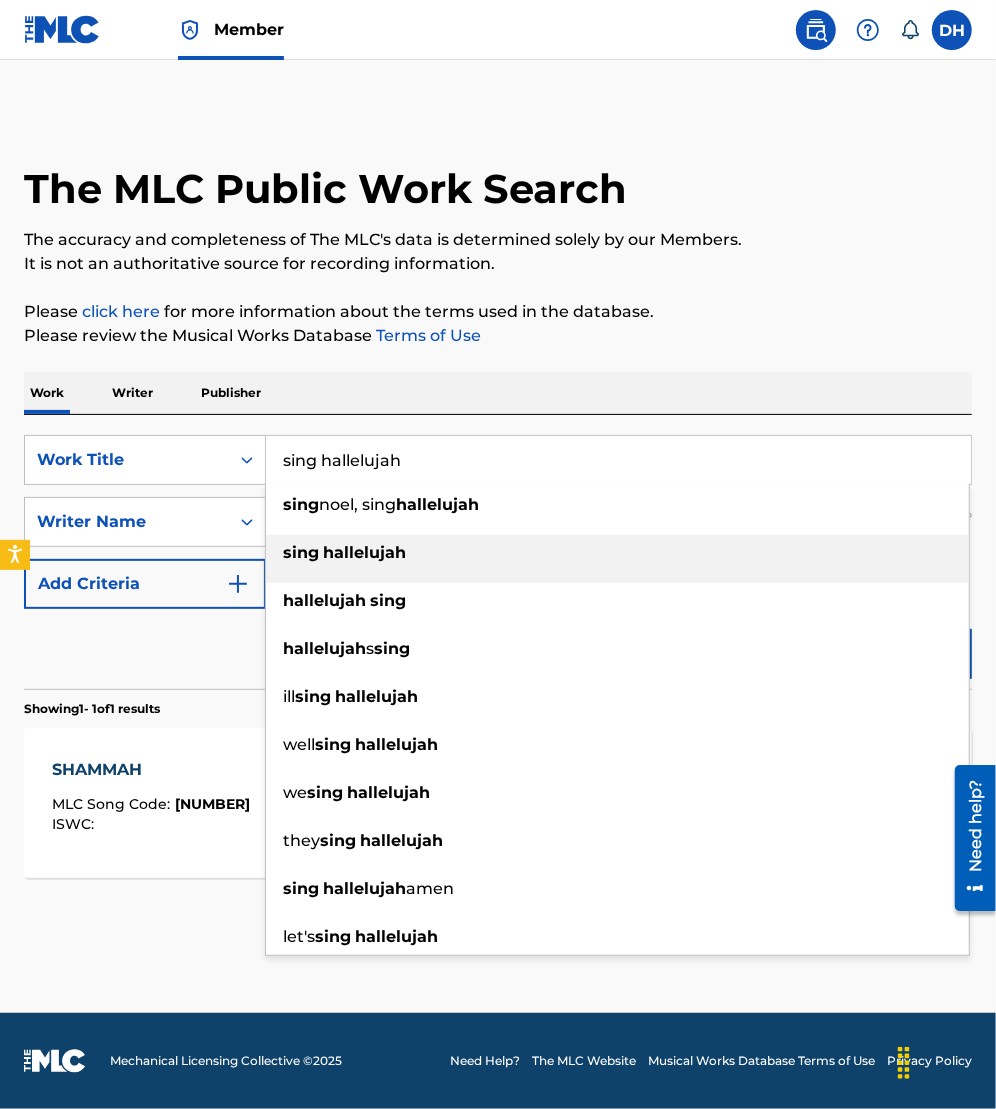 type on "sing hallelujah" 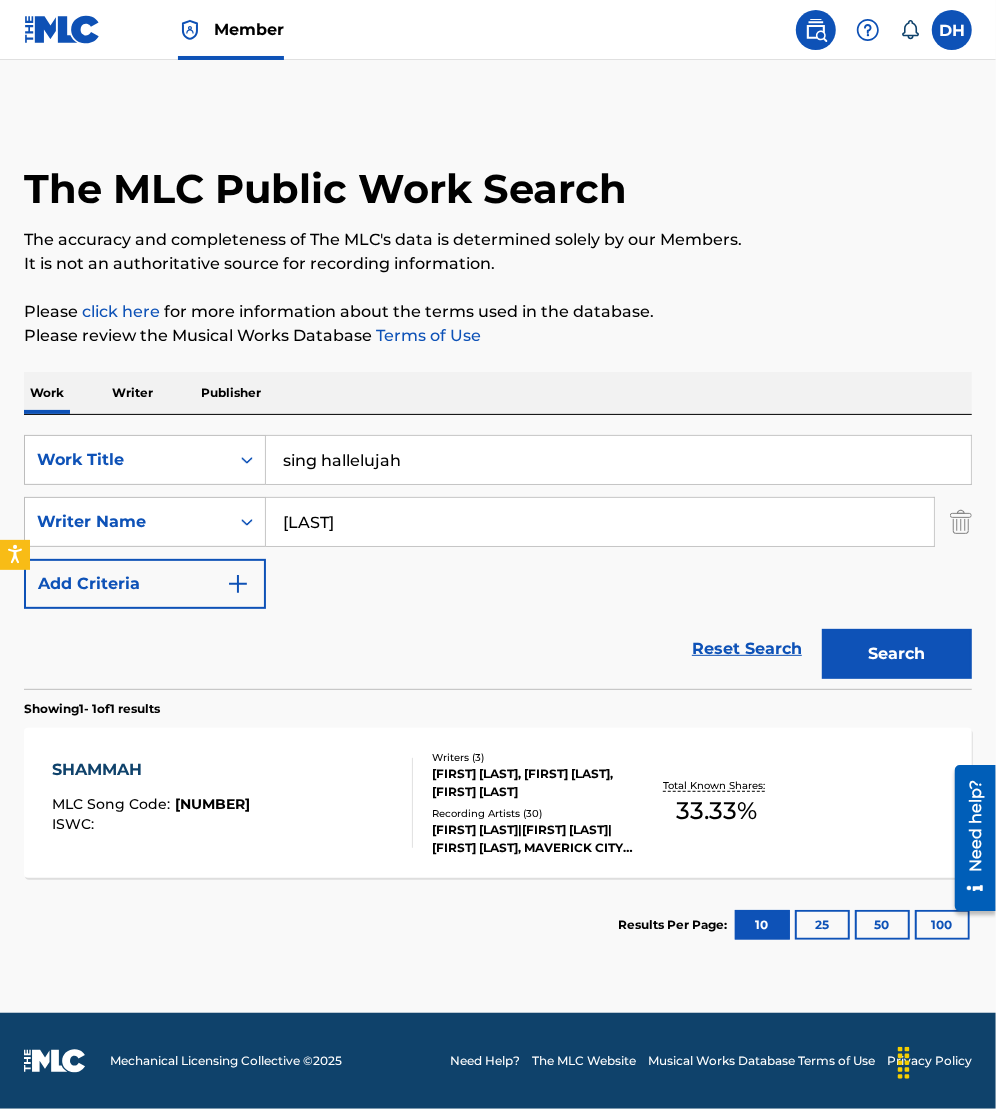 click on "Search" at bounding box center [897, 654] 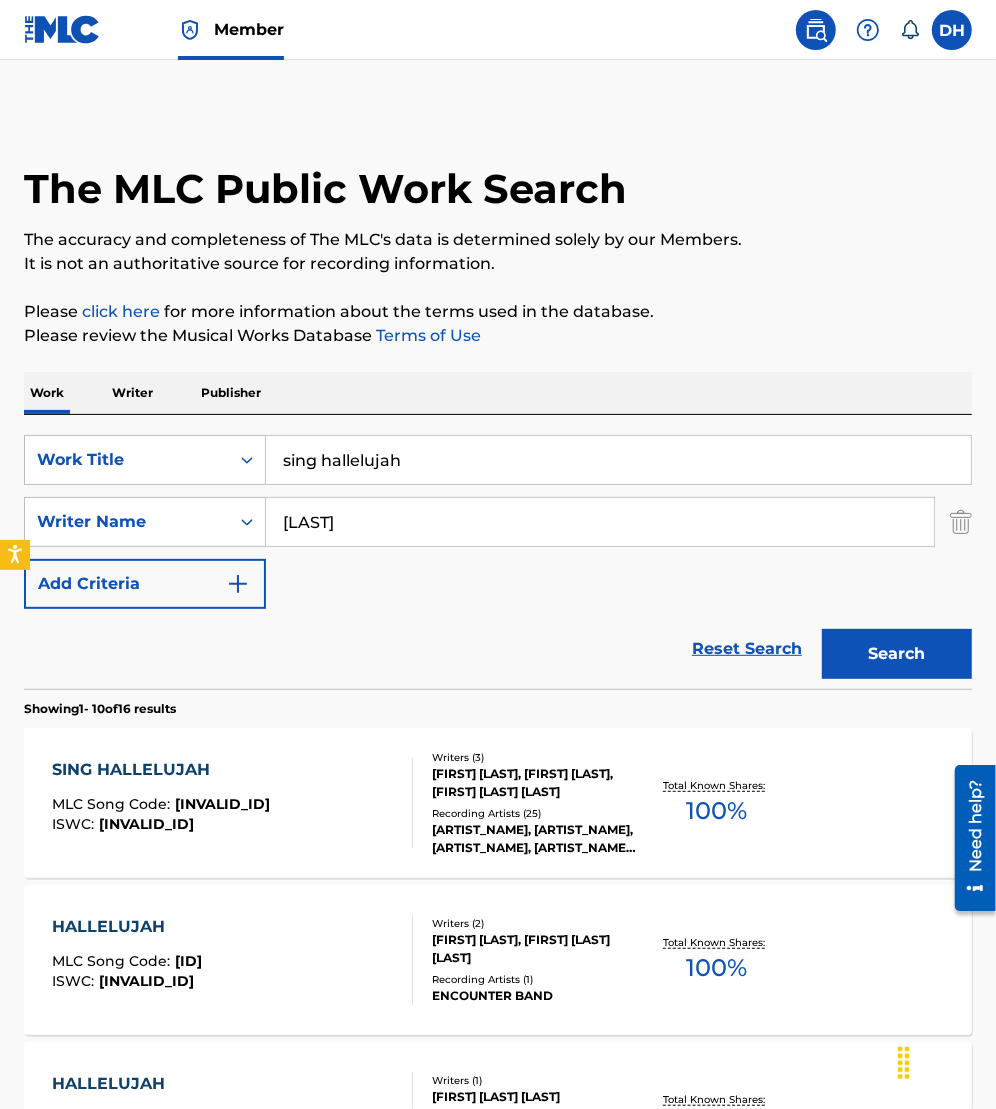 click on "SING HALLELUJAH MLC Song Code : SC5223 ISWC : [NUMBER]" at bounding box center (232, 803) 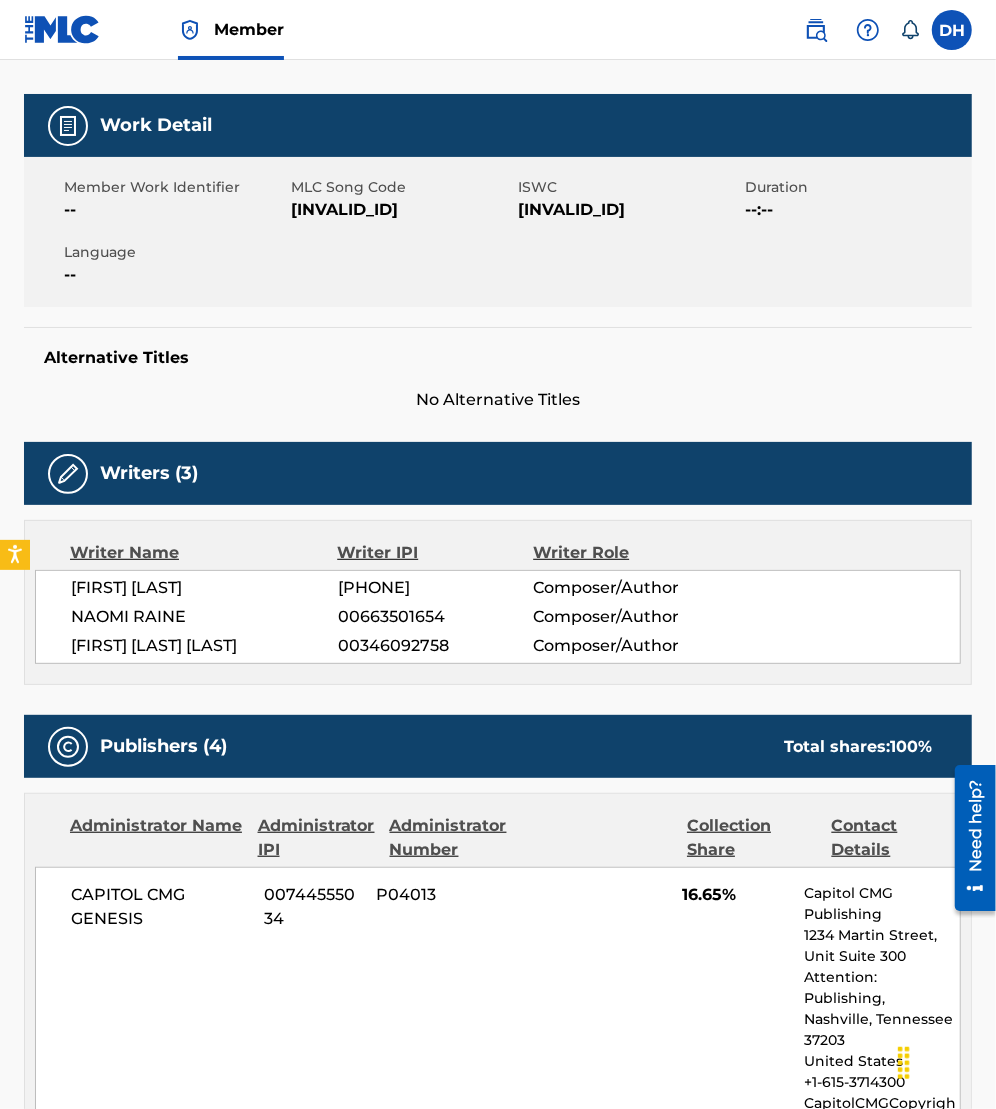 scroll, scrollTop: 0, scrollLeft: 0, axis: both 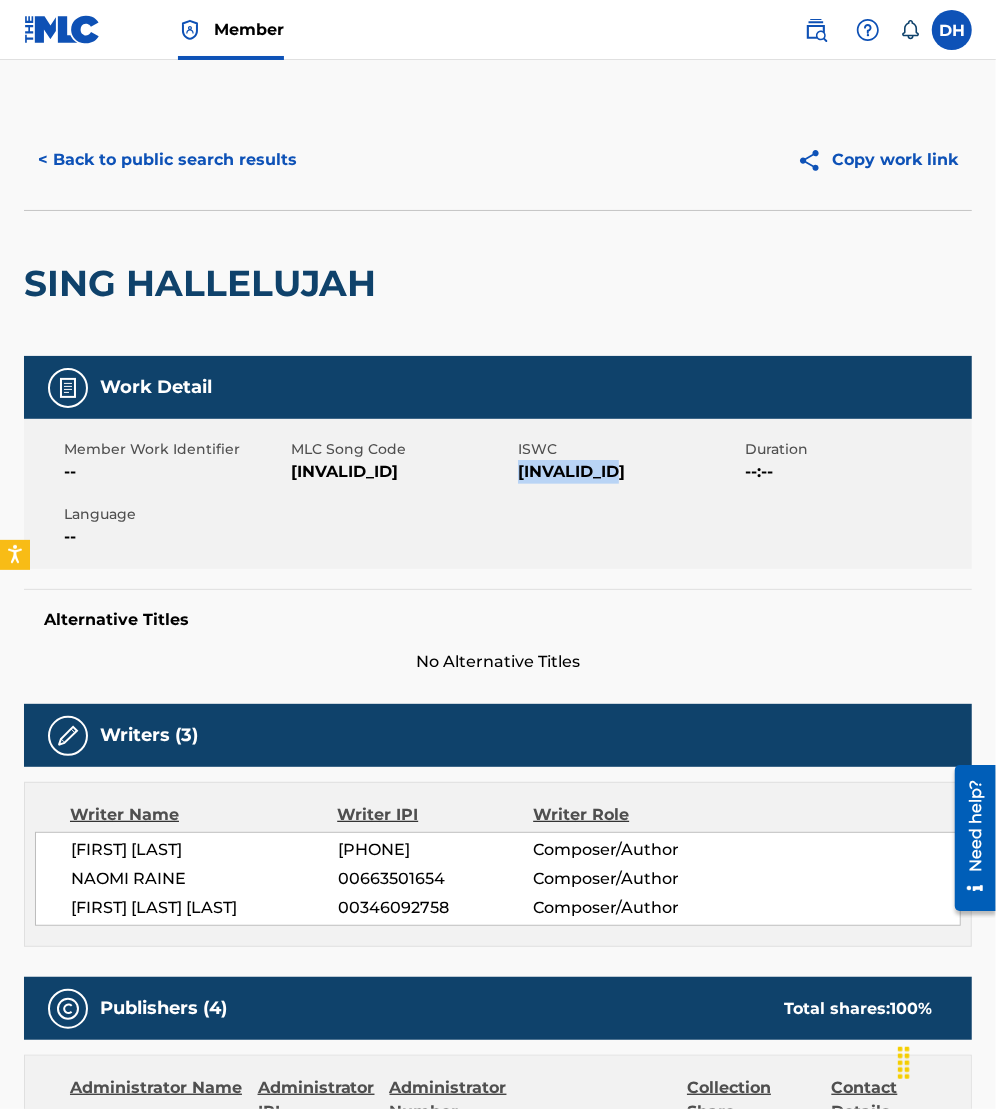 drag, startPoint x: 519, startPoint y: 471, endPoint x: 690, endPoint y: 502, distance: 173.78723 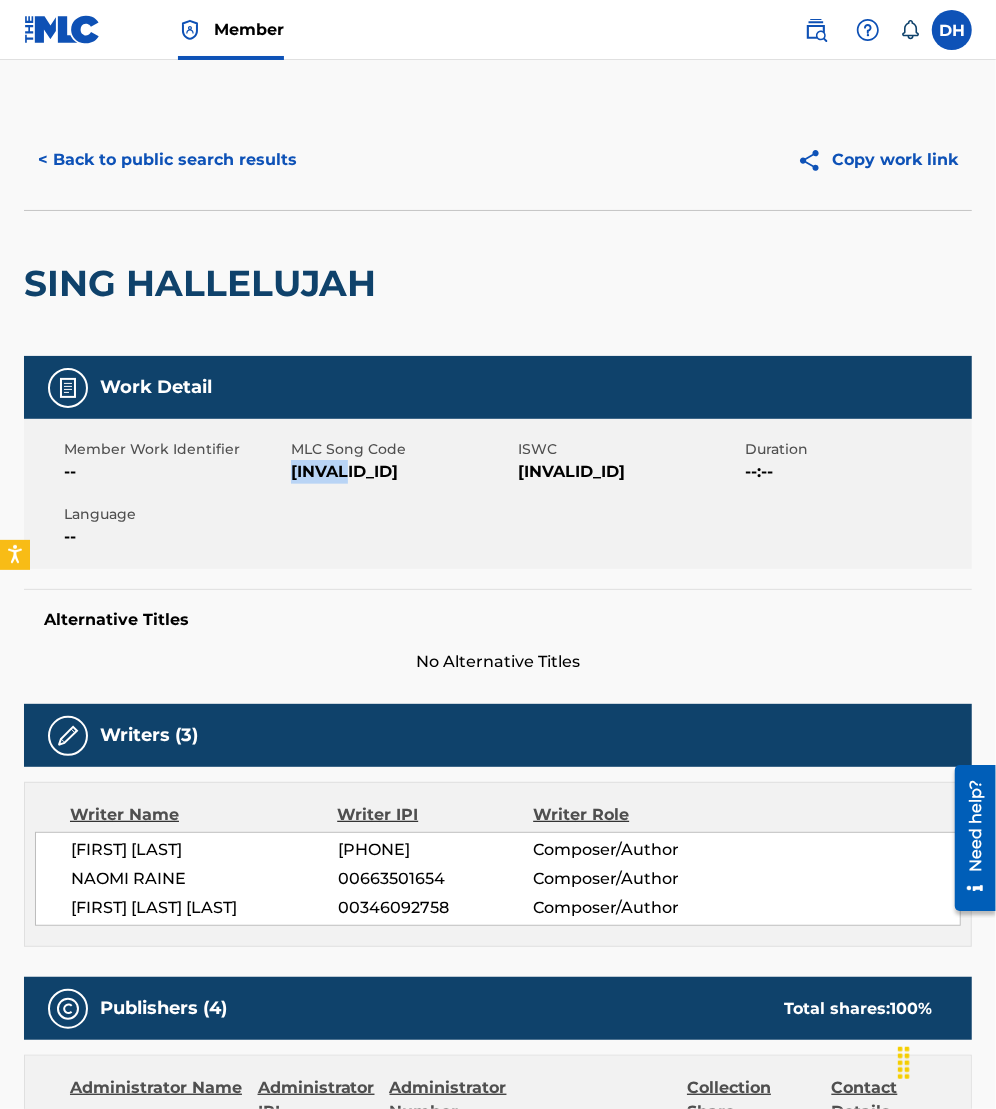 drag, startPoint x: 293, startPoint y: 473, endPoint x: 503, endPoint y: 478, distance: 210.05951 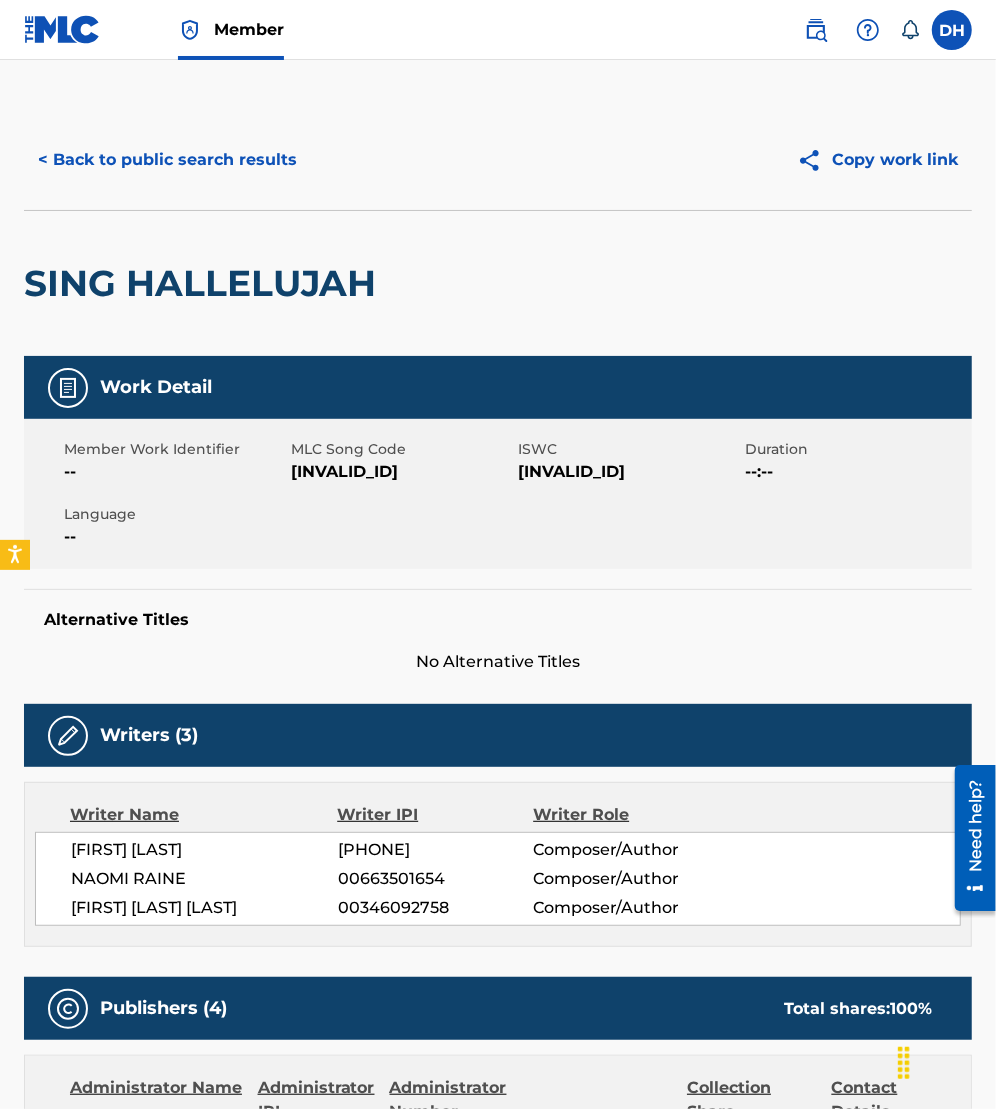 click on "Work Detail" at bounding box center [498, 387] 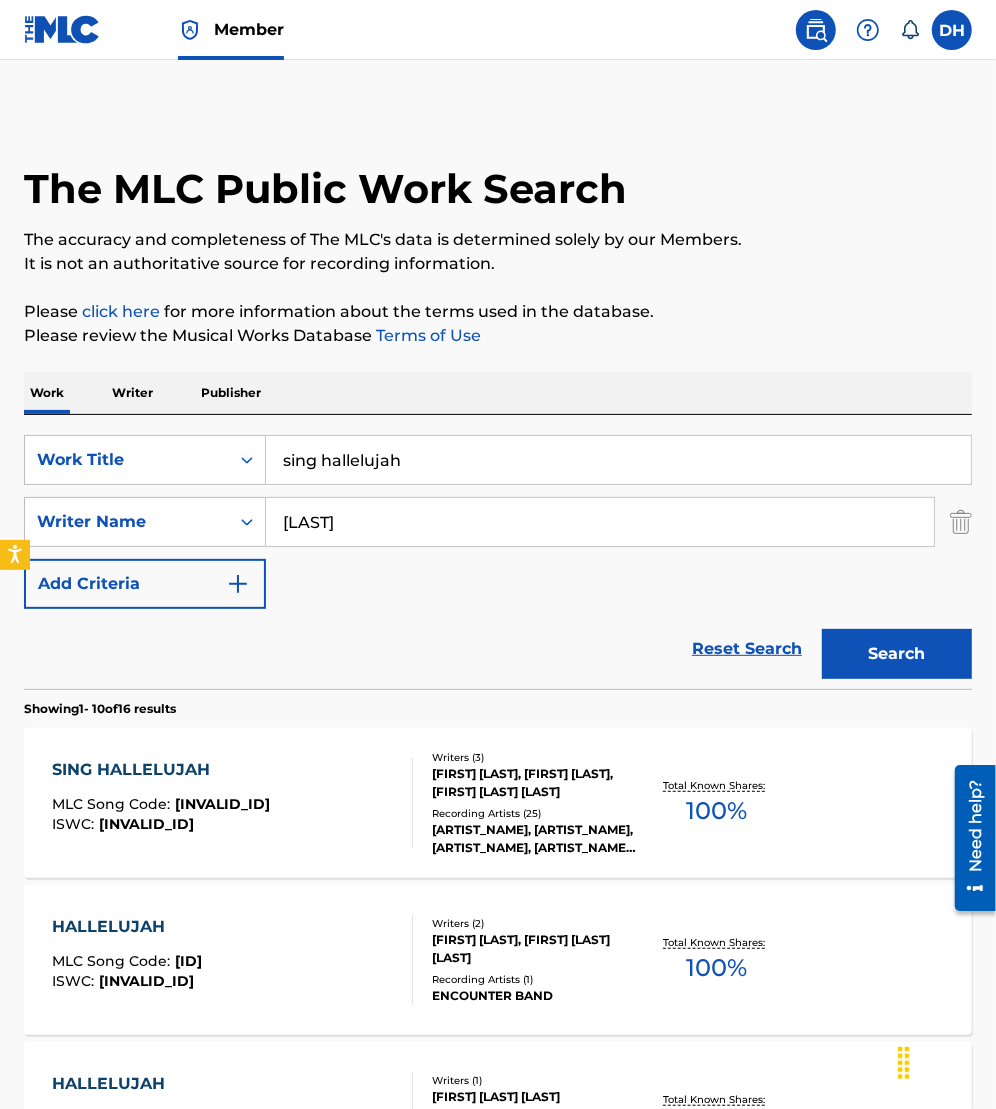 drag, startPoint x: 518, startPoint y: 457, endPoint x: -12, endPoint y: 443, distance: 530.1849 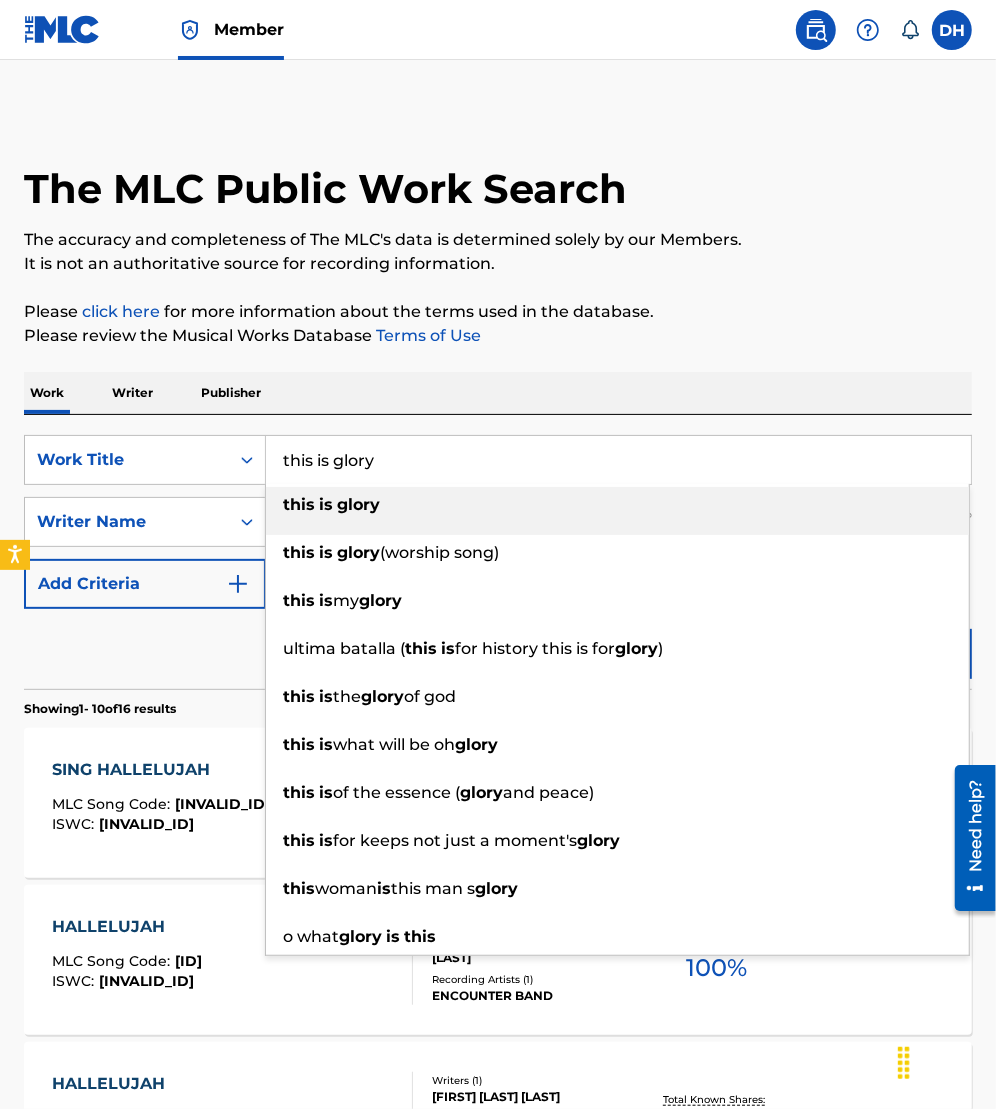 type on "this is glory" 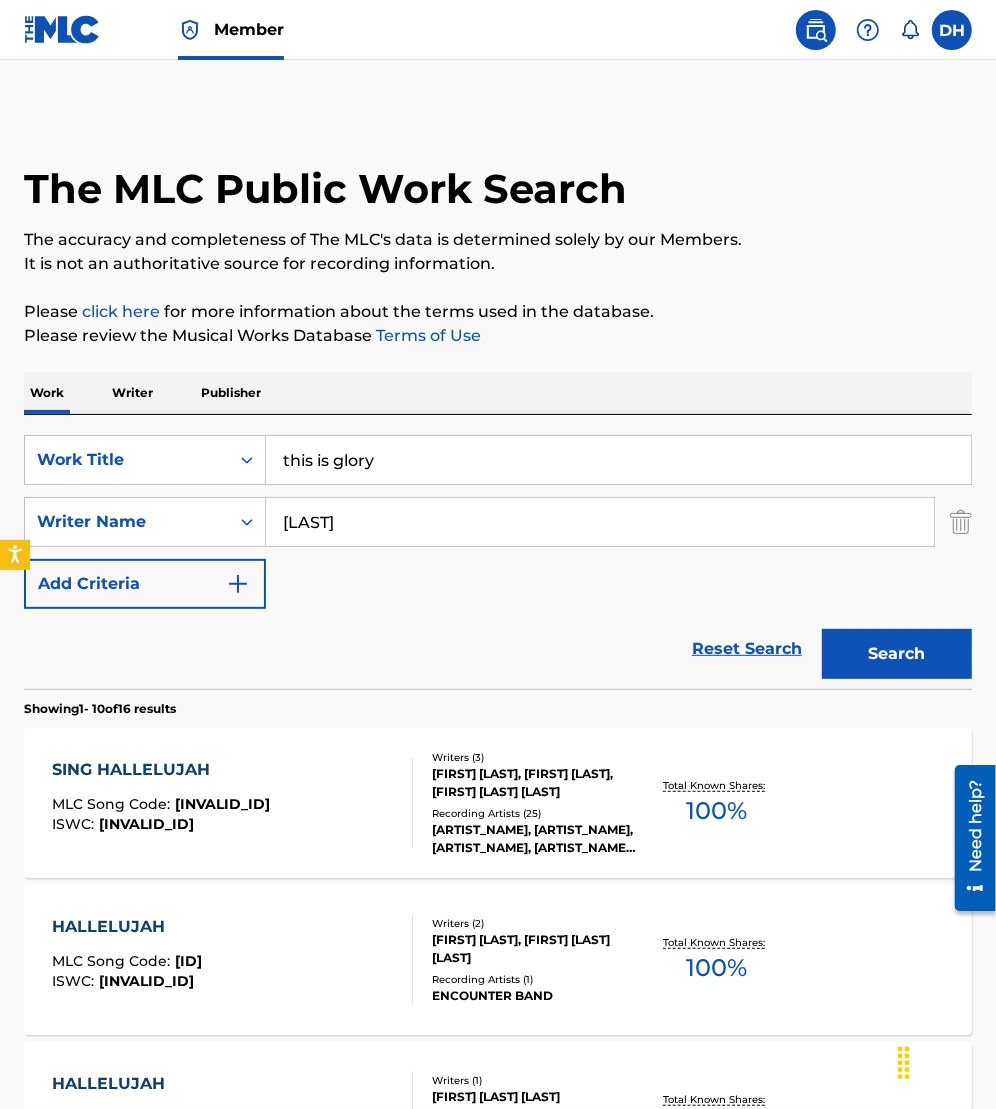 click on "Search" at bounding box center (897, 654) 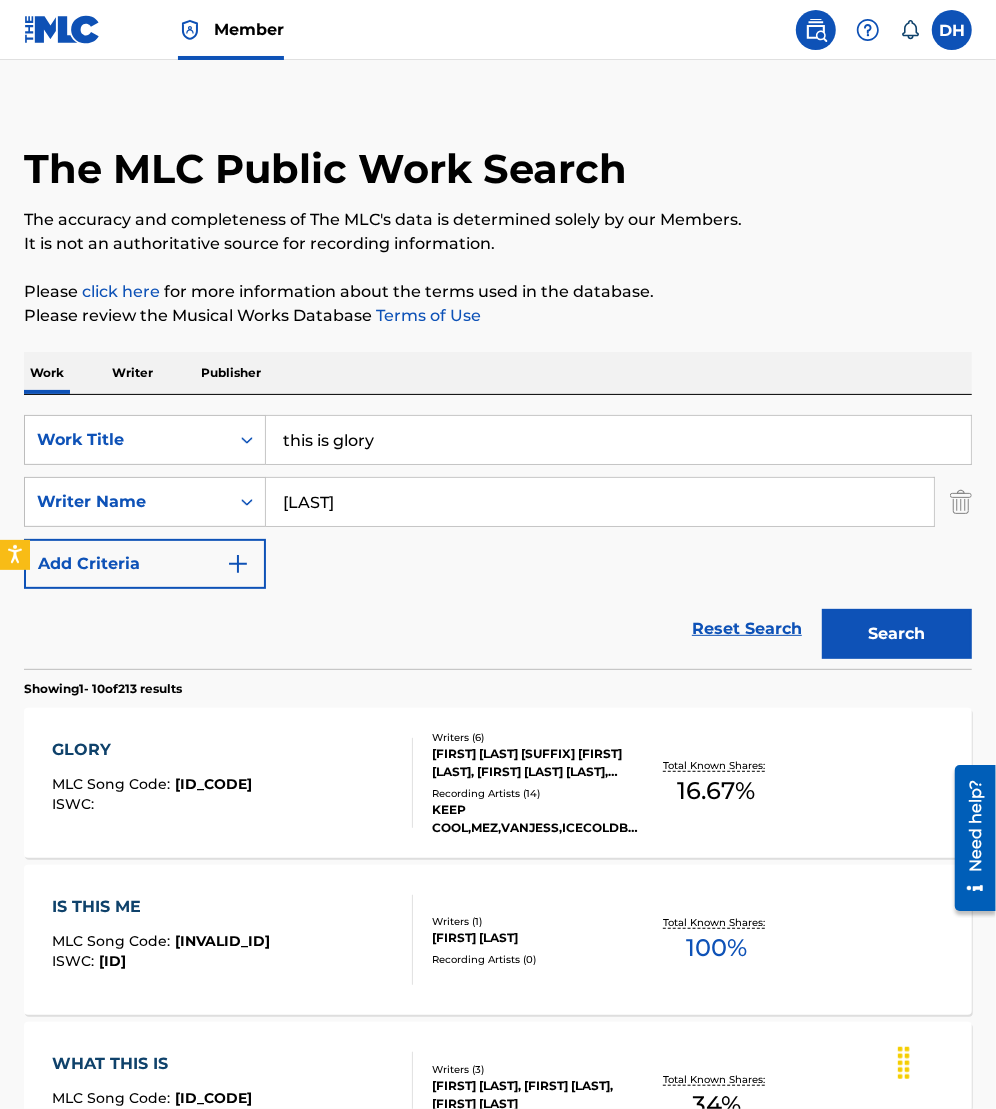 scroll, scrollTop: 17, scrollLeft: 0, axis: vertical 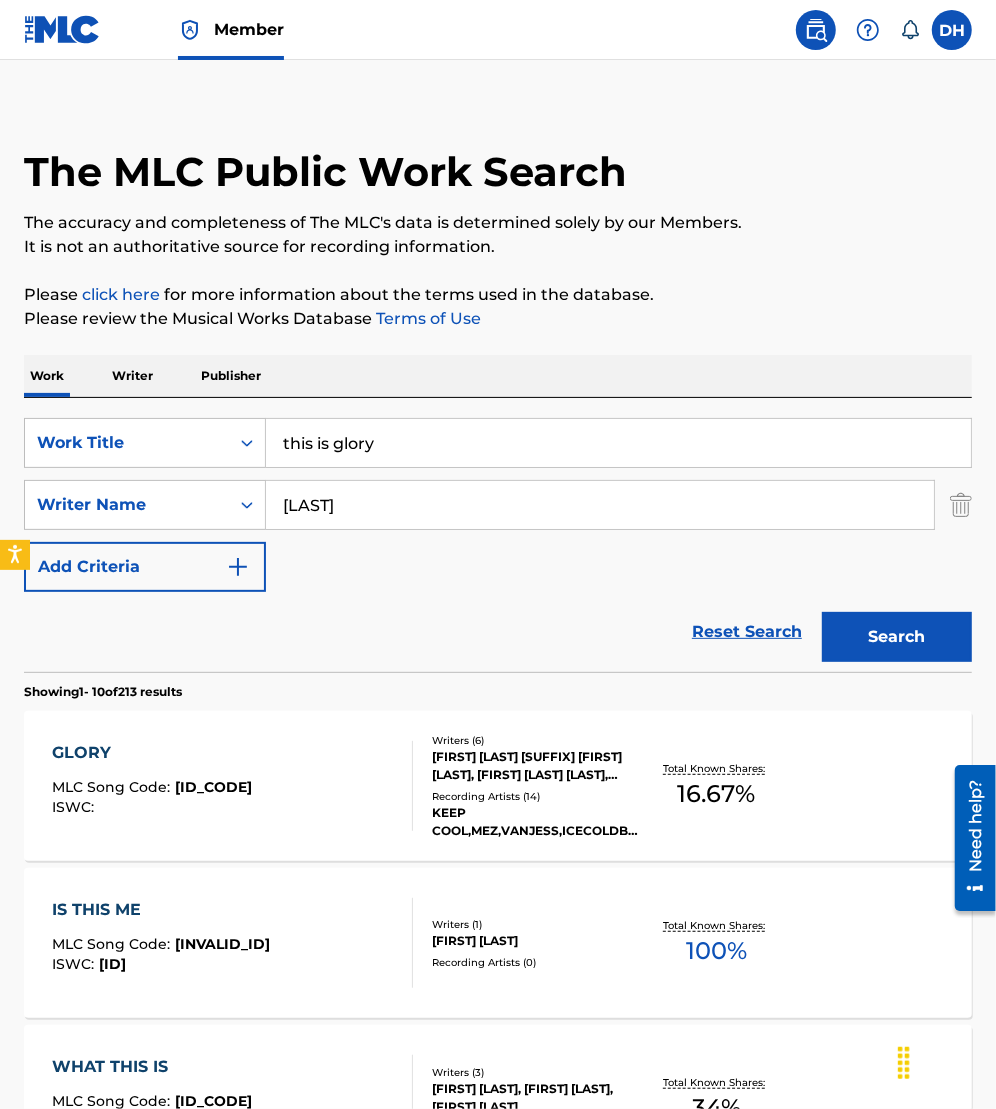 drag, startPoint x: 378, startPoint y: 498, endPoint x: 12, endPoint y: 476, distance: 366.6606 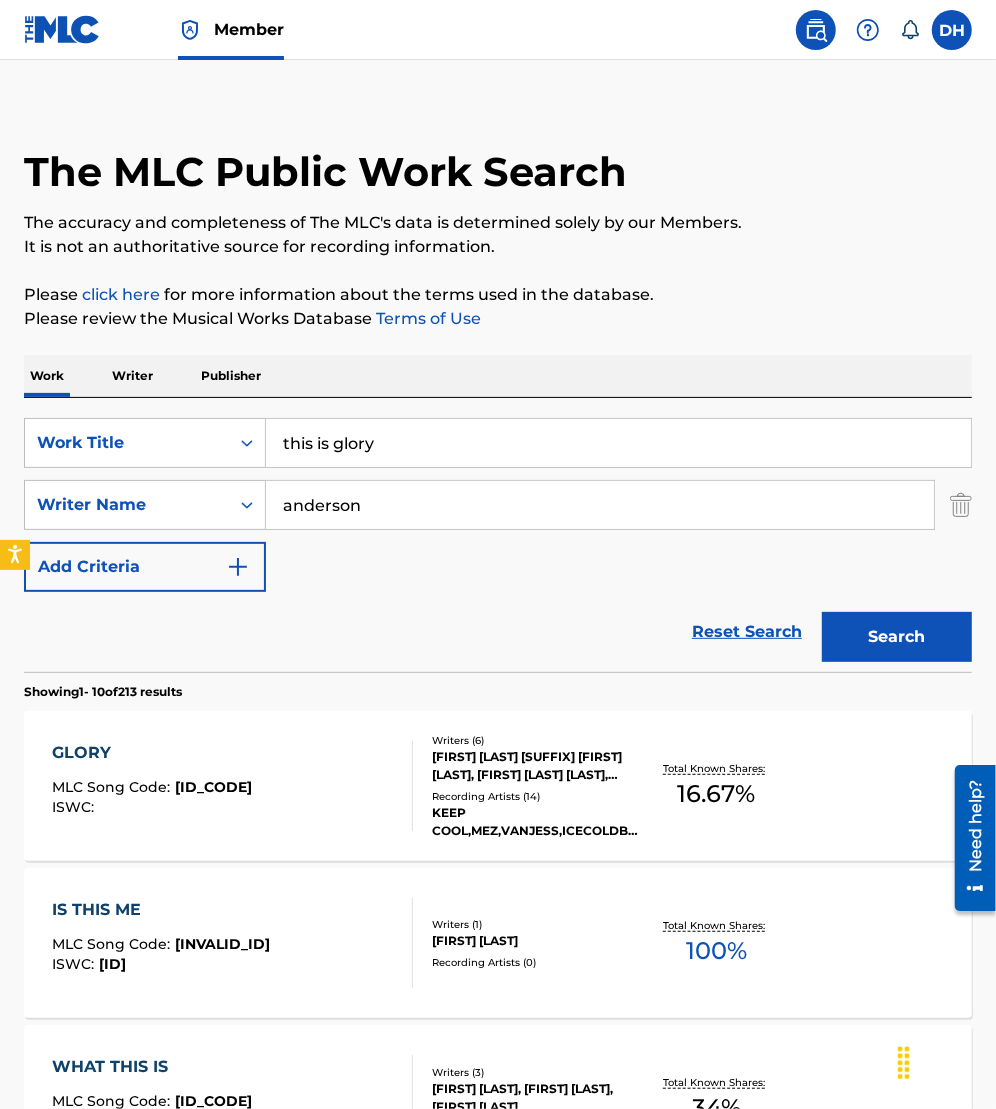 type on "anderson" 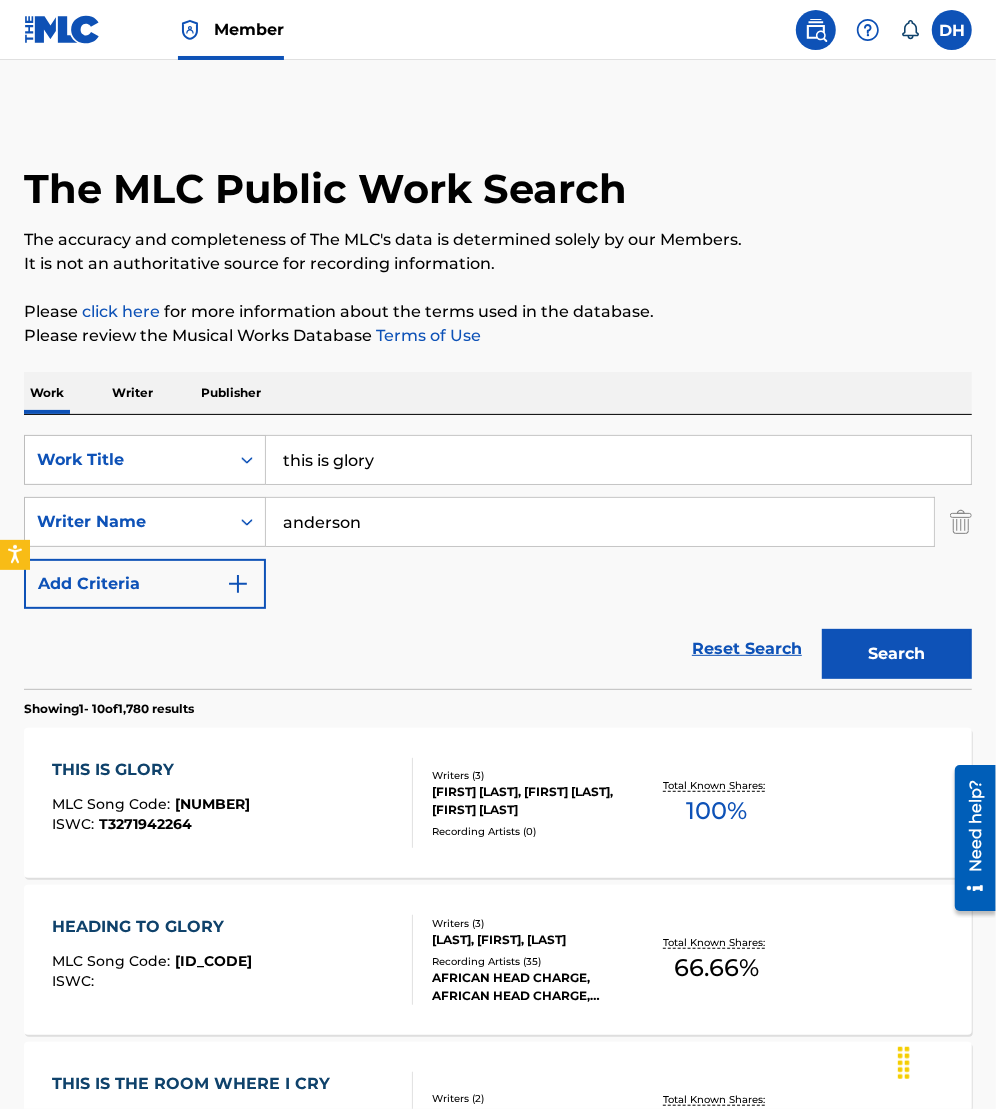 click on "THIS IS GLORY MLC Song Code : TX0UZF ISWC : T3271942264" at bounding box center [232, 803] 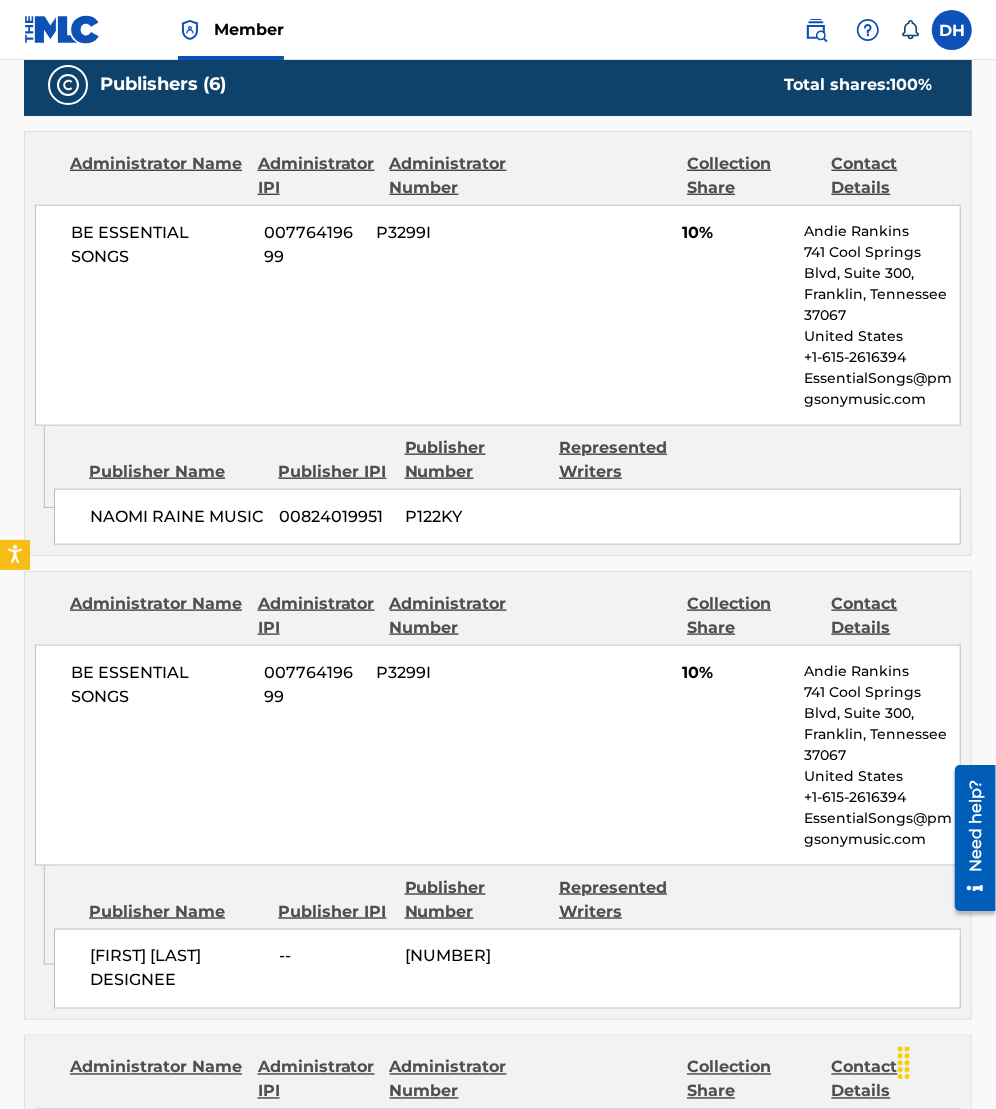 scroll, scrollTop: 978, scrollLeft: 0, axis: vertical 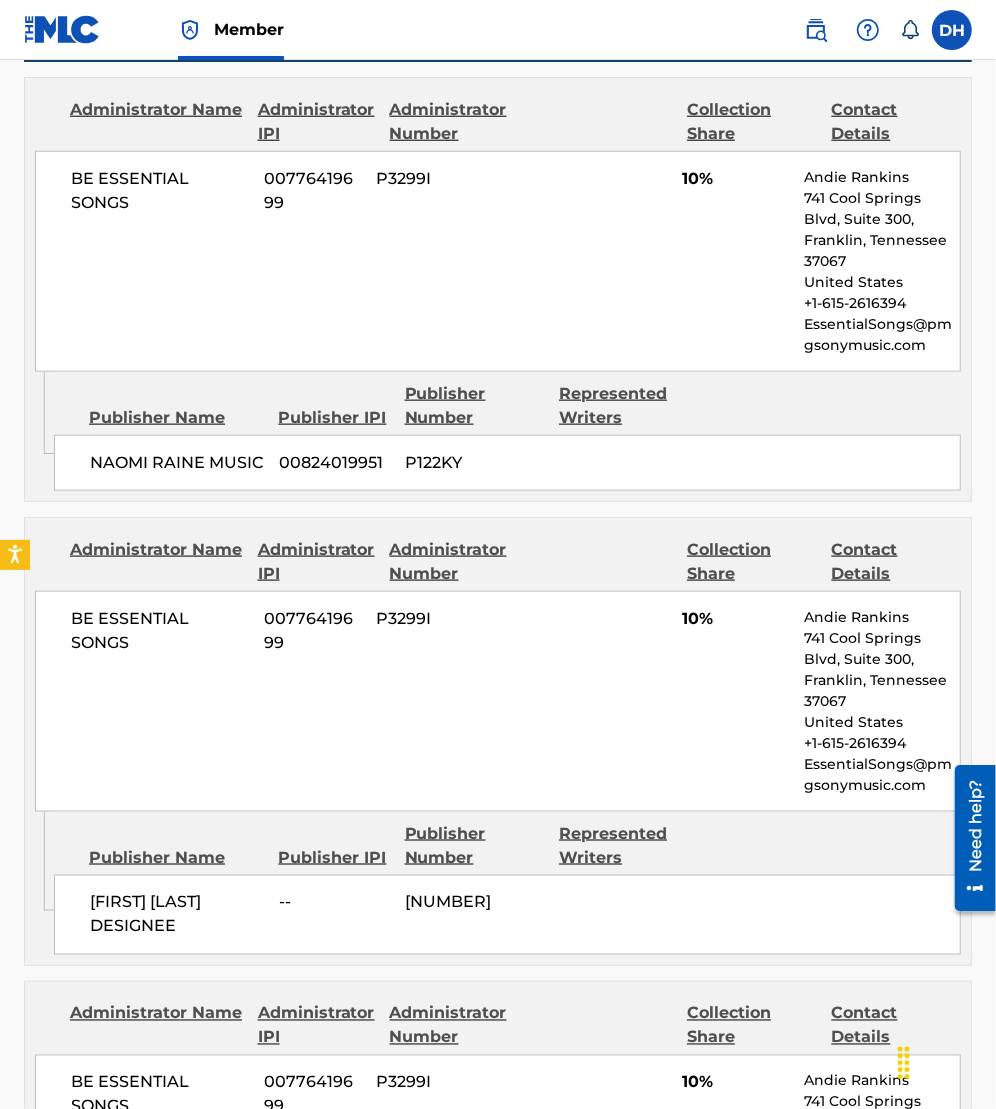 drag, startPoint x: 84, startPoint y: 720, endPoint x: 797, endPoint y: 511, distance: 743.0007 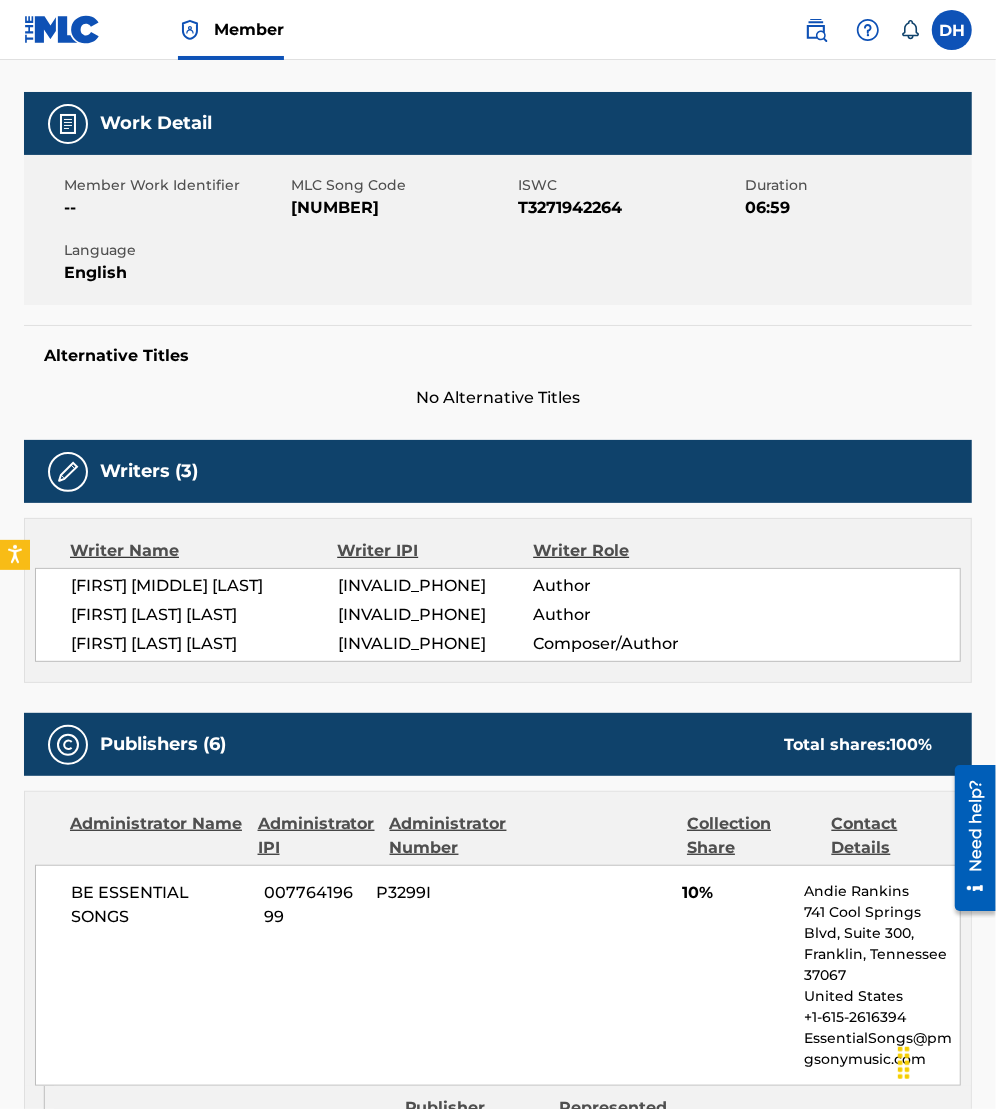 scroll, scrollTop: 0, scrollLeft: 0, axis: both 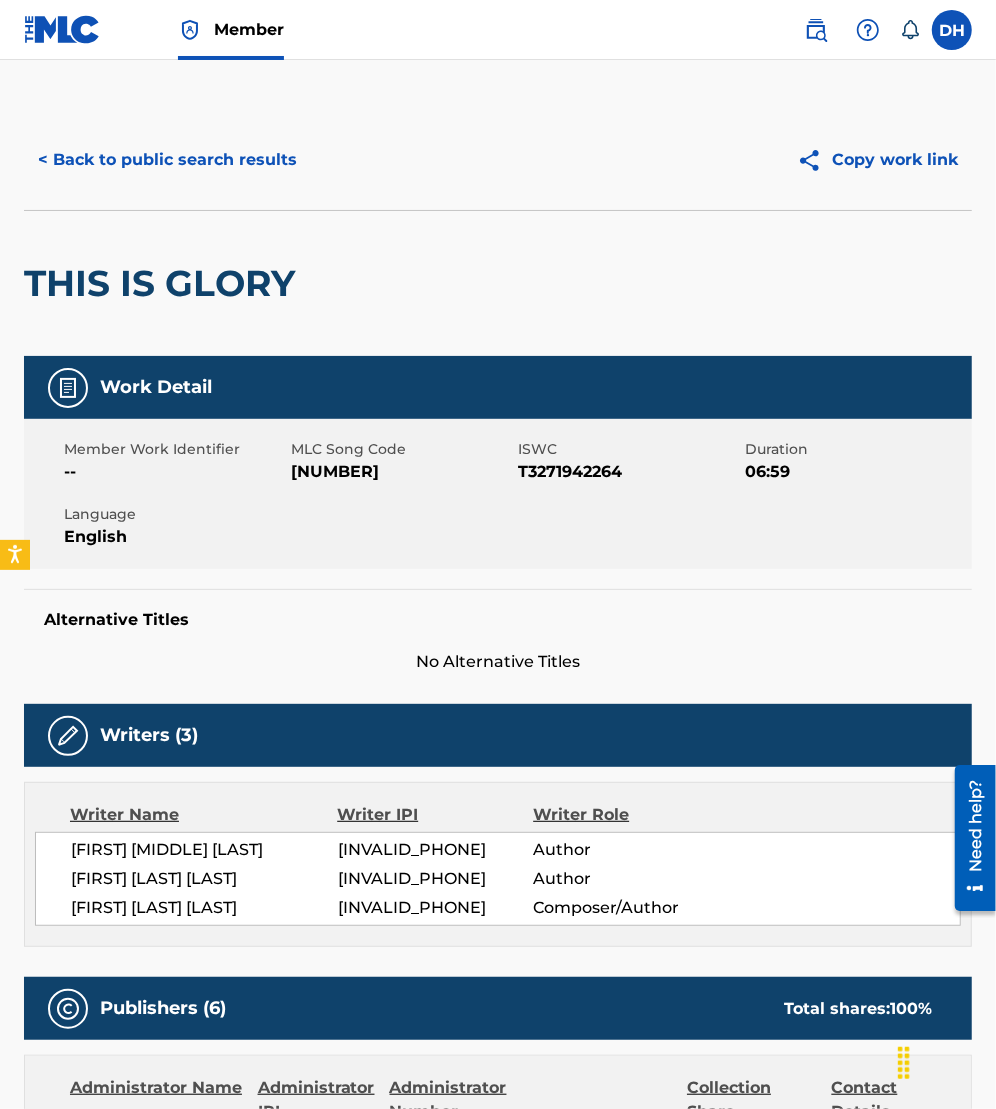 click on "[NUMBER]" at bounding box center (402, 472) 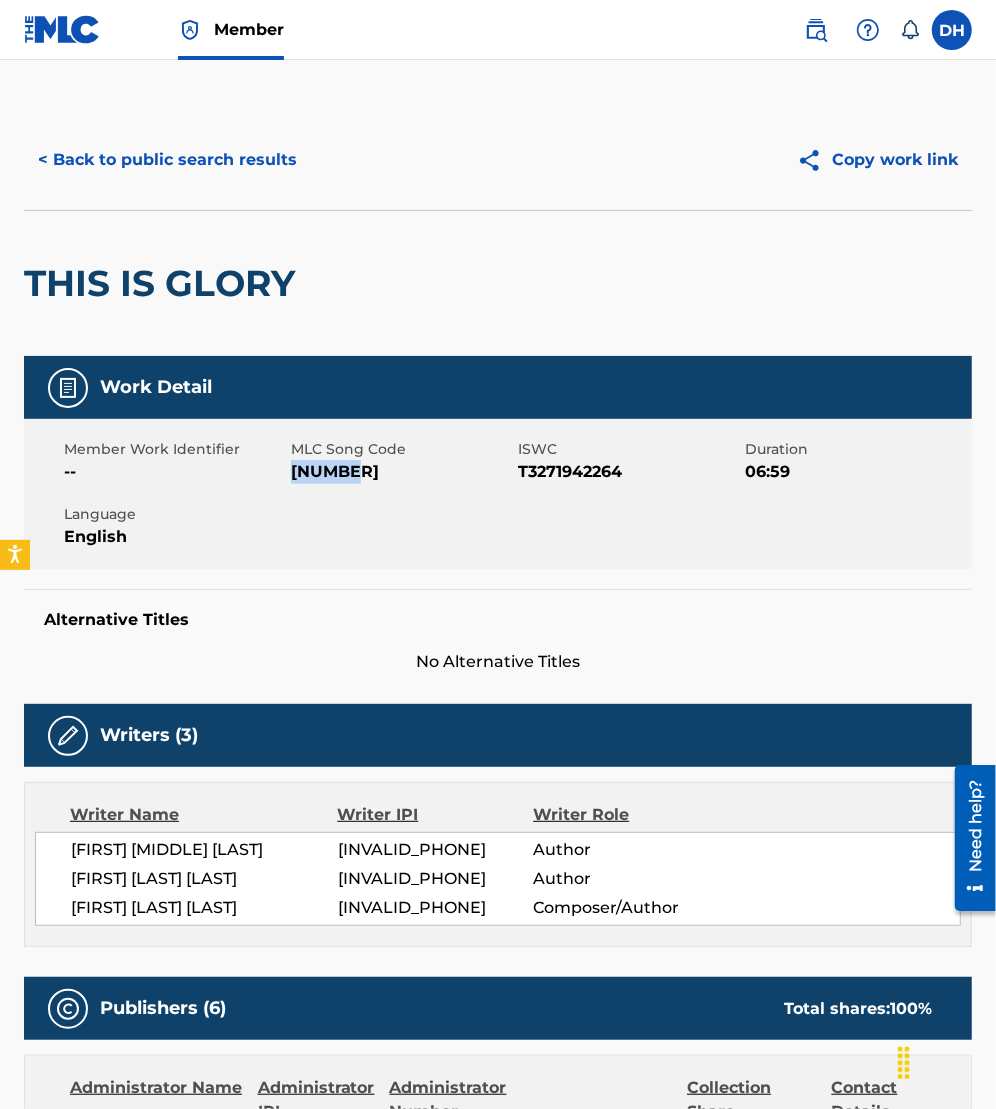 drag, startPoint x: 293, startPoint y: 469, endPoint x: 369, endPoint y: 478, distance: 76.53104 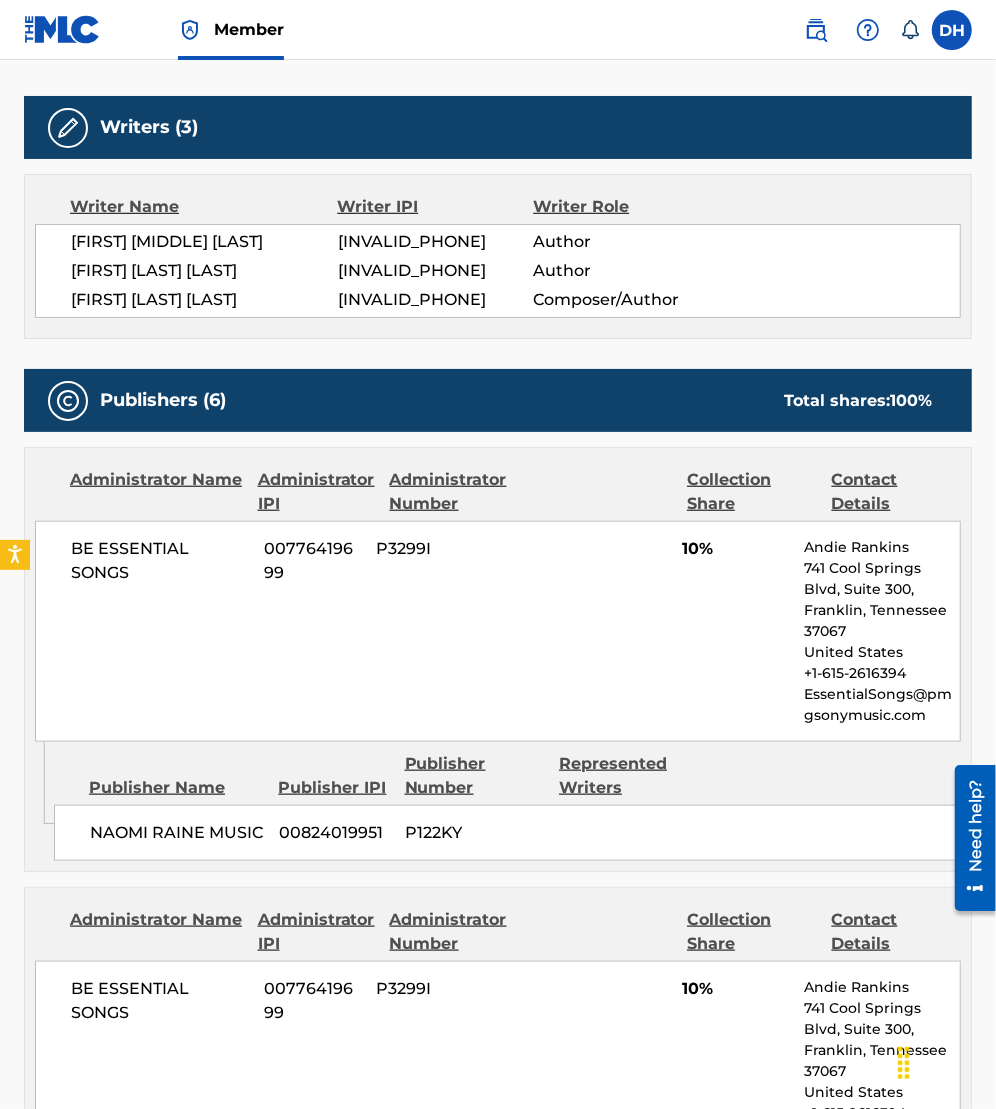scroll, scrollTop: 0, scrollLeft: 0, axis: both 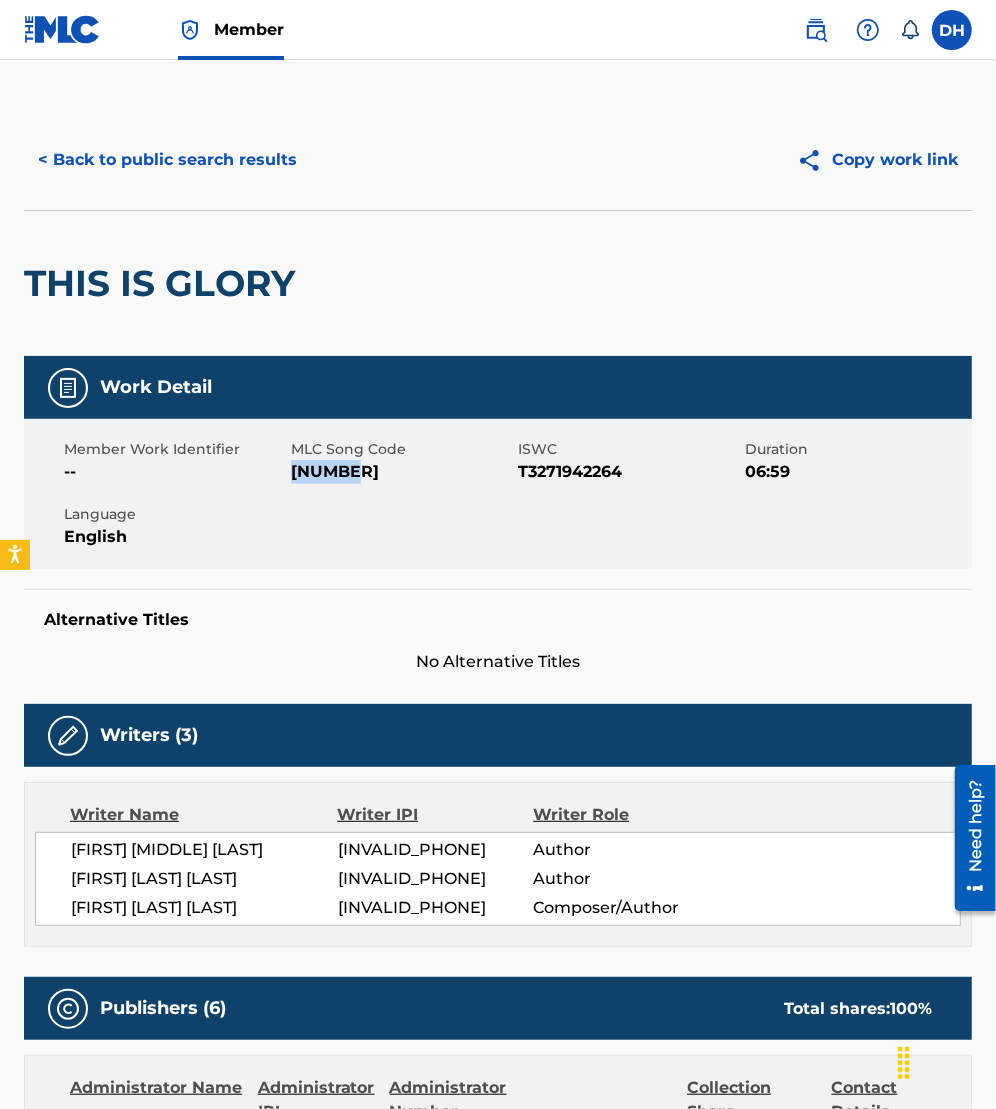 click on "[NUMBER]" at bounding box center (402, 472) 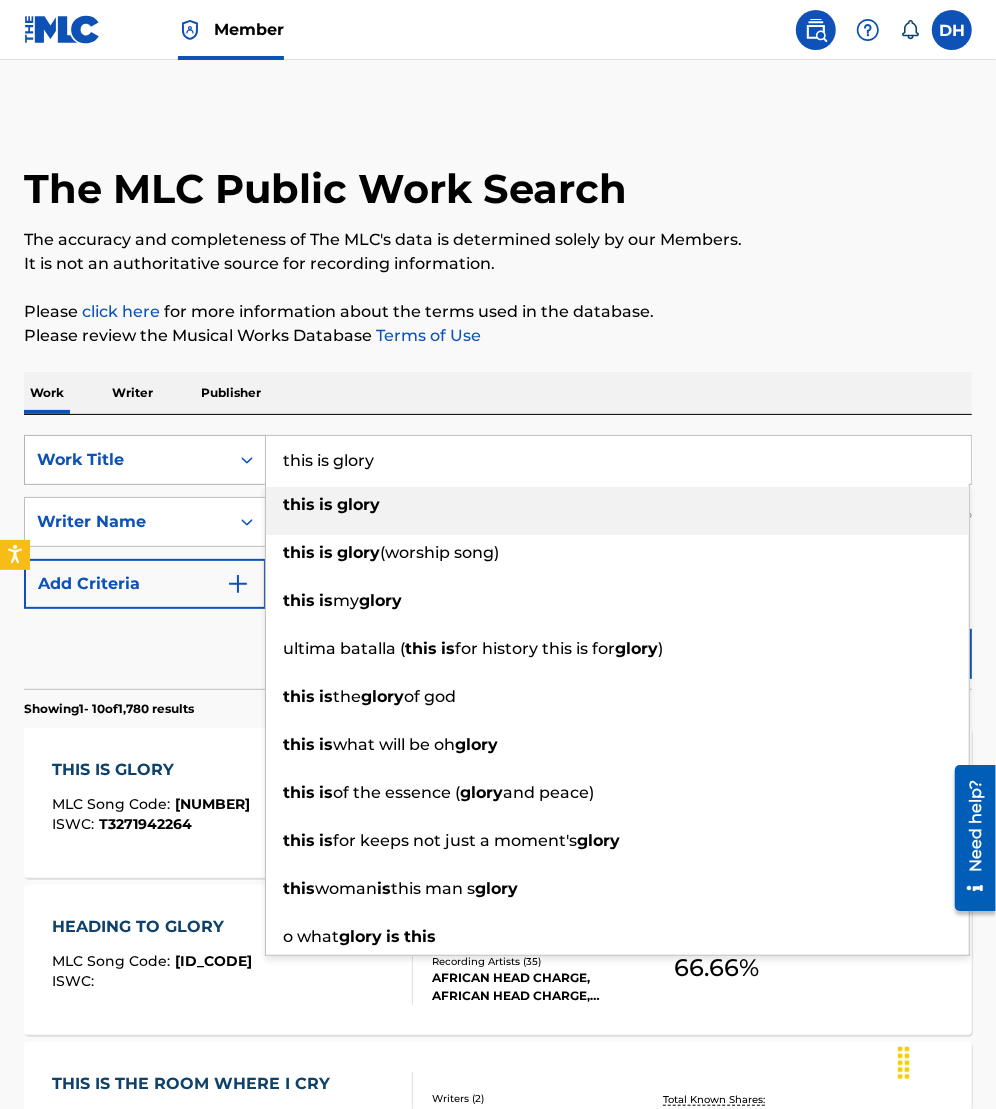 drag, startPoint x: 572, startPoint y: 473, endPoint x: 204, endPoint y: 470, distance: 368.01224 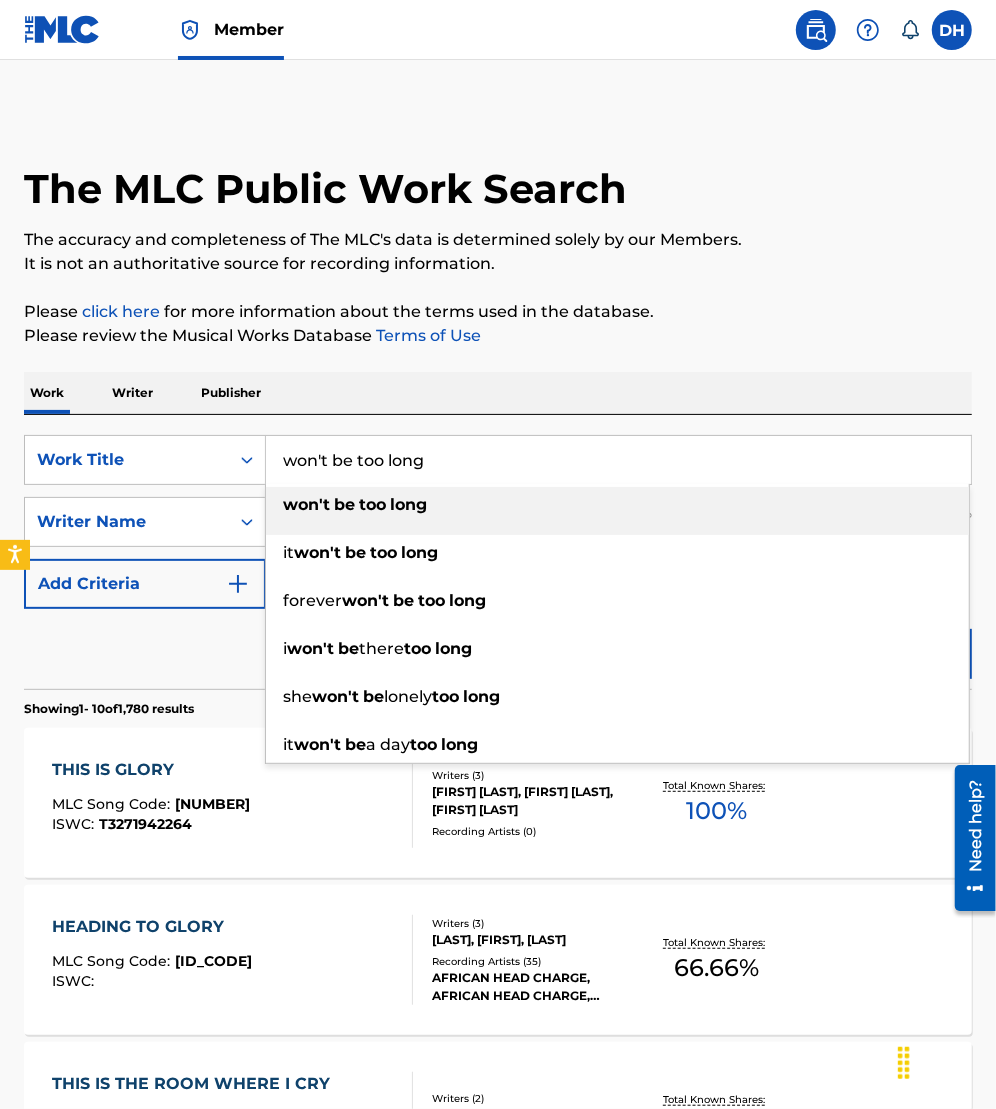 type on "won't be too long" 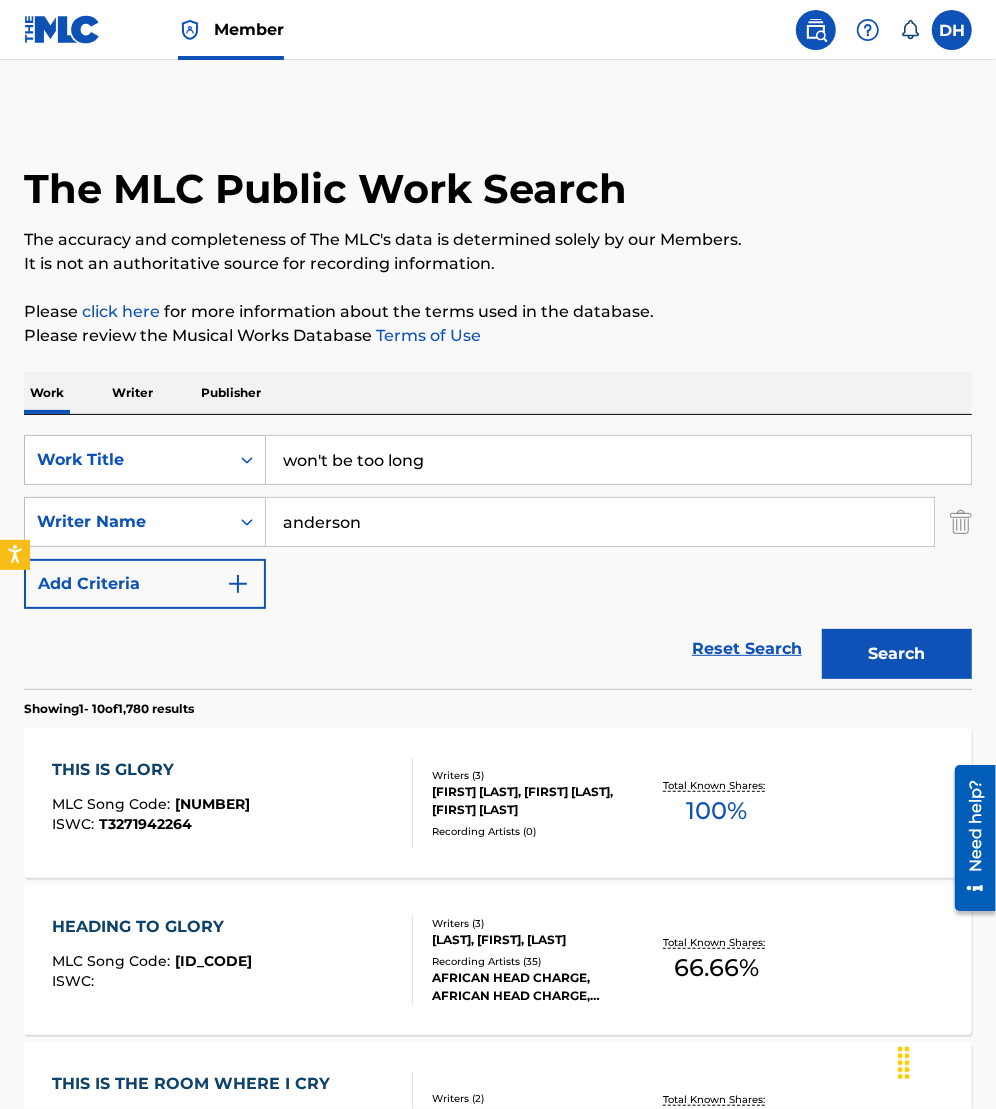 drag, startPoint x: 391, startPoint y: 533, endPoint x: -12, endPoint y: 510, distance: 403.6558 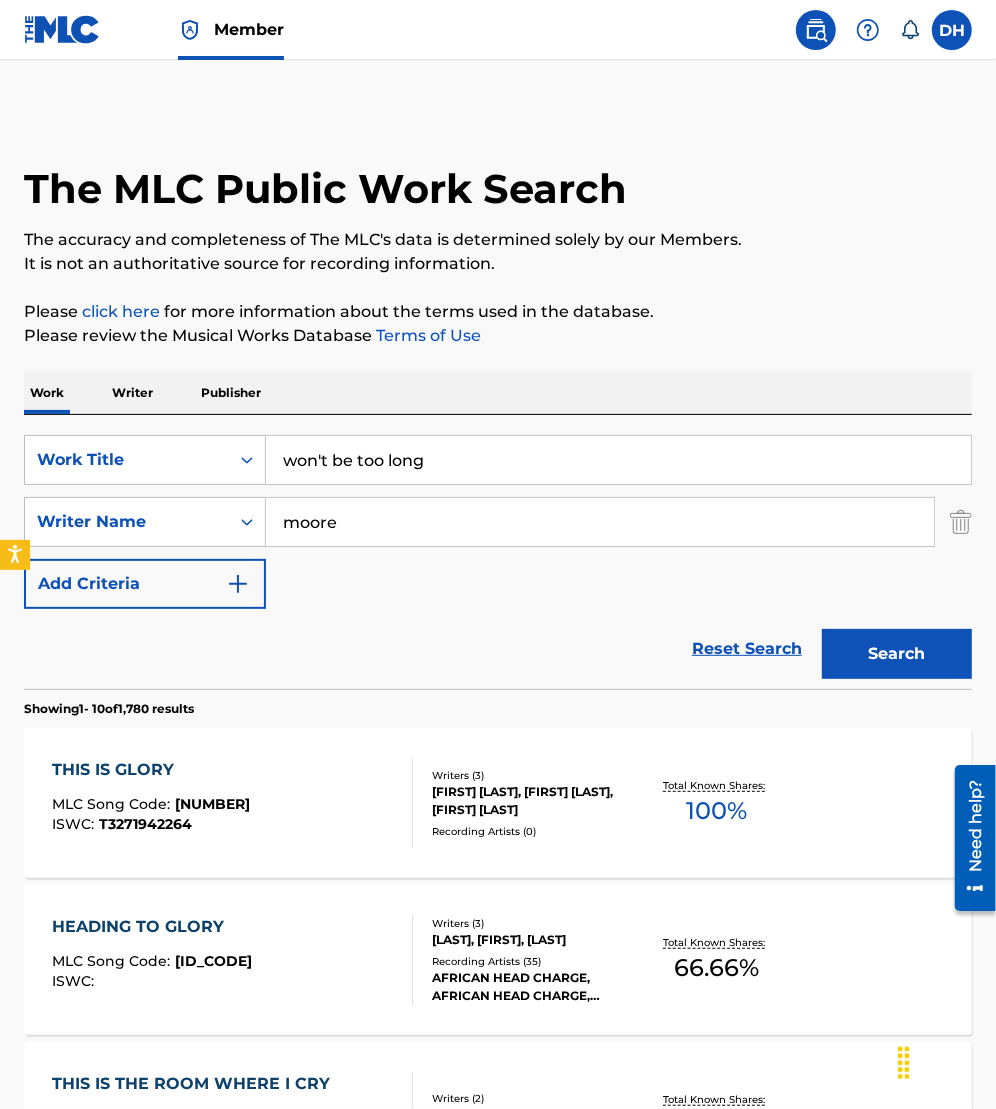 click on "Search" at bounding box center [897, 654] 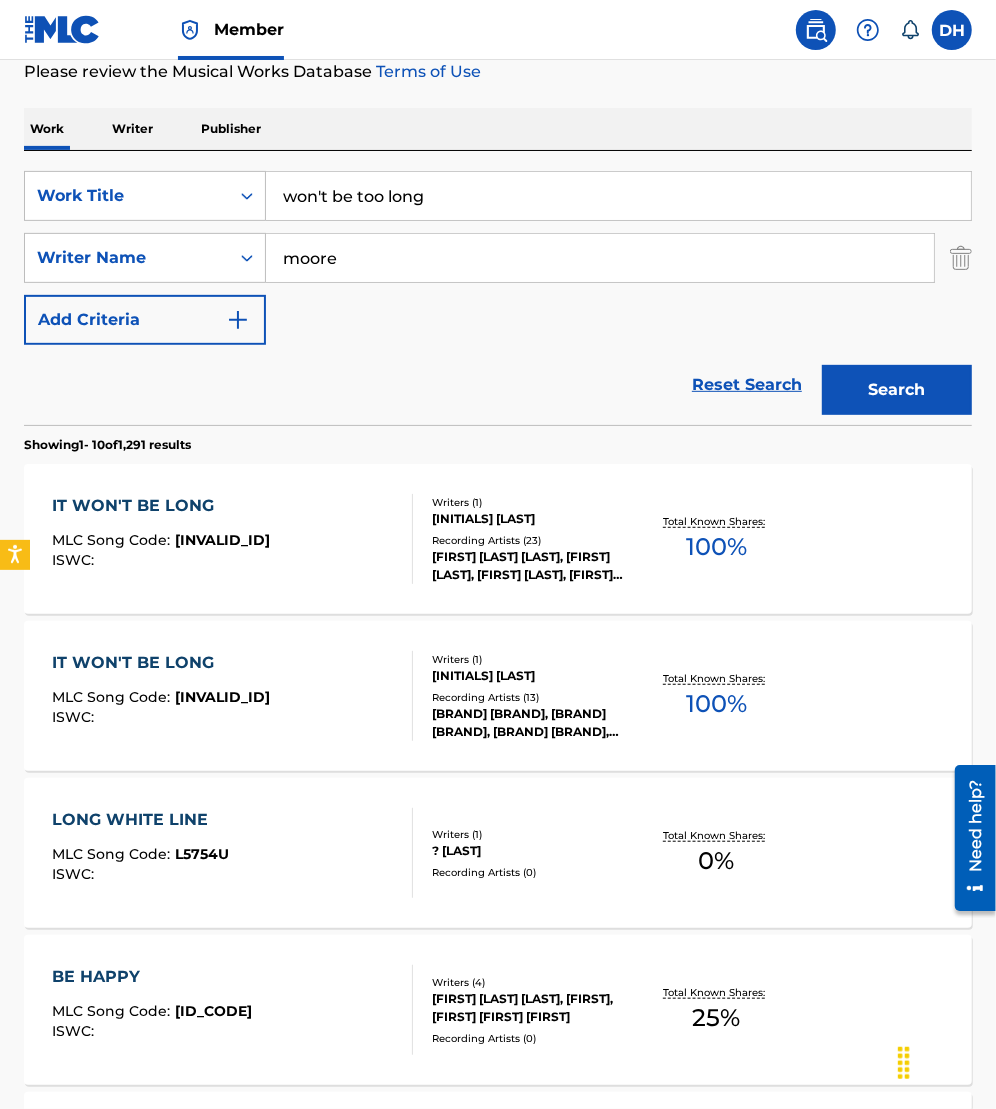 scroll, scrollTop: 200, scrollLeft: 0, axis: vertical 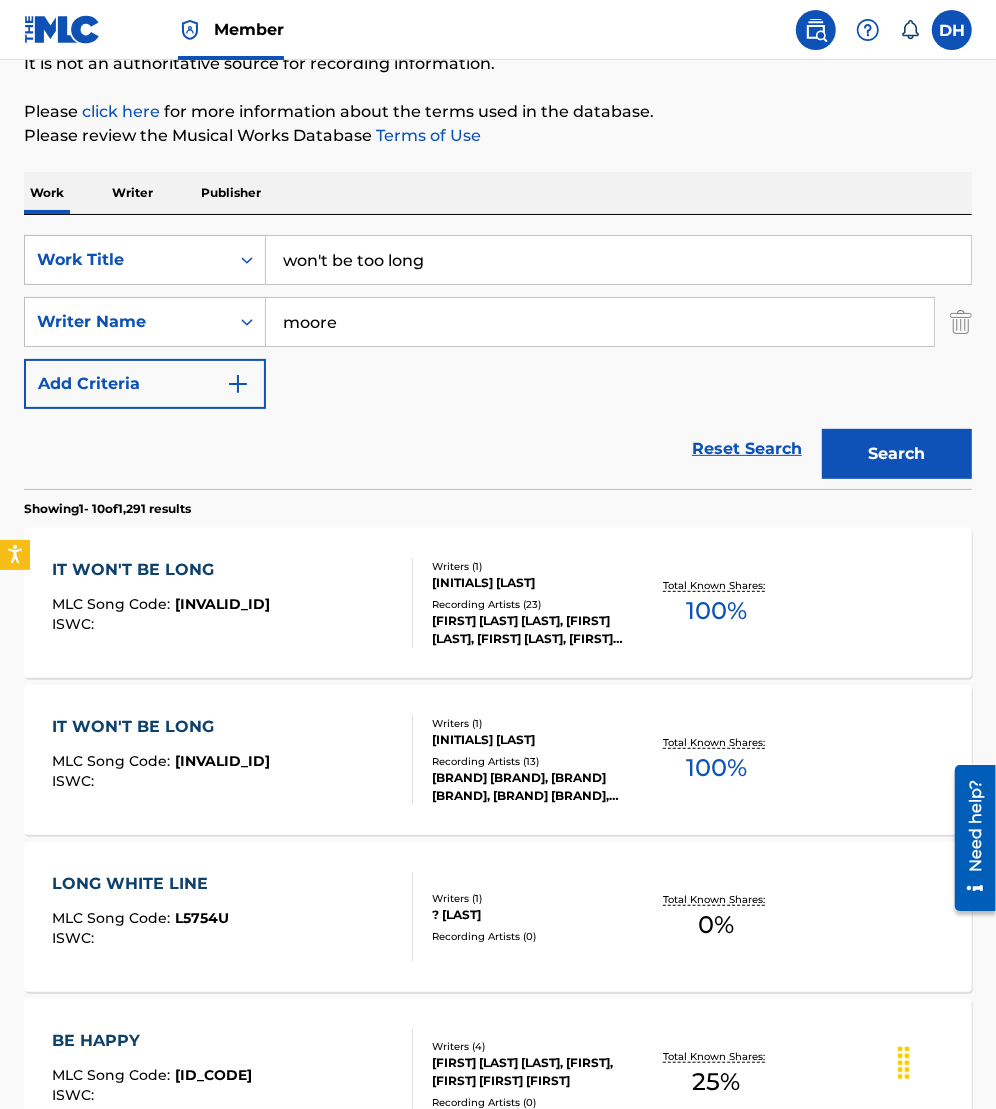 drag, startPoint x: 83, startPoint y: 288, endPoint x: -12, endPoint y: 257, distance: 99.92998 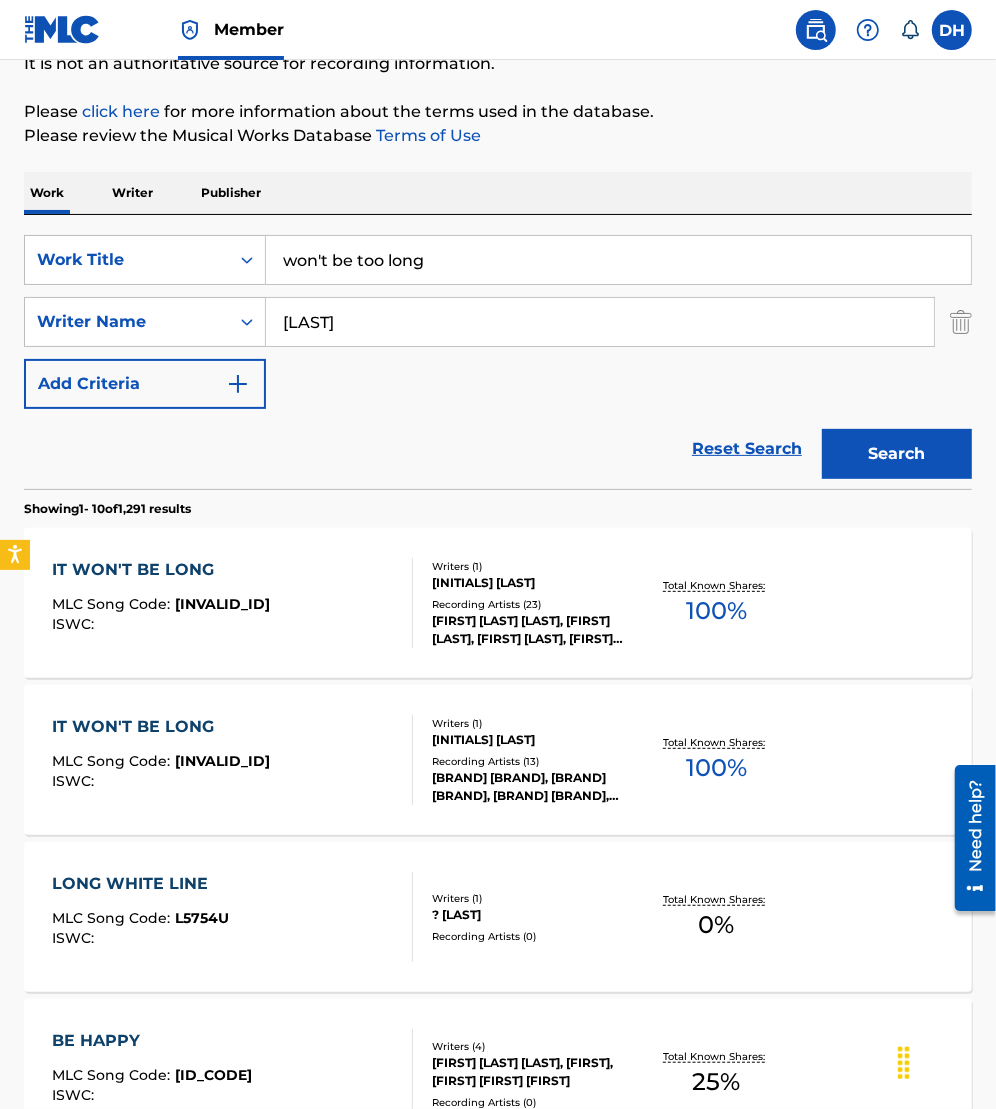 type on "[LAST]" 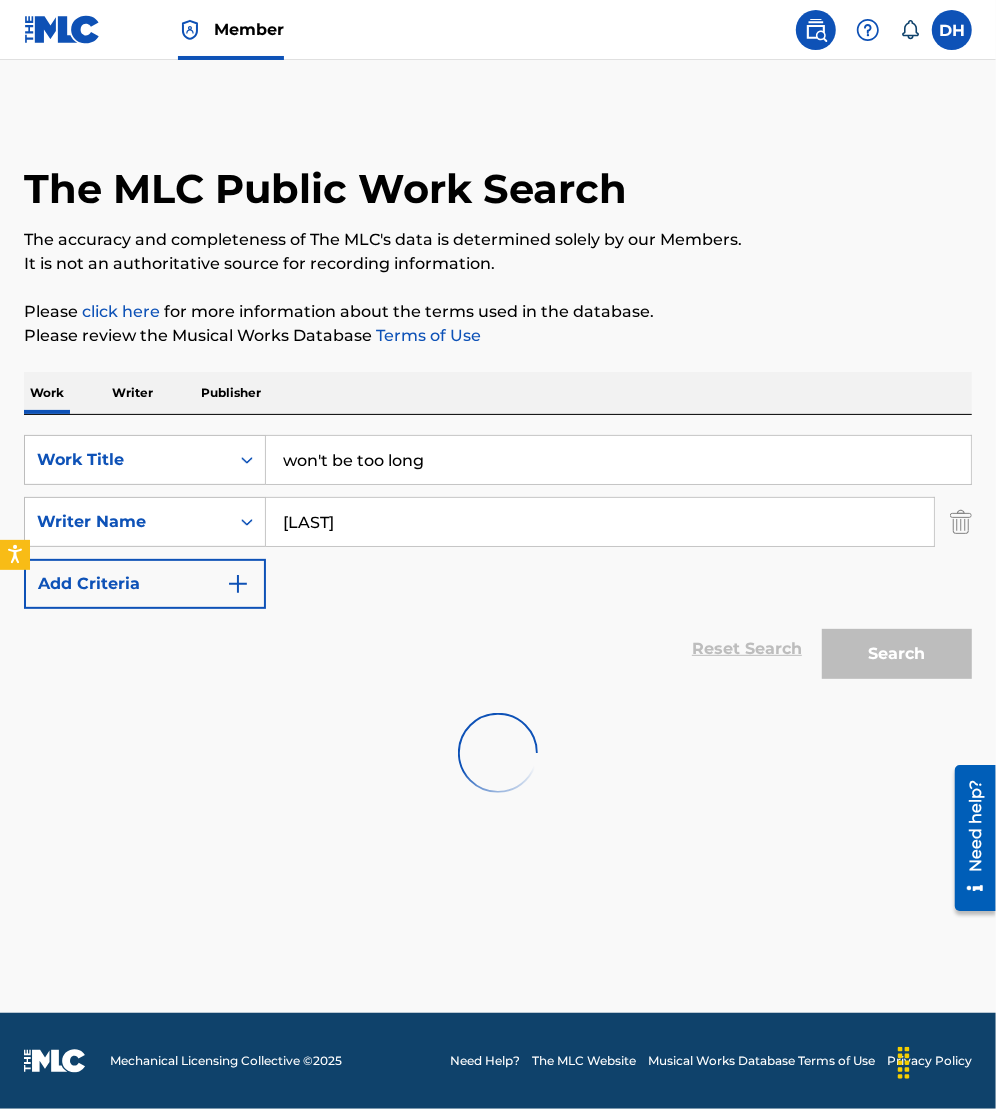 scroll, scrollTop: 0, scrollLeft: 0, axis: both 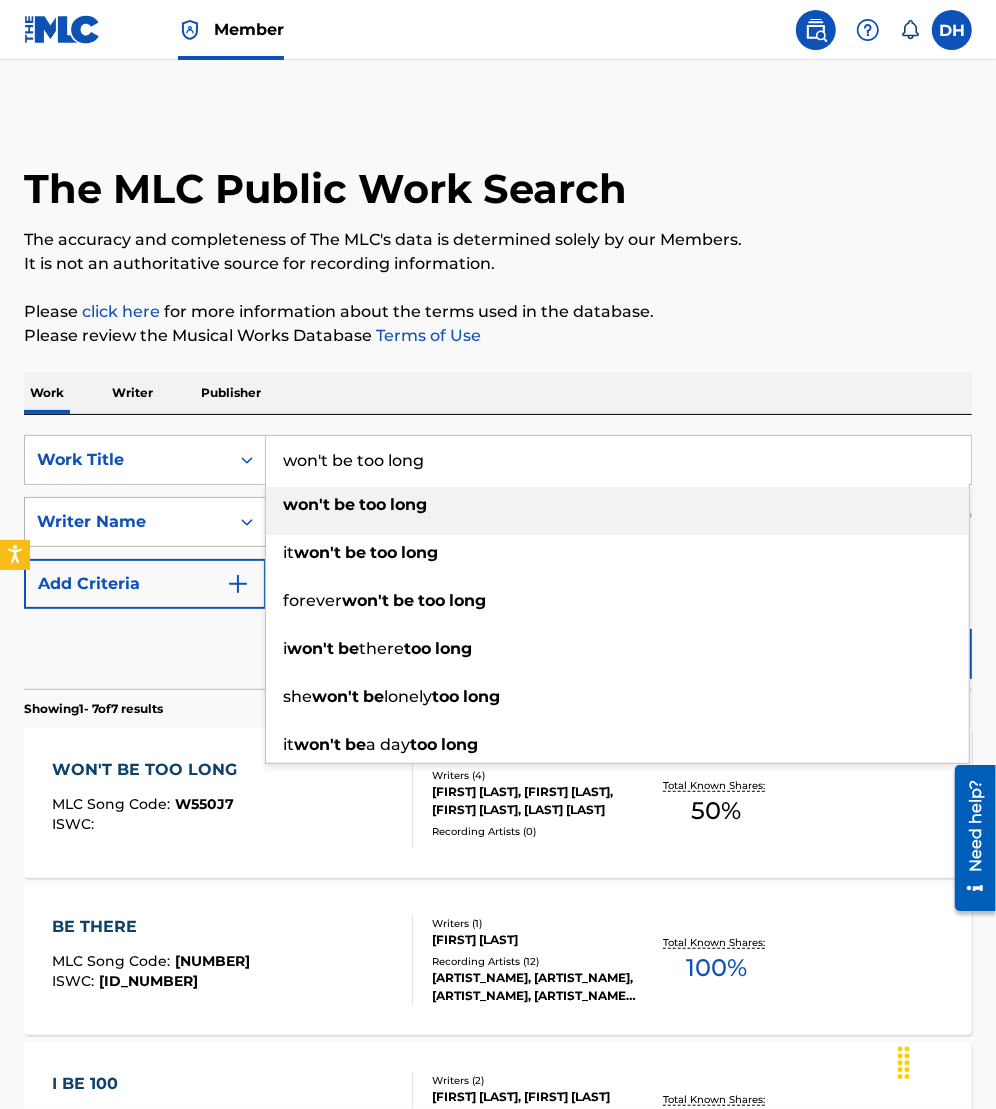 drag, startPoint x: 504, startPoint y: 446, endPoint x: 65, endPoint y: 501, distance: 442.43192 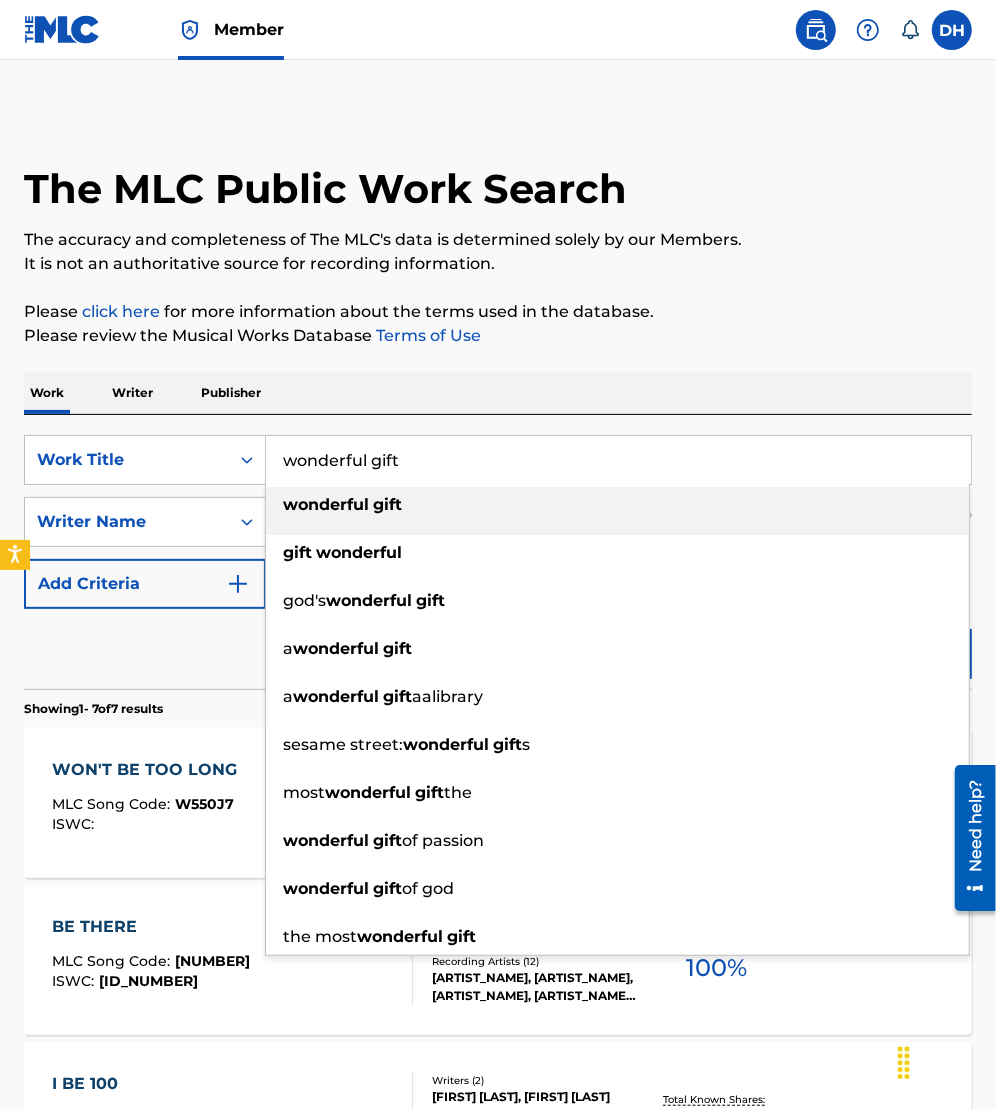 type on "wonderful gift" 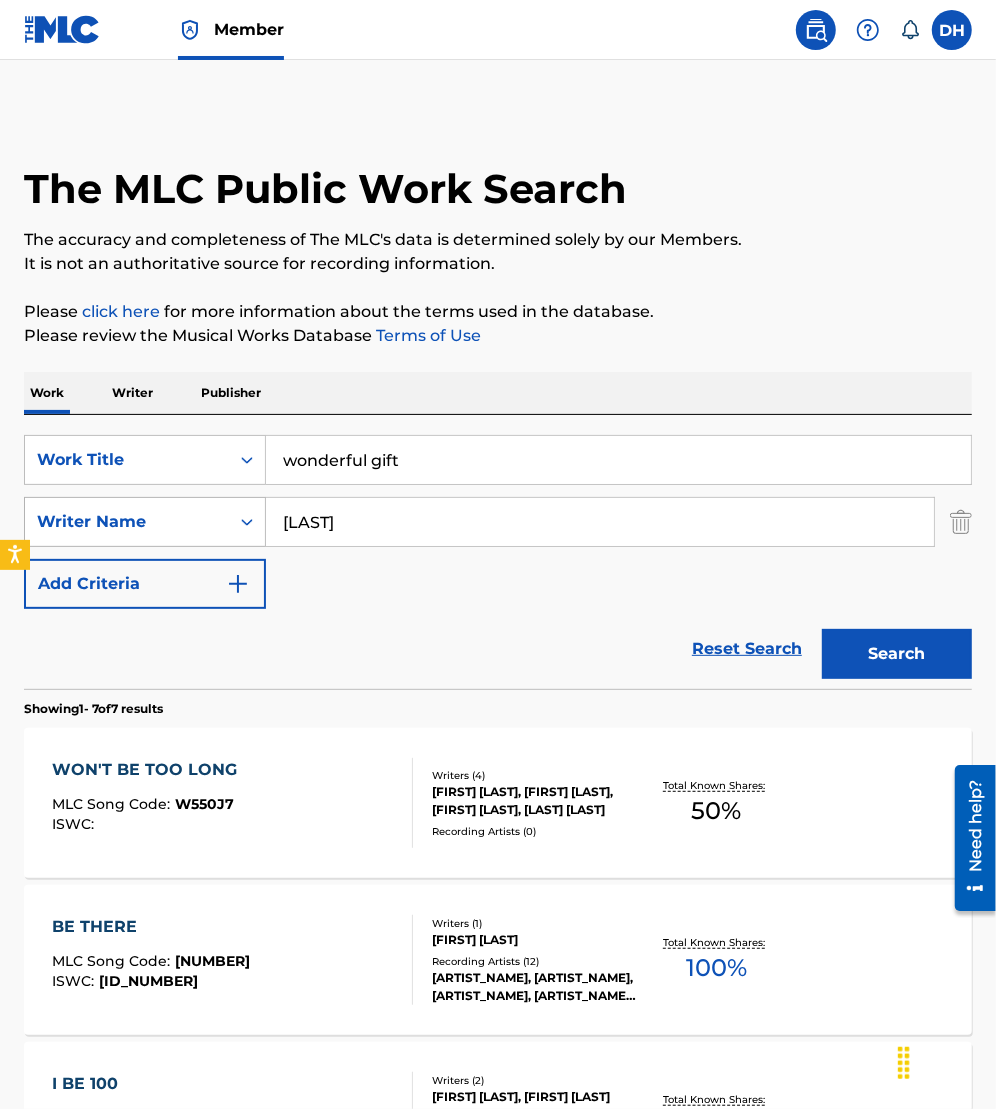 drag, startPoint x: 384, startPoint y: 523, endPoint x: 23, endPoint y: 504, distance: 361.49966 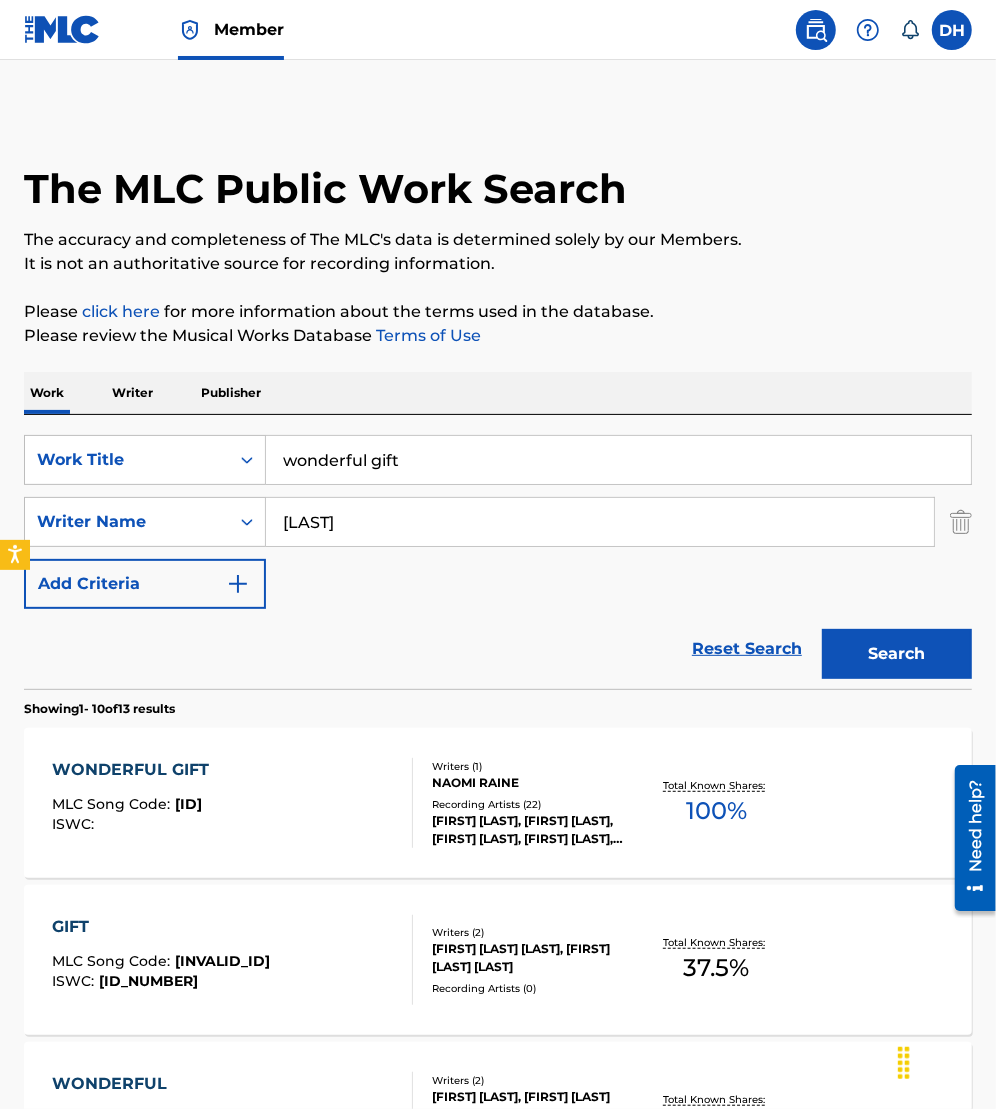 click on "MLC Song Code : W46FFS" at bounding box center [135, 807] 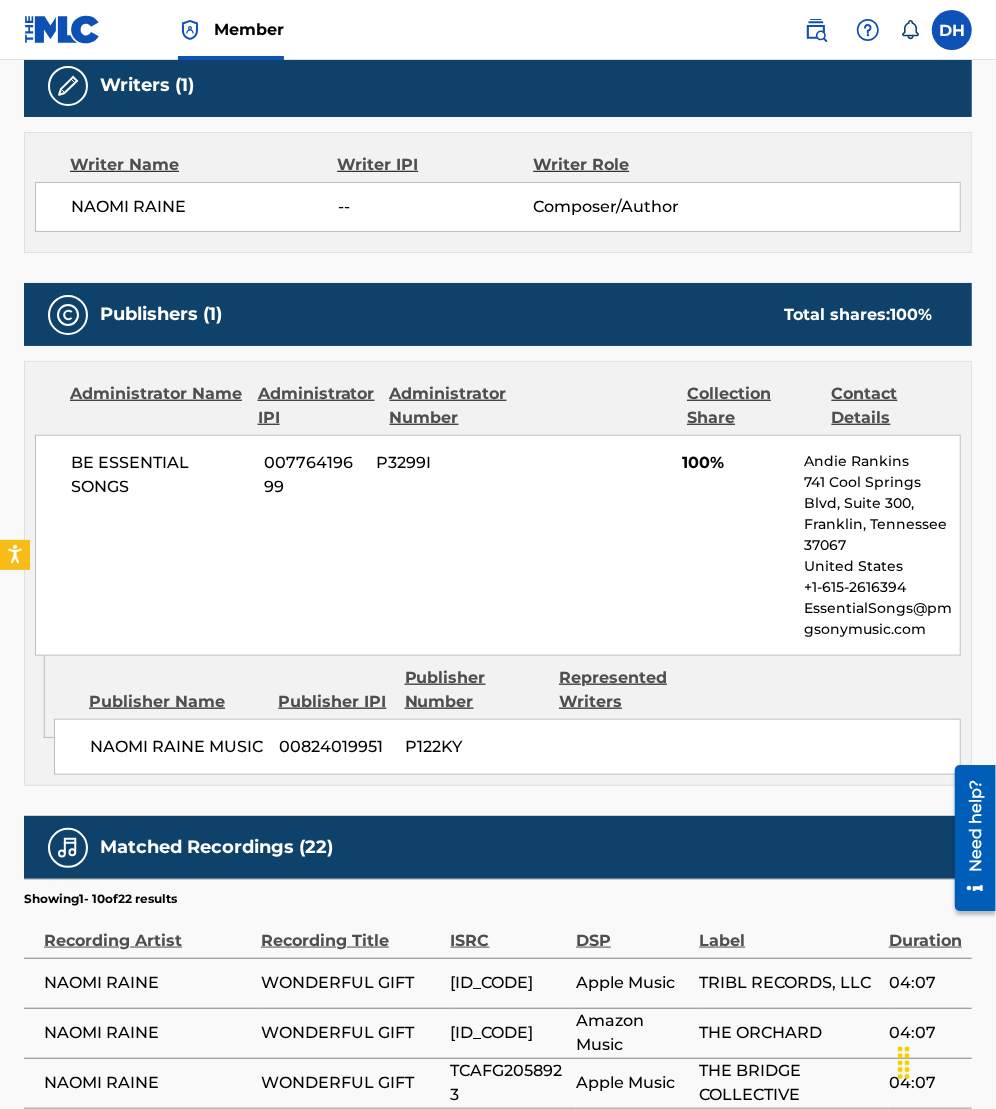 scroll, scrollTop: 0, scrollLeft: 0, axis: both 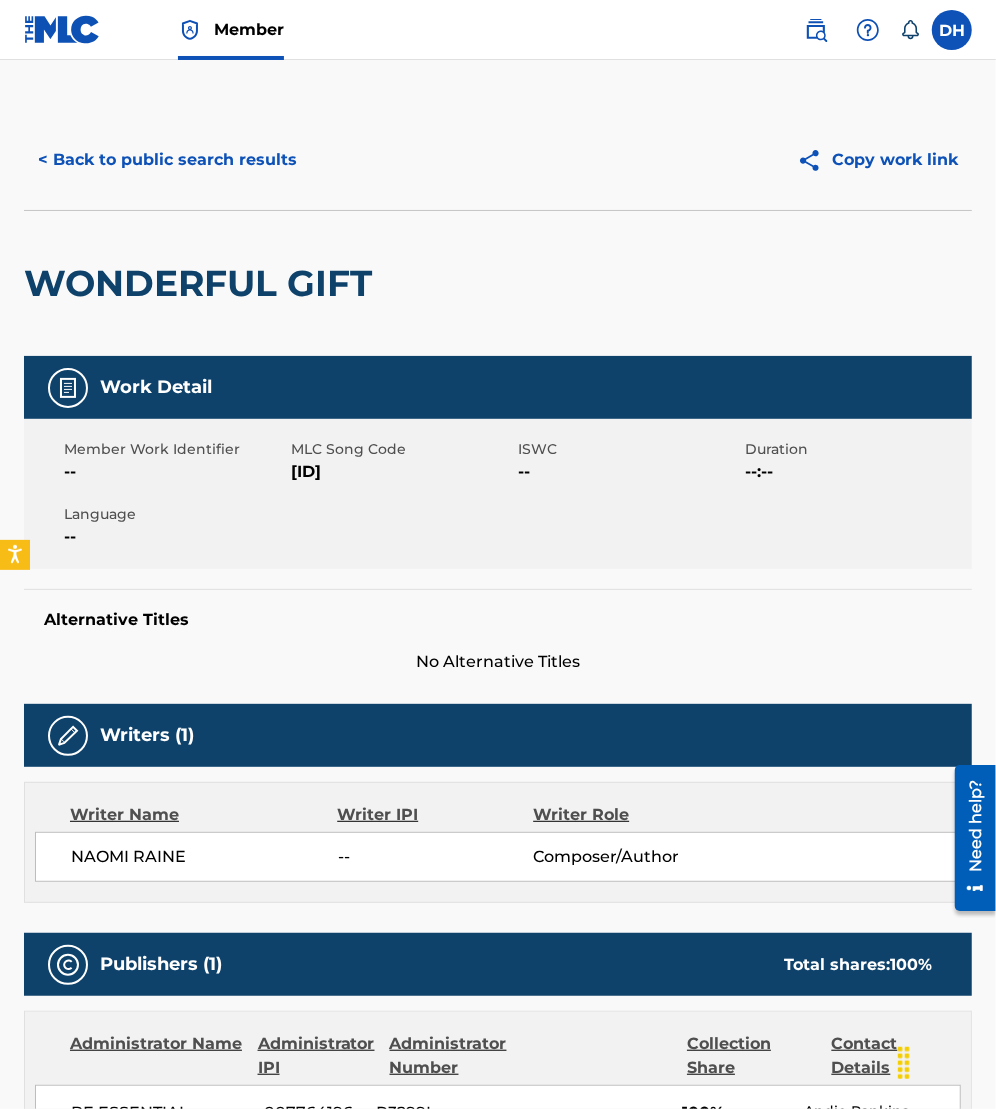 click on "< Back to public search results" at bounding box center [167, 160] 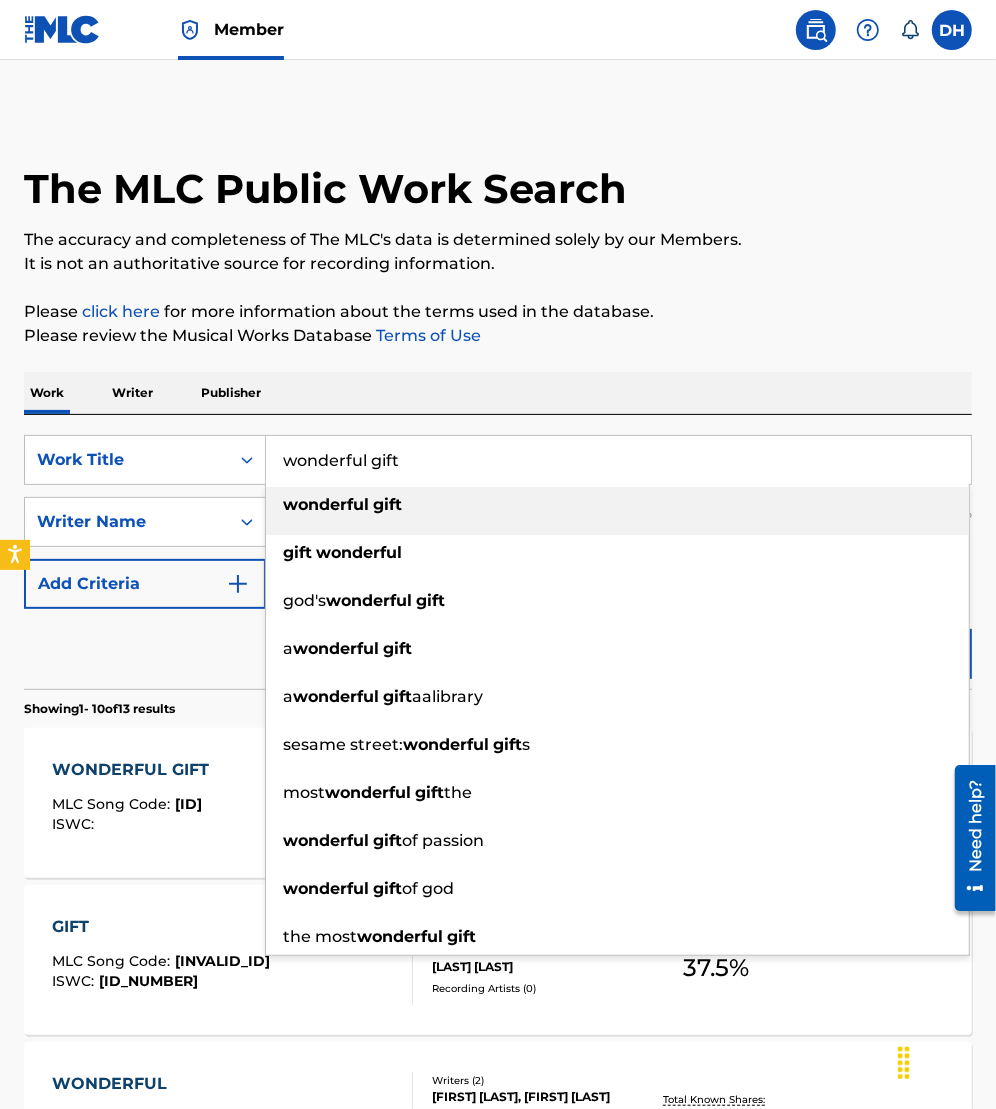 drag, startPoint x: 492, startPoint y: 466, endPoint x: 18, endPoint y: 386, distance: 480.70364 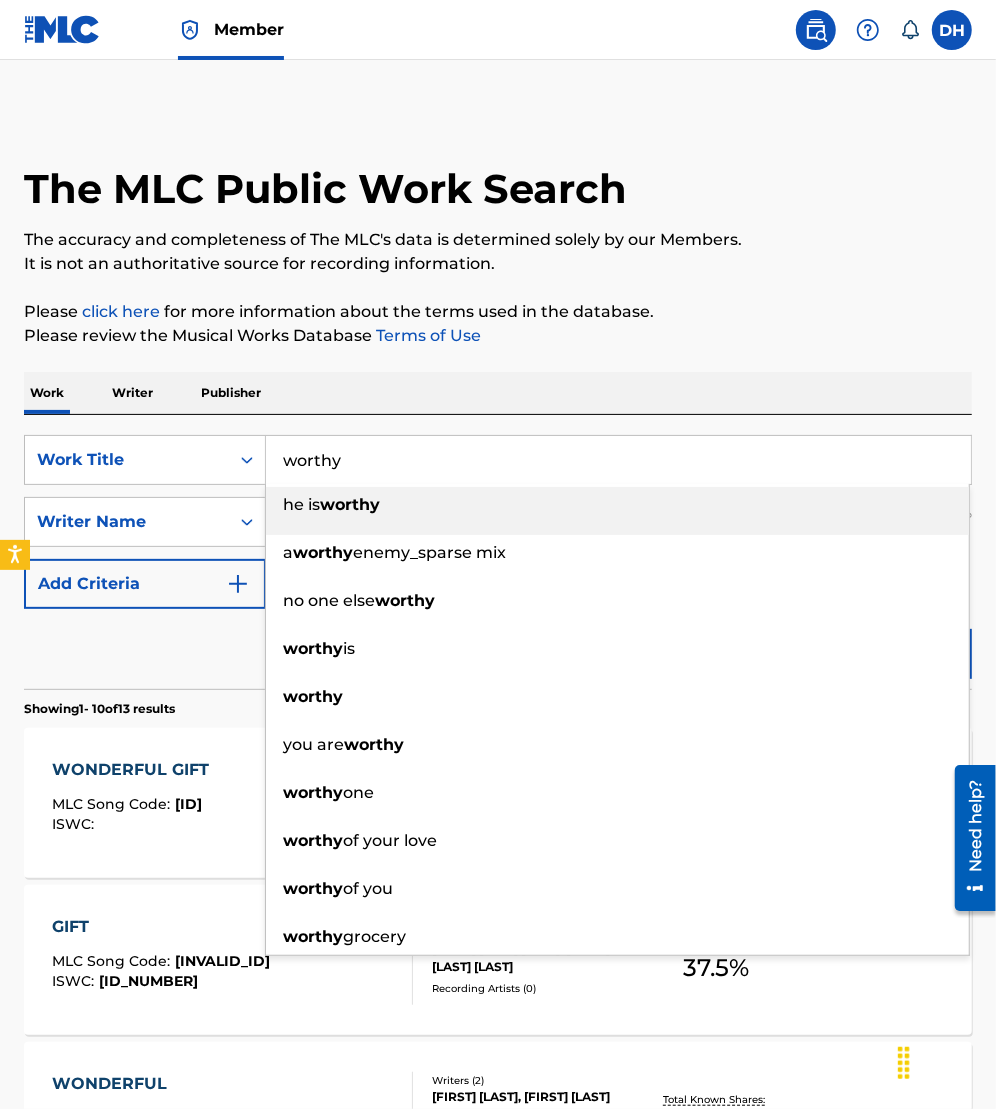 type on "worthy" 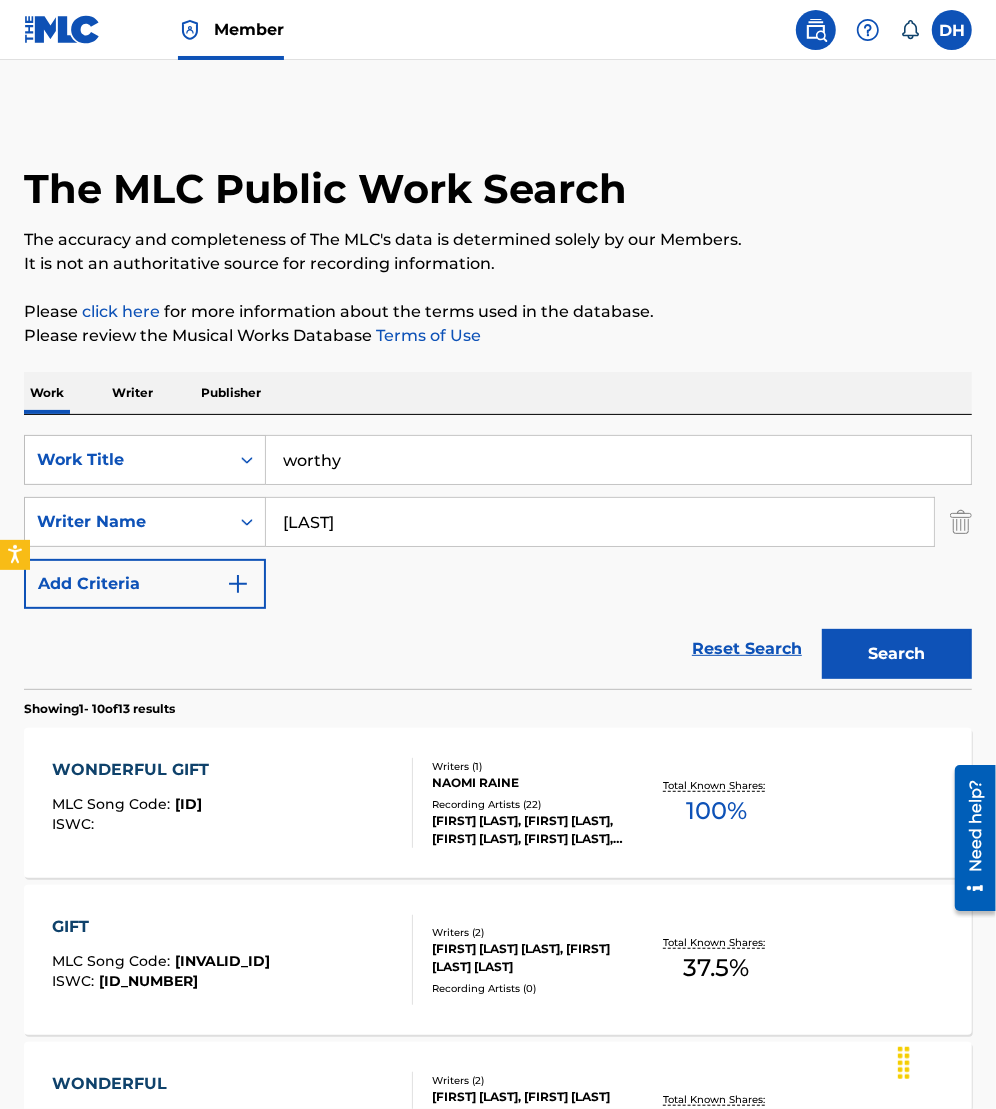 click on "The MLC Public Work Search The accuracy and completeness of The MLC's data is determined solely by our Members. It is not an authoritative source for recording information. Please   click here   for more information about the terms used in the database. Please review the Musical Works Database   Terms of Use Work Writer Publisher SearchWithCriteria4cfd41f1-5fd3-45a5-8d2d-cd061feb1cbe Work Title worthy SearchWithCriteriab6ef5d52-0a15-4c5d-88a0-c9af94d98767 Writer Name [LAST] Add Criteria Reset Search Search Showing  1  -   10  of  13   results   WONDERFUL GIFT MLC Song Code : W46FFS ISWC : Writers ( 1 ) [FIRST] [LAST] Recording Artists ( 22 ) [FIRST] [LAST], [FIRST] [LAST], [FIRST] [LAST], [FIRST] [LAST], [FIRST] [LAST] Total Known Shares: 100 % GIFT MLC Song Code : GA1SUI ISWC : [NUMBER] Writers ( 2 ) [FIRST] [LAST] [LAST], [FIRST] [LAST] [LAST] Recording Artists ( 0 ) Total Known Shares: 37.5 % WONDERFUL MLC Song Code : W1429X ISWC : Writers ( 2 ) [FIRST] [LAST] [LAST], [FIRST] [LAST] Recording Artists ( 42 ) 100 % BLONDES GIFT" at bounding box center (498, 1252) 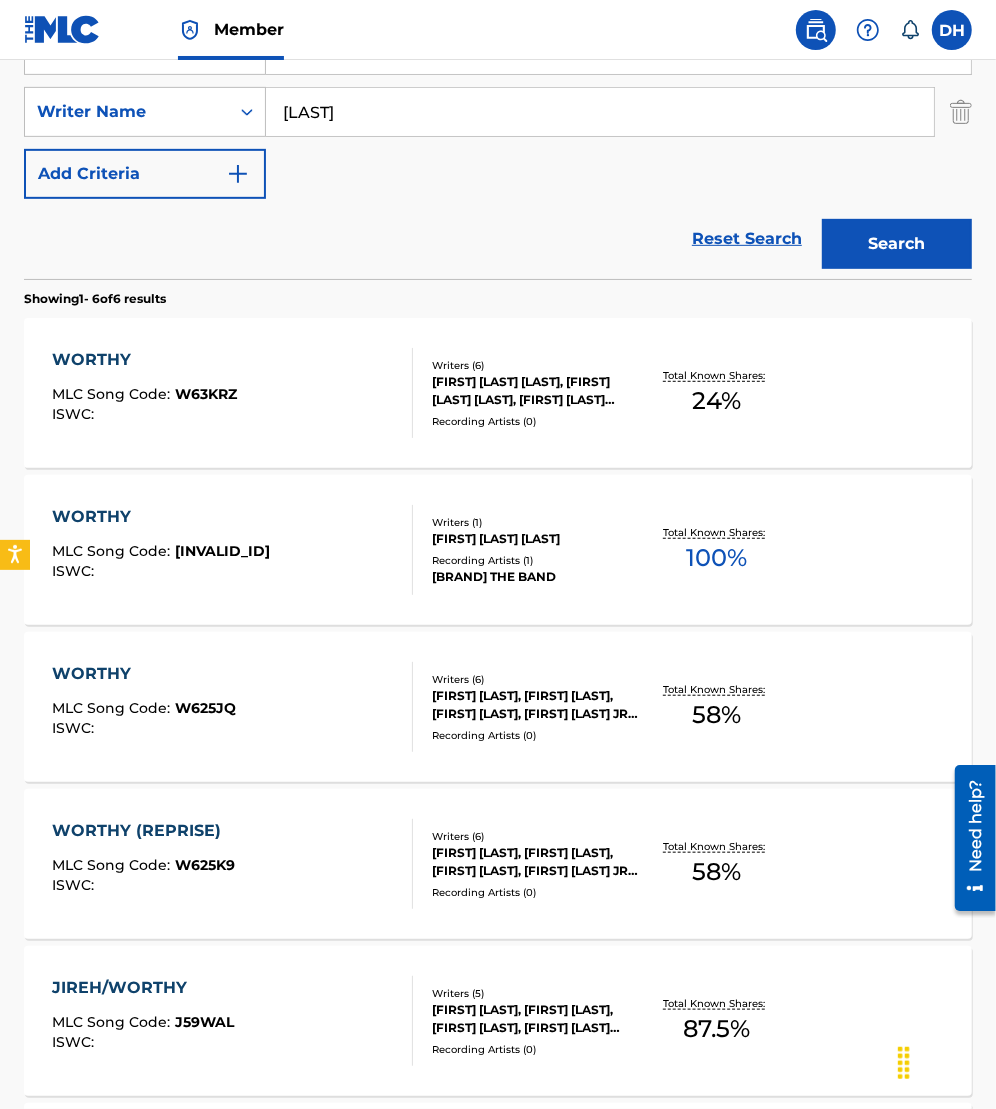 scroll, scrollTop: 420, scrollLeft: 0, axis: vertical 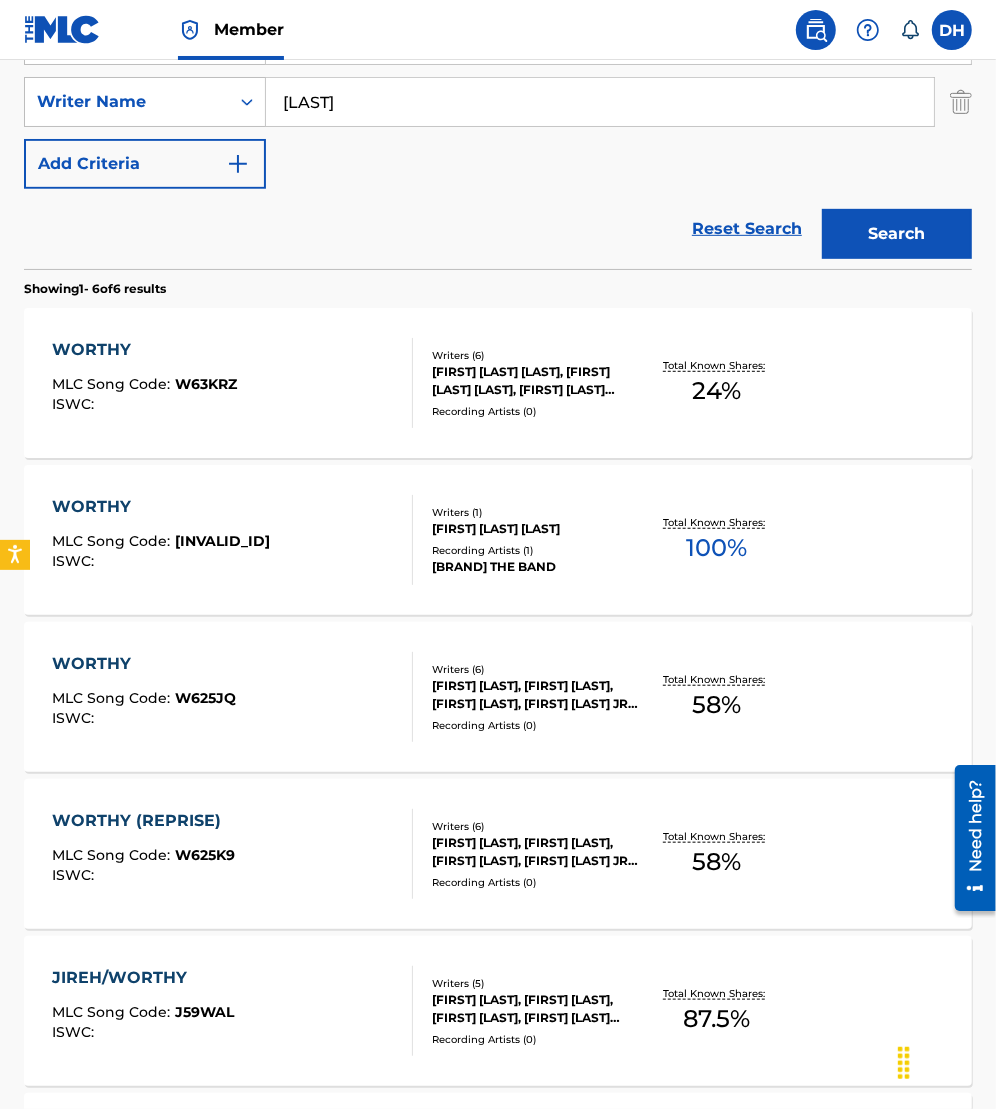 click on "WORTHY MLC Song Code : [ID_CODE] ISWC :" at bounding box center [144, 383] 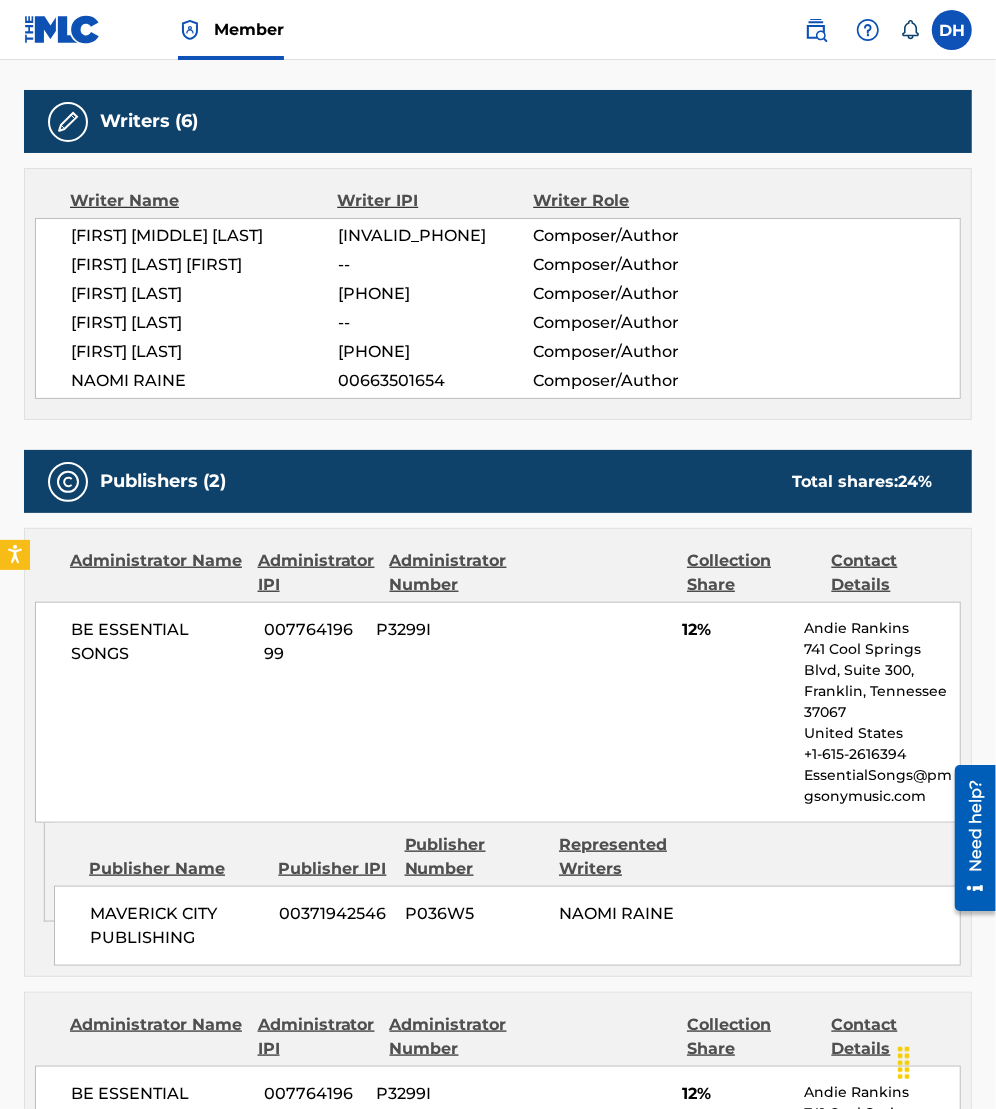scroll, scrollTop: 0, scrollLeft: 0, axis: both 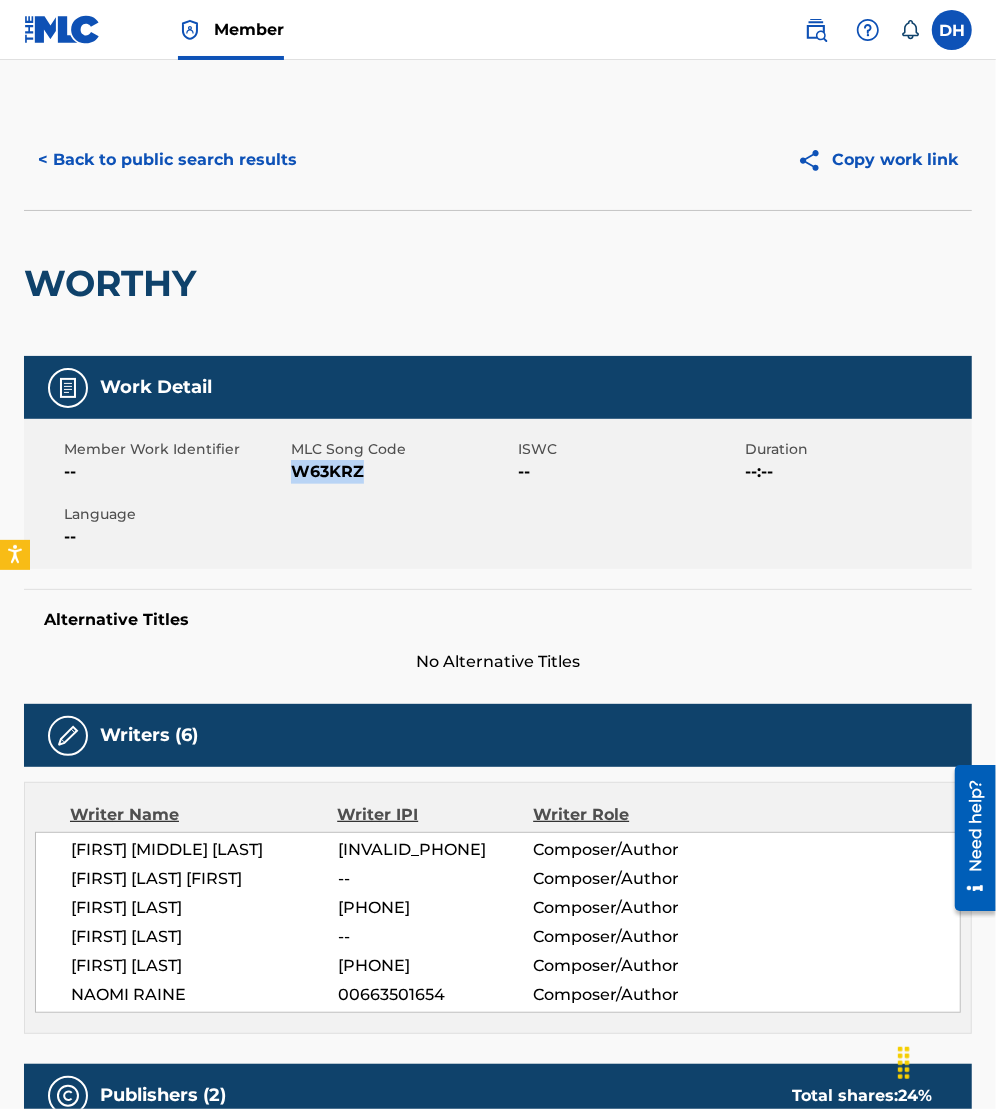 drag, startPoint x: 297, startPoint y: 463, endPoint x: 404, endPoint y: 473, distance: 107.46627 